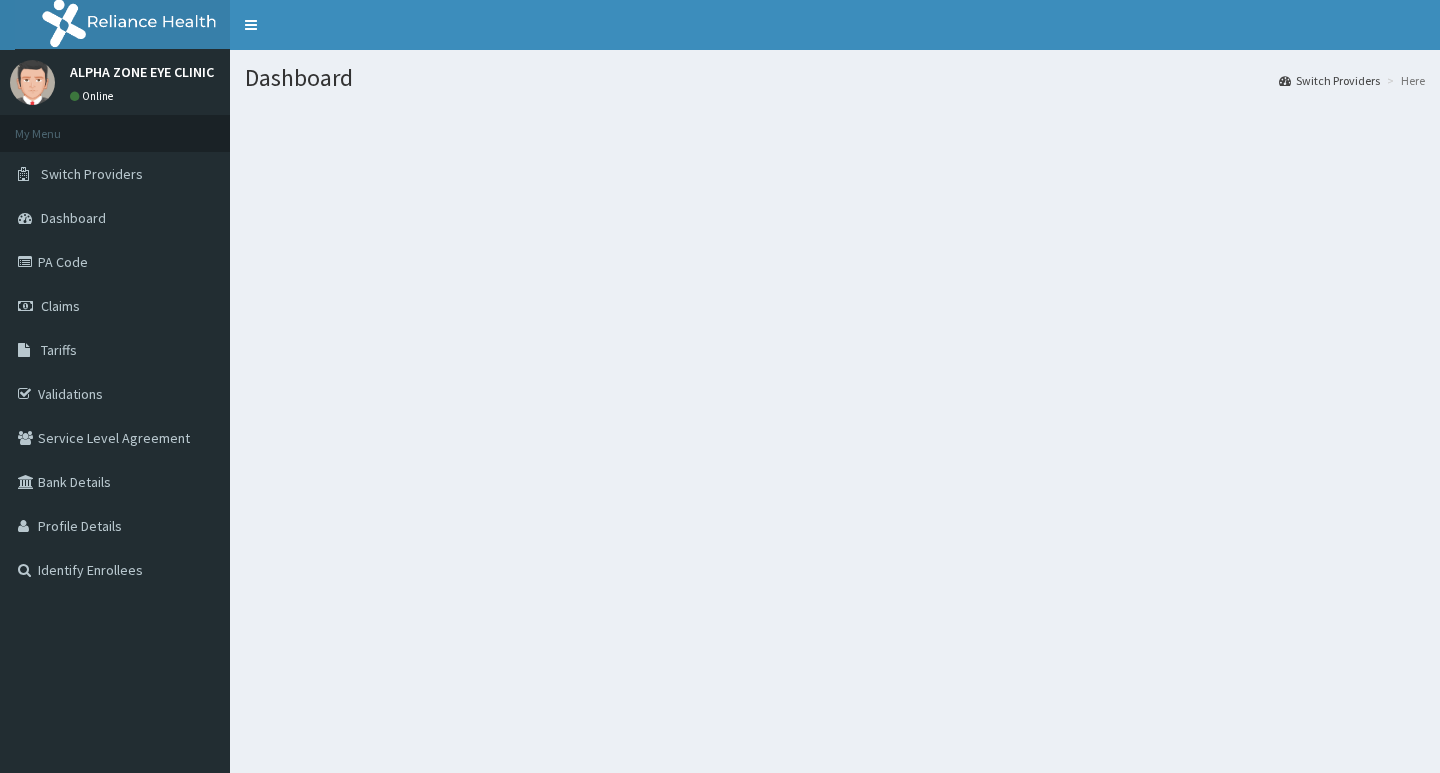 scroll, scrollTop: 0, scrollLeft: 0, axis: both 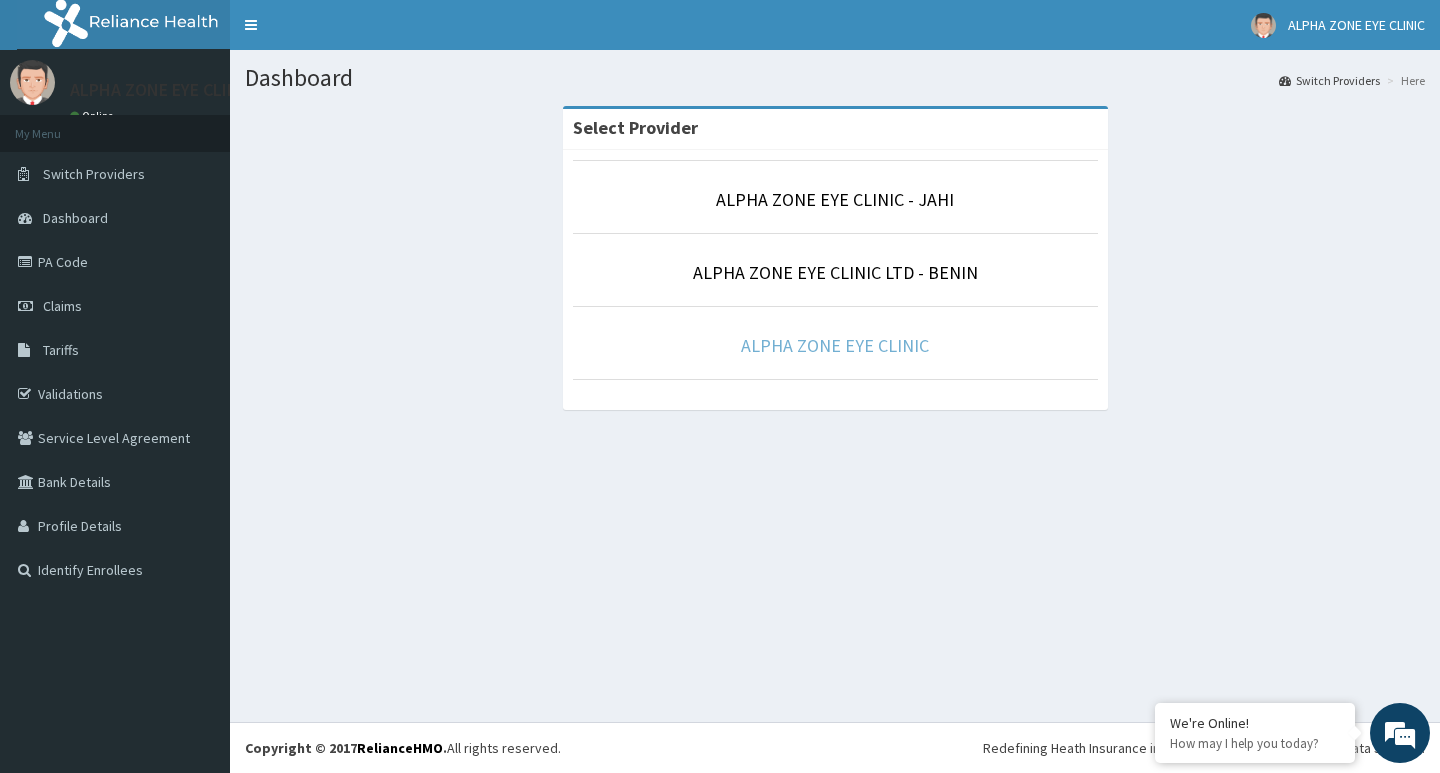 click on "ALPHA ZONE EYE CLINIC" at bounding box center (835, 345) 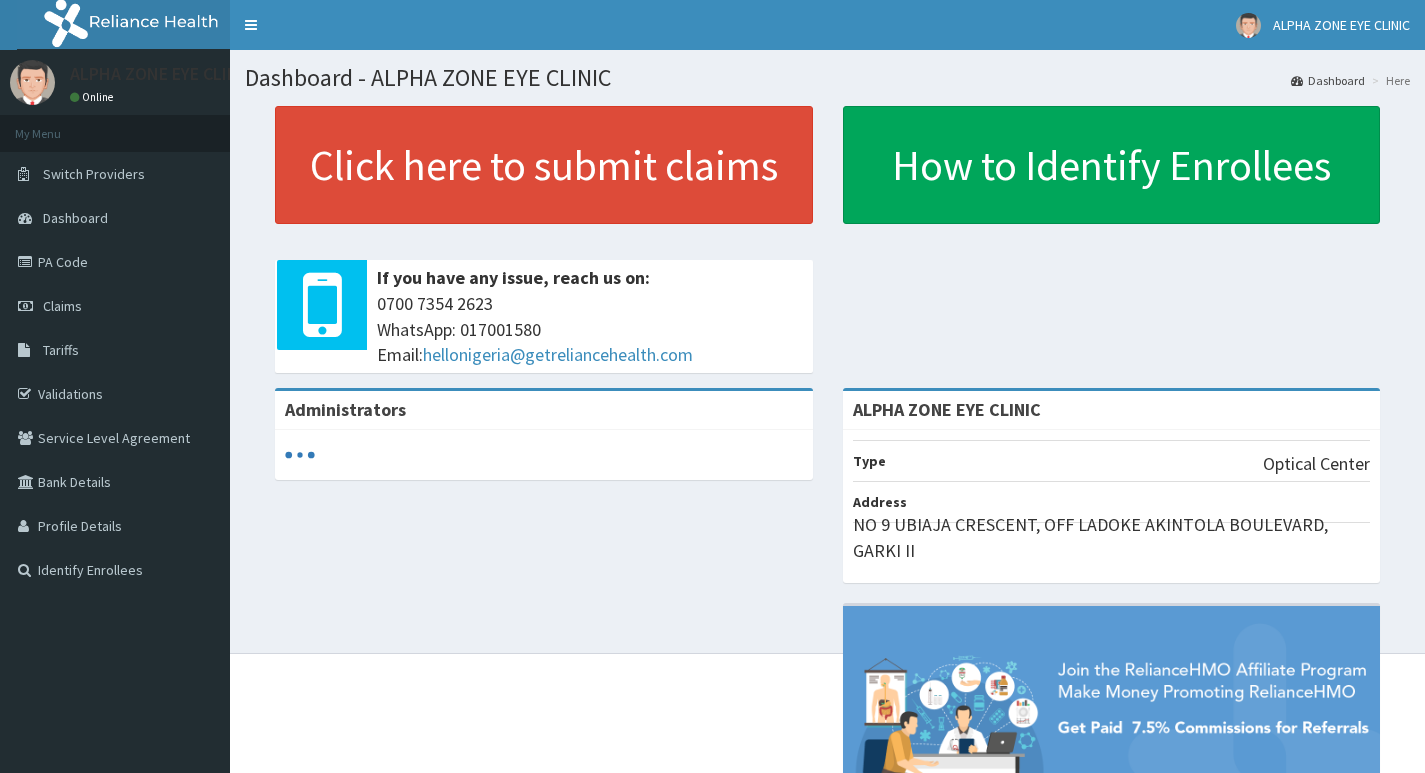 scroll, scrollTop: 0, scrollLeft: 0, axis: both 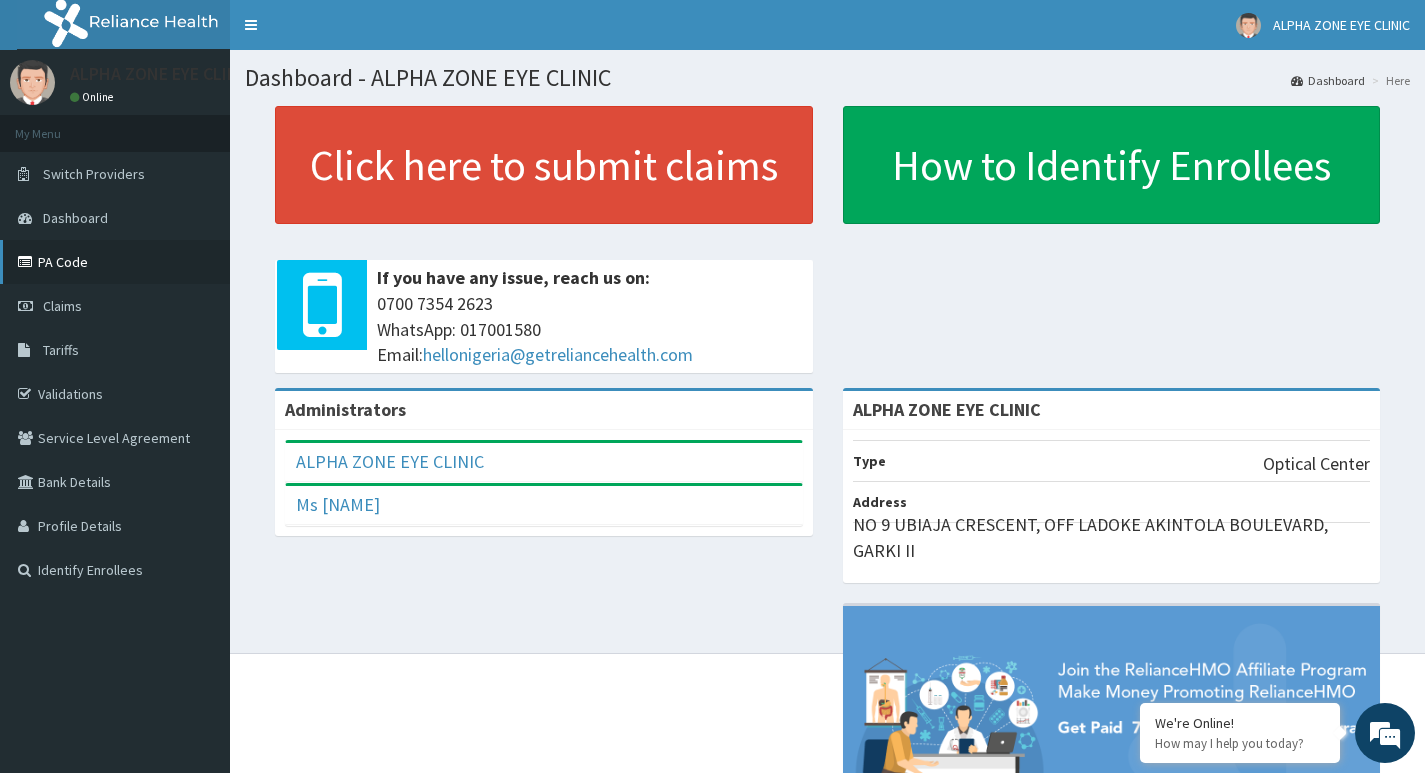 click on "PA Code" at bounding box center [115, 262] 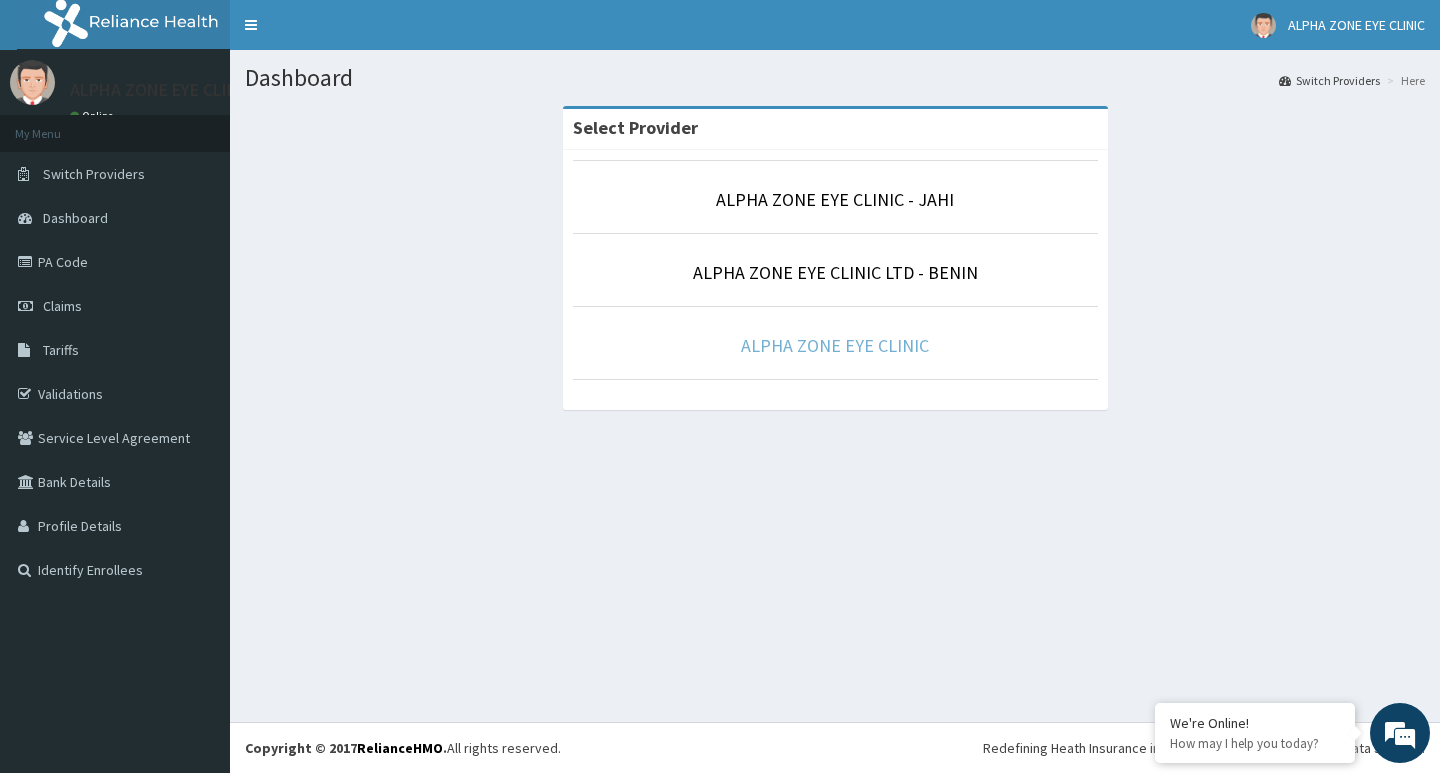 scroll, scrollTop: 0, scrollLeft: 0, axis: both 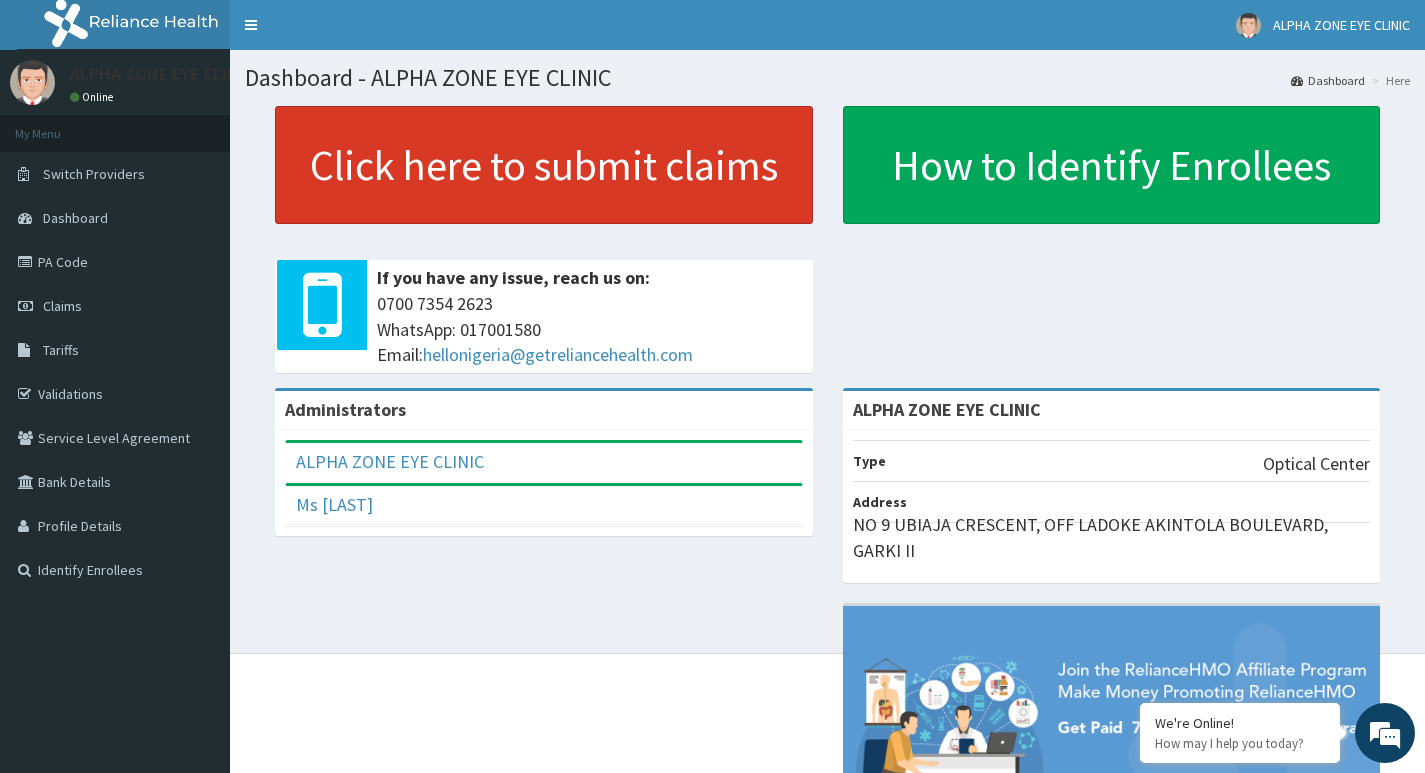 click on "Click here to submit claims" at bounding box center [544, 165] 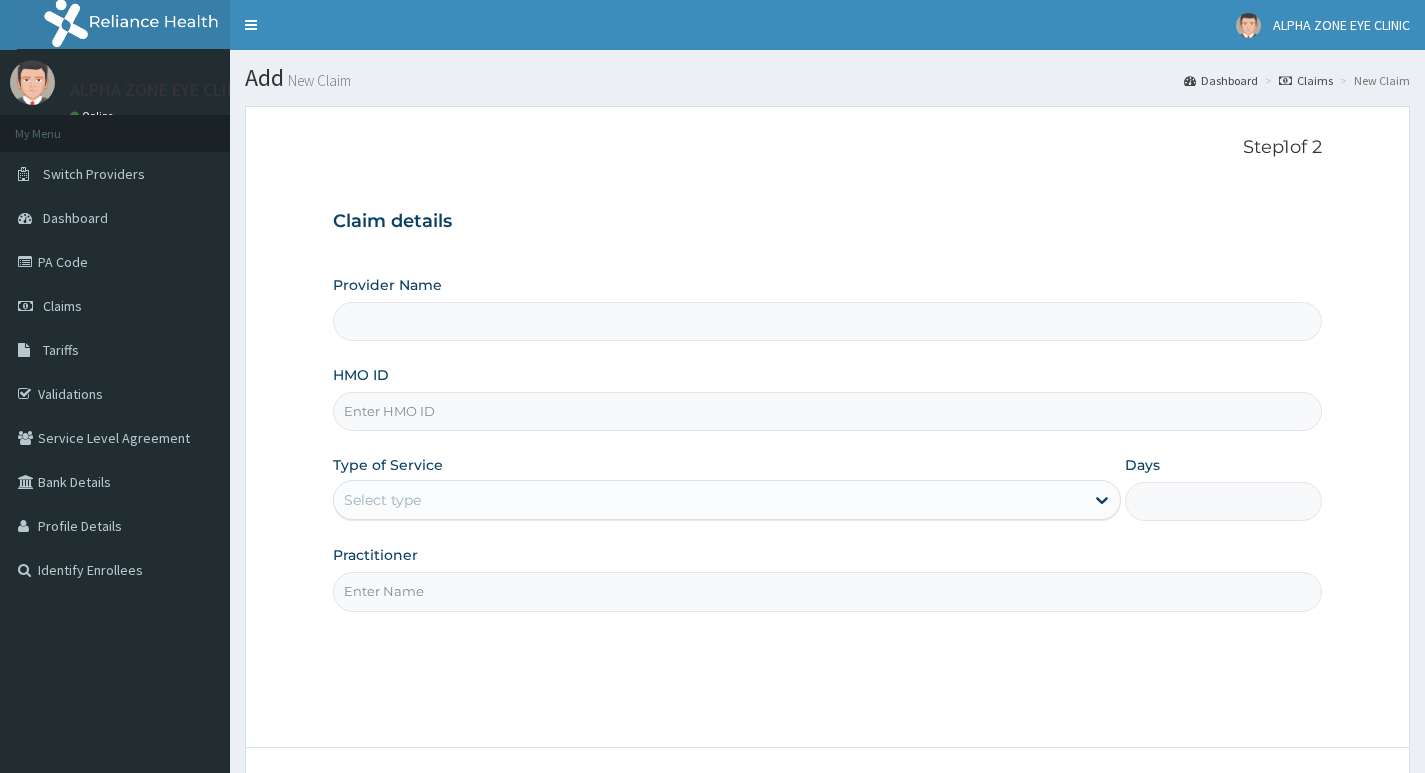 type on "ALPHA ZONE EYE CLINIC" 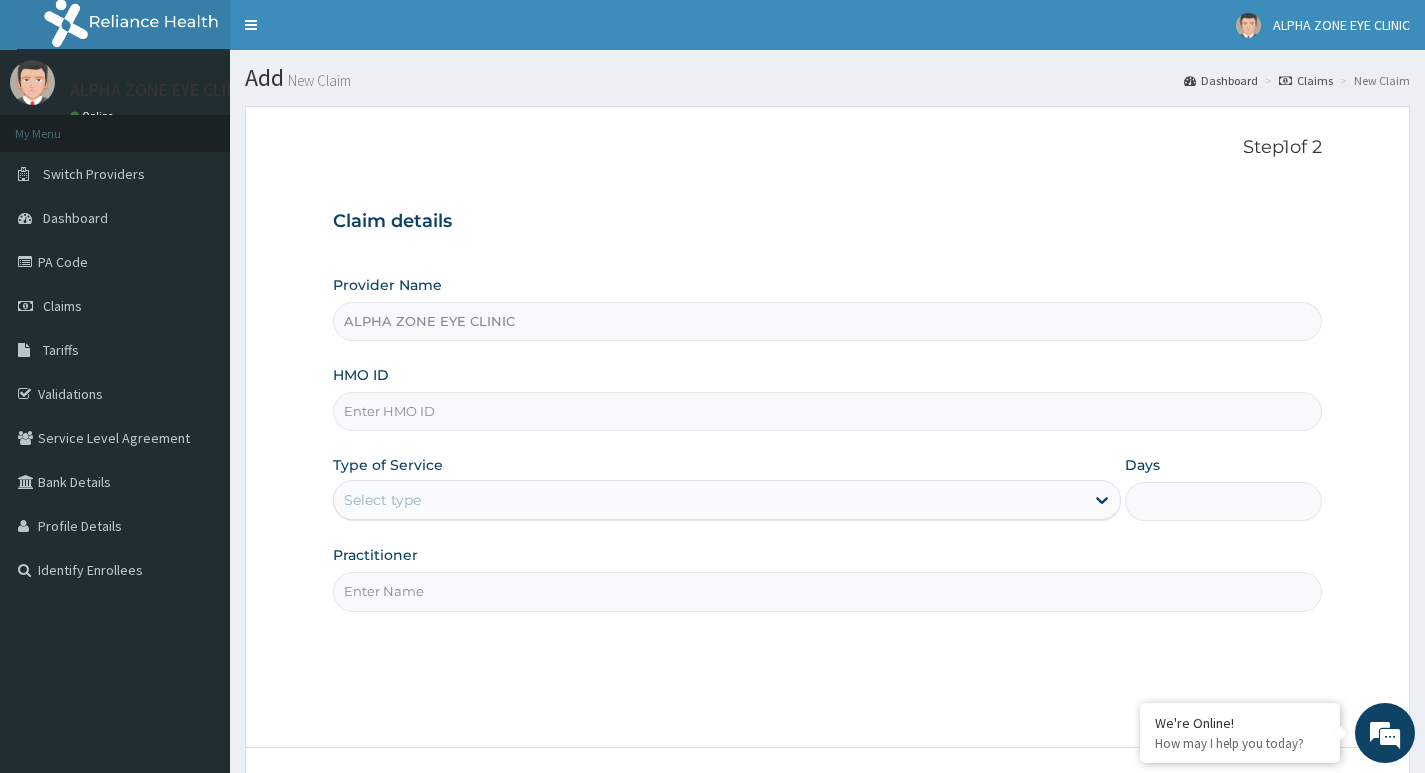 scroll, scrollTop: 0, scrollLeft: 0, axis: both 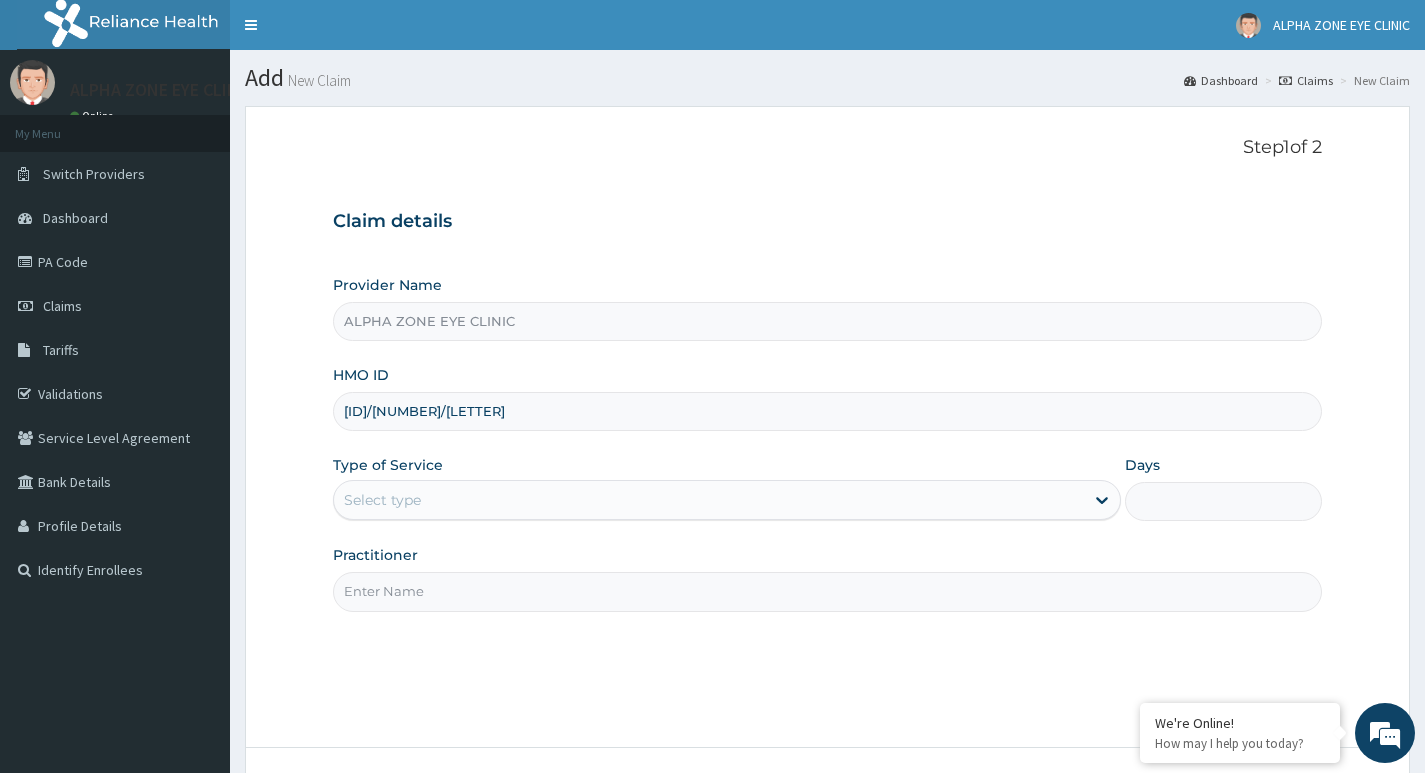 type on "[ID]/[NUMBER]/[LETTER]" 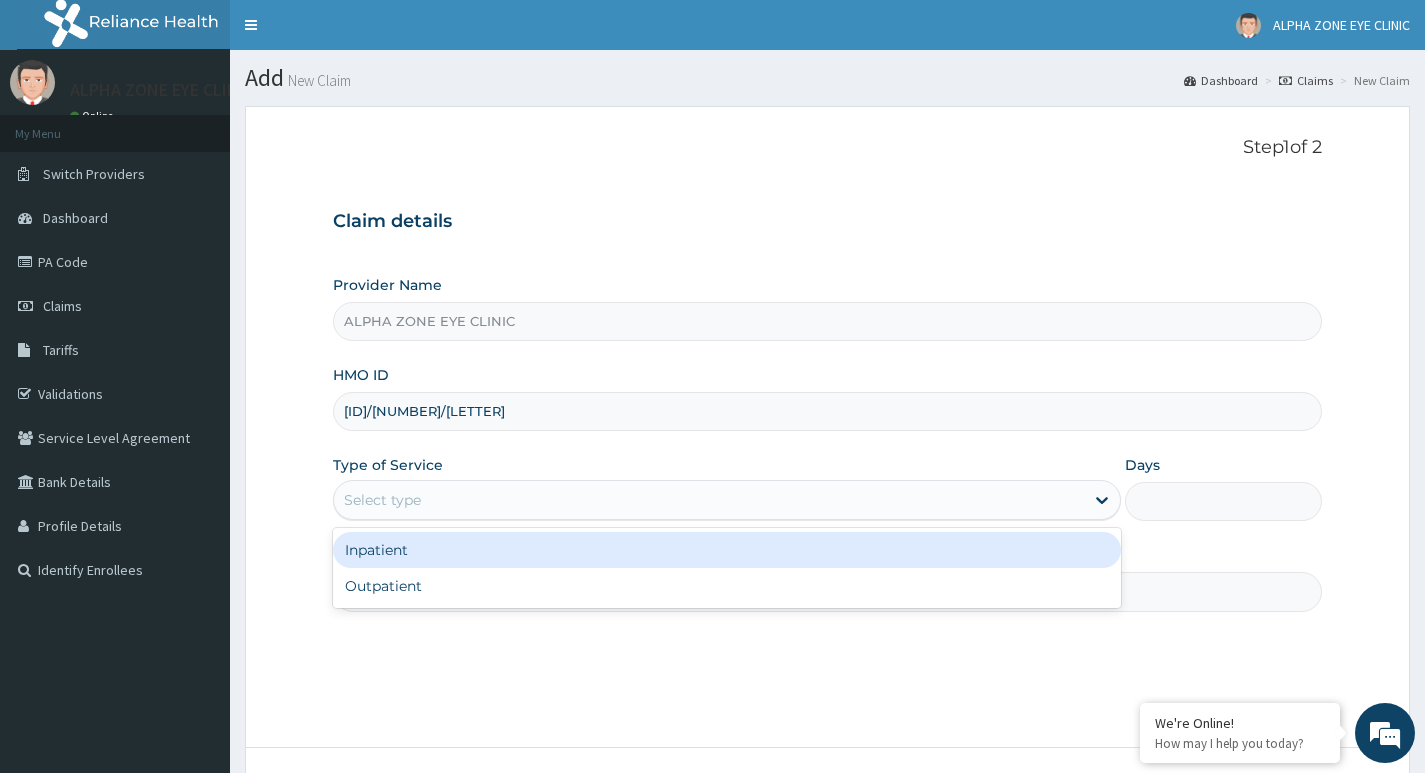 click on "Select type" at bounding box center (709, 500) 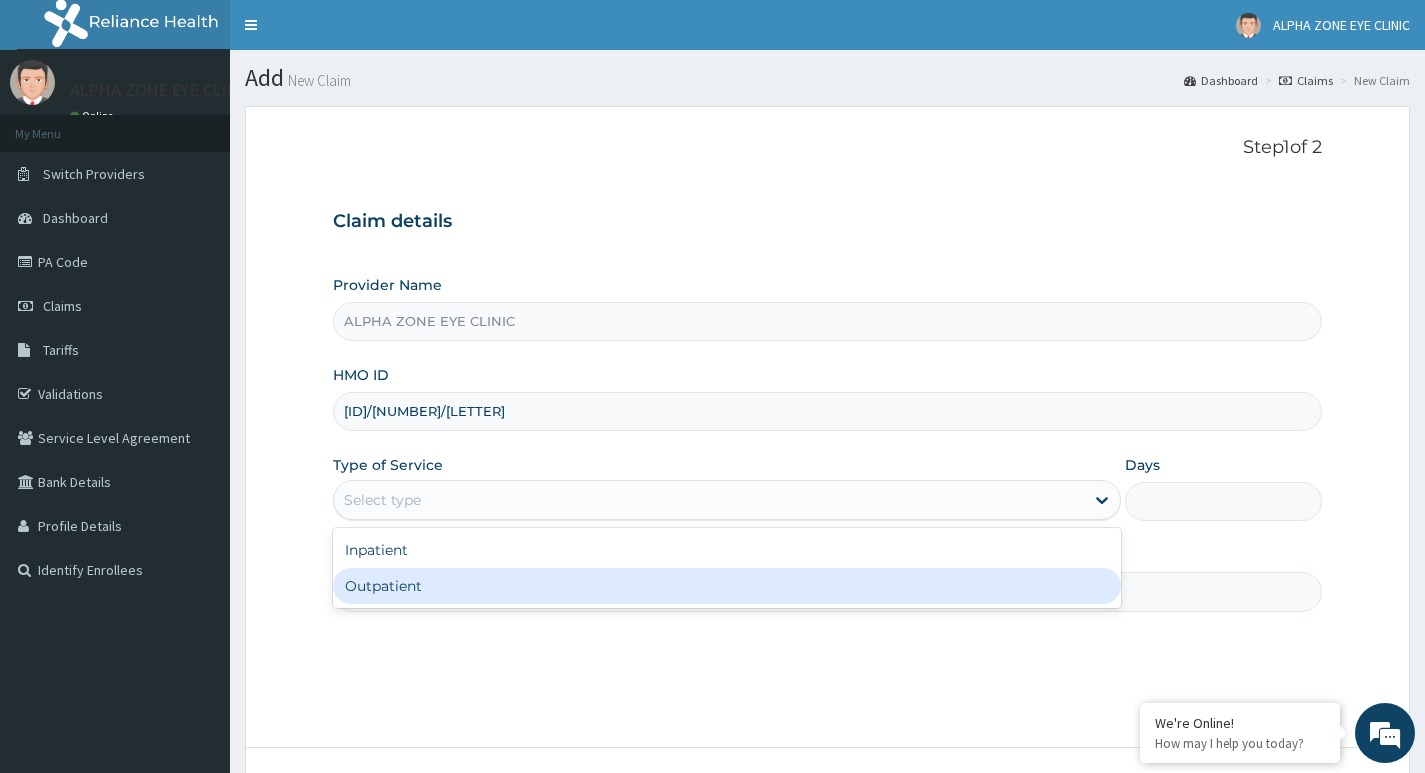 click on "Outpatient" at bounding box center [727, 586] 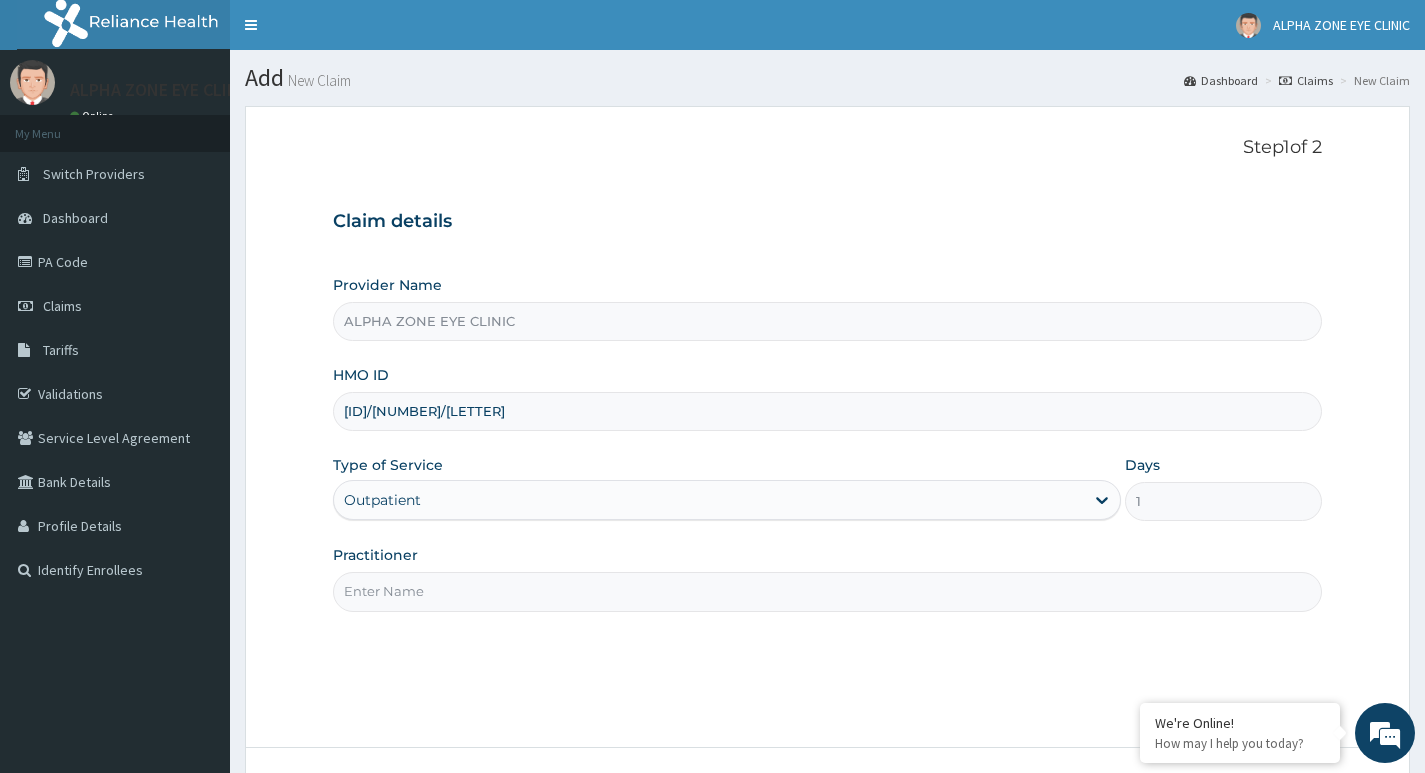 click on "Practitioner" at bounding box center (827, 591) 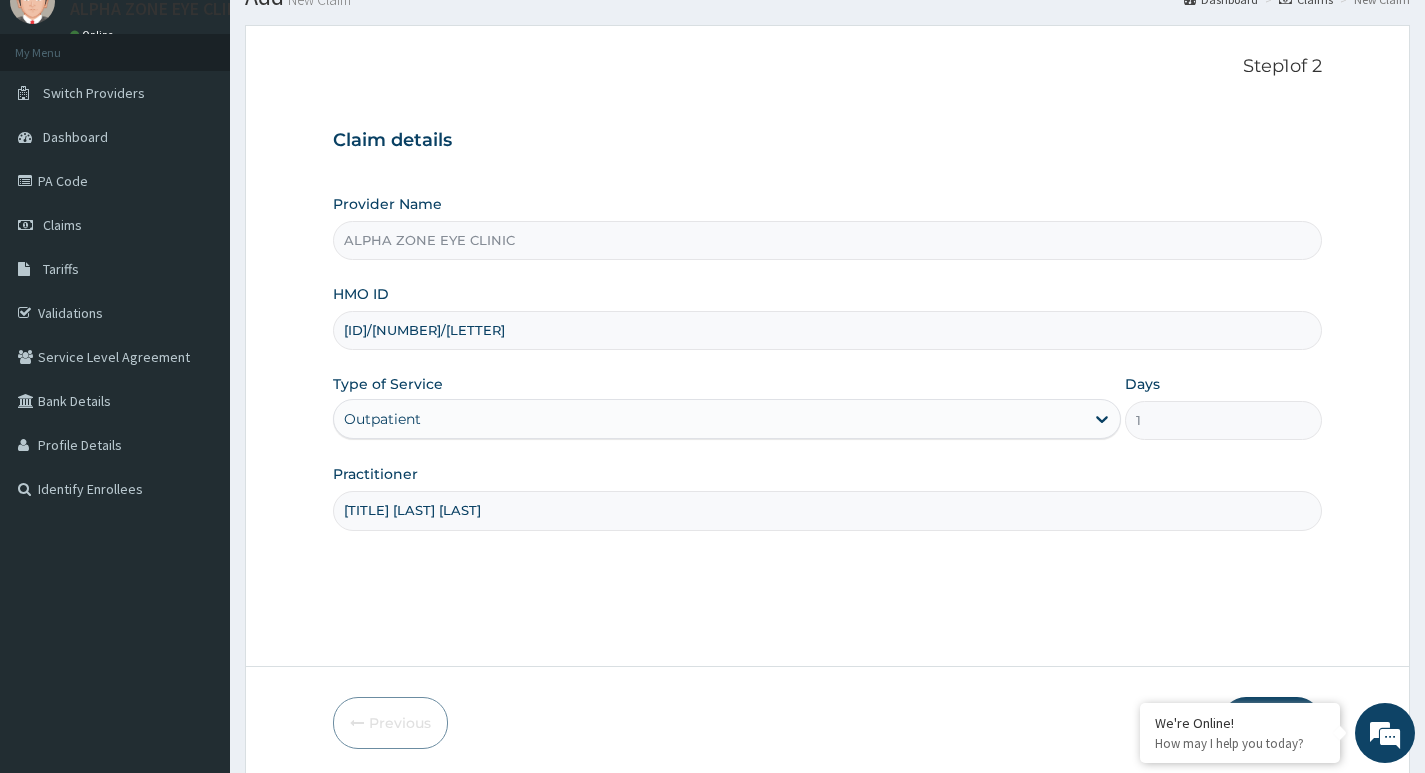 scroll, scrollTop: 154, scrollLeft: 0, axis: vertical 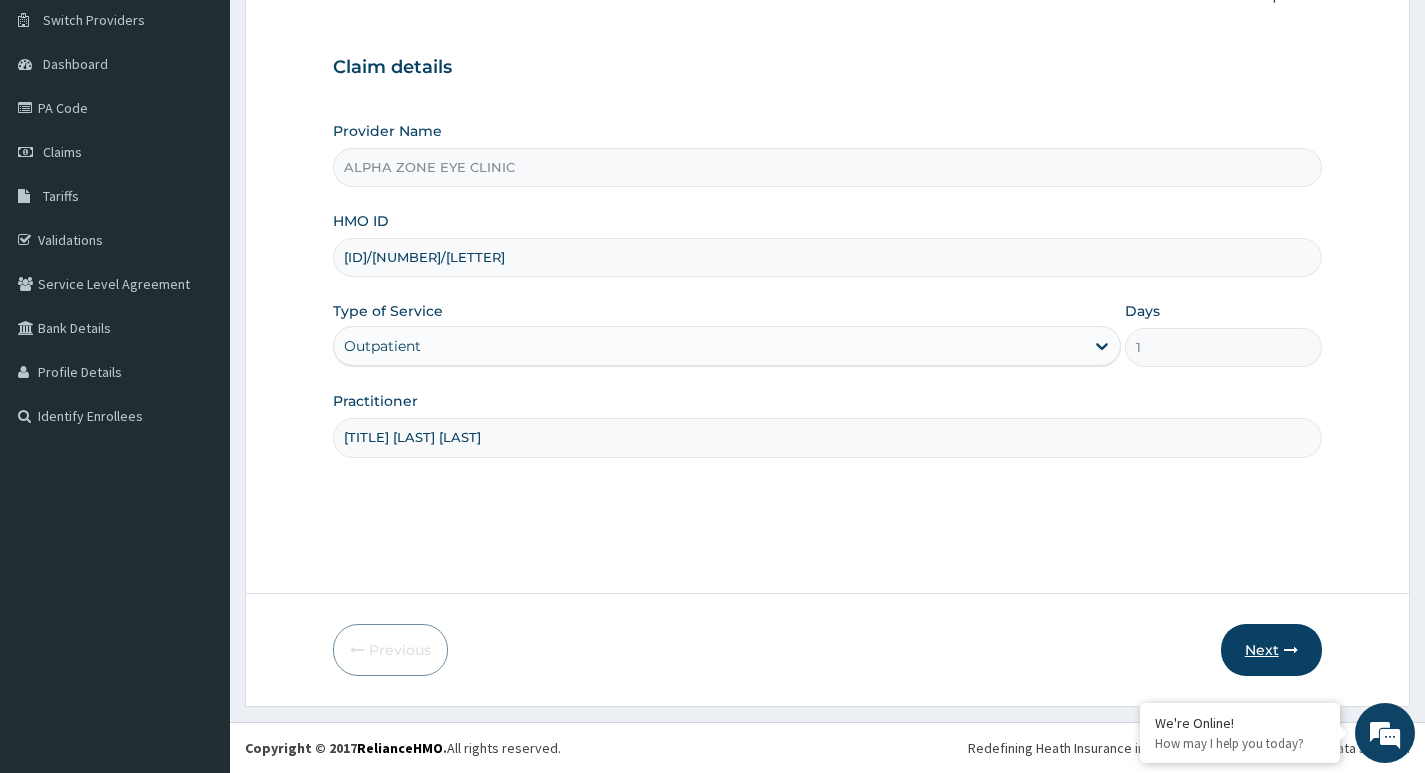click on "Next" at bounding box center (1271, 650) 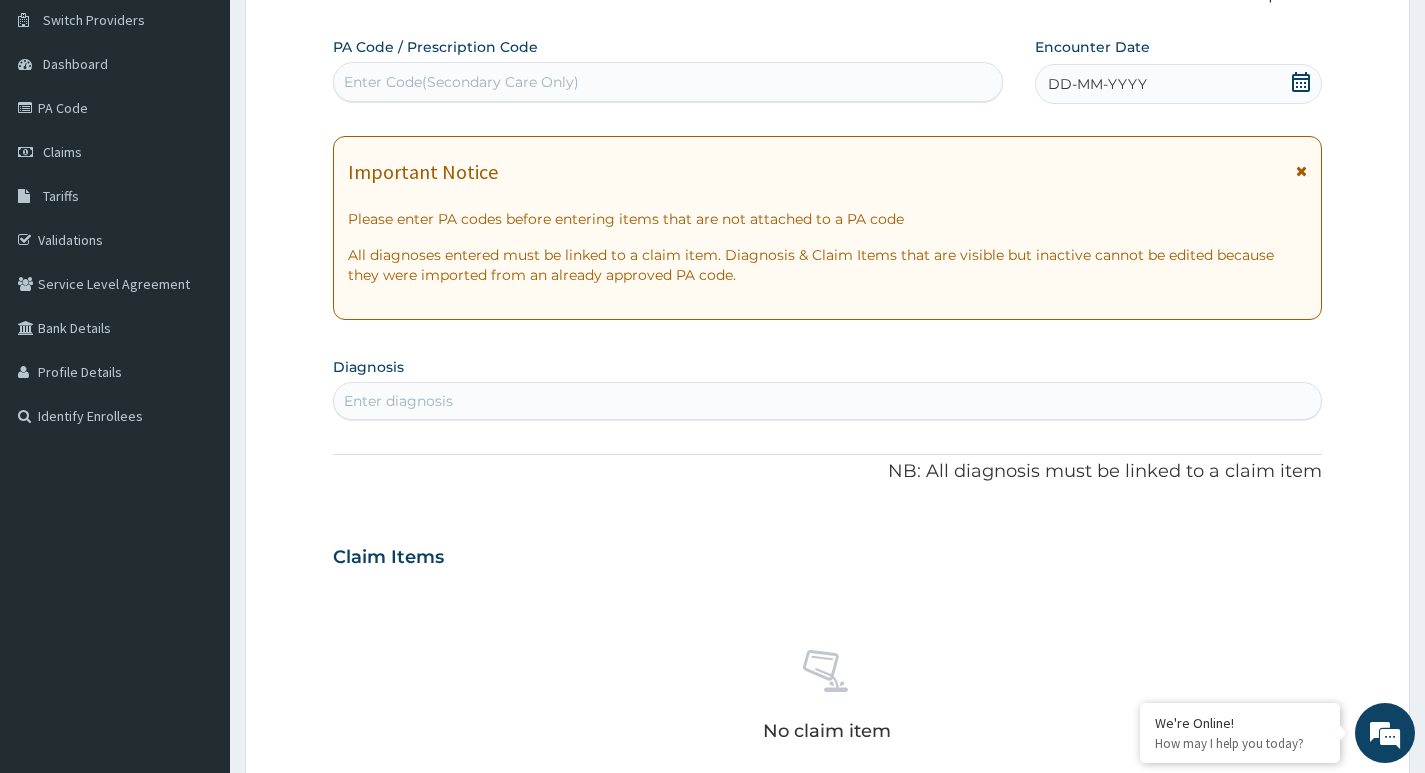 drag, startPoint x: 427, startPoint y: 68, endPoint x: 407, endPoint y: 87, distance: 27.58623 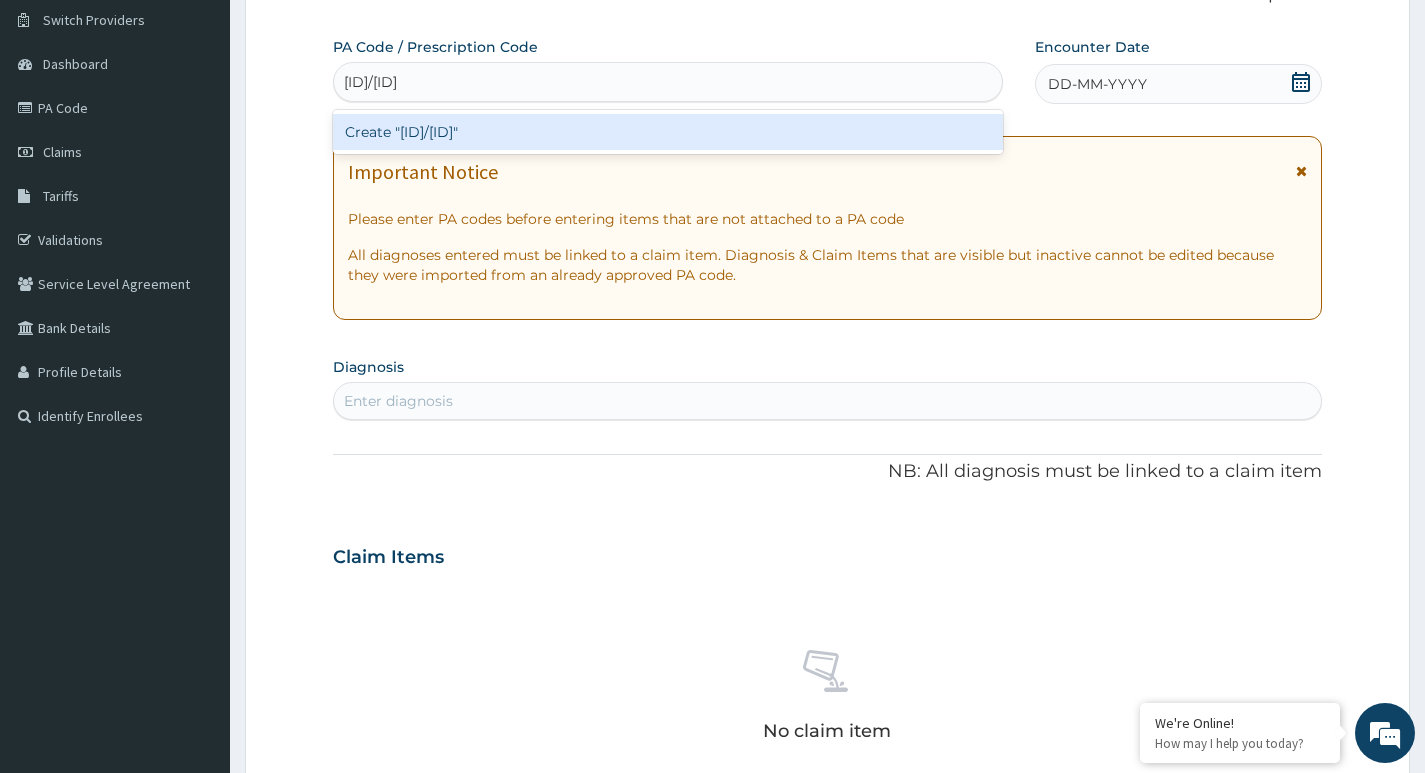 click on "Create "PA/F716F9"" at bounding box center [668, 132] 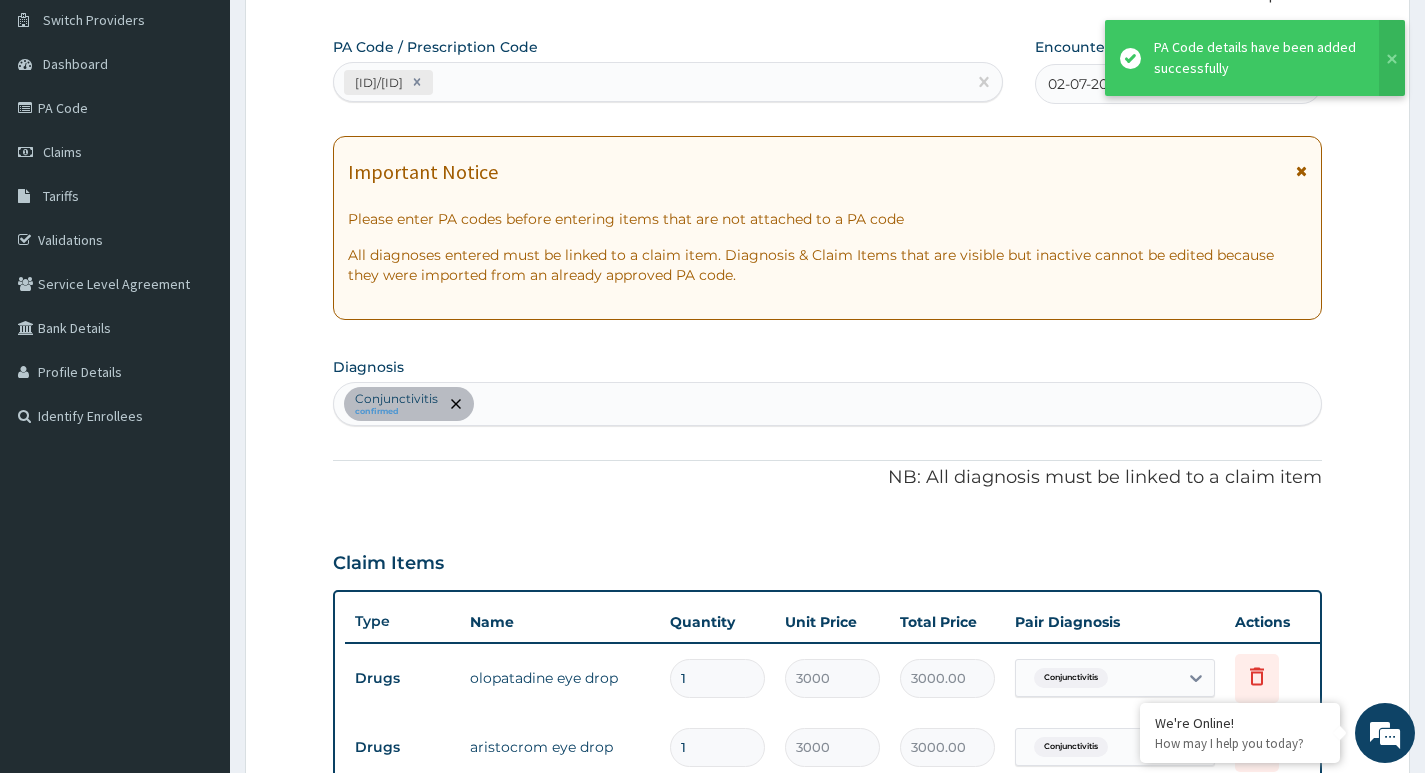 scroll, scrollTop: 668, scrollLeft: 0, axis: vertical 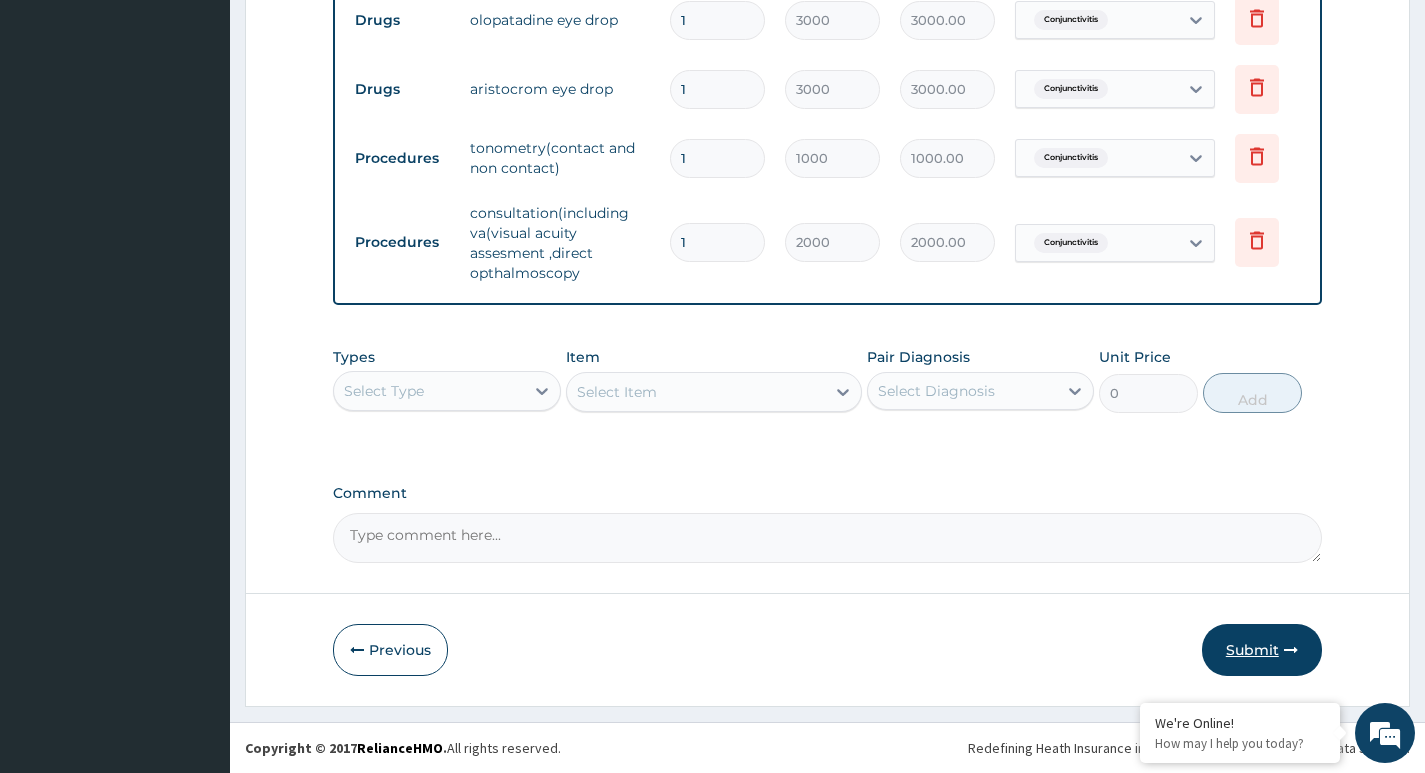 click on "Submit" at bounding box center (1262, 650) 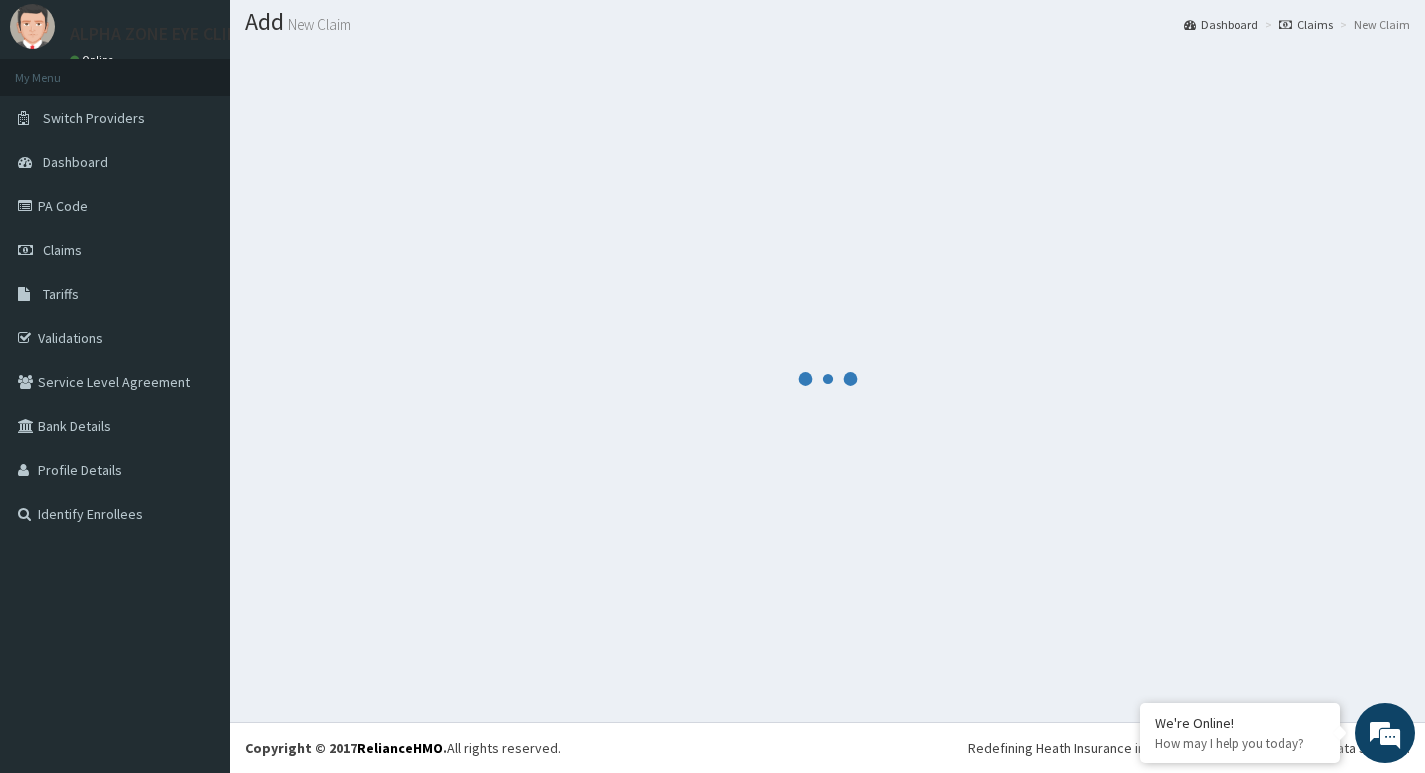 scroll, scrollTop: 56, scrollLeft: 0, axis: vertical 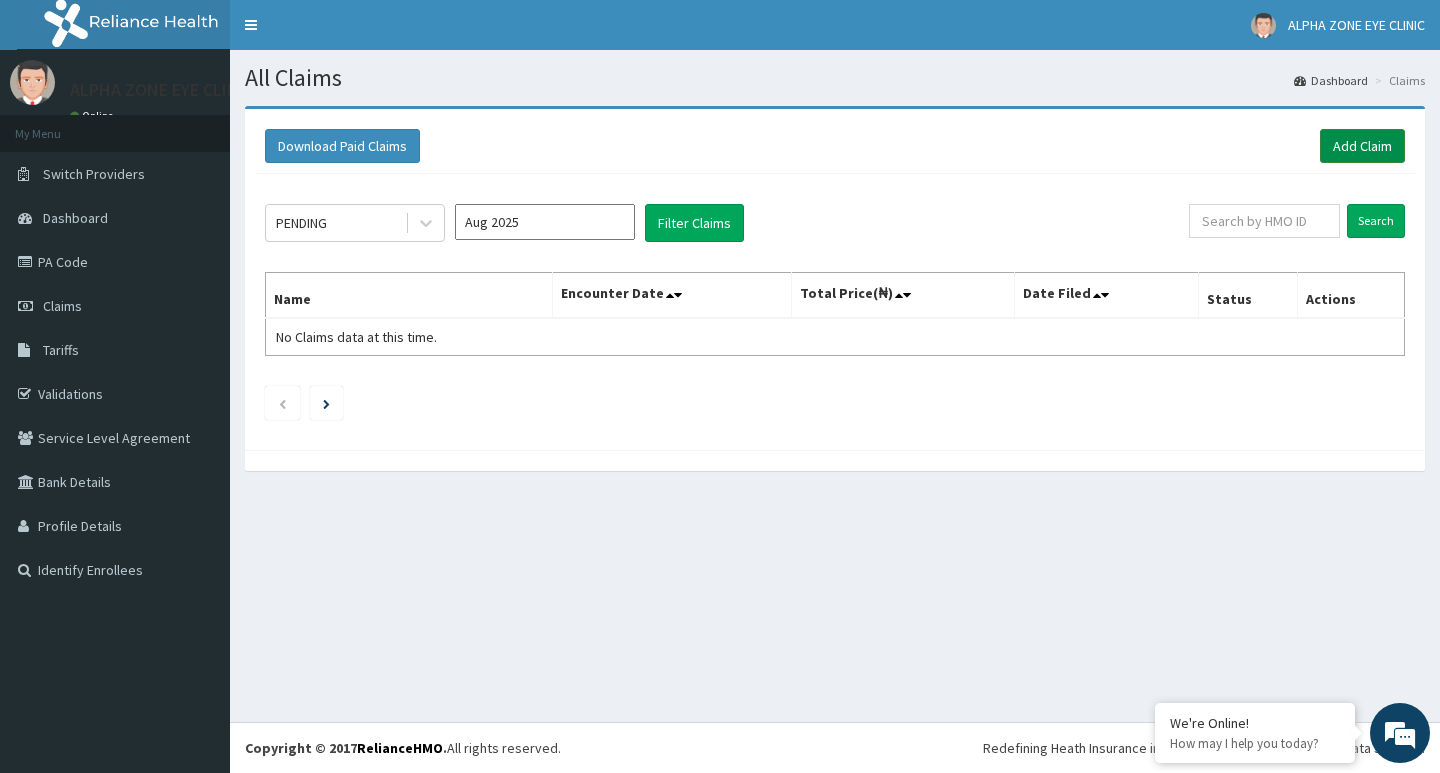 click on "Add Claim" at bounding box center [1362, 146] 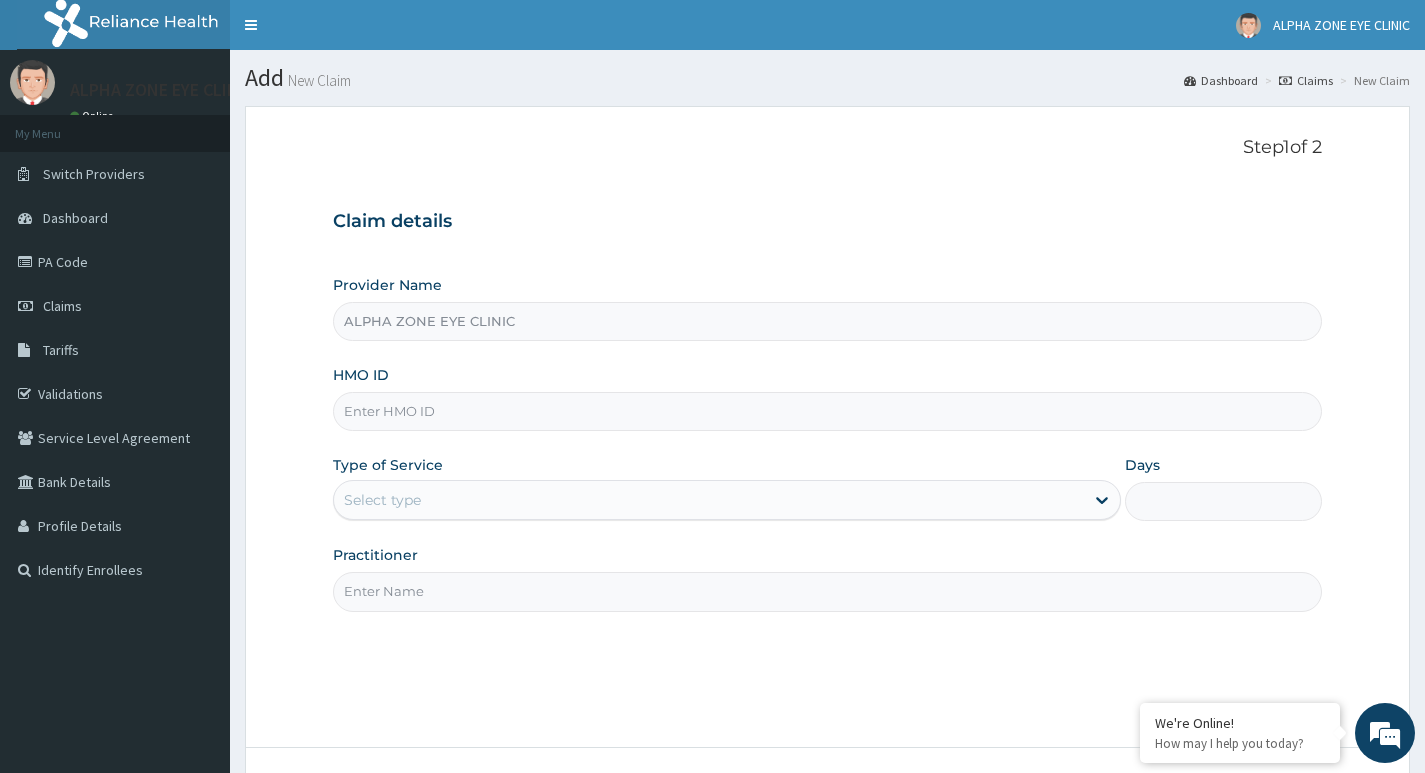 scroll, scrollTop: 0, scrollLeft: 0, axis: both 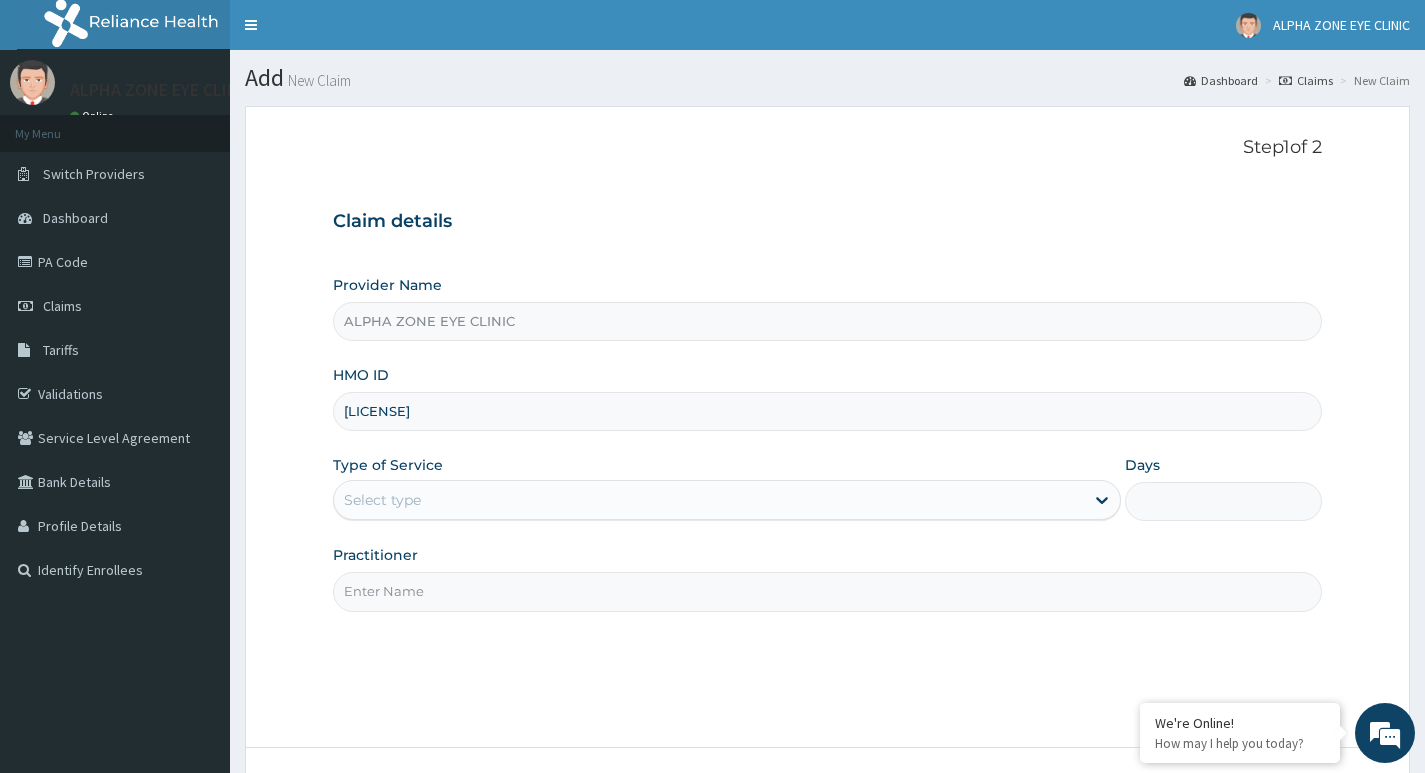 type on "[LICENSE]" 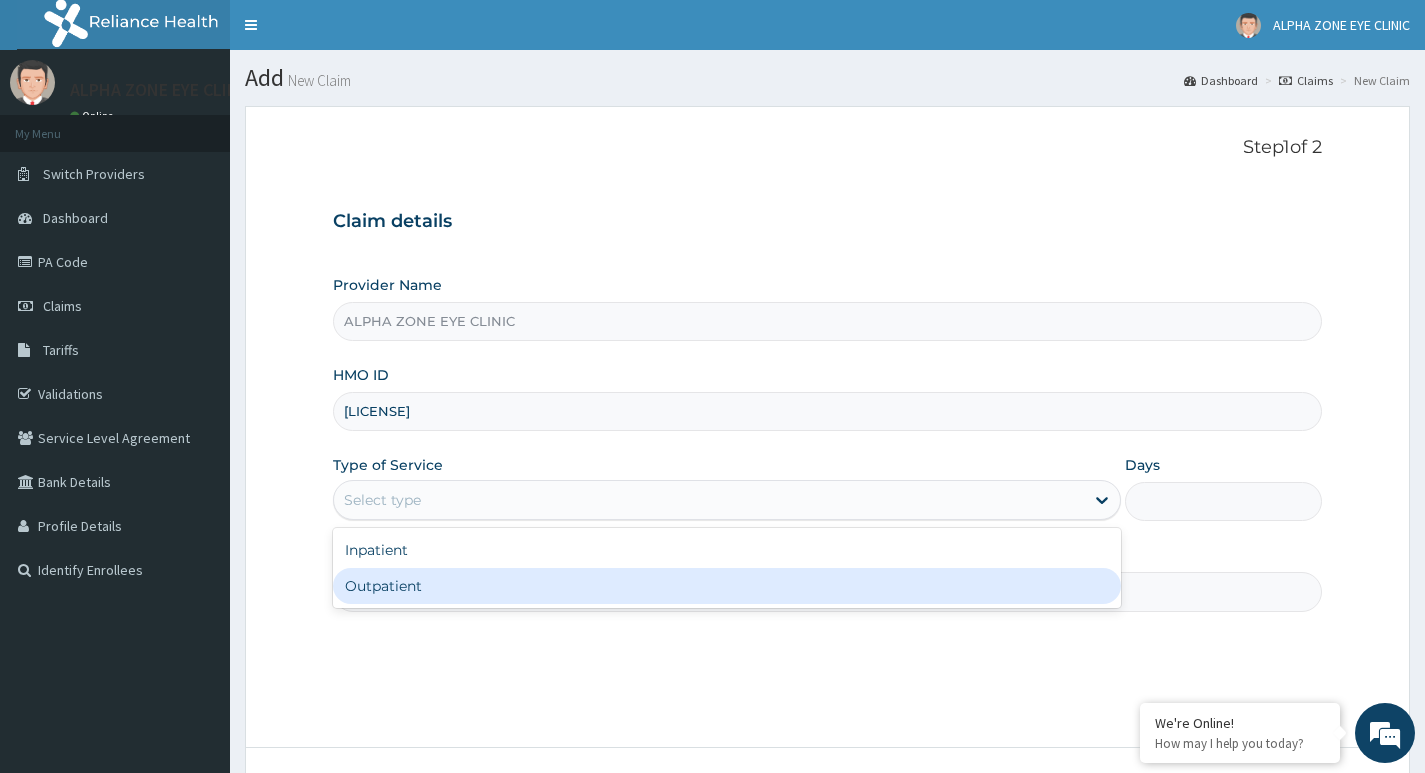 click on "Outpatient" at bounding box center (727, 586) 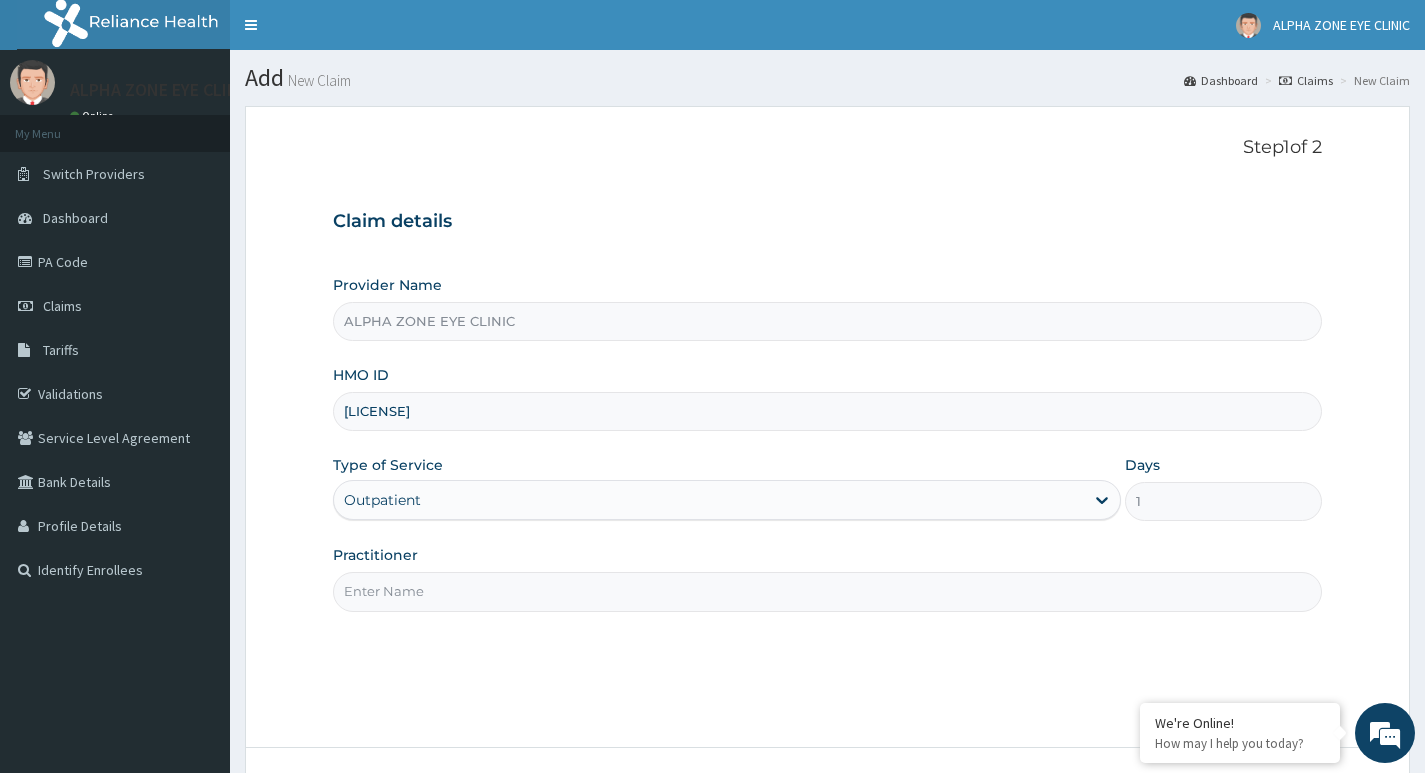 click on "Practitioner" at bounding box center [827, 591] 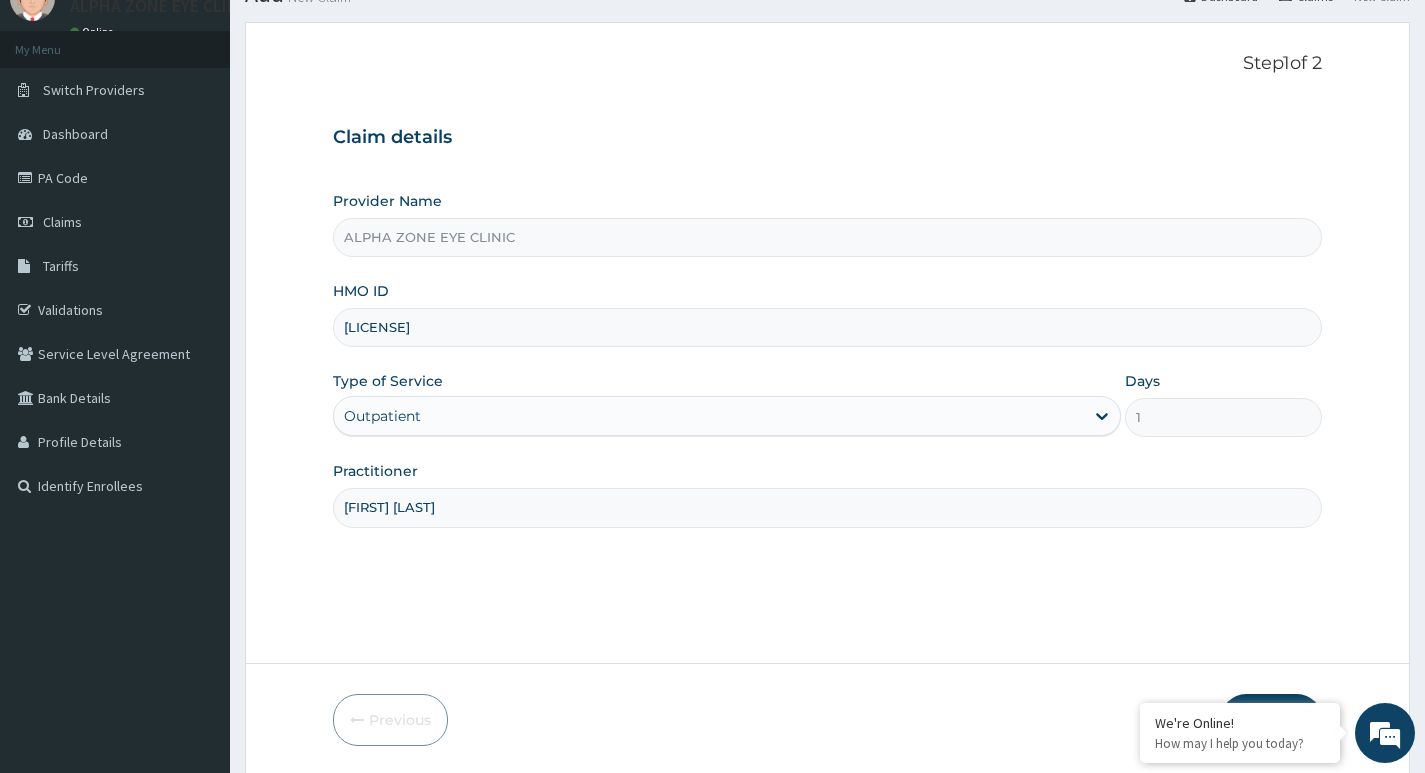 scroll, scrollTop: 154, scrollLeft: 0, axis: vertical 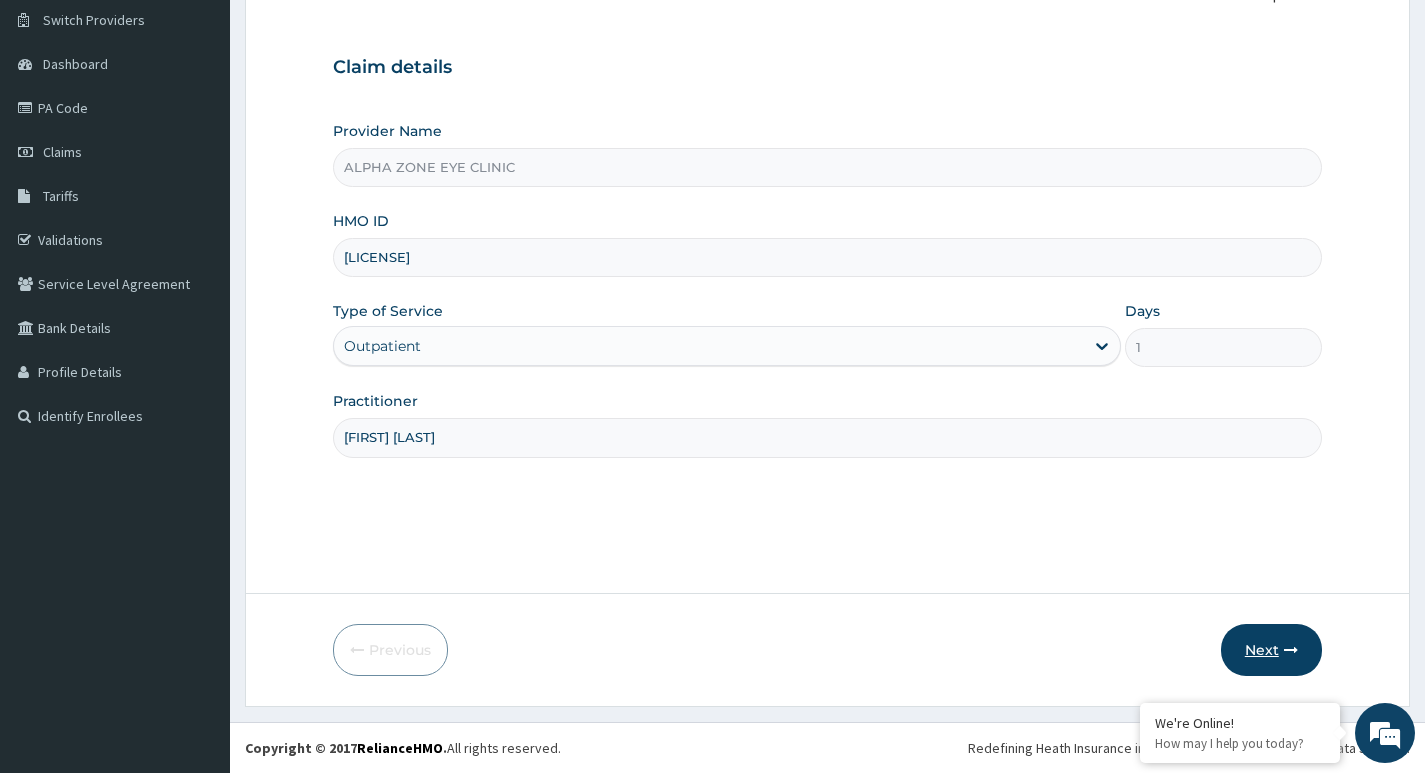 click on "Next" at bounding box center (1271, 650) 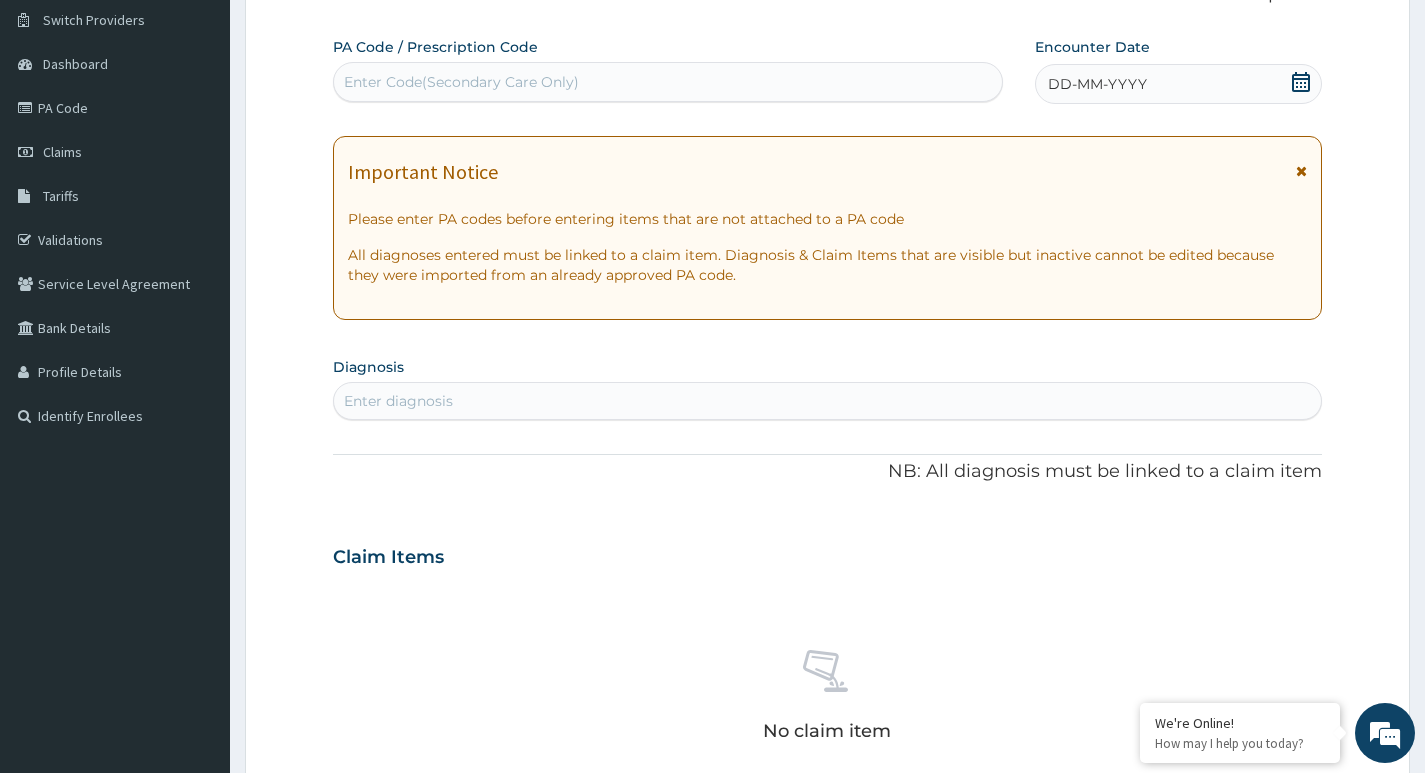 click on "Enter Code(Secondary Care Only)" at bounding box center (461, 82) 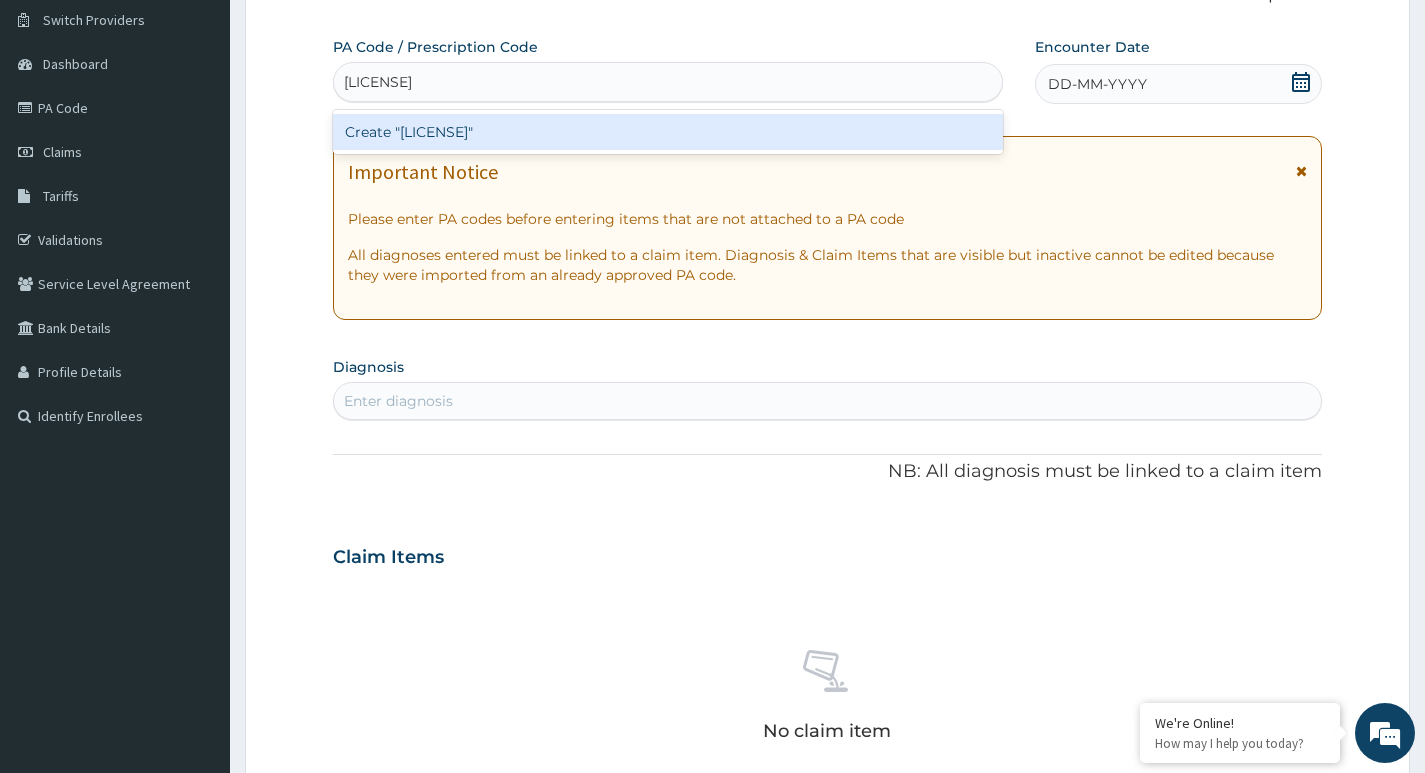 click on "Create "PA/9DFE42"" at bounding box center [668, 132] 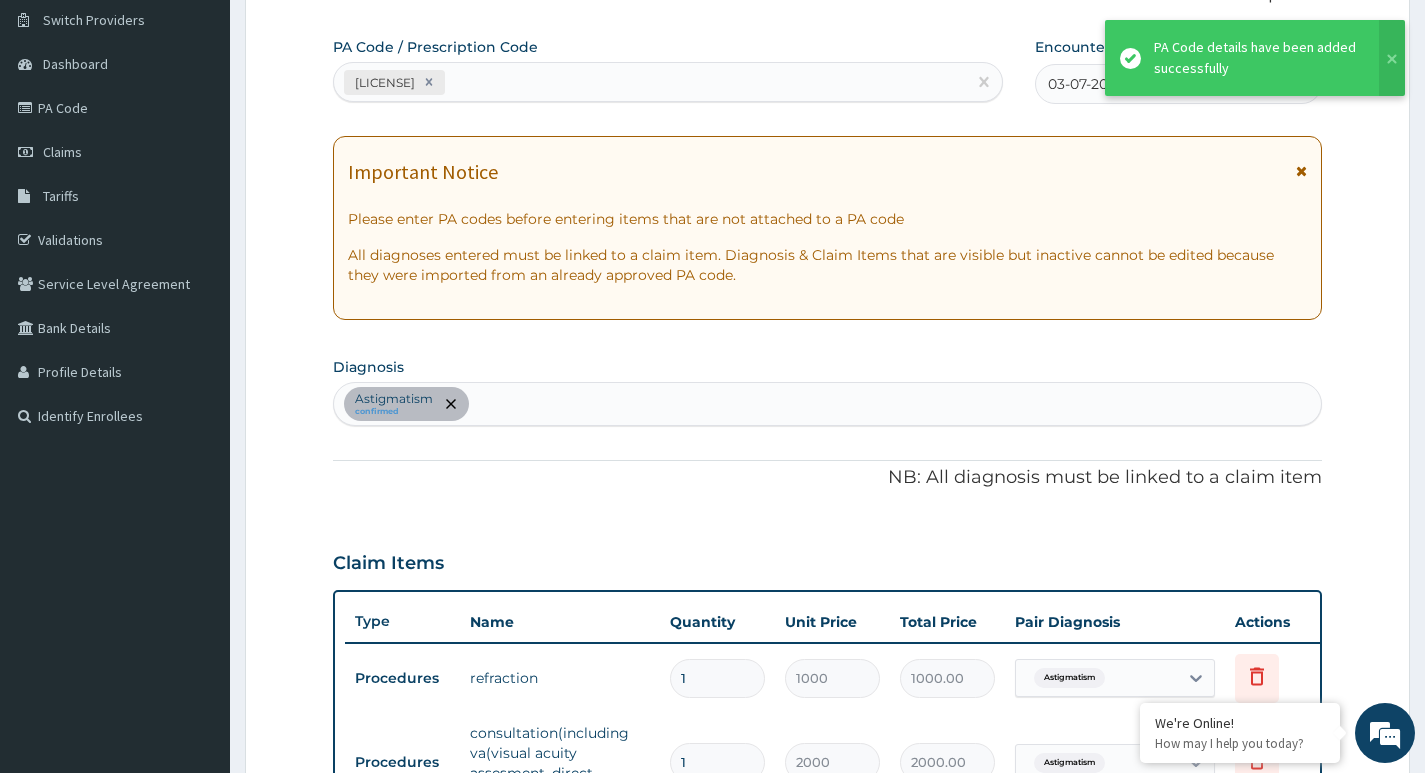 scroll, scrollTop: 684, scrollLeft: 0, axis: vertical 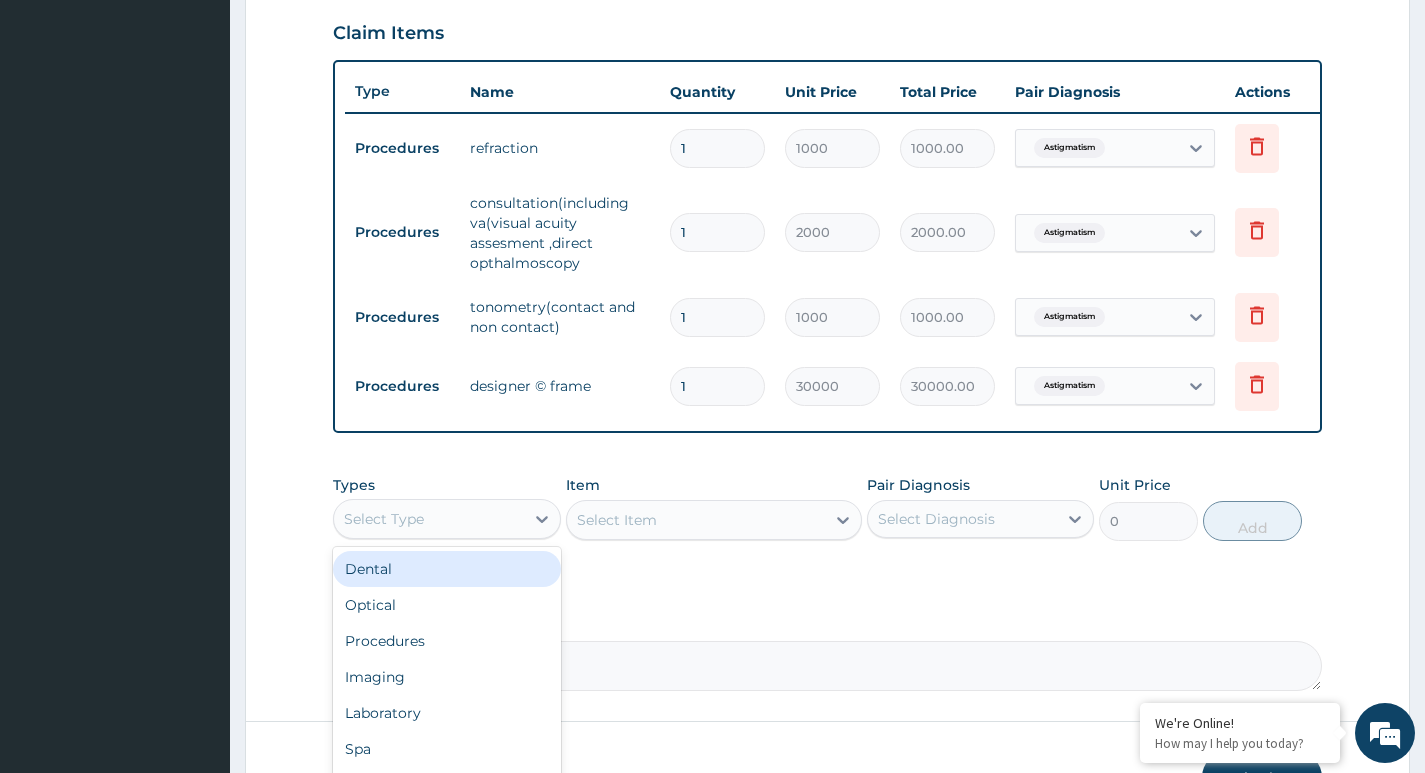 drag, startPoint x: 504, startPoint y: 538, endPoint x: 521, endPoint y: 537, distance: 17.029387 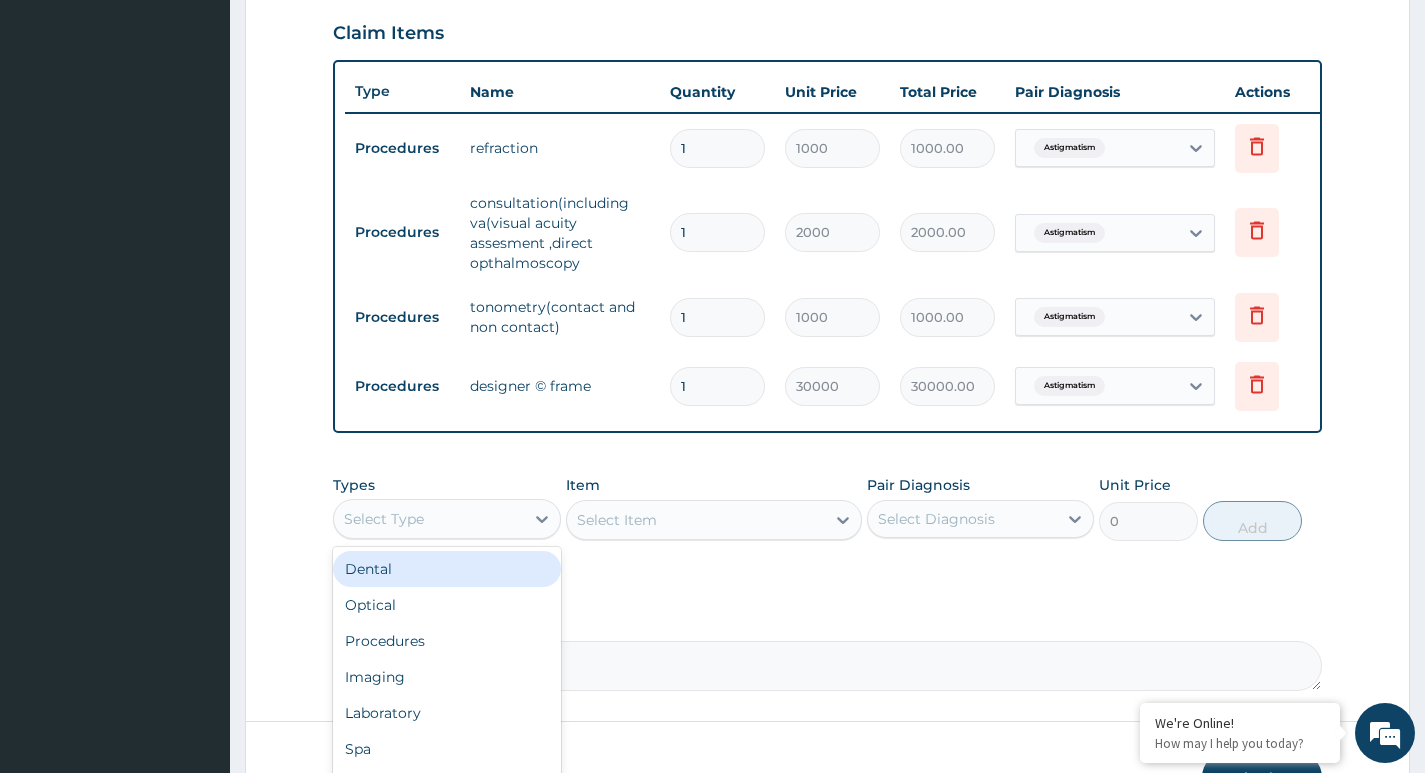 click on "Select Type" at bounding box center (428, 519) 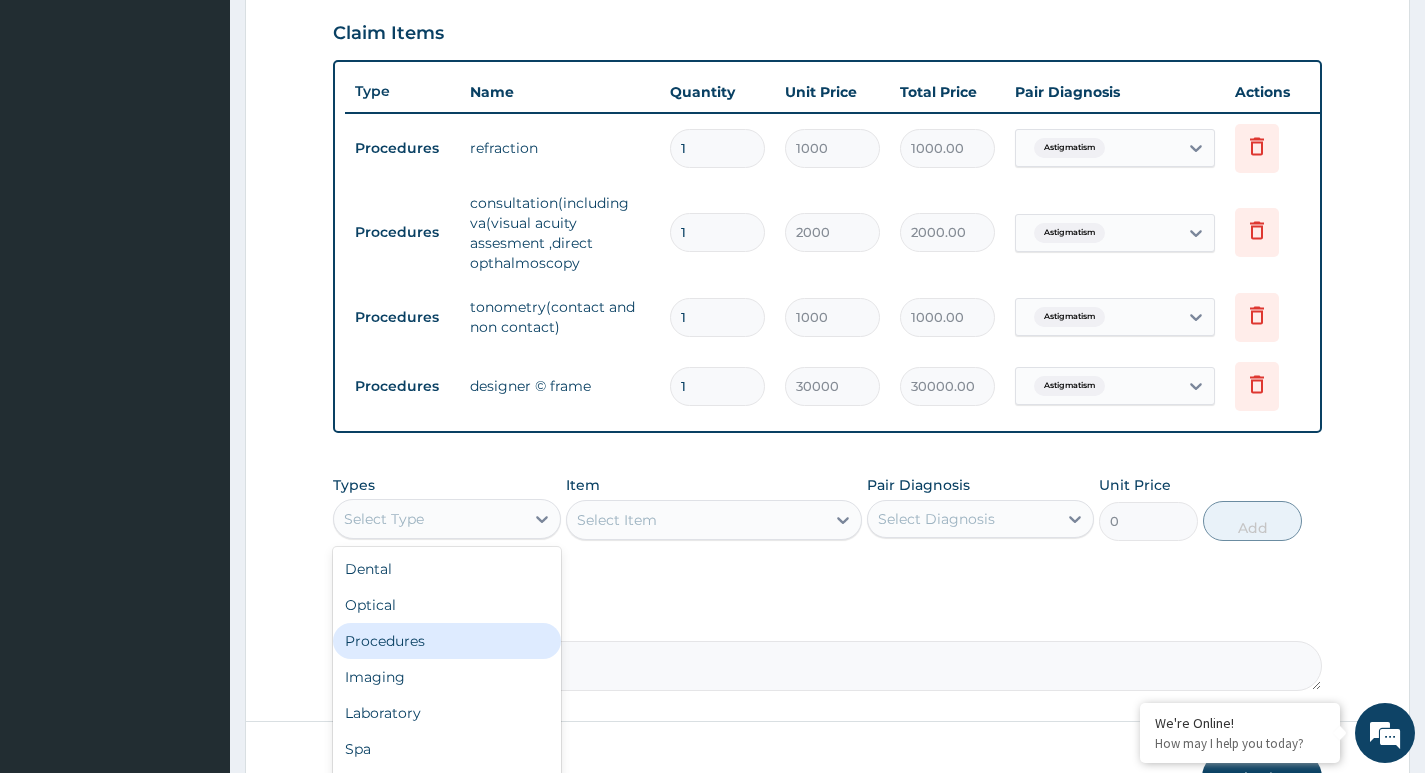 click on "Procedures" at bounding box center [446, 641] 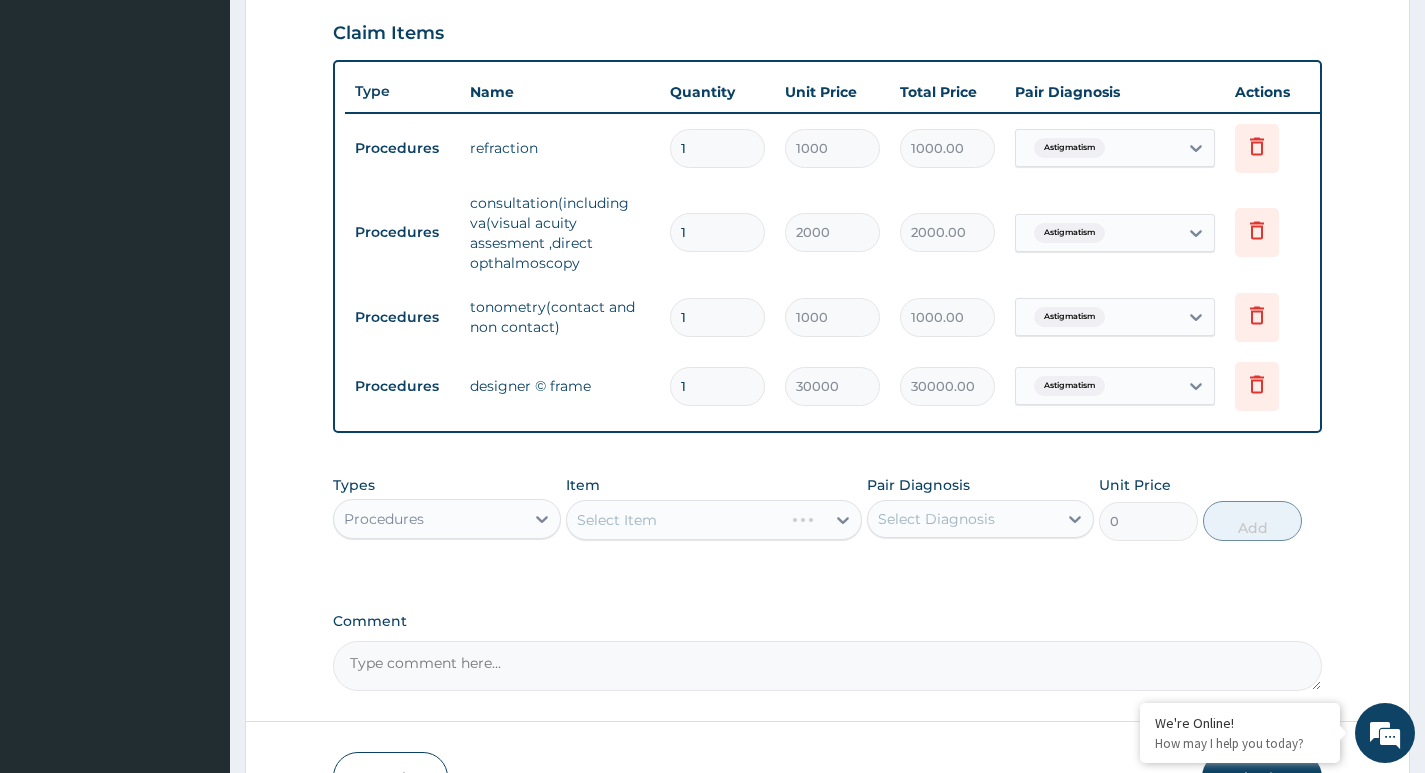 click on "Select Item" at bounding box center [714, 520] 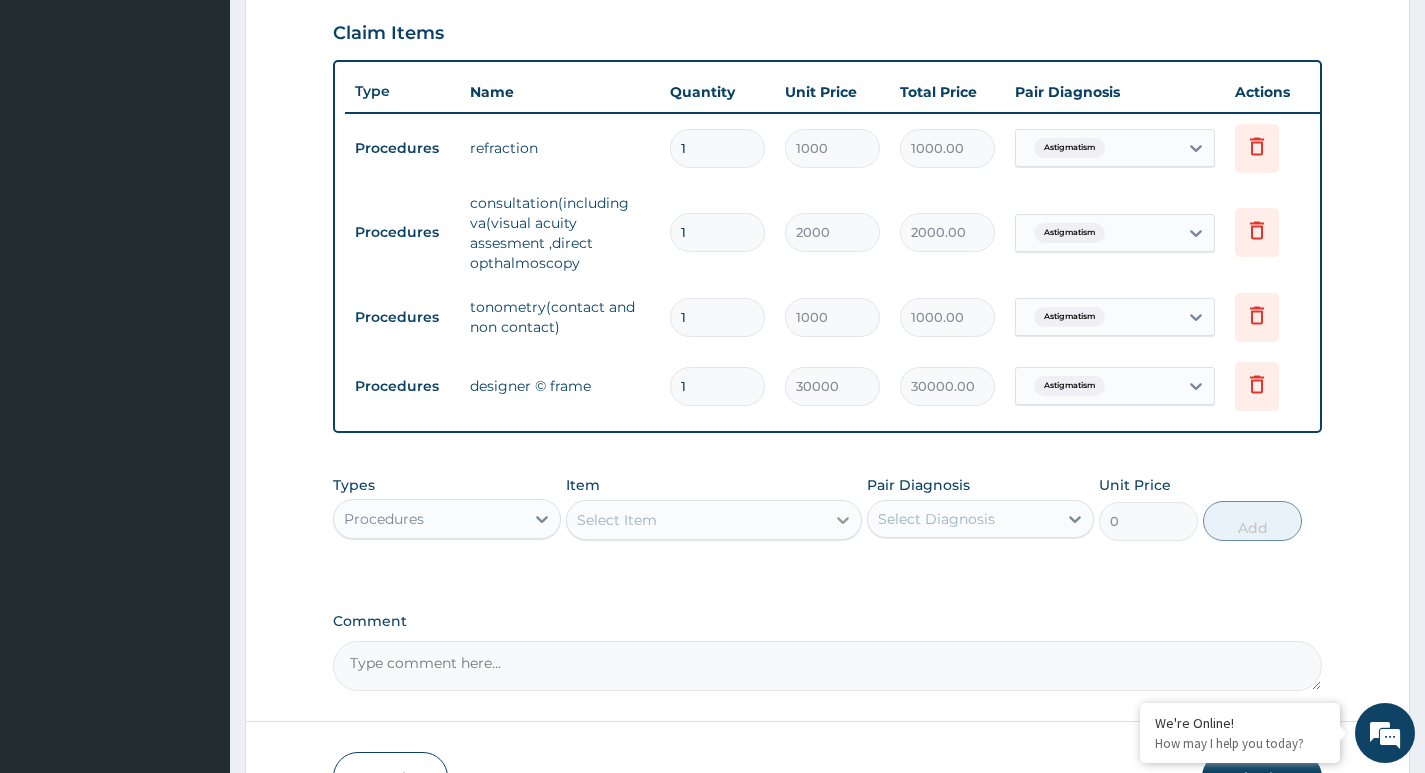 click 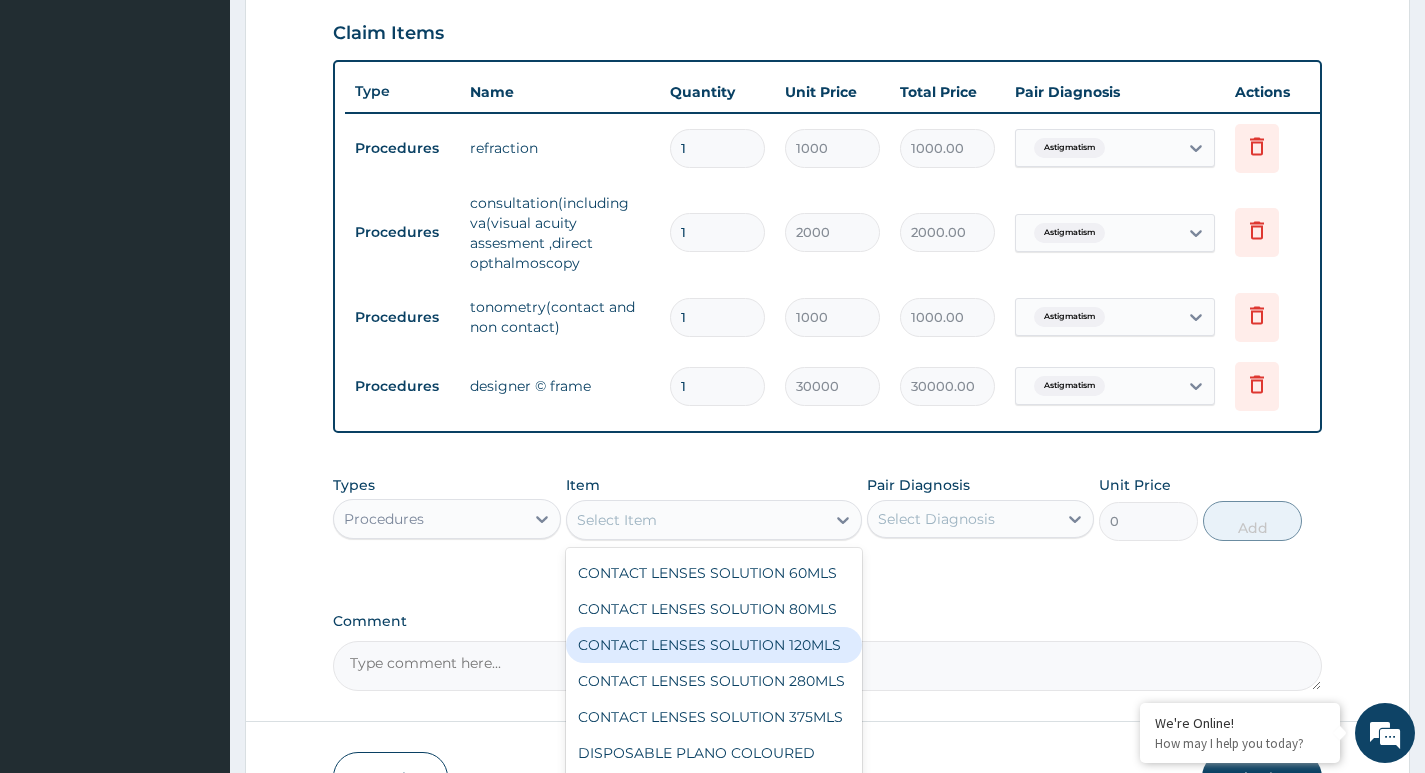 scroll, scrollTop: 1380, scrollLeft: 0, axis: vertical 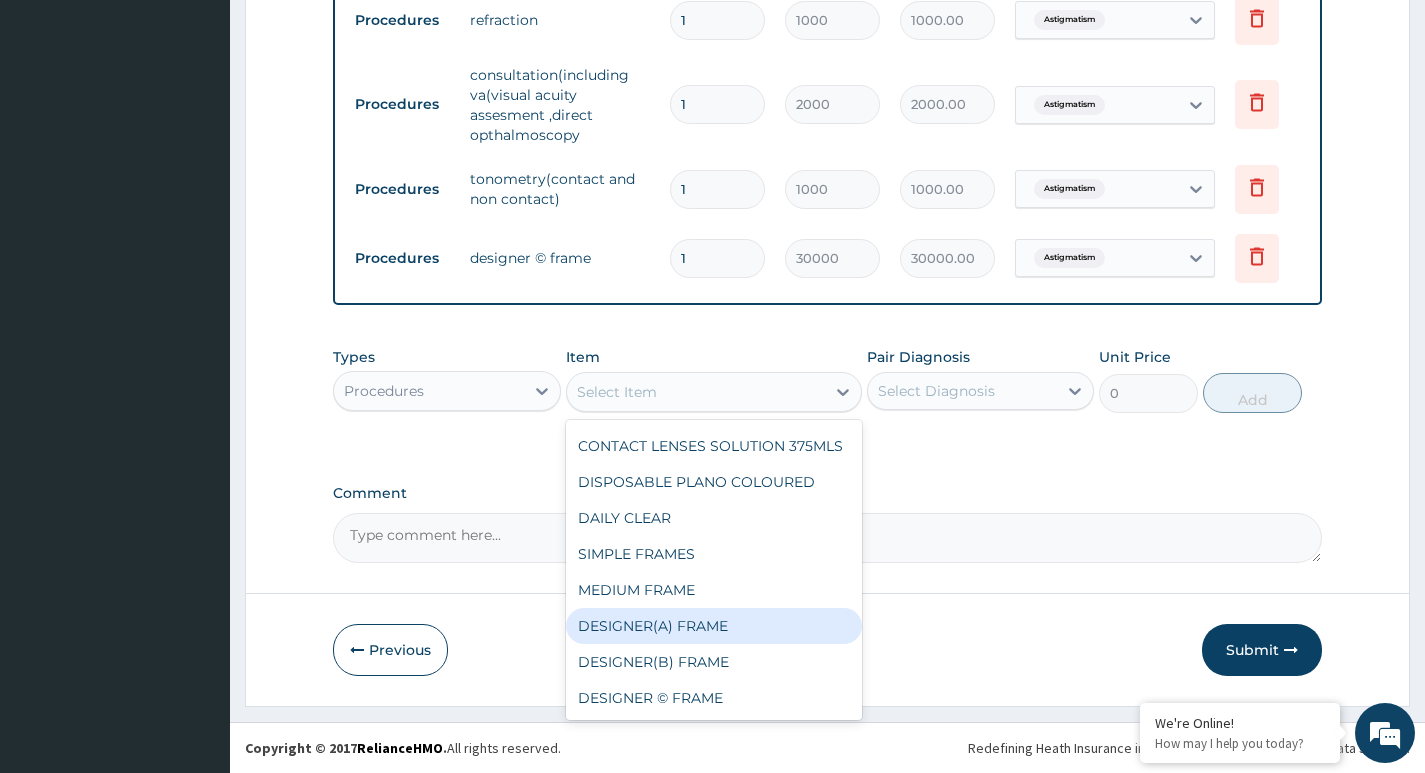 click on "DESIGNER(A) FRAME" at bounding box center [714, 626] 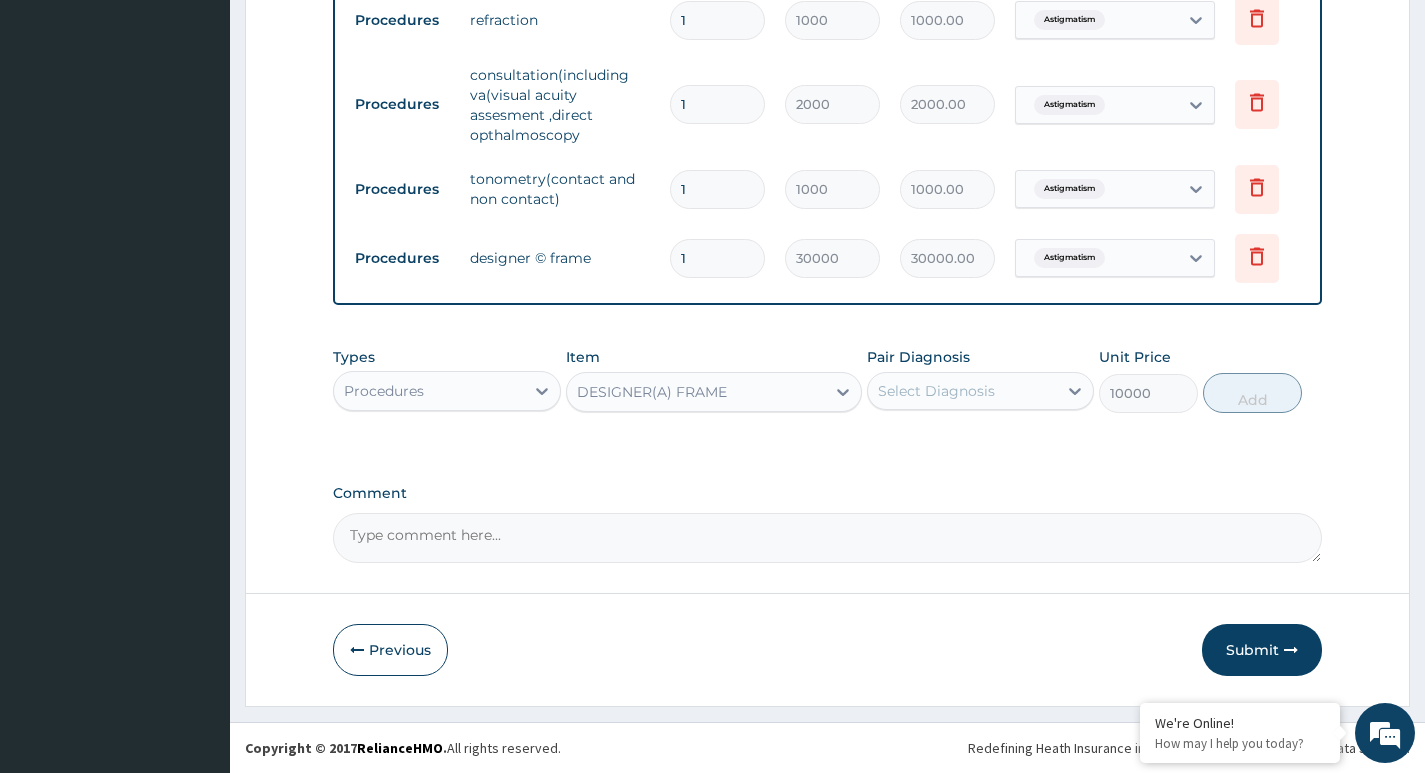 click on "Select Diagnosis" at bounding box center (936, 391) 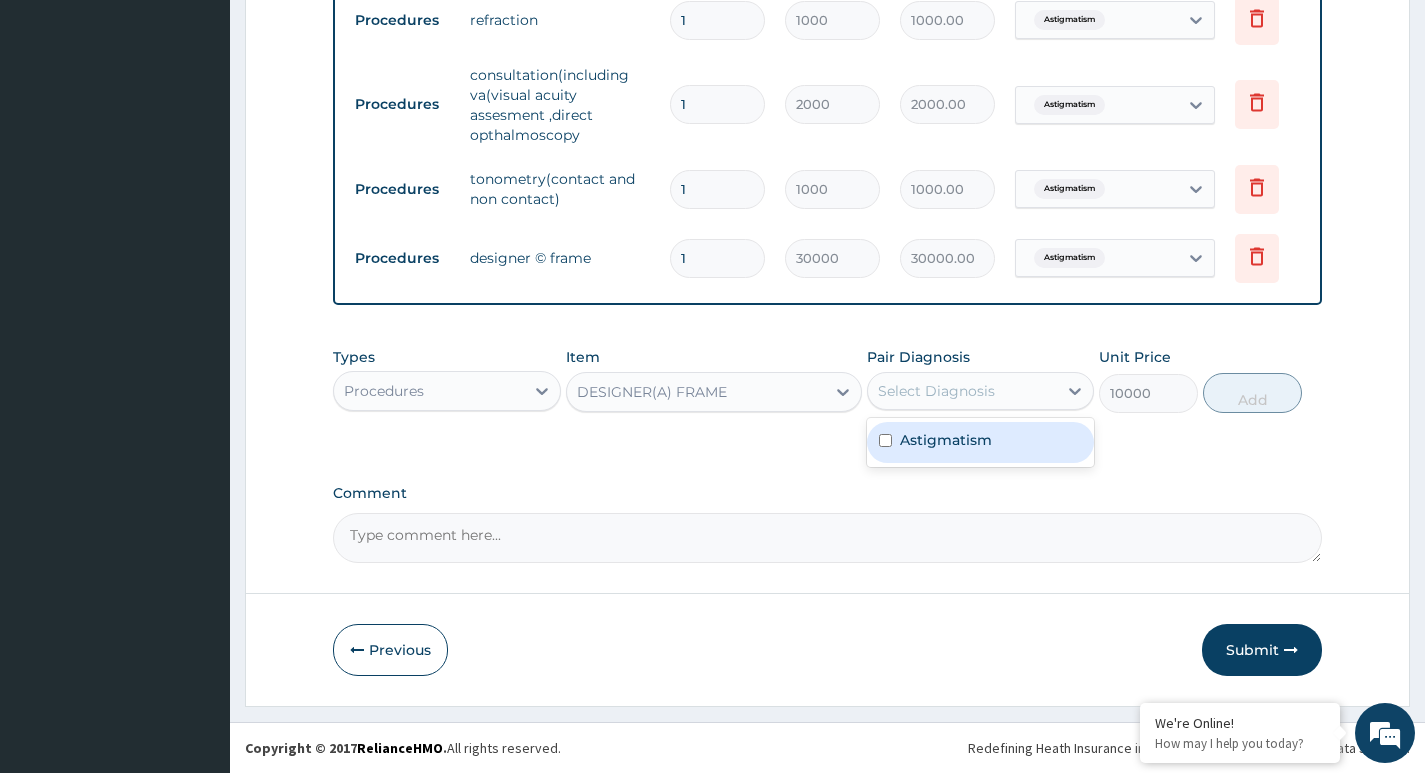 click at bounding box center [885, 440] 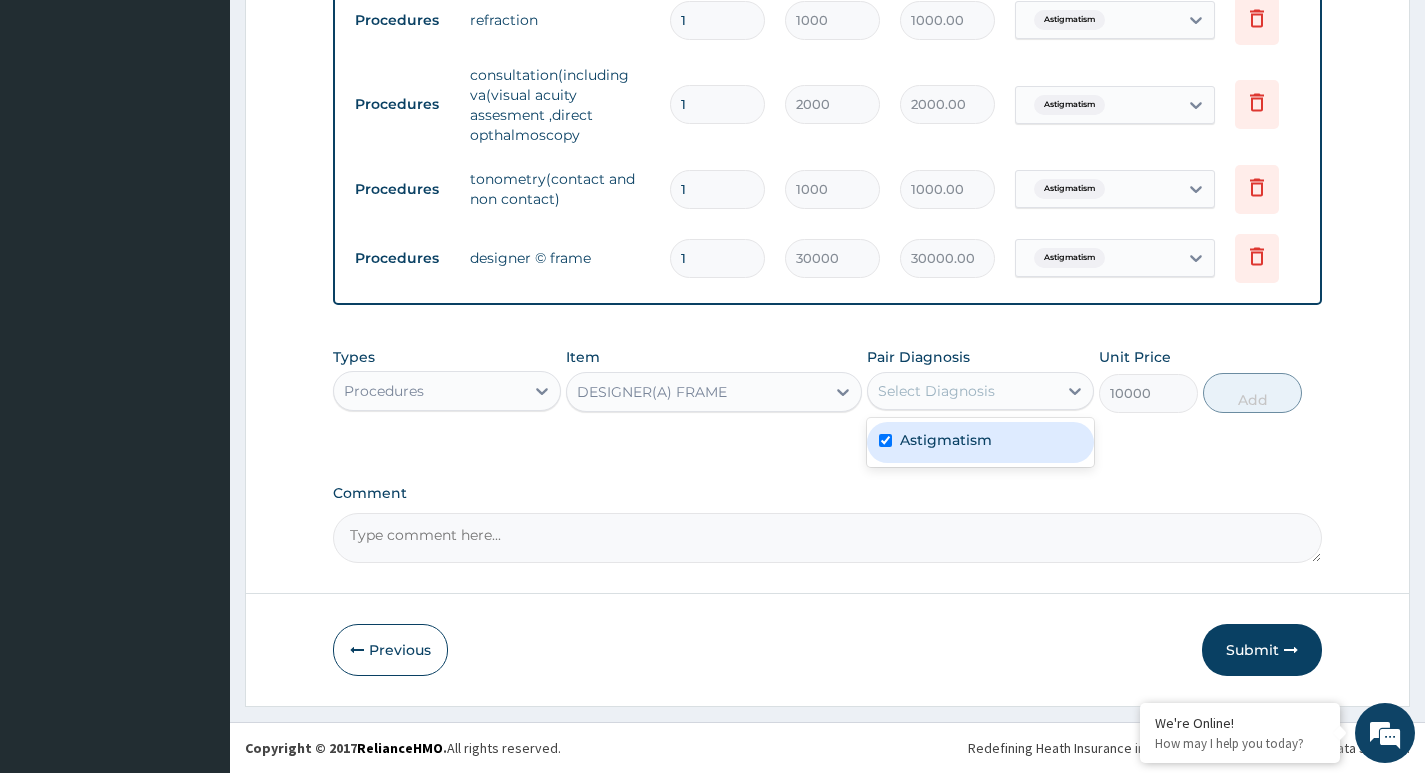 checkbox on "true" 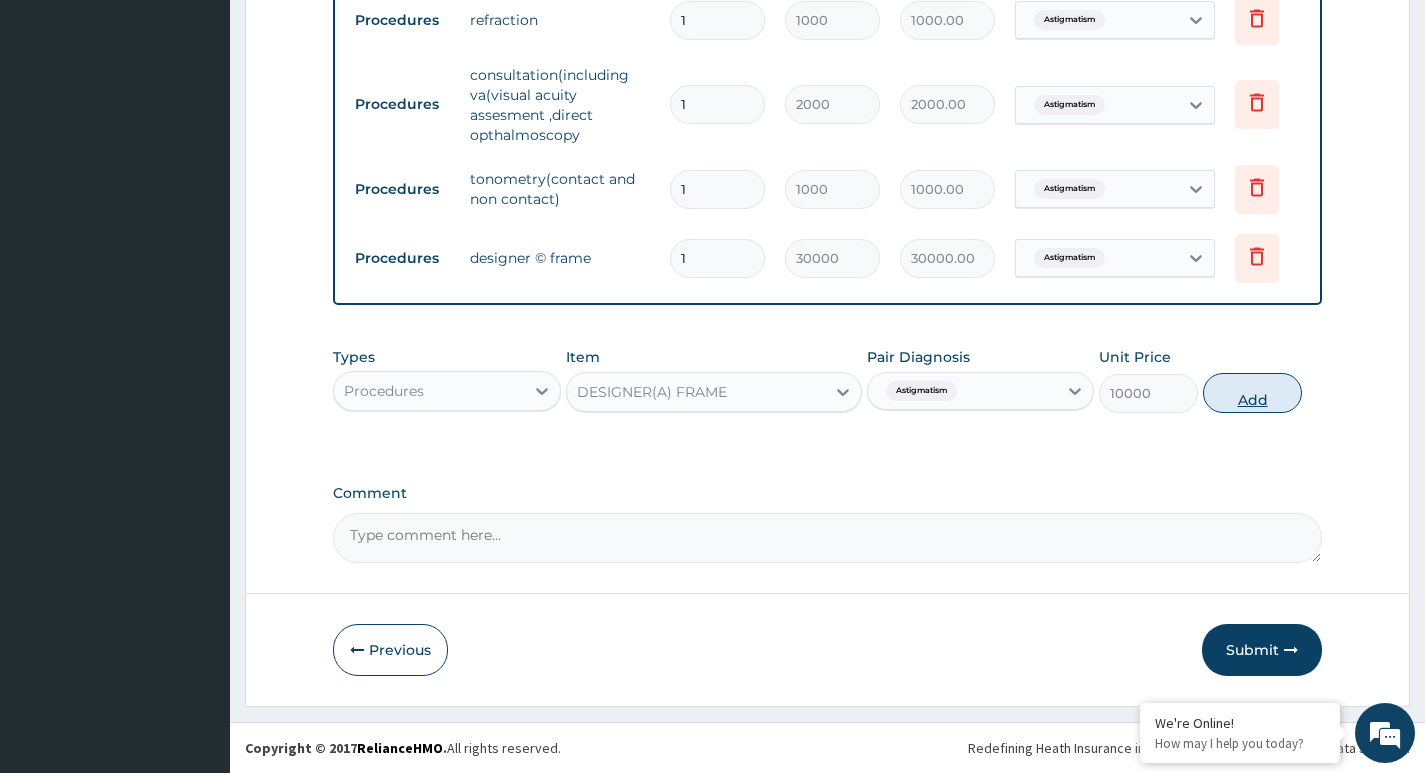 click on "Add" at bounding box center [1252, 393] 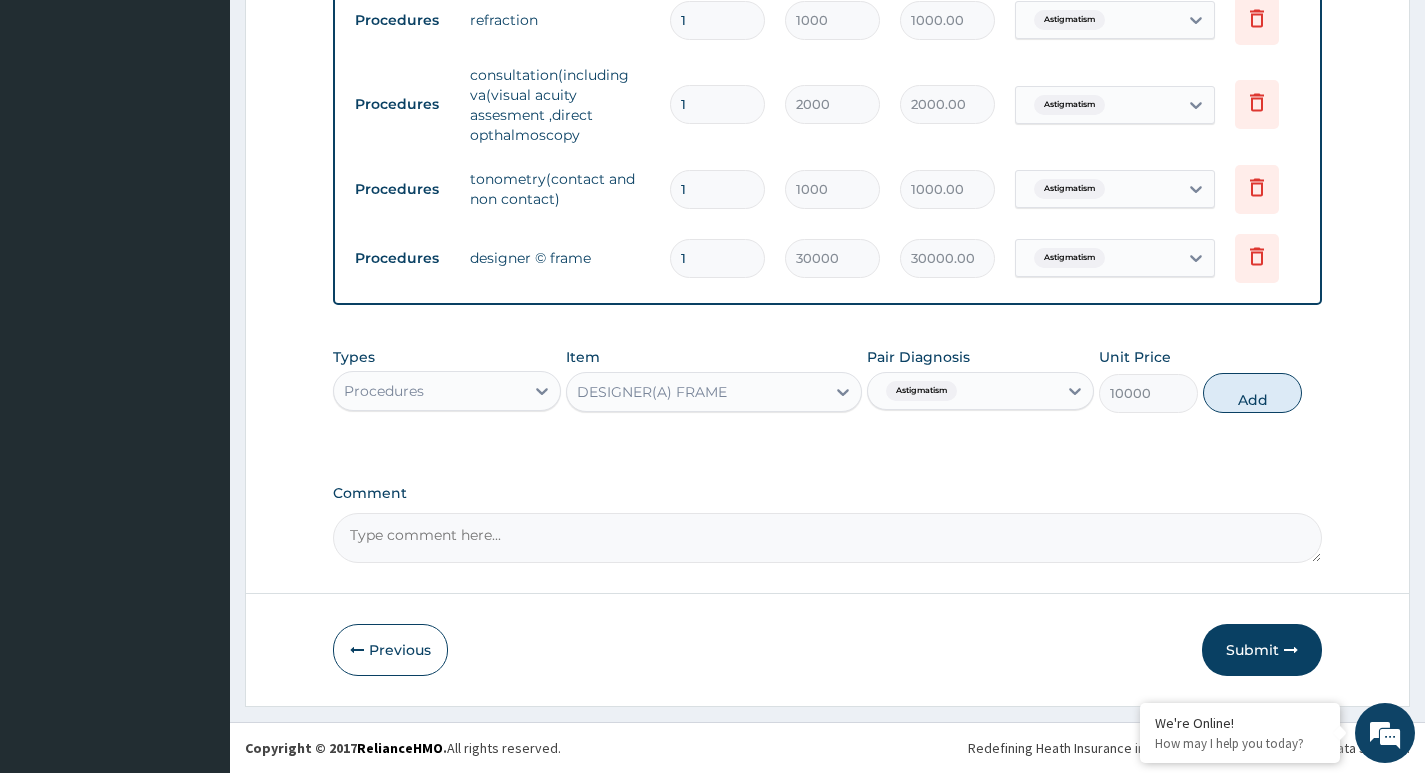 type on "0" 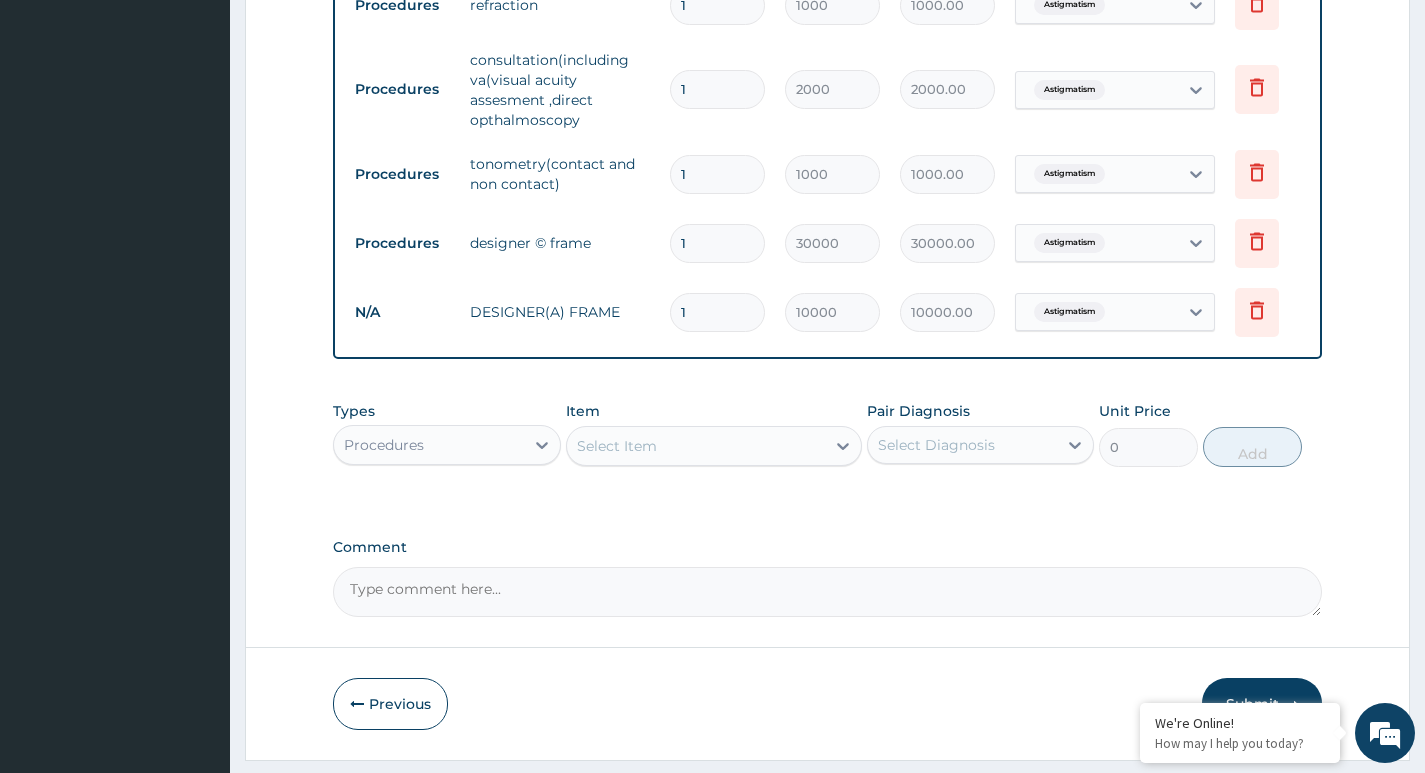 click on "Comment" at bounding box center (827, 592) 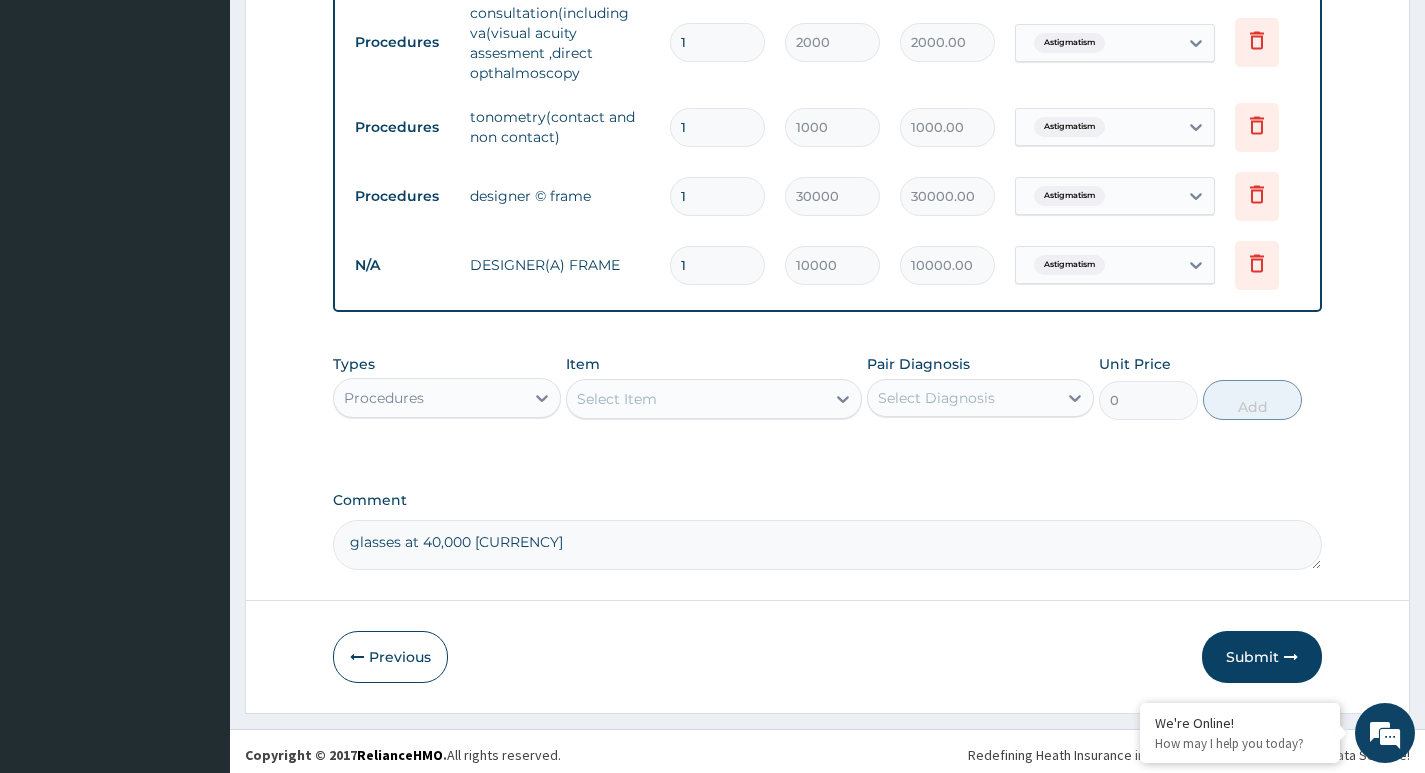 scroll, scrollTop: 896, scrollLeft: 0, axis: vertical 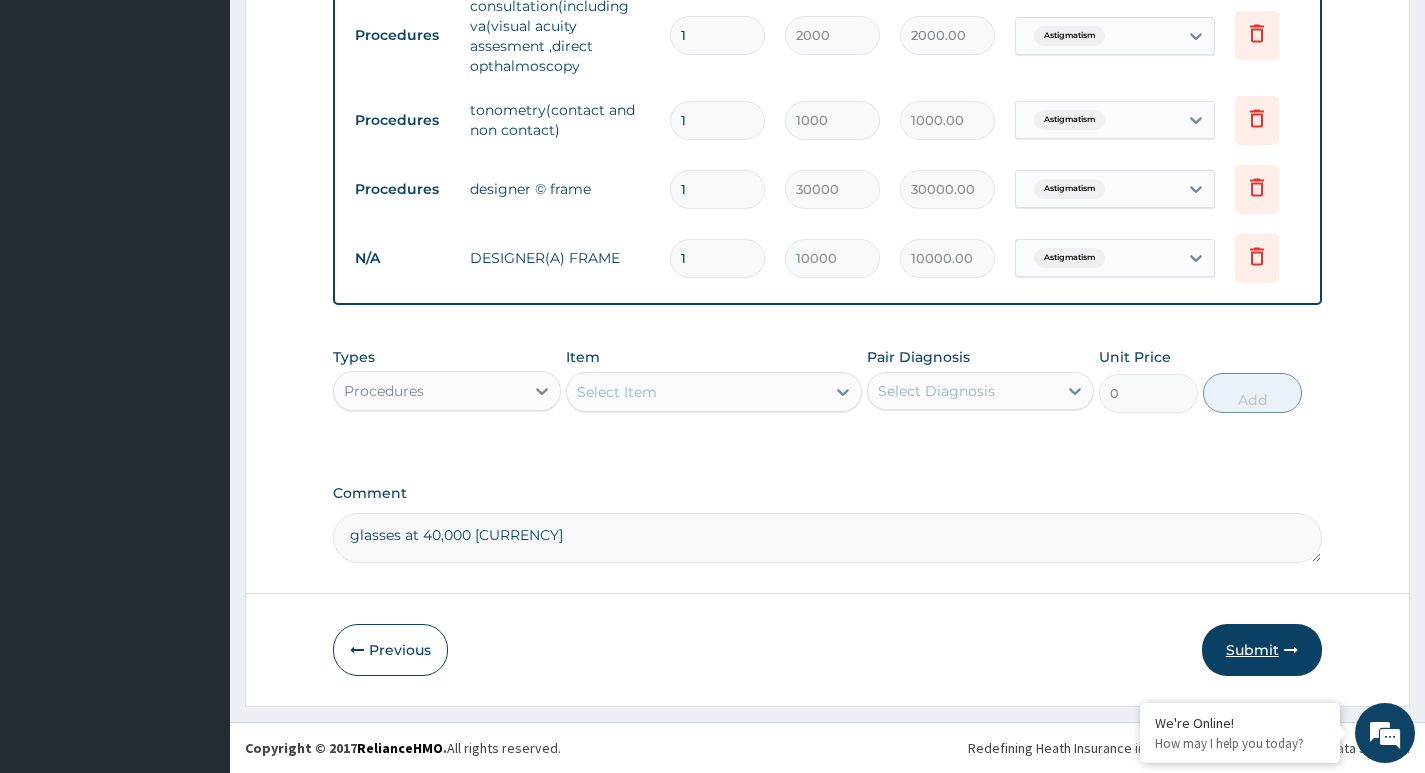 type on "glasses at 40,000 naira" 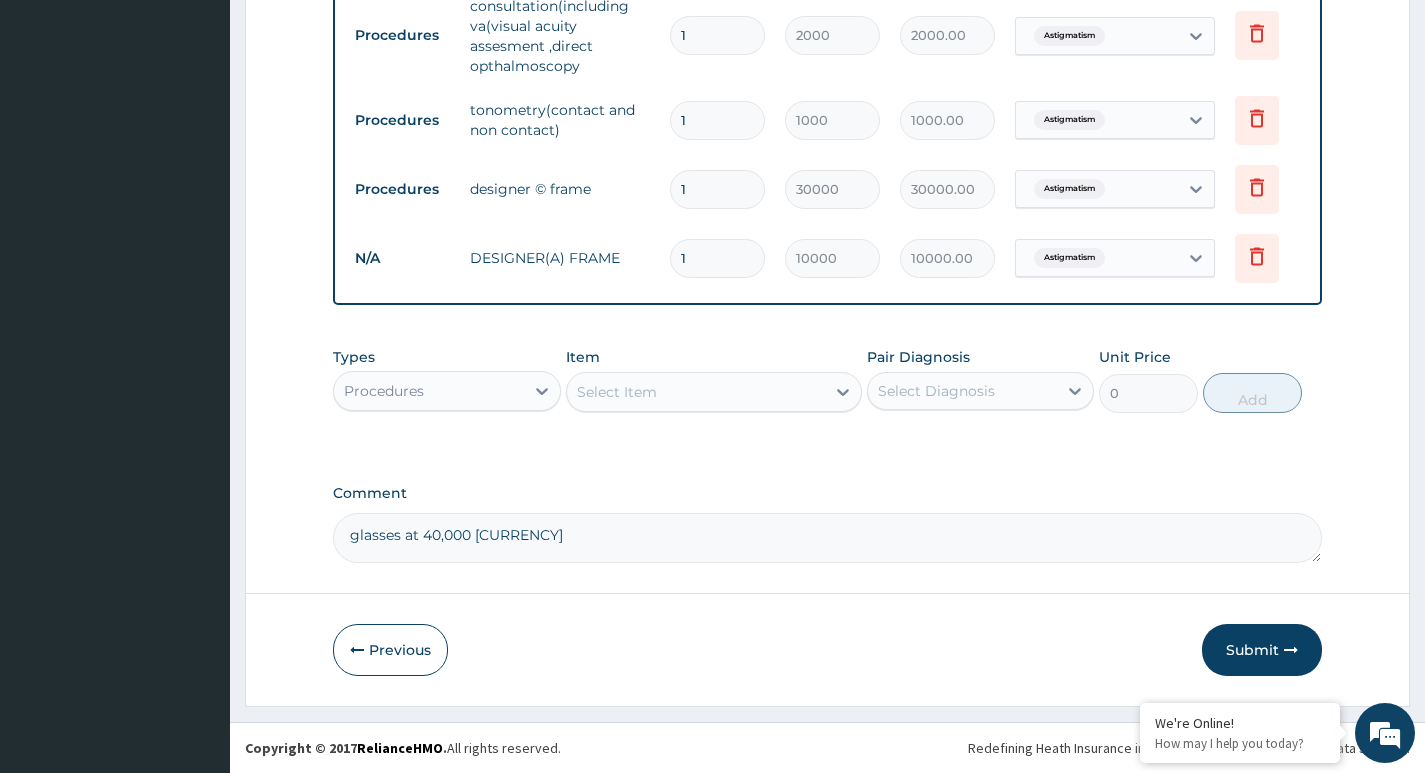click on "Submit" at bounding box center (1262, 650) 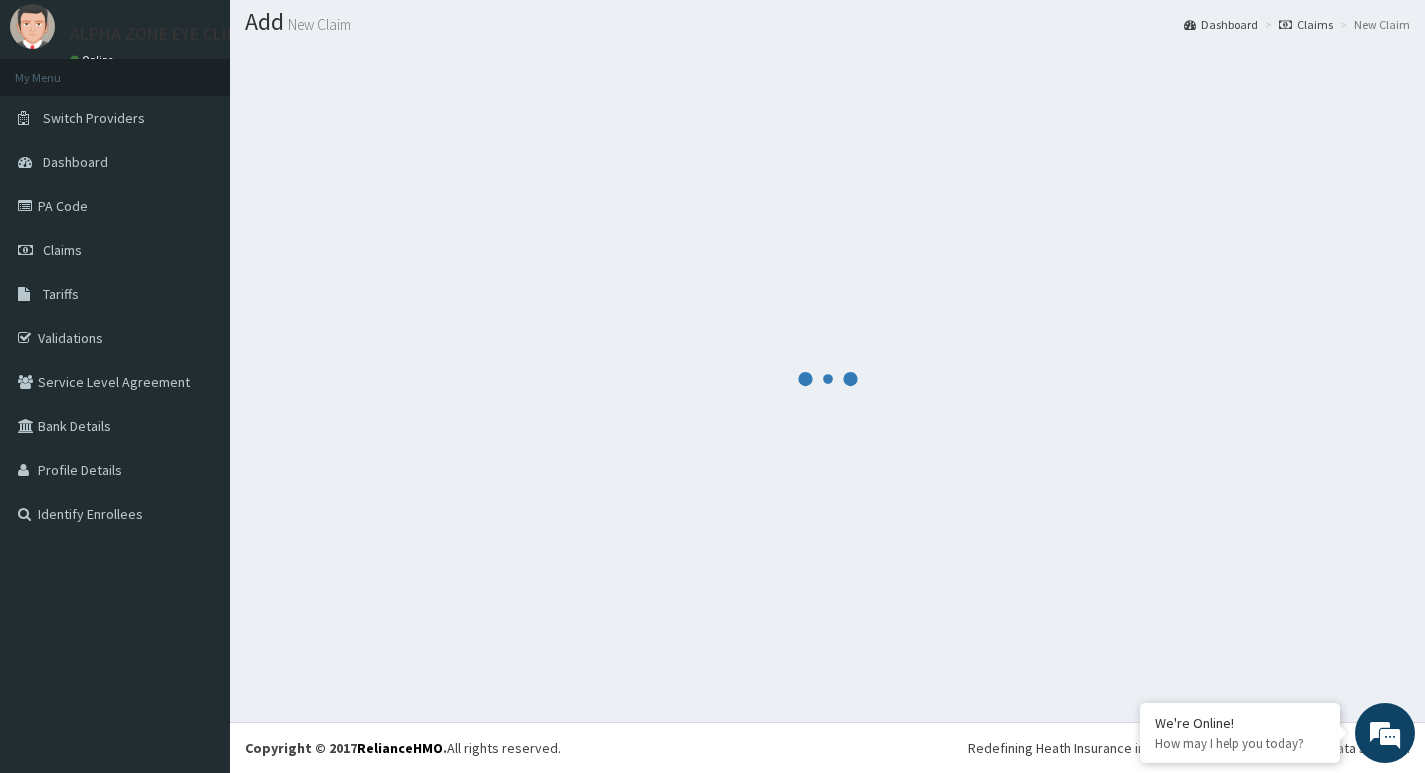 scroll, scrollTop: 56, scrollLeft: 0, axis: vertical 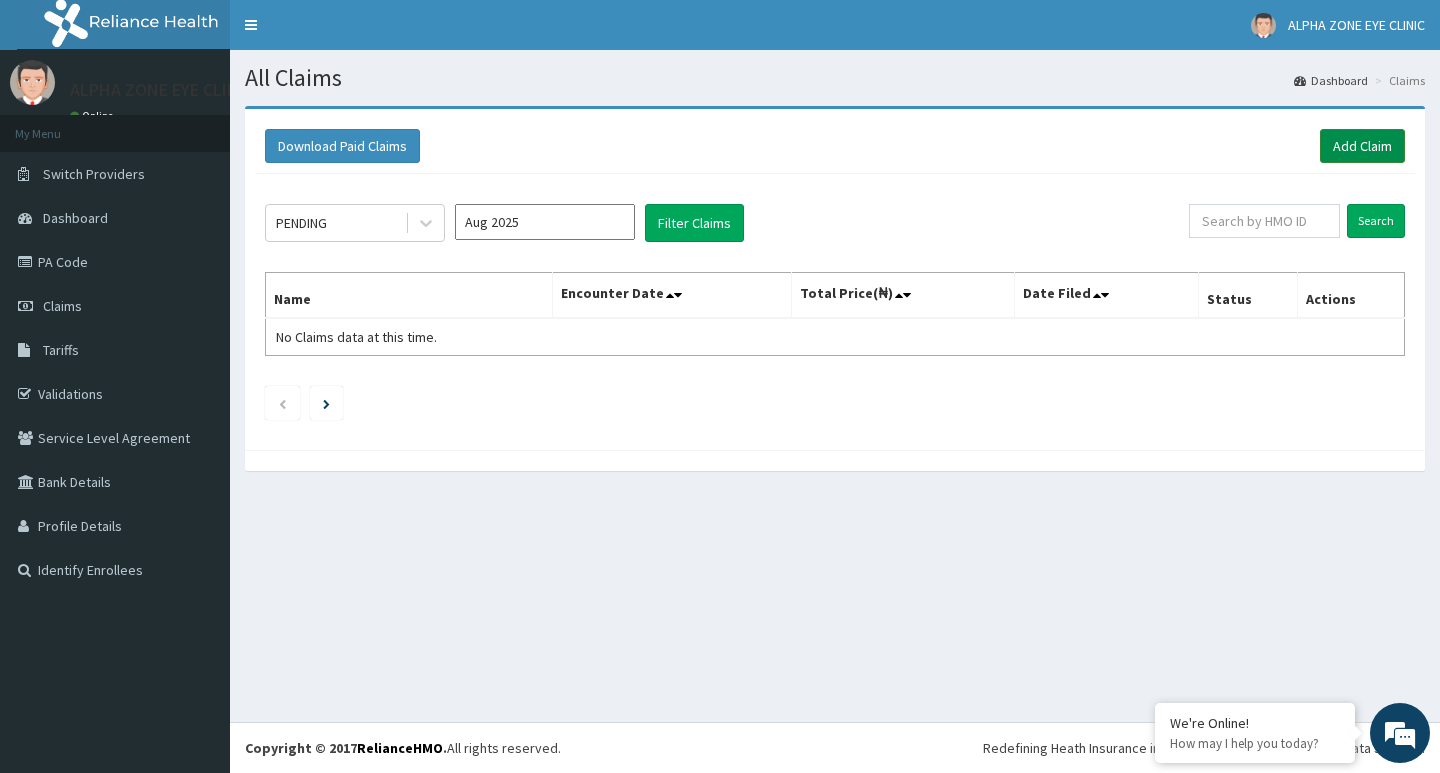 click on "Add Claim" at bounding box center [1362, 146] 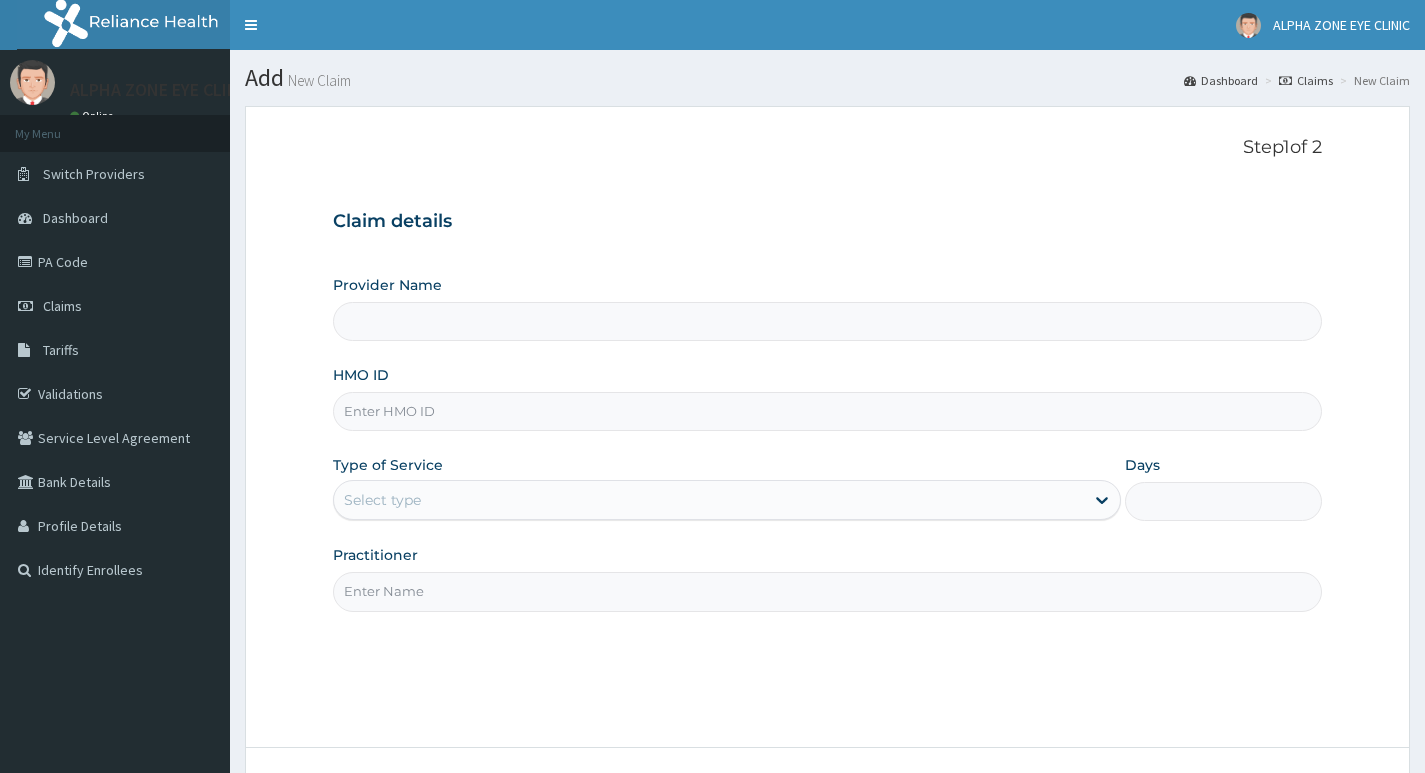 scroll, scrollTop: 0, scrollLeft: 0, axis: both 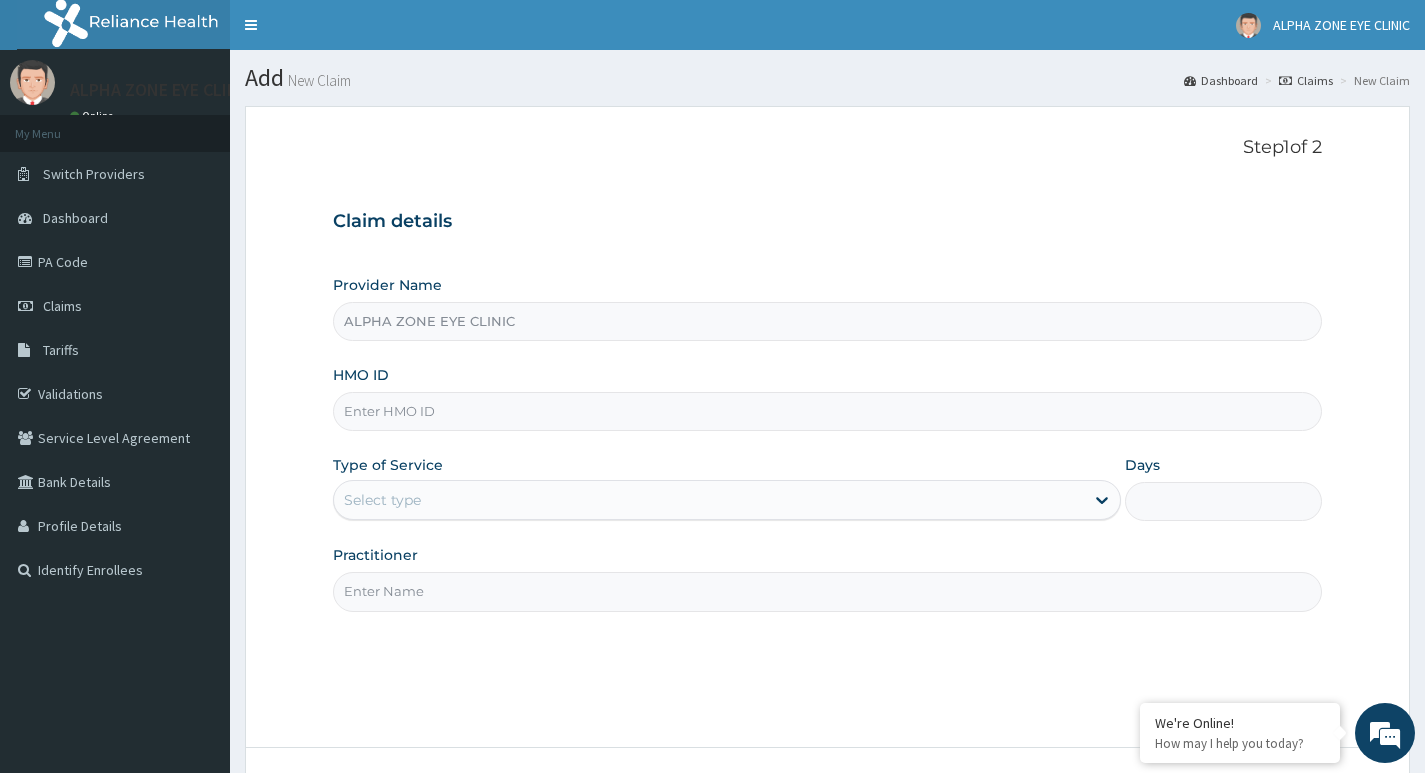 paste on "GAC/10038/A" 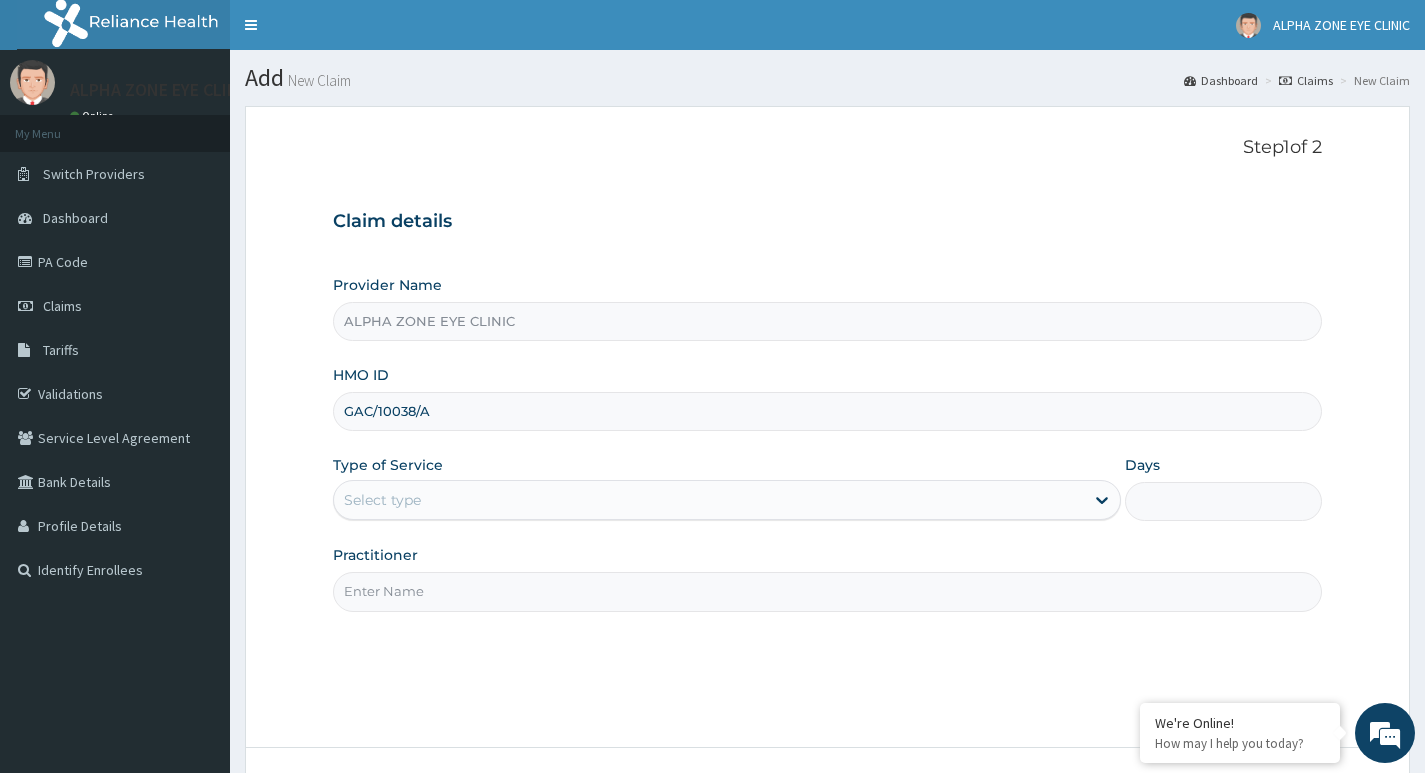 type on "GAC/10038/A" 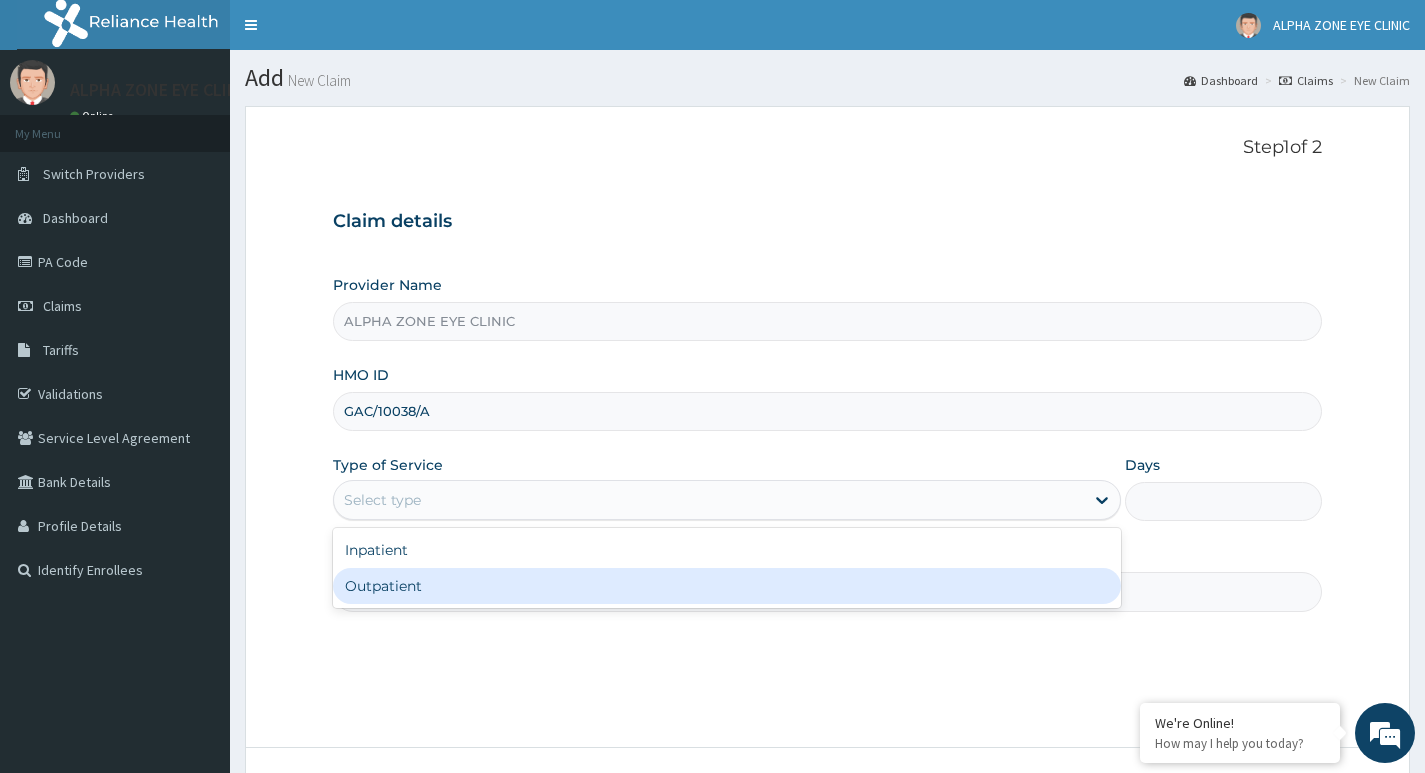 click on "Outpatient" at bounding box center (727, 586) 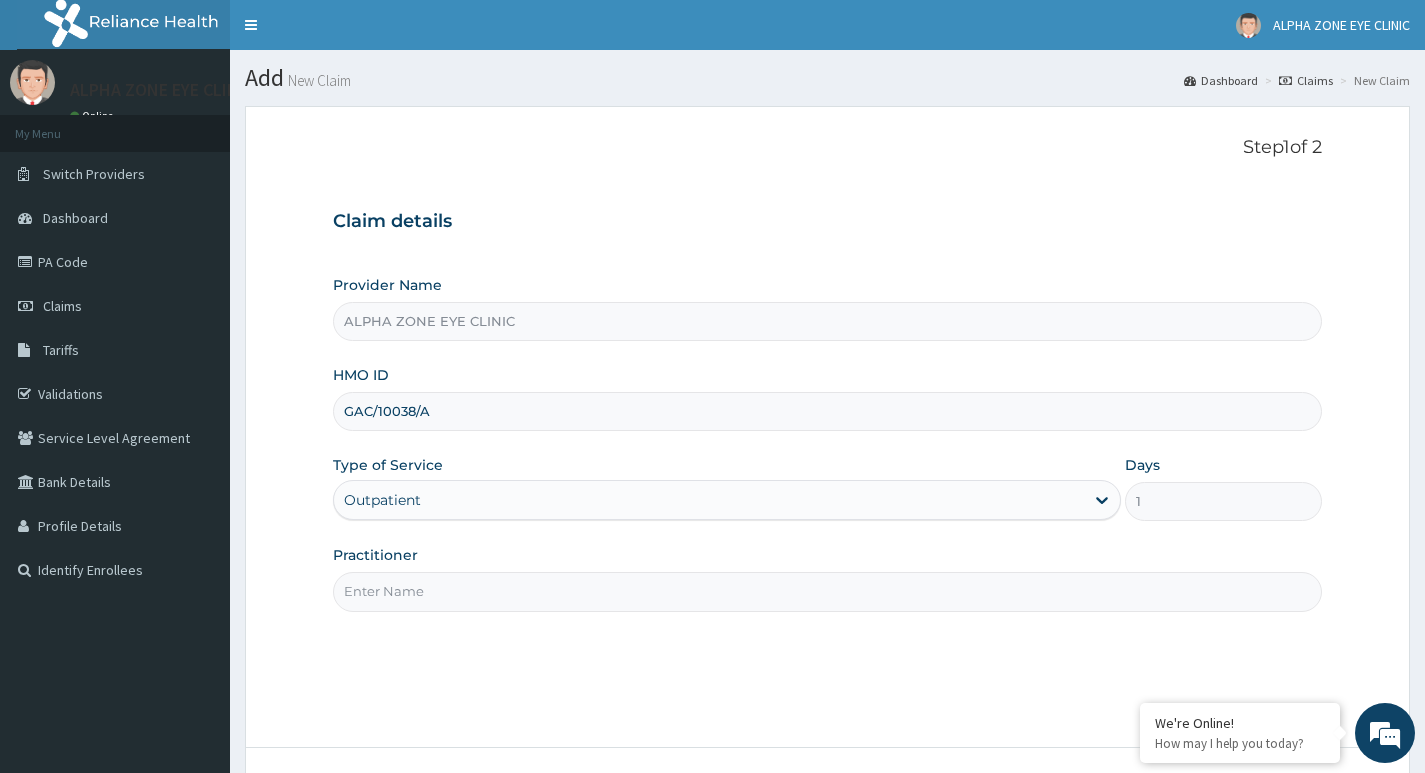 click on "Practitioner" at bounding box center (827, 591) 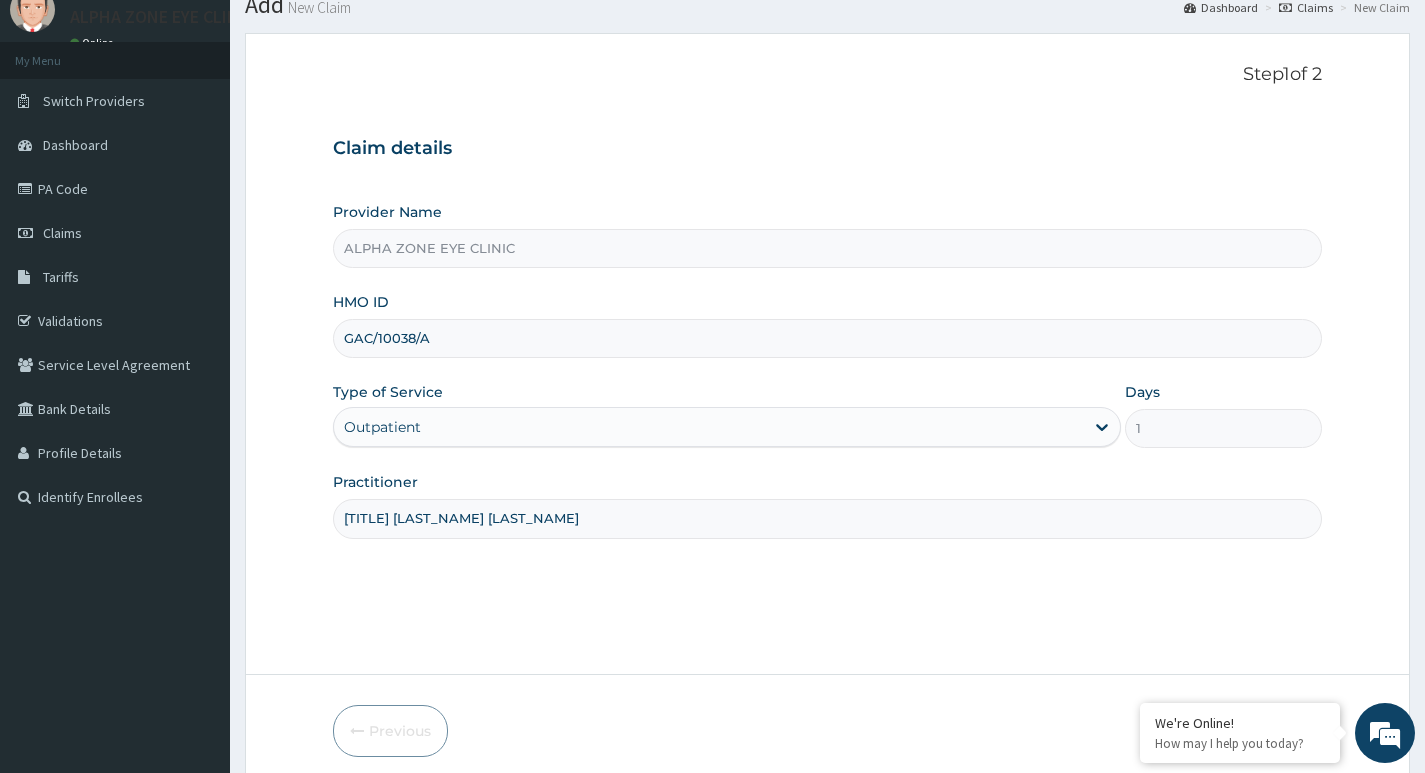 scroll, scrollTop: 154, scrollLeft: 0, axis: vertical 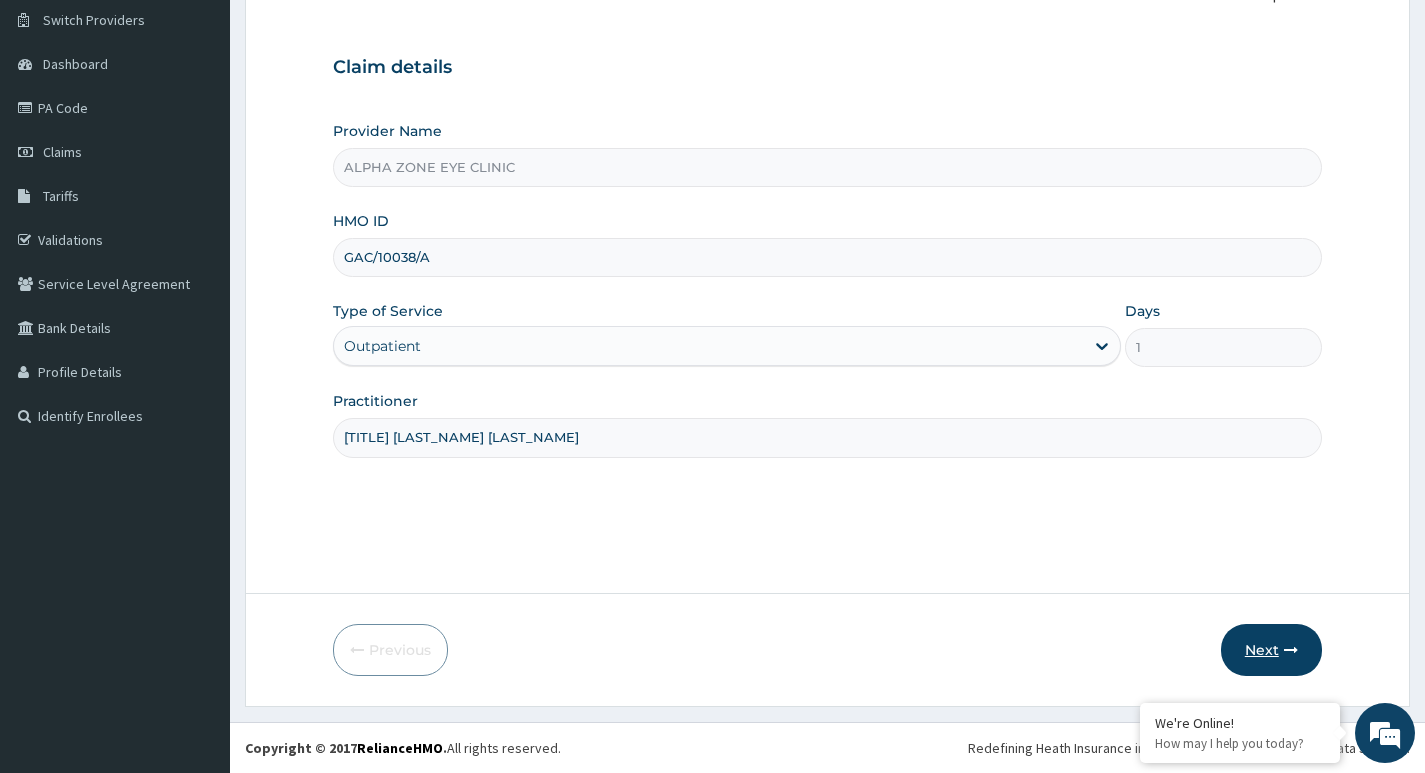 click on "Next" at bounding box center (1271, 650) 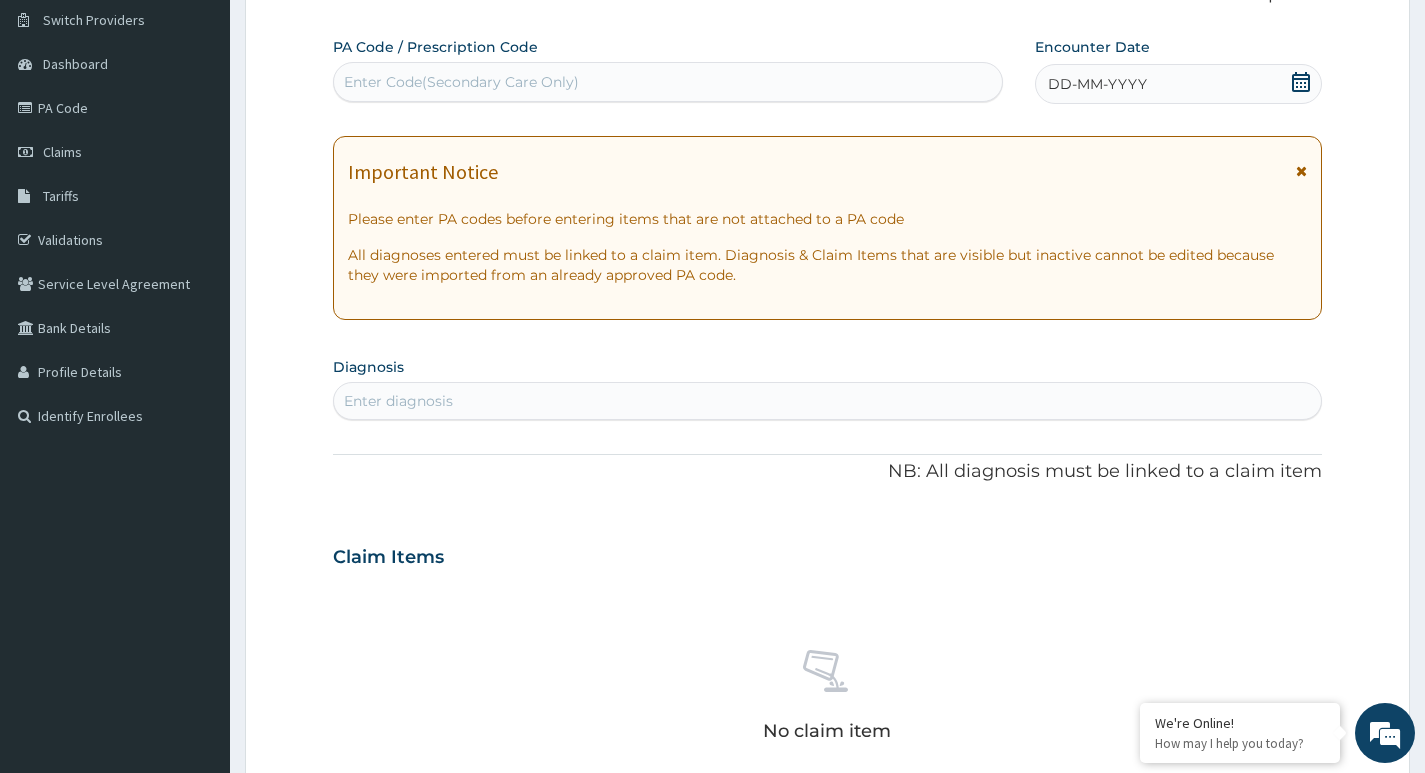 scroll, scrollTop: 0, scrollLeft: 0, axis: both 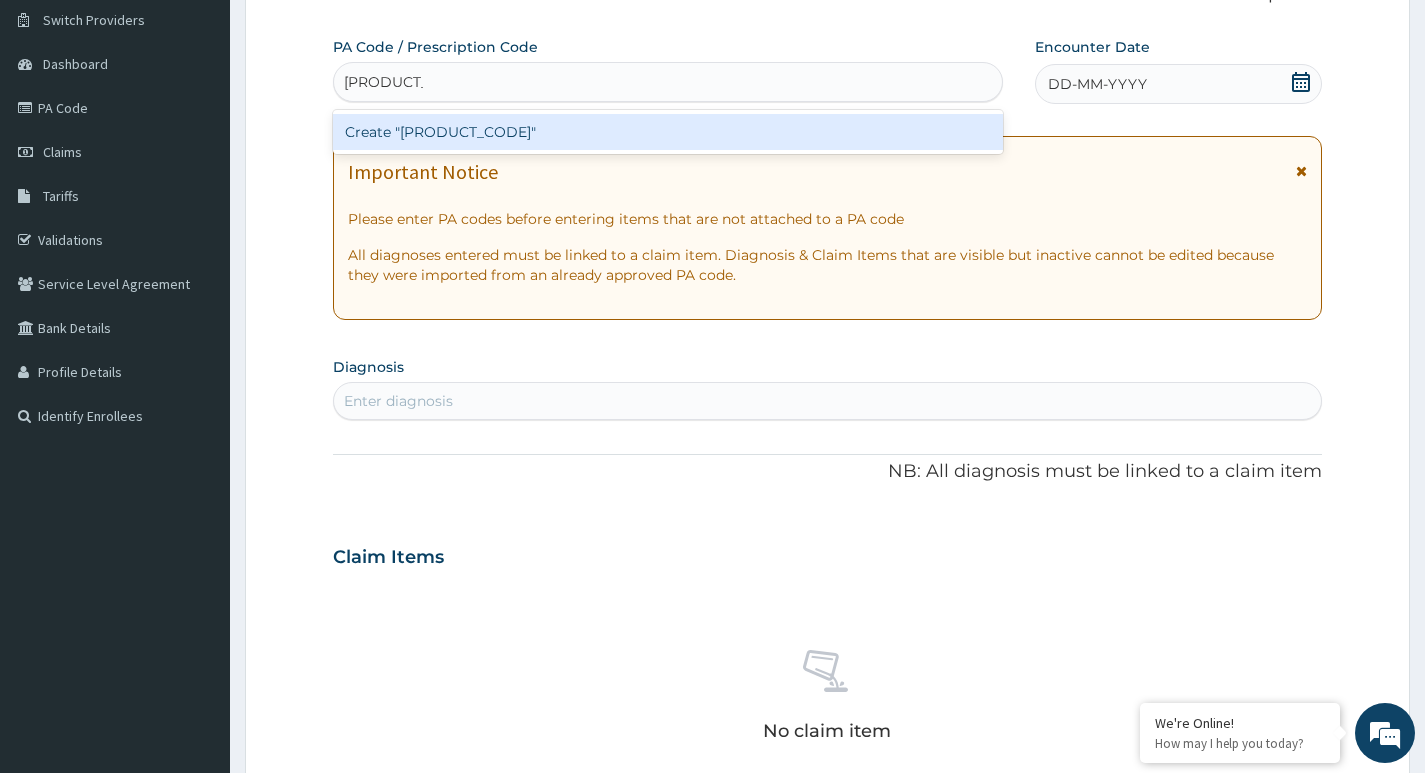 click on "Create "[PRODUCT_CODE]"" at bounding box center (668, 132) 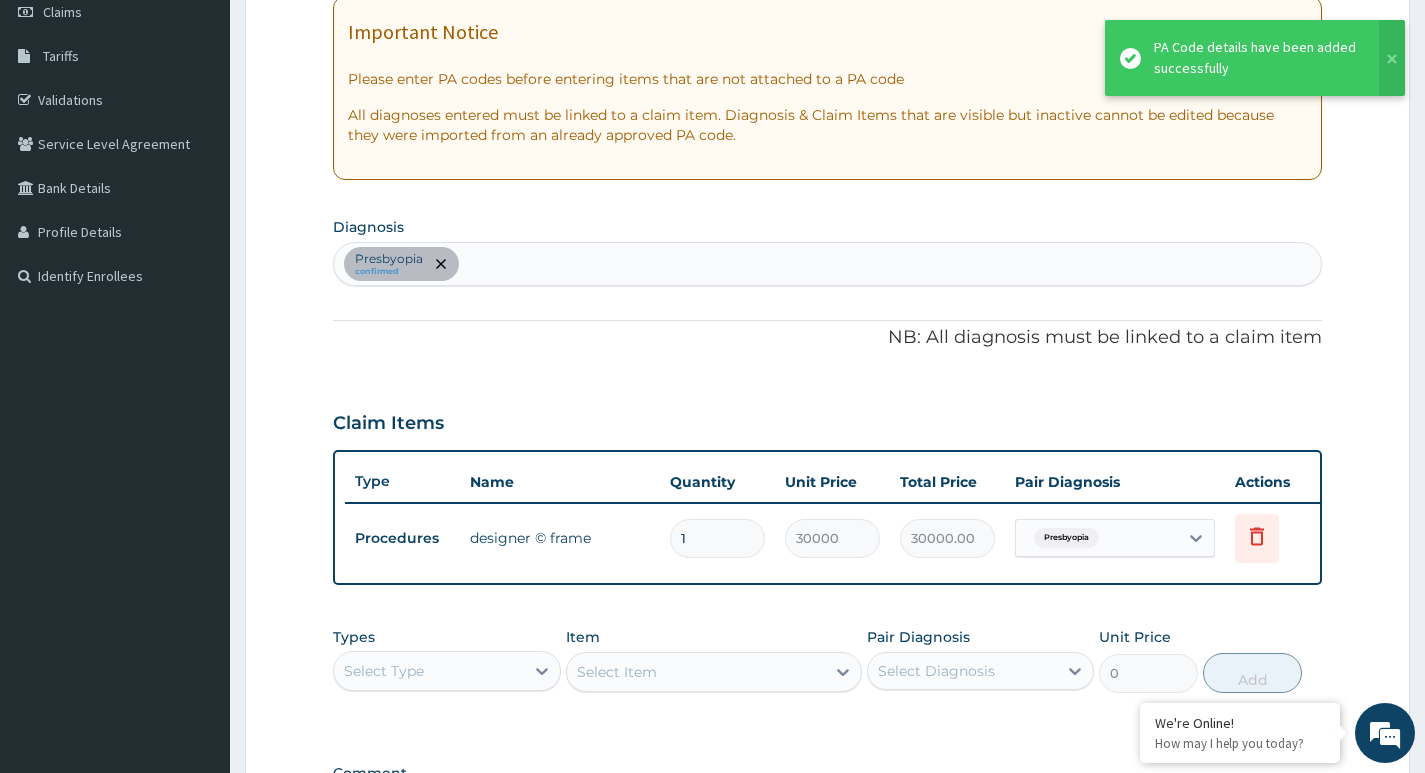 scroll, scrollTop: 589, scrollLeft: 0, axis: vertical 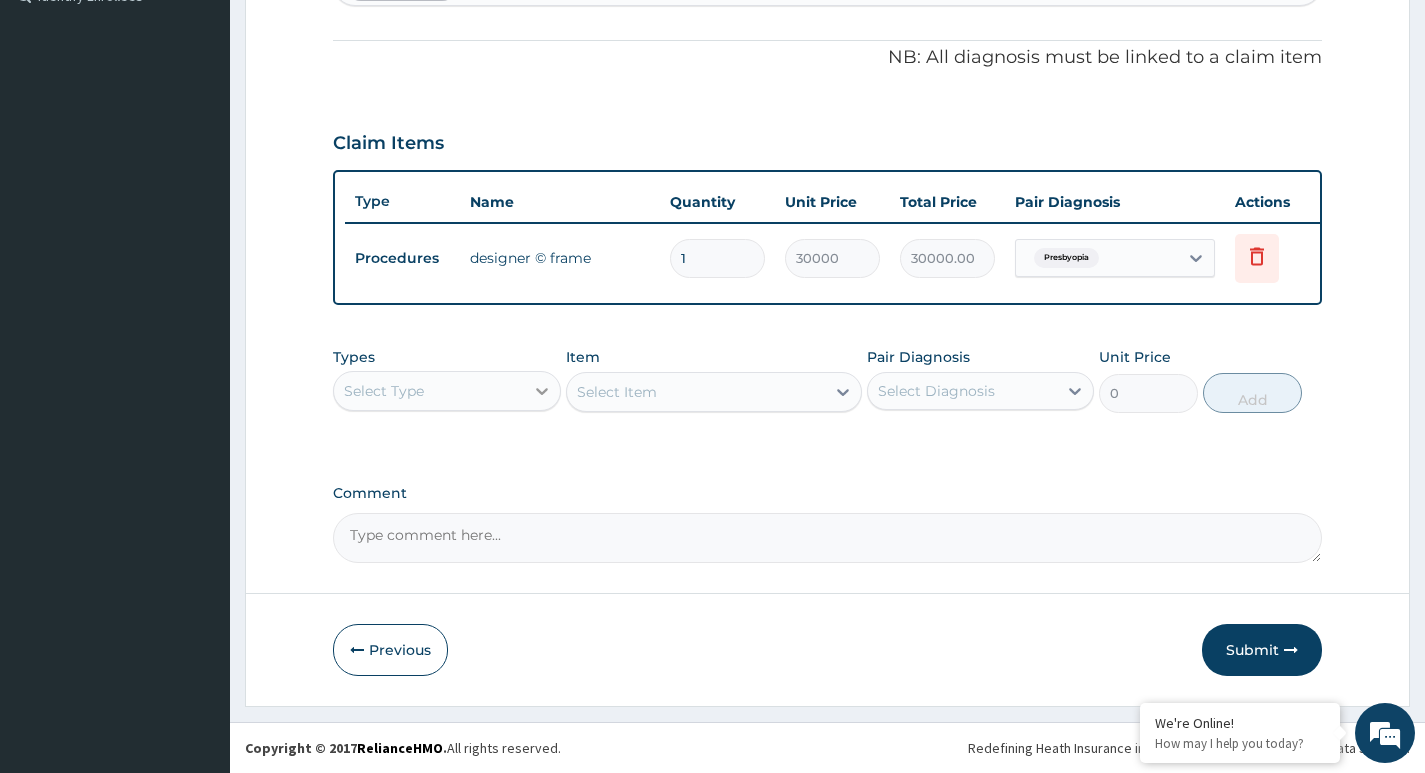 click 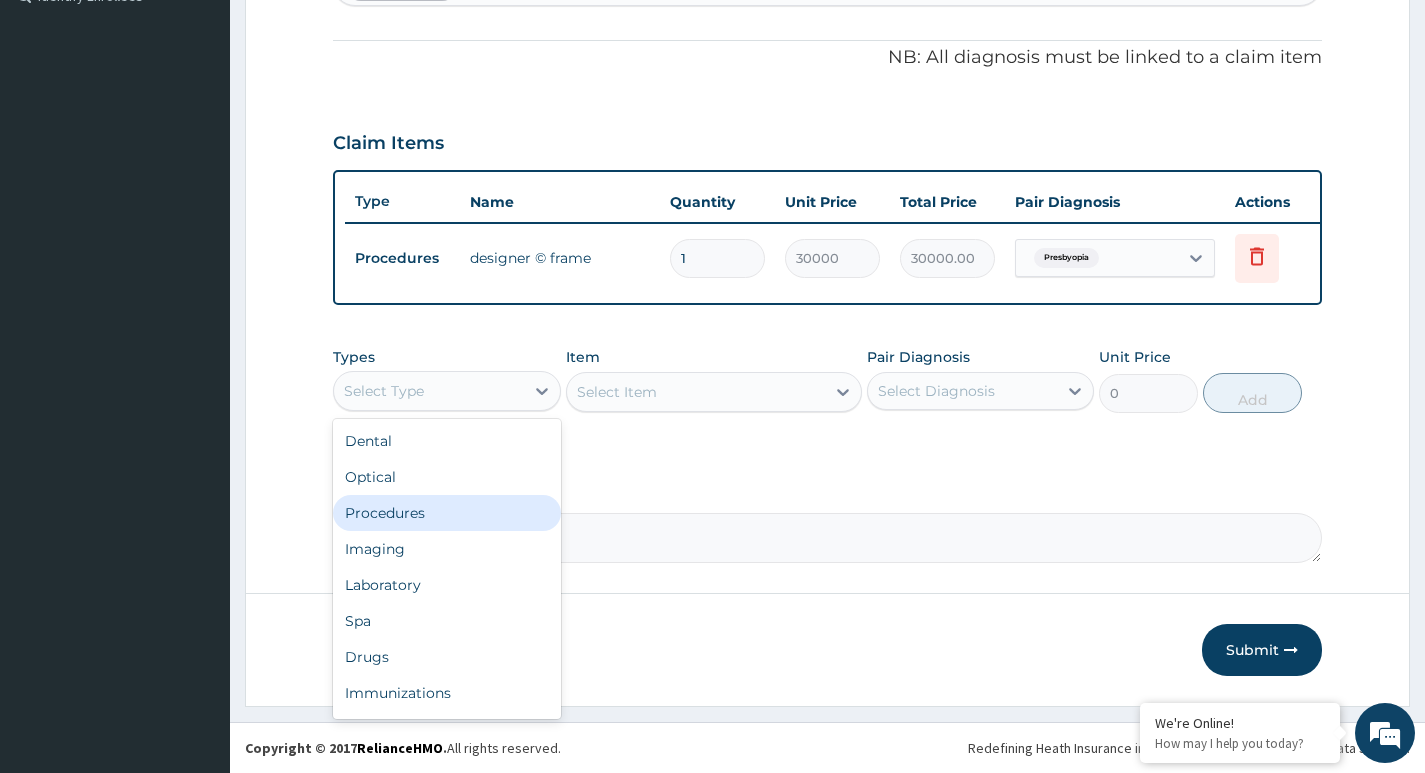 click on "Procedures" at bounding box center (446, 513) 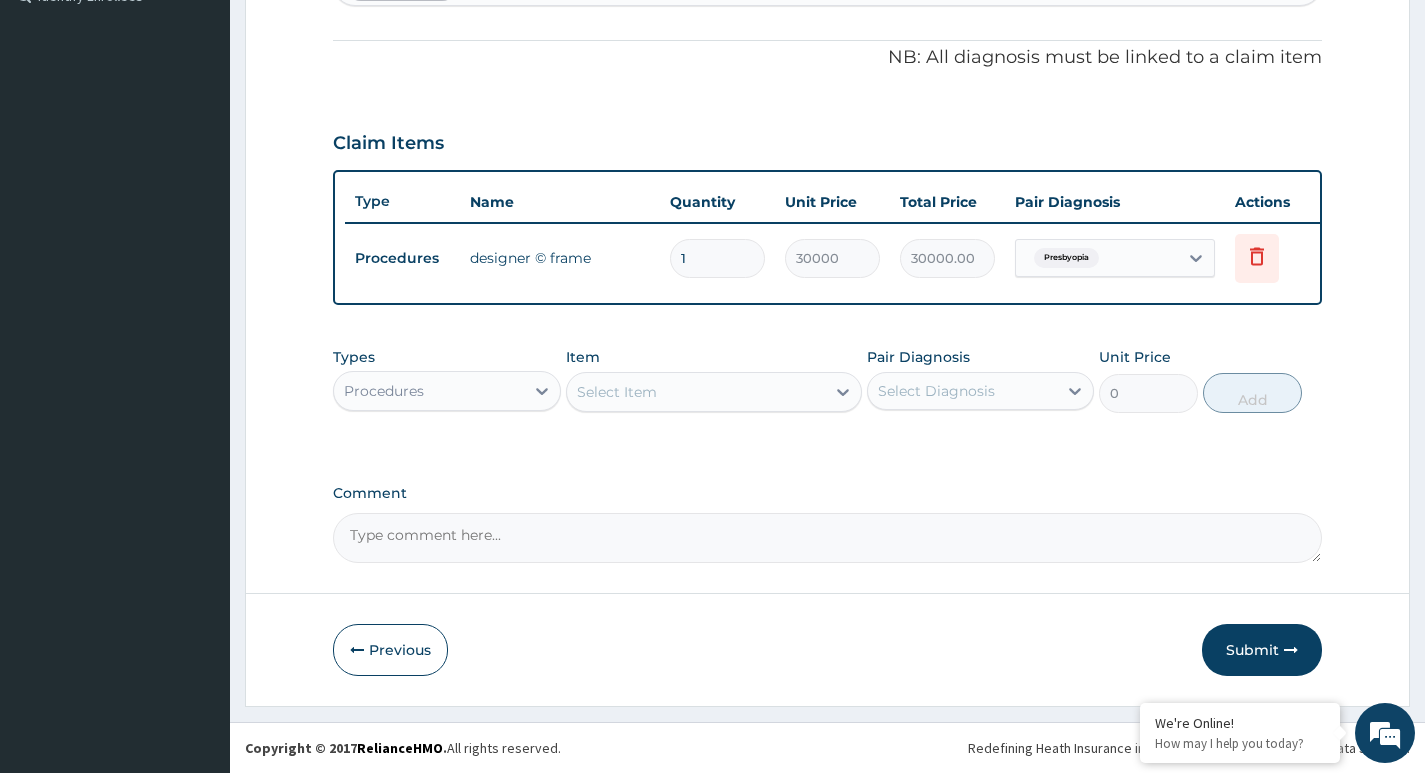 click on "Select Item" at bounding box center (696, 392) 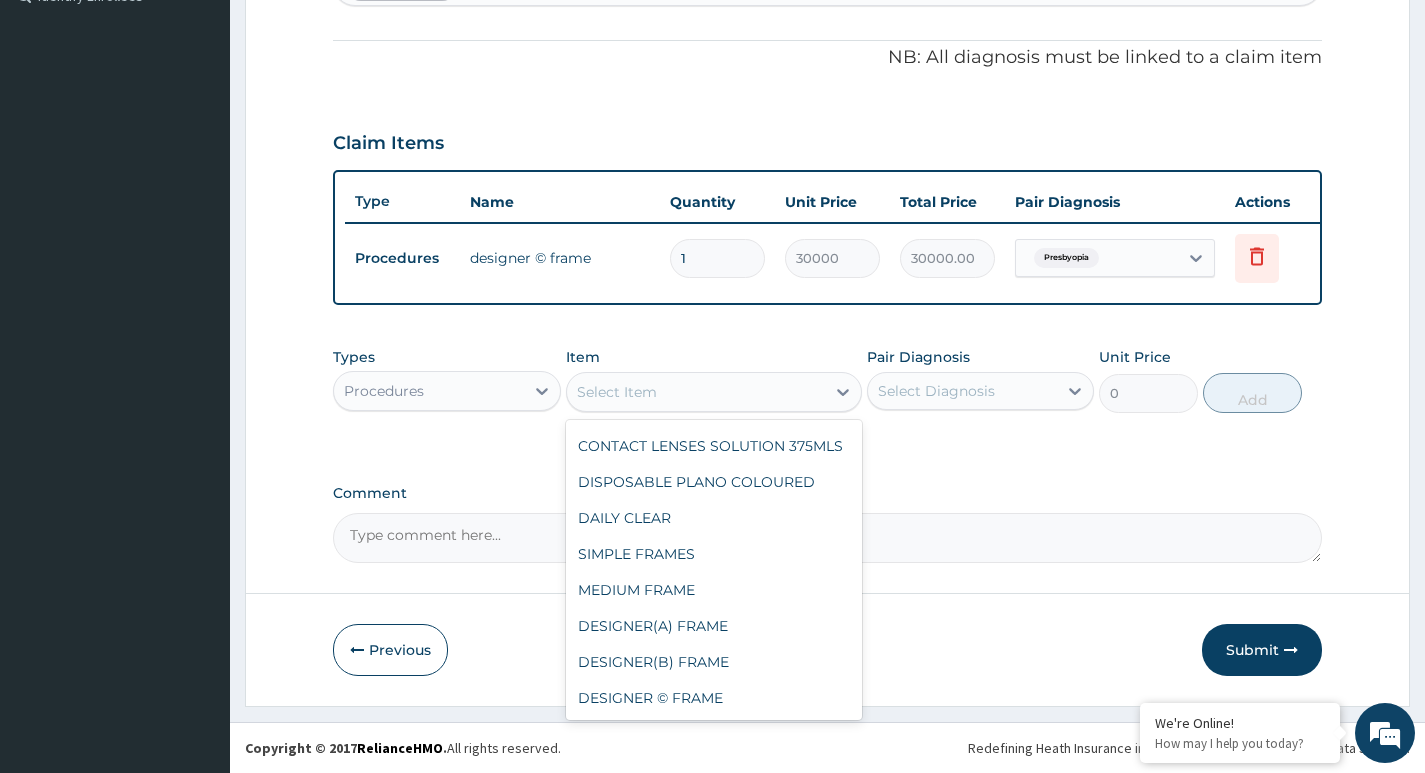 scroll, scrollTop: 1380, scrollLeft: 0, axis: vertical 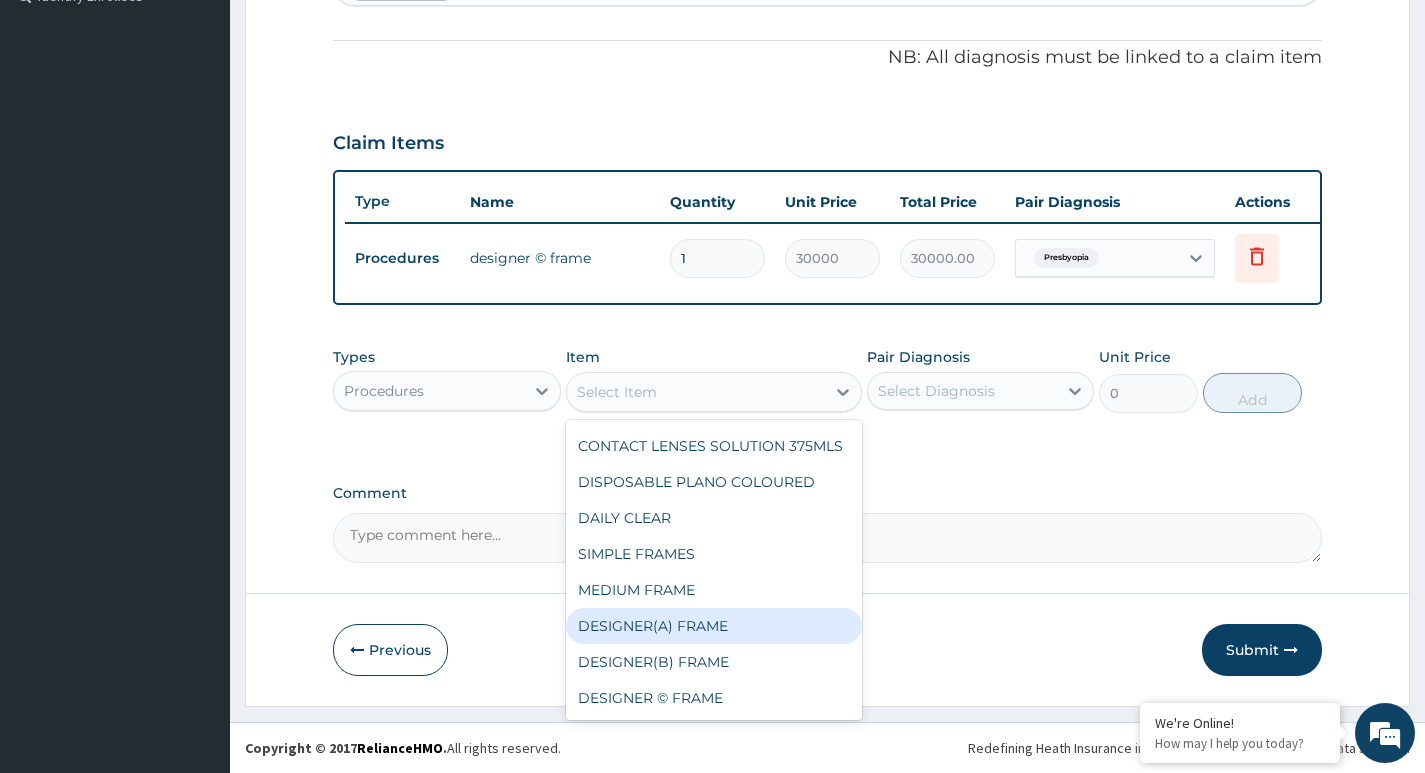 click on "DESIGNER(A) FRAME" at bounding box center [714, 626] 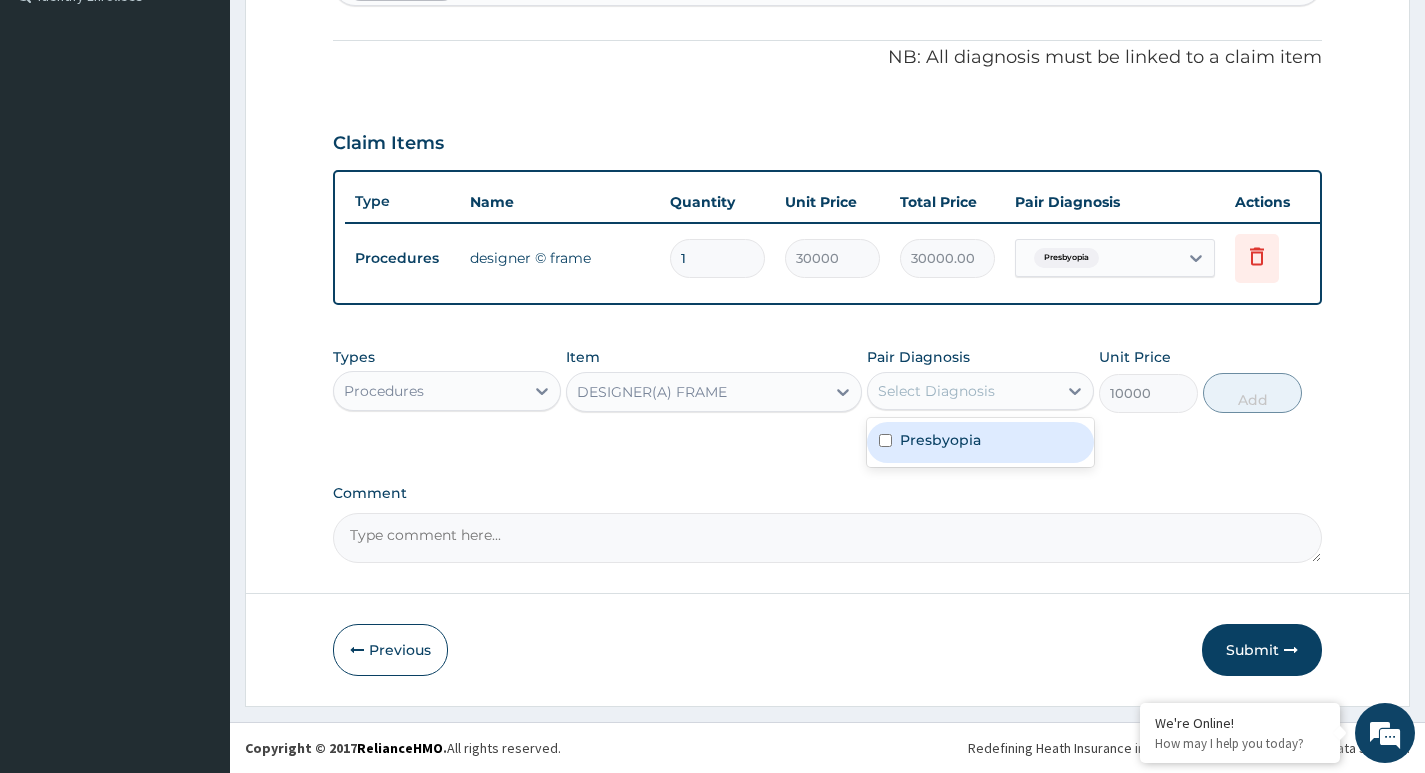 click on "Select Diagnosis" at bounding box center (962, 391) 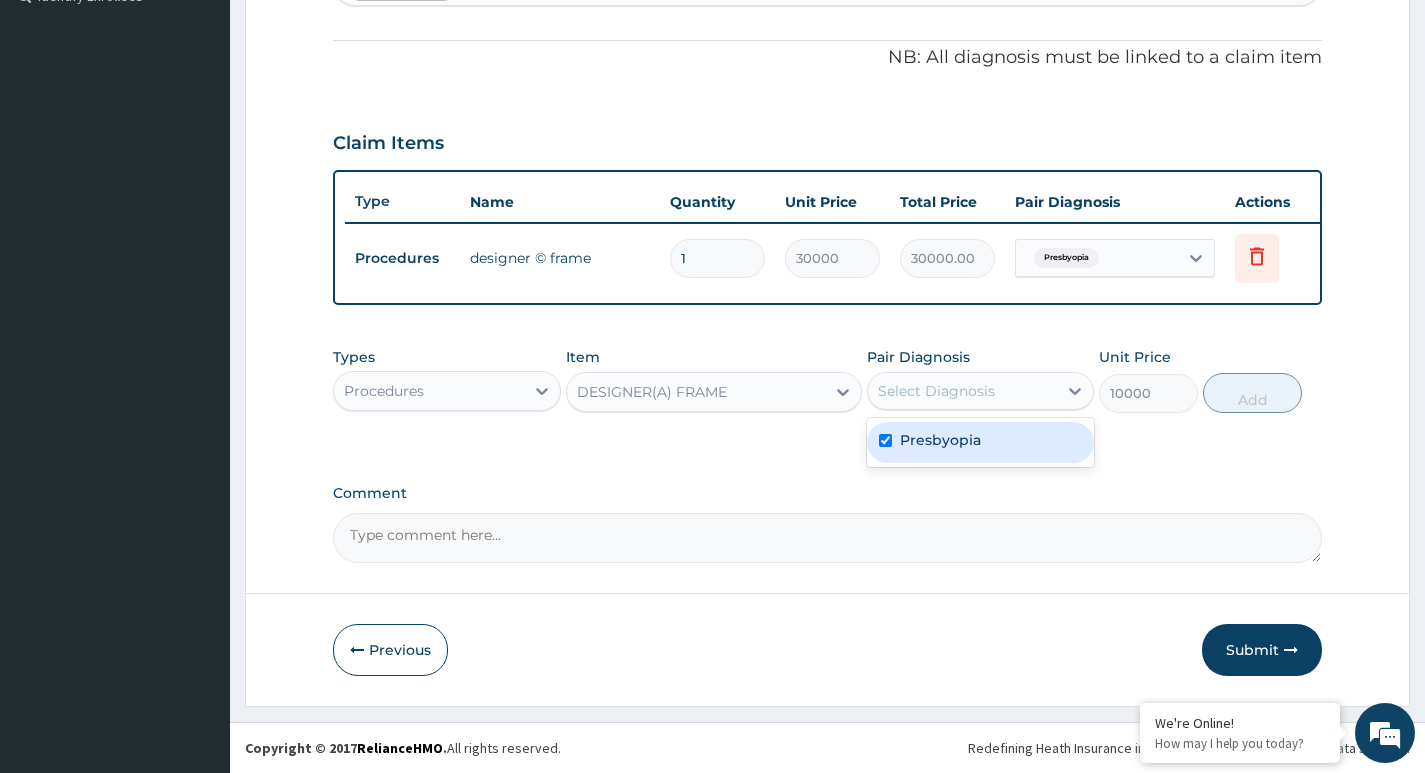 checkbox on "true" 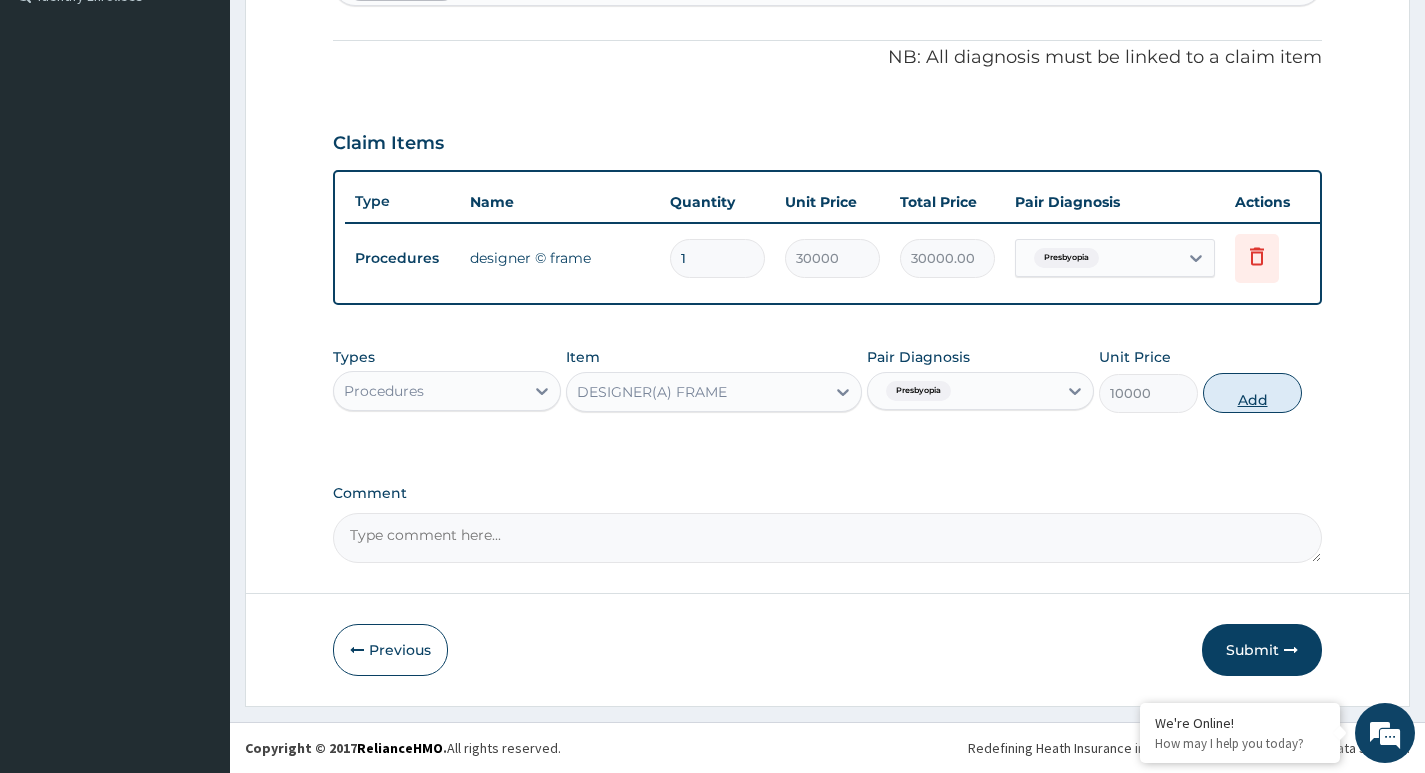 click on "Add" at bounding box center [1252, 393] 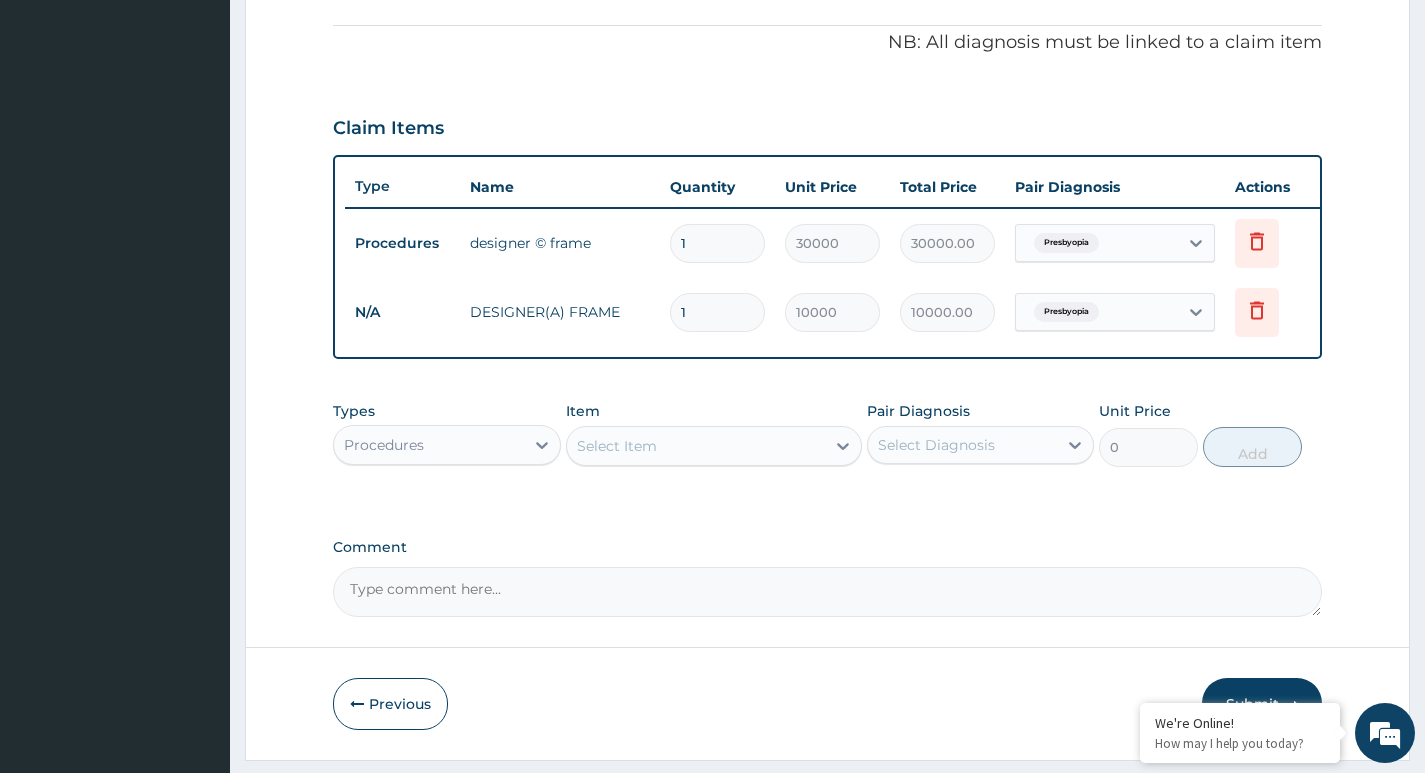 drag, startPoint x: 701, startPoint y: 310, endPoint x: 655, endPoint y: 303, distance: 46.52956 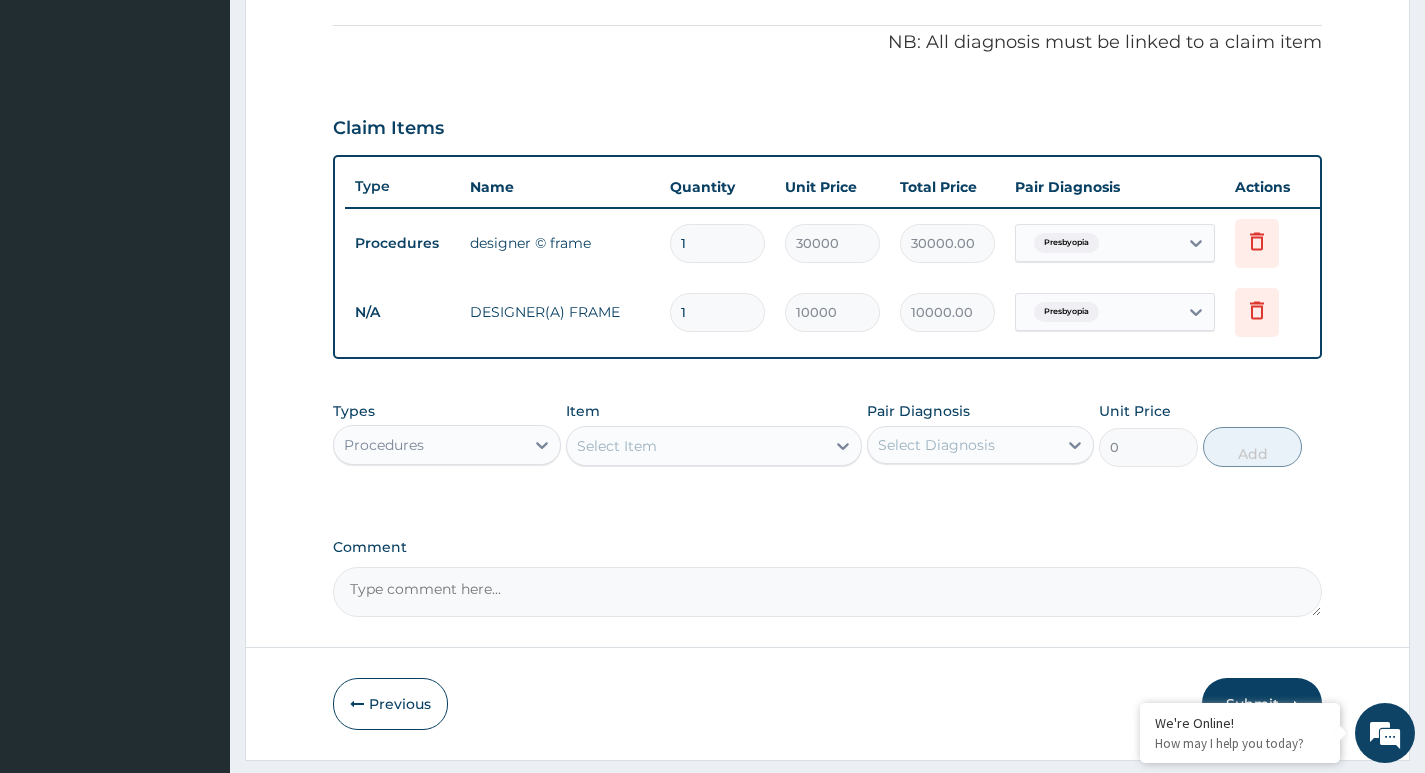 click on "N/A DESIGNER(A) FRAME 1 10000 10000.00 Presbyopia Delete" at bounding box center [835, 312] 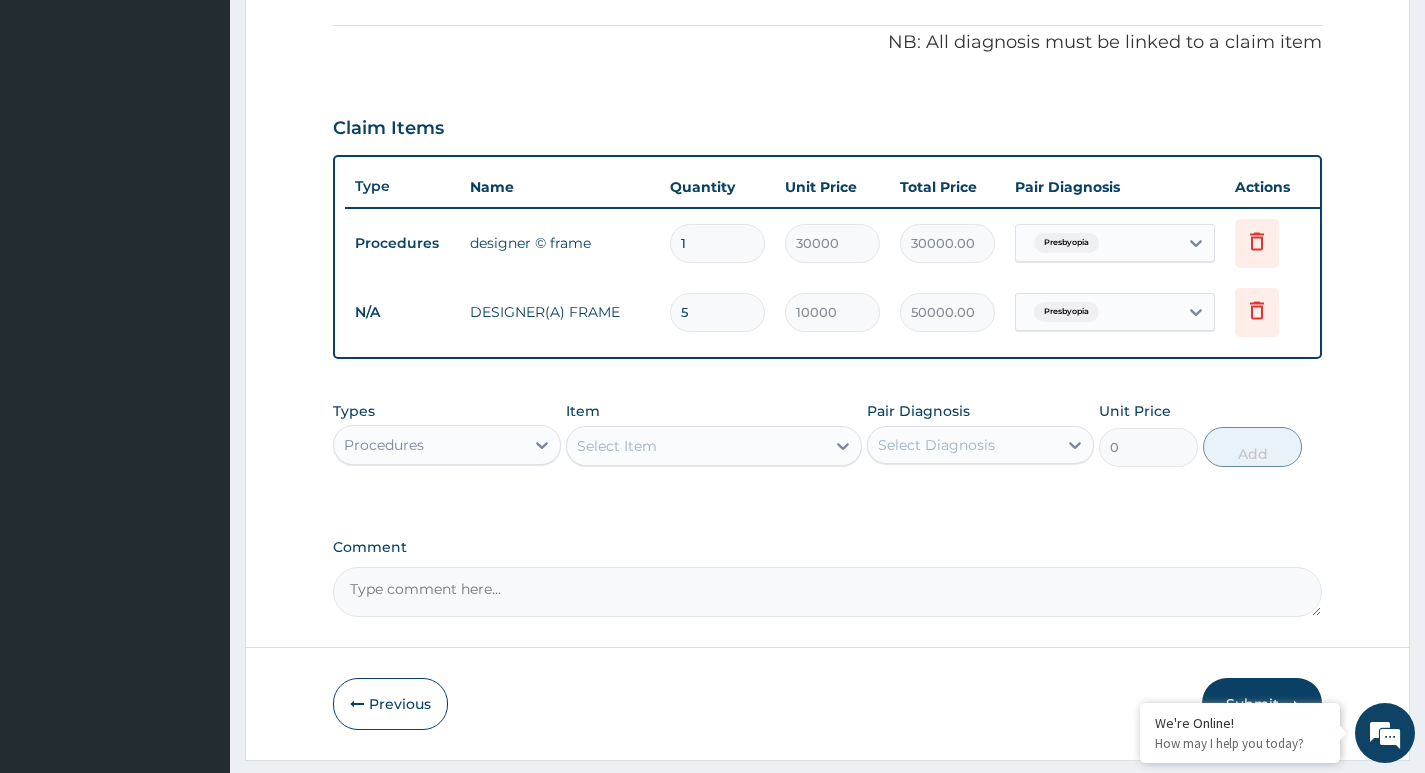 type on "5" 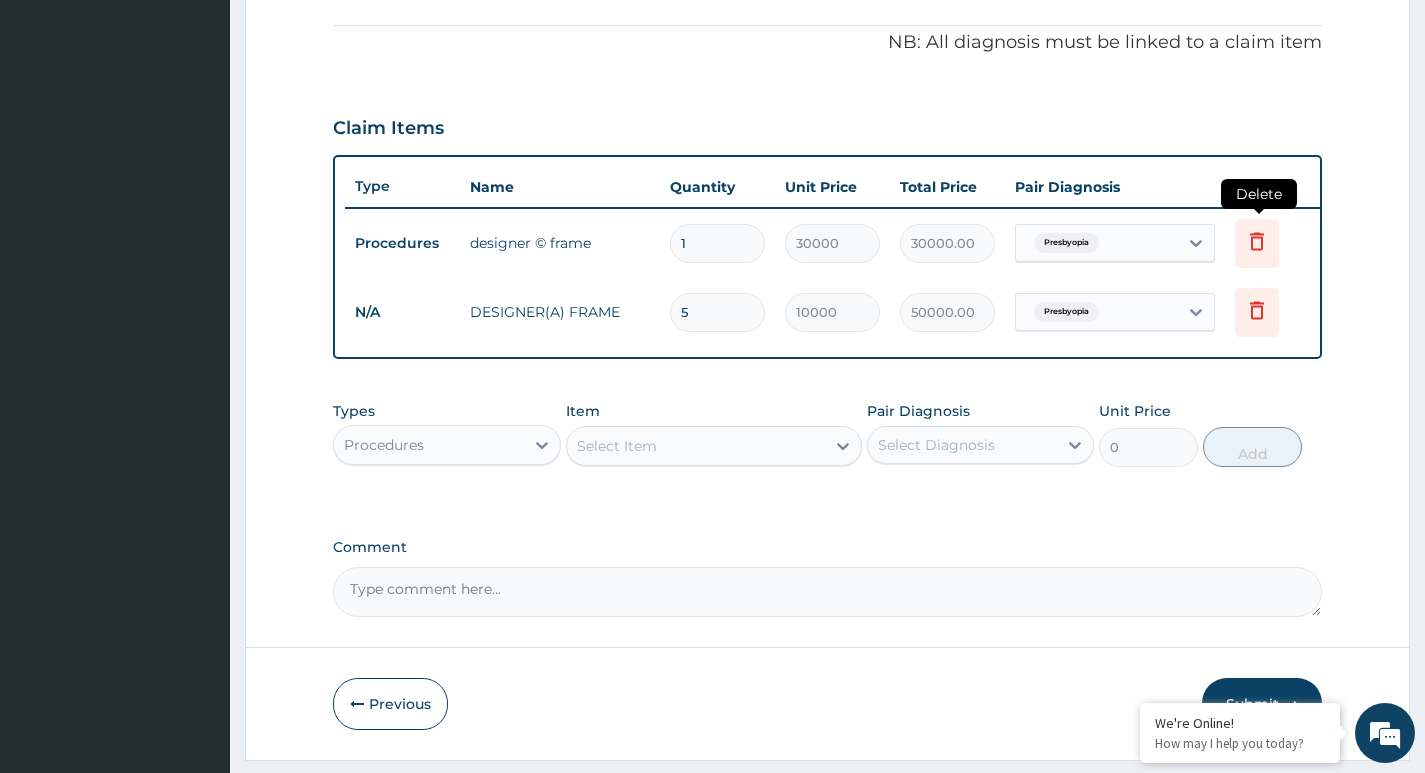 click 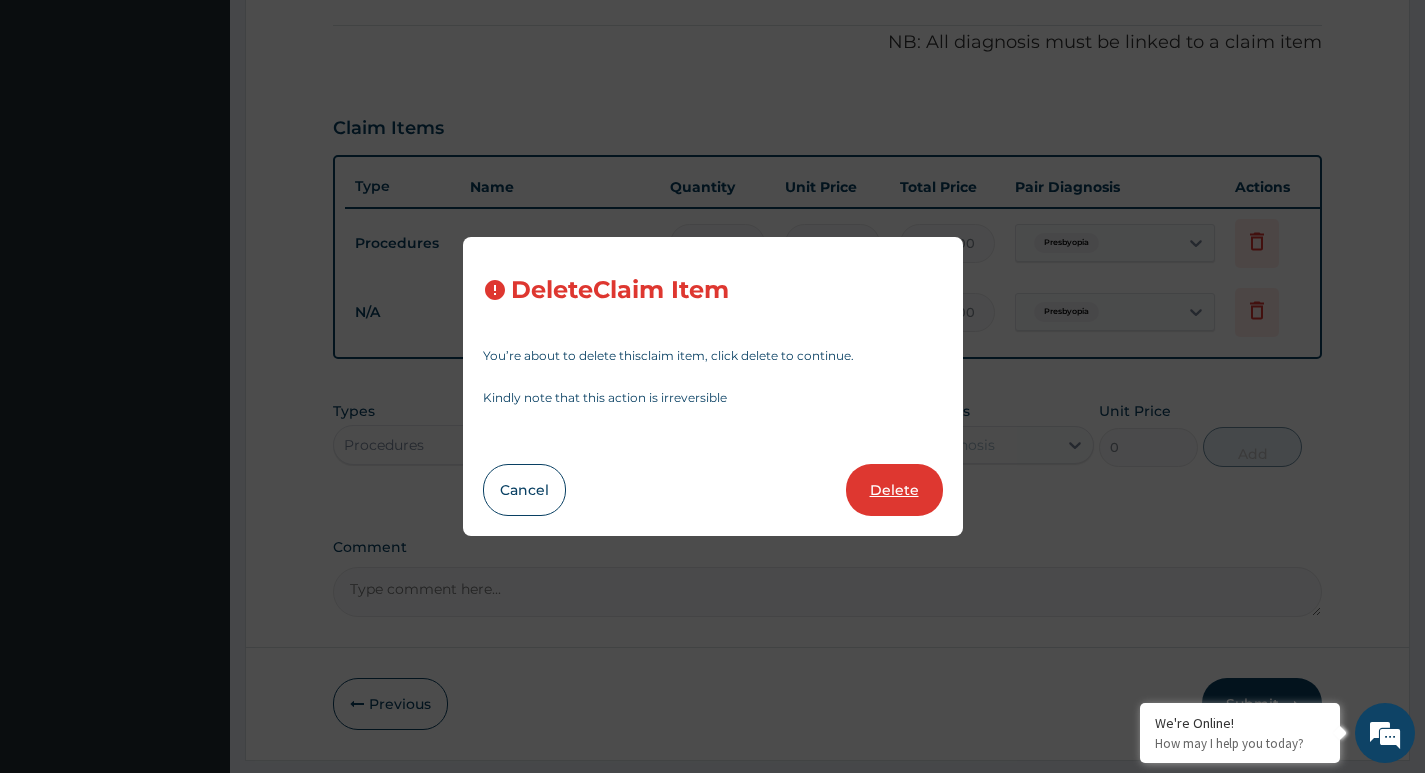 click on "Delete" at bounding box center [894, 490] 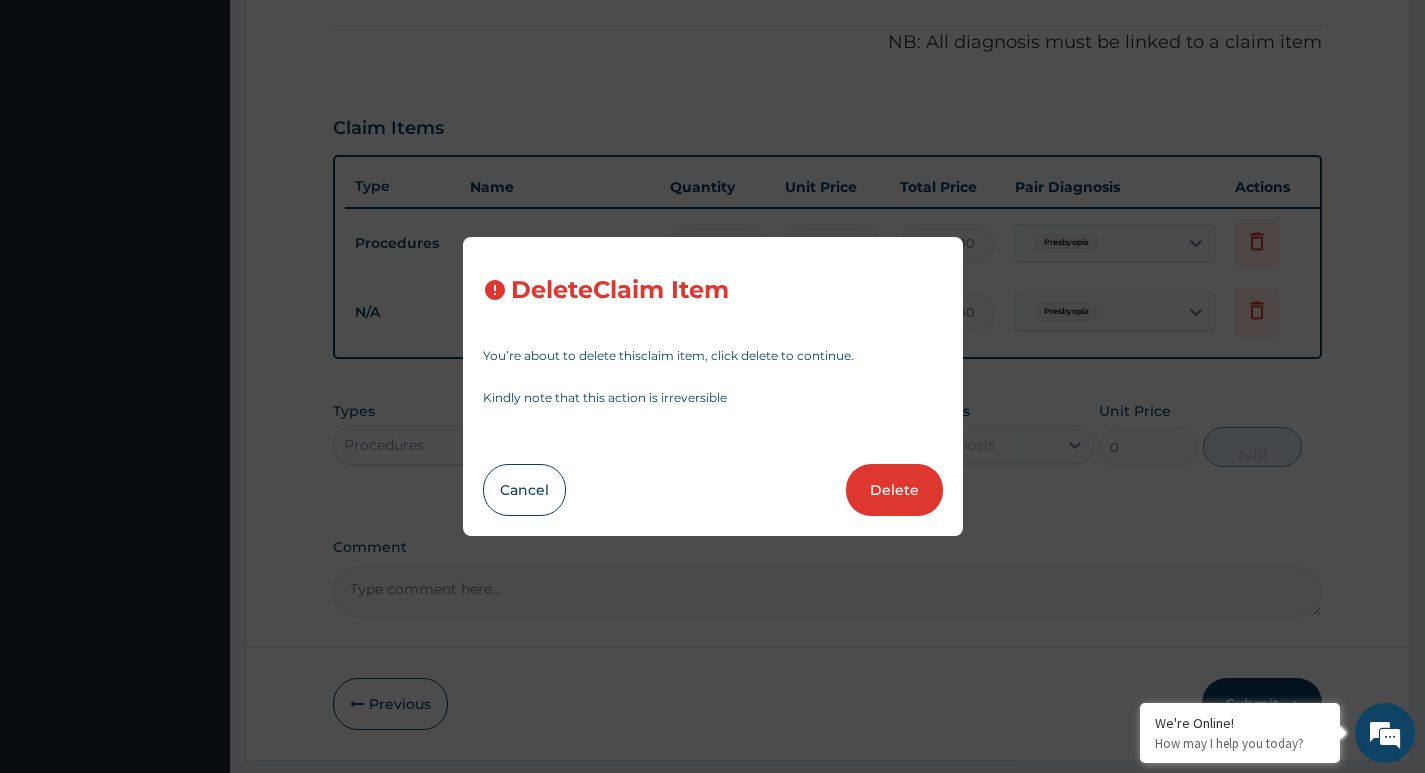 type on "5" 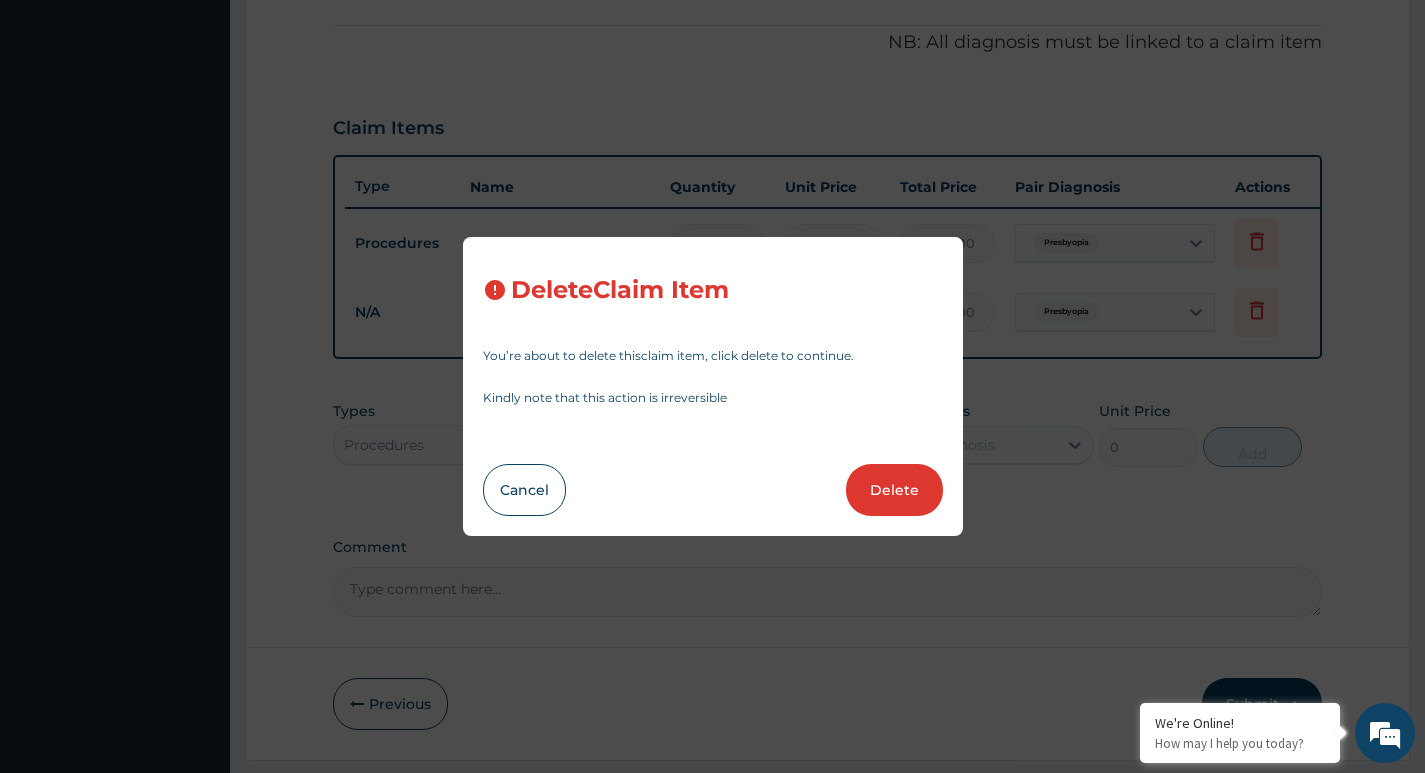 type on "10000" 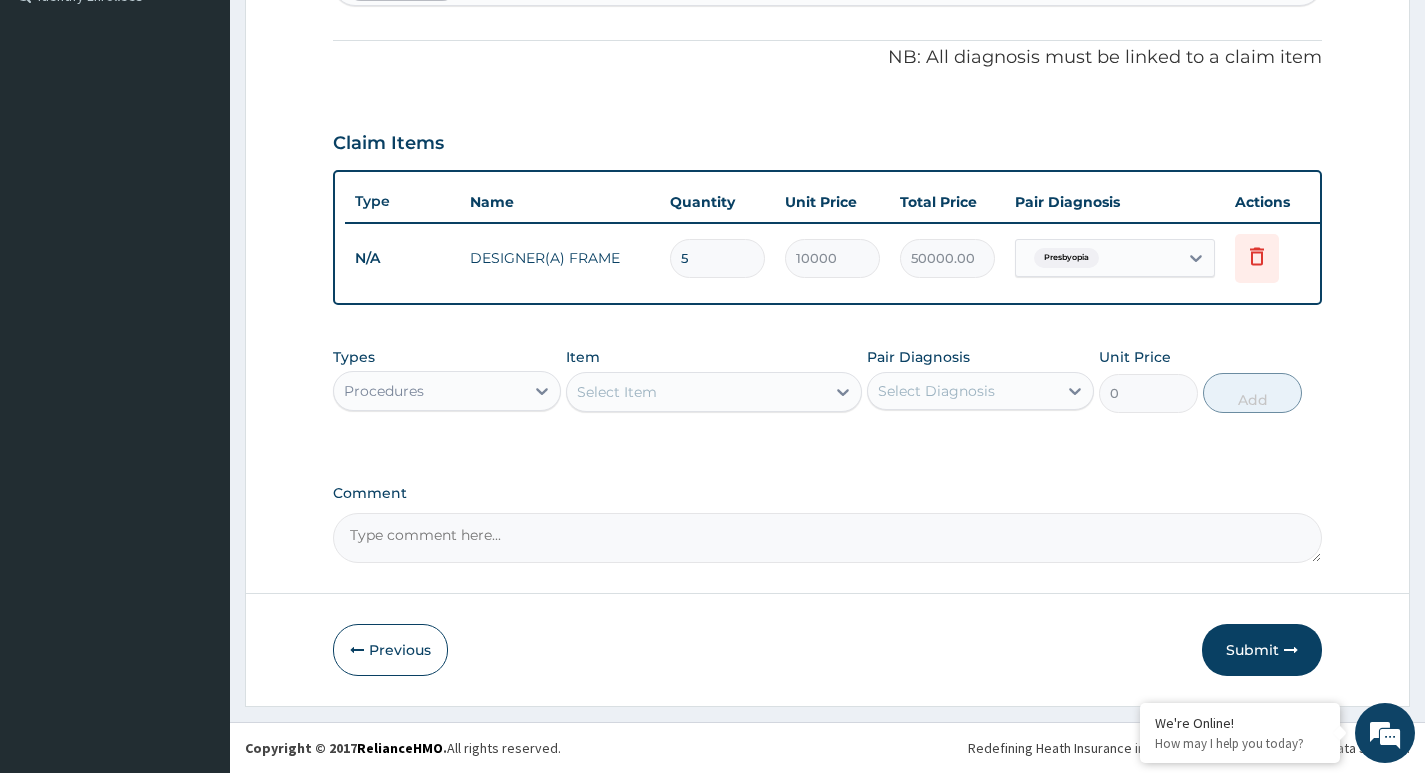 drag, startPoint x: 433, startPoint y: 537, endPoint x: 432, endPoint y: 520, distance: 17.029387 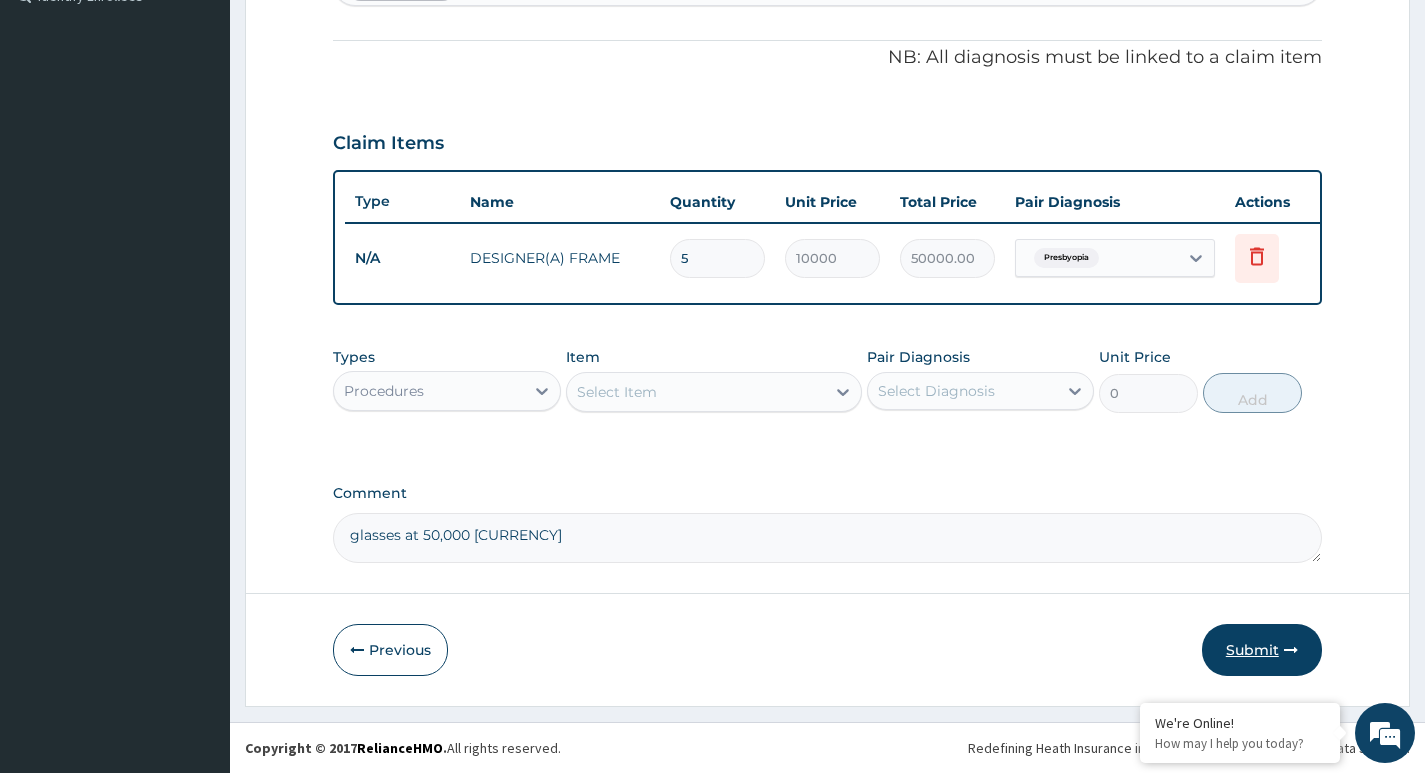 type on "glasses at 50,000 naira" 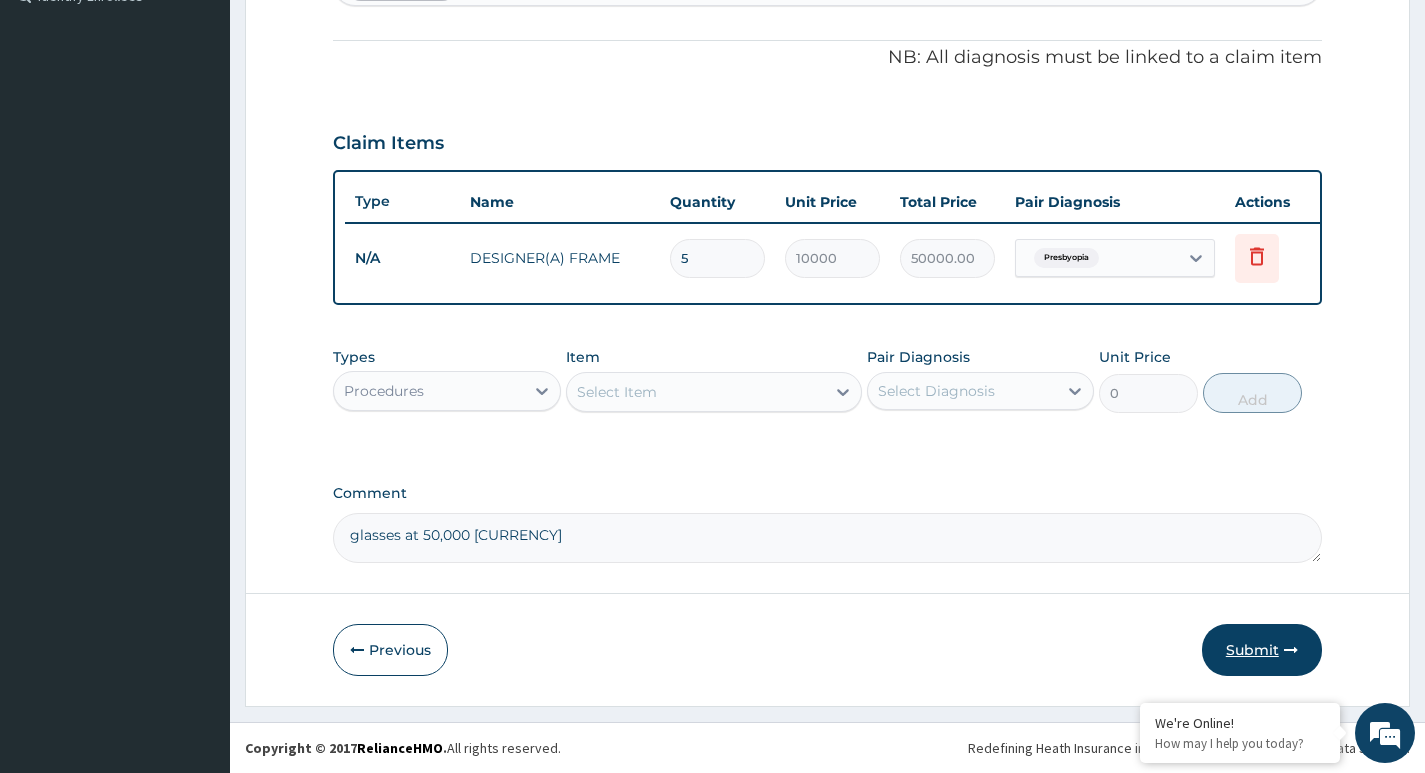 click on "Submit" at bounding box center (1262, 650) 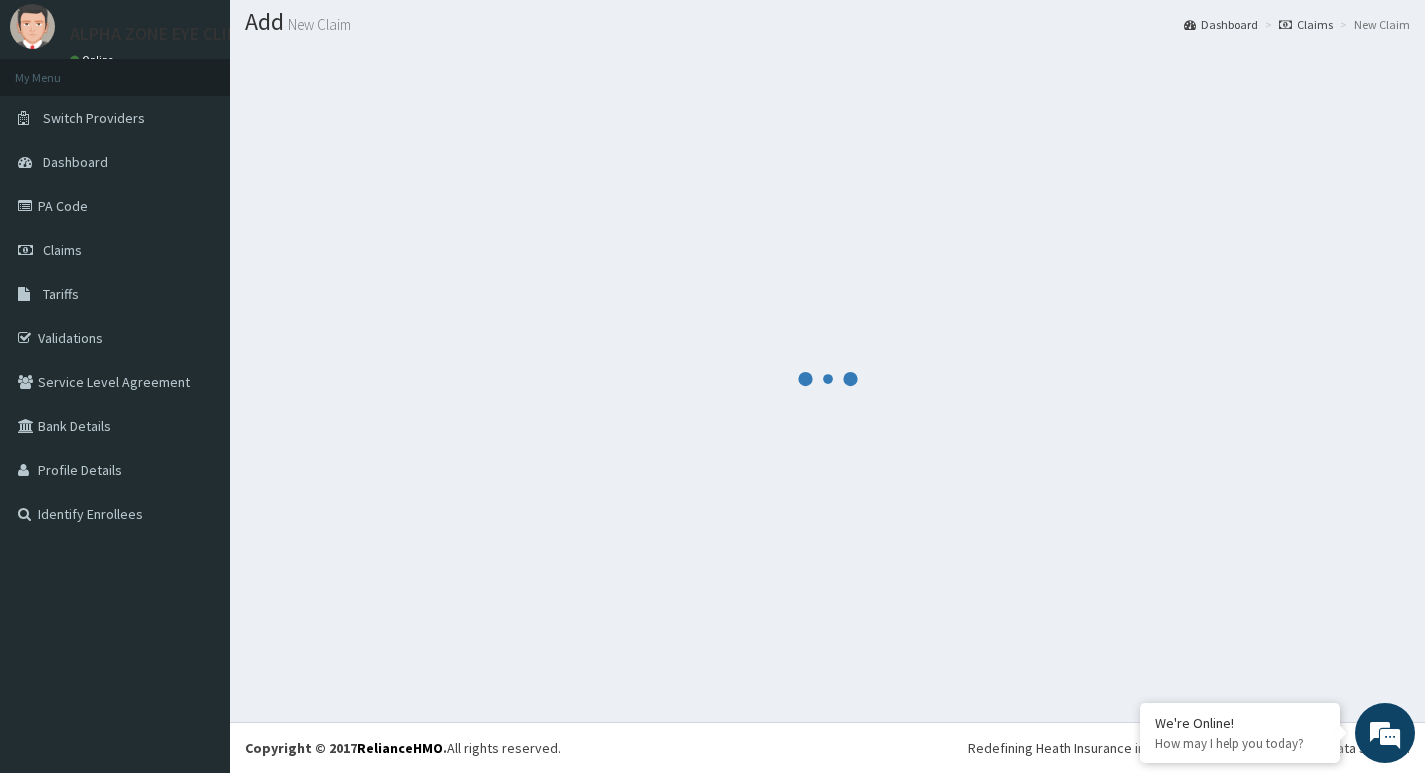 scroll, scrollTop: 56, scrollLeft: 0, axis: vertical 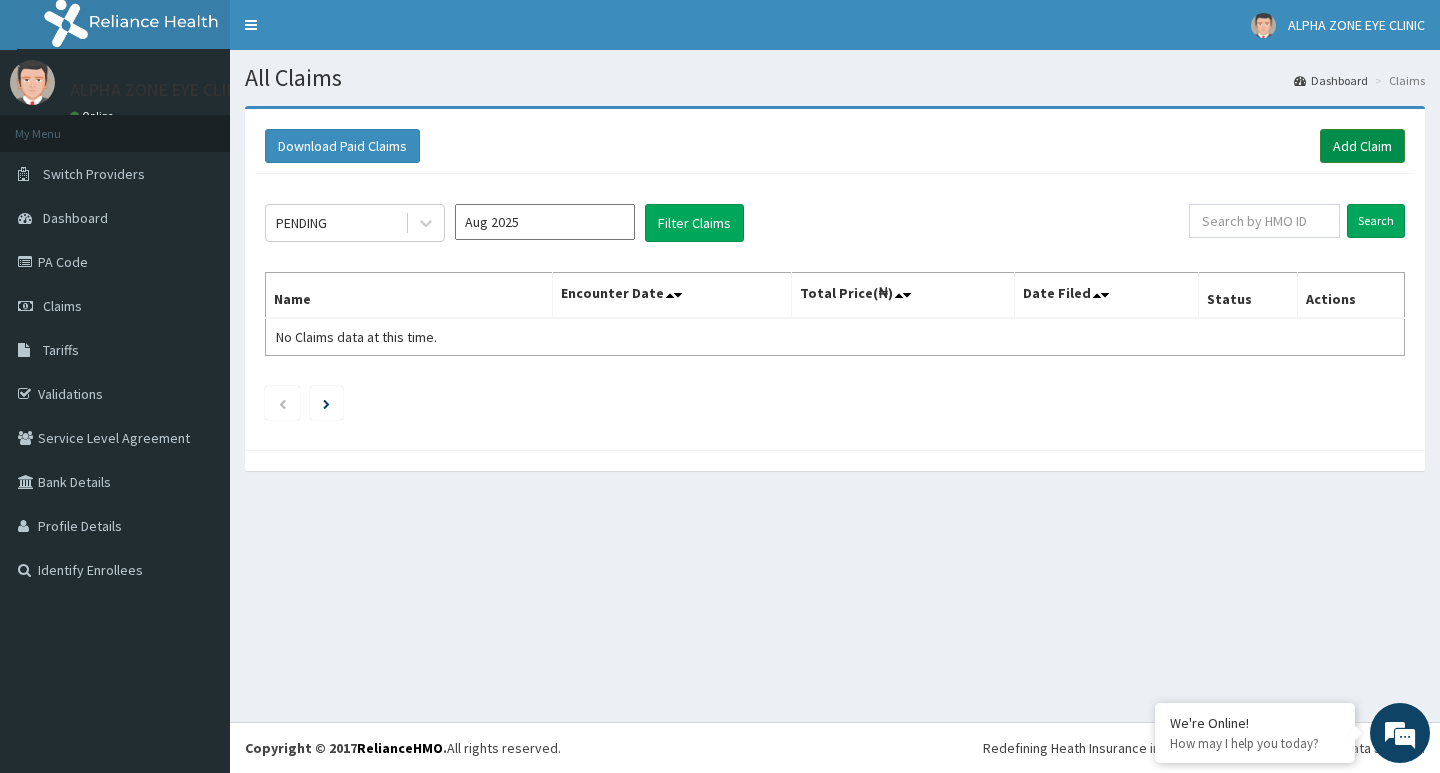 click on "Add Claim" at bounding box center (1362, 146) 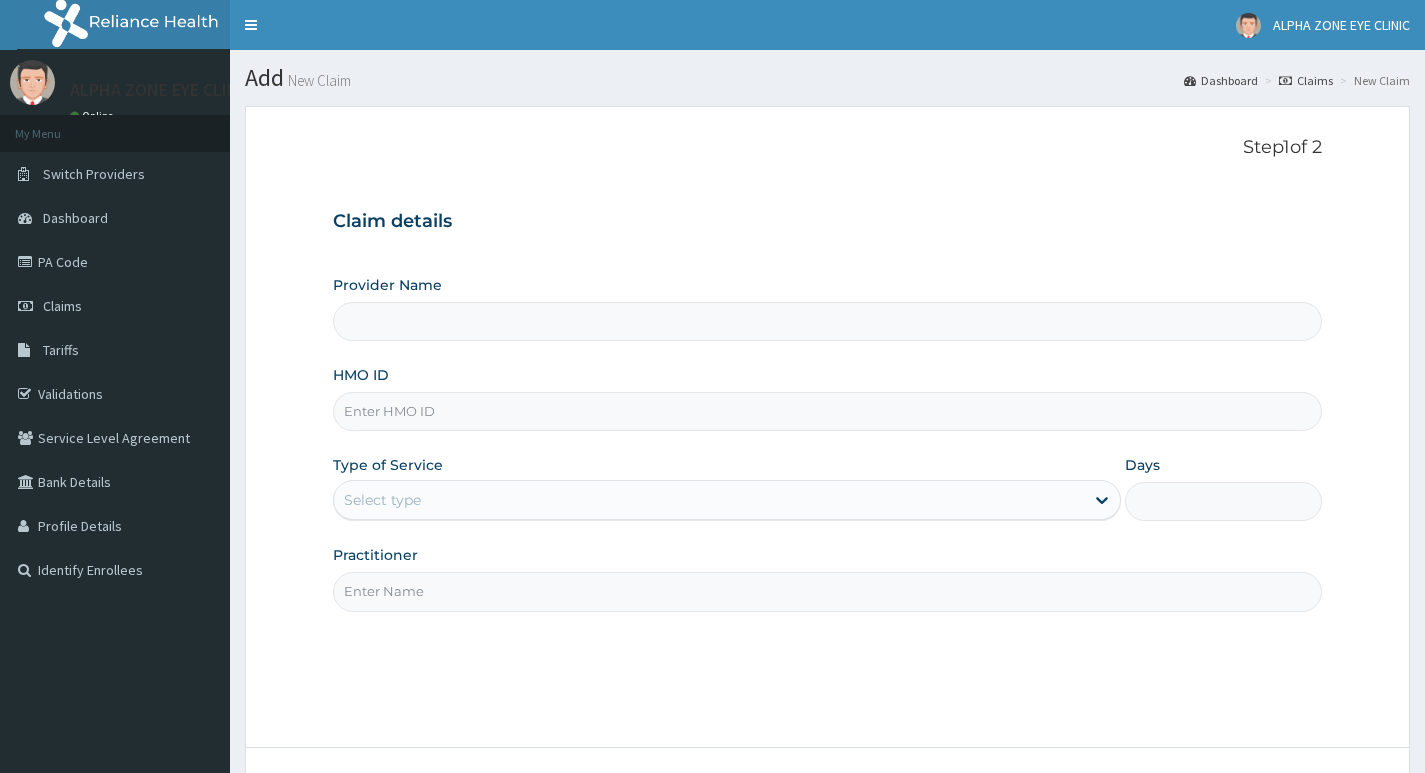 scroll, scrollTop: 0, scrollLeft: 0, axis: both 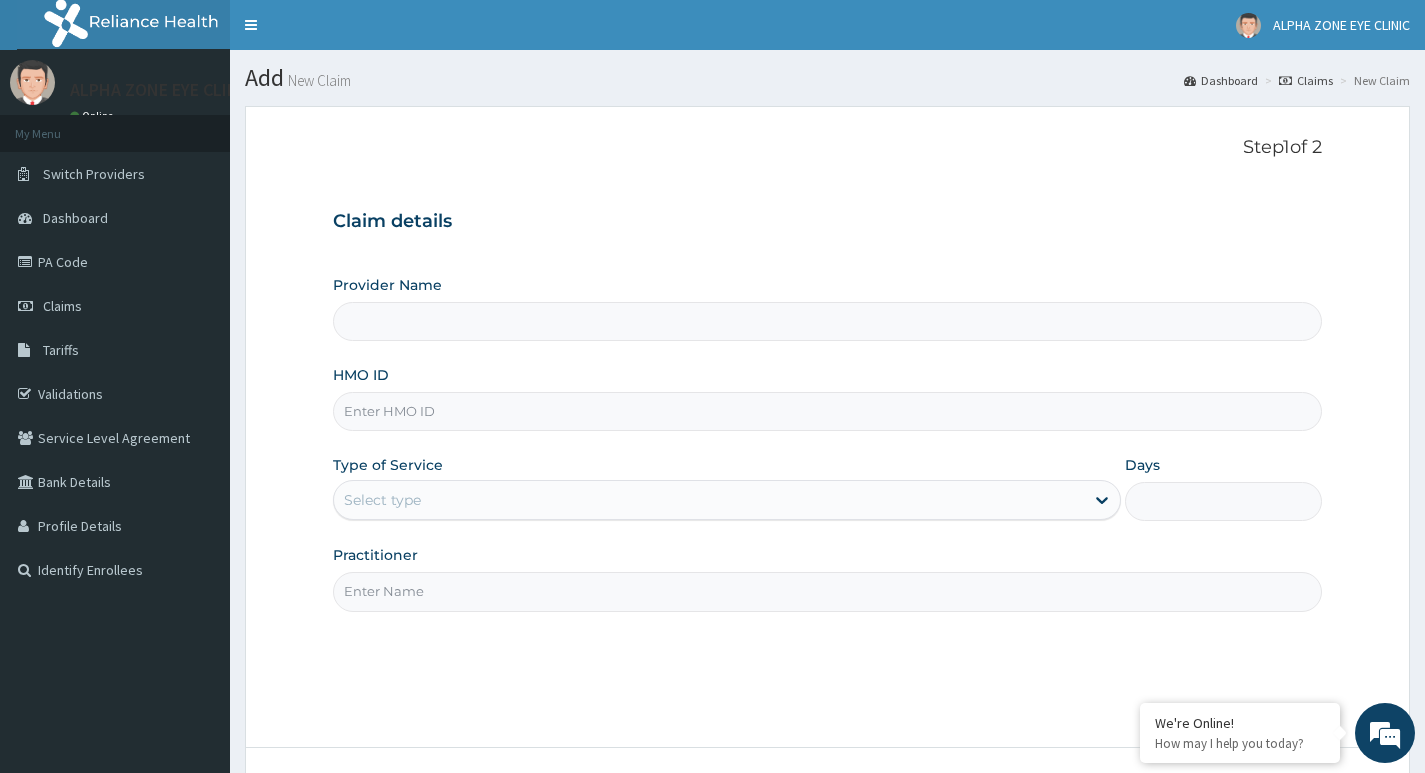 click on "HMO ID" at bounding box center (827, 411) 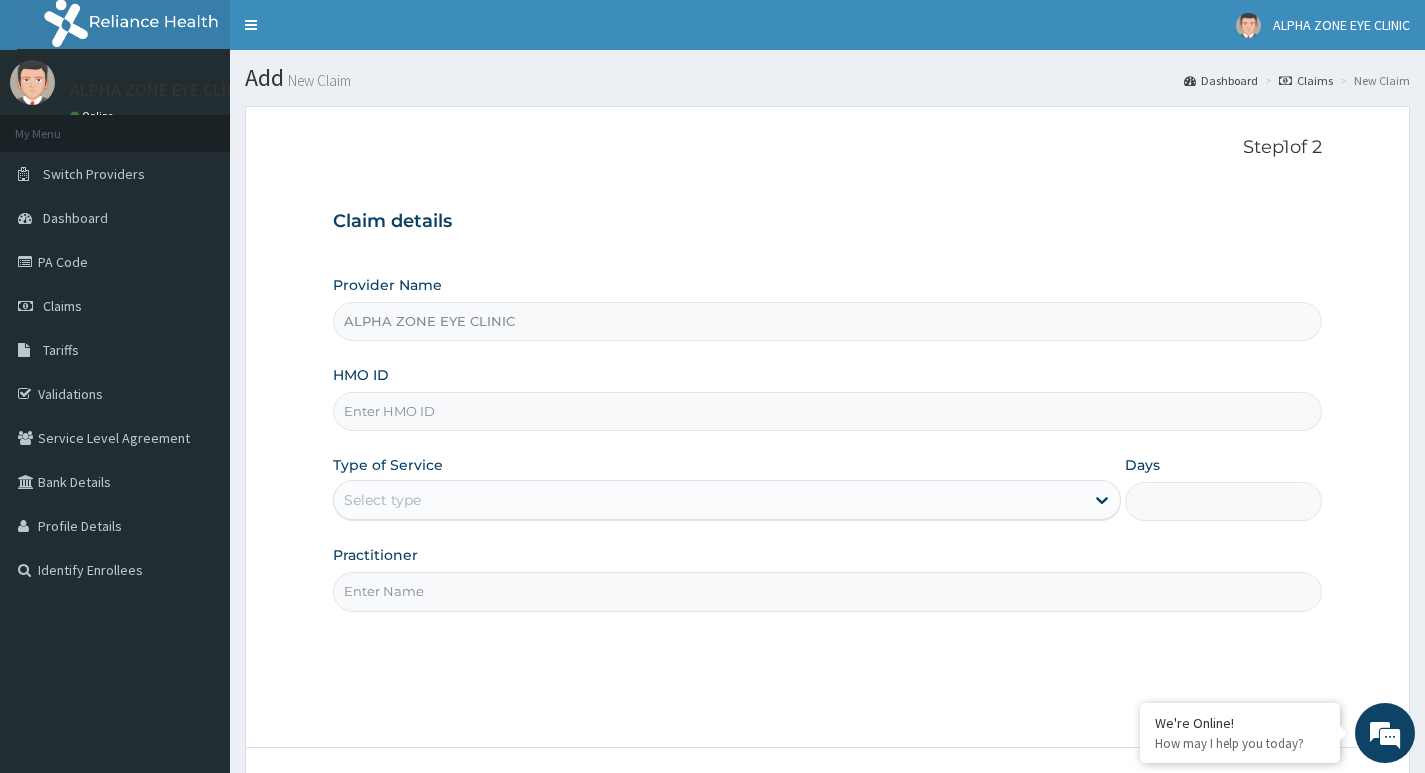 paste on "ENP/11957/A" 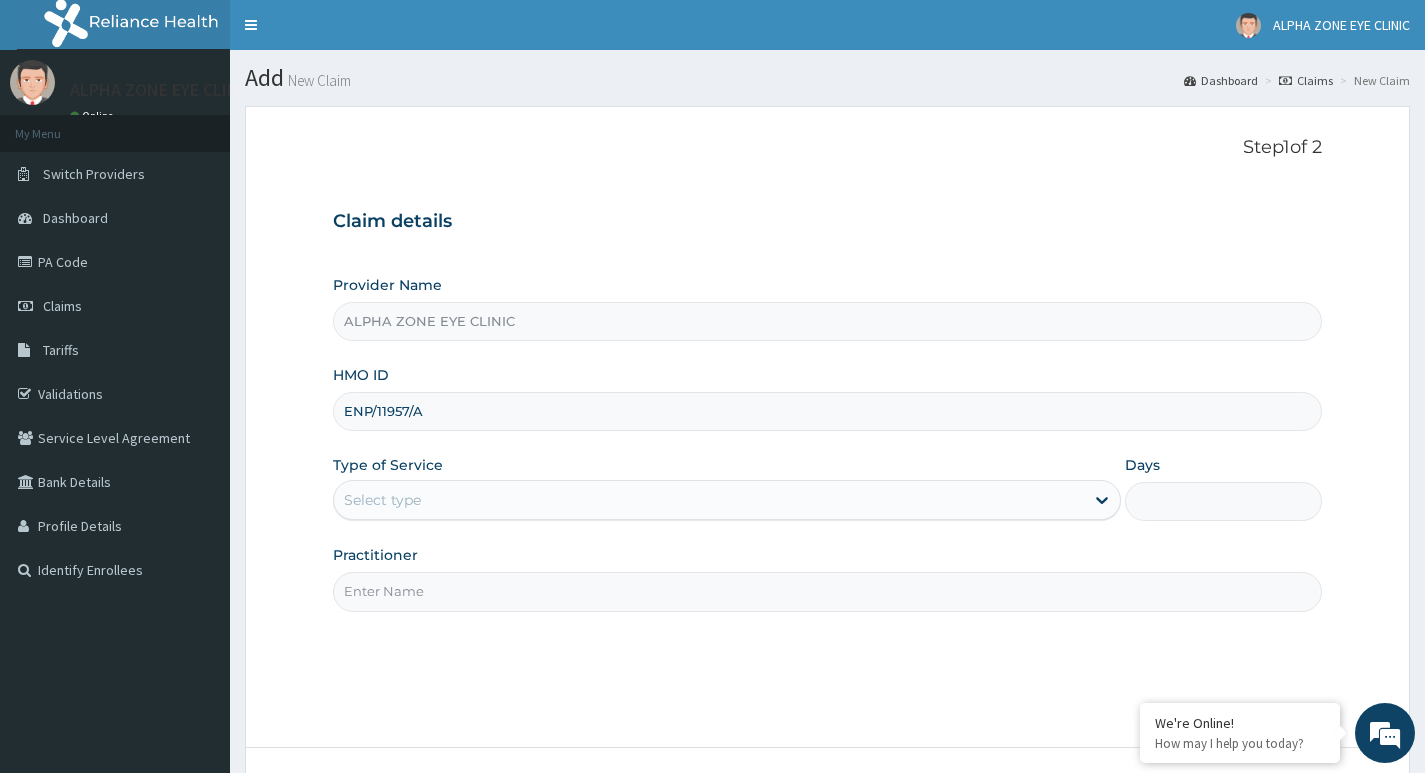 type on "ENP/11957/A" 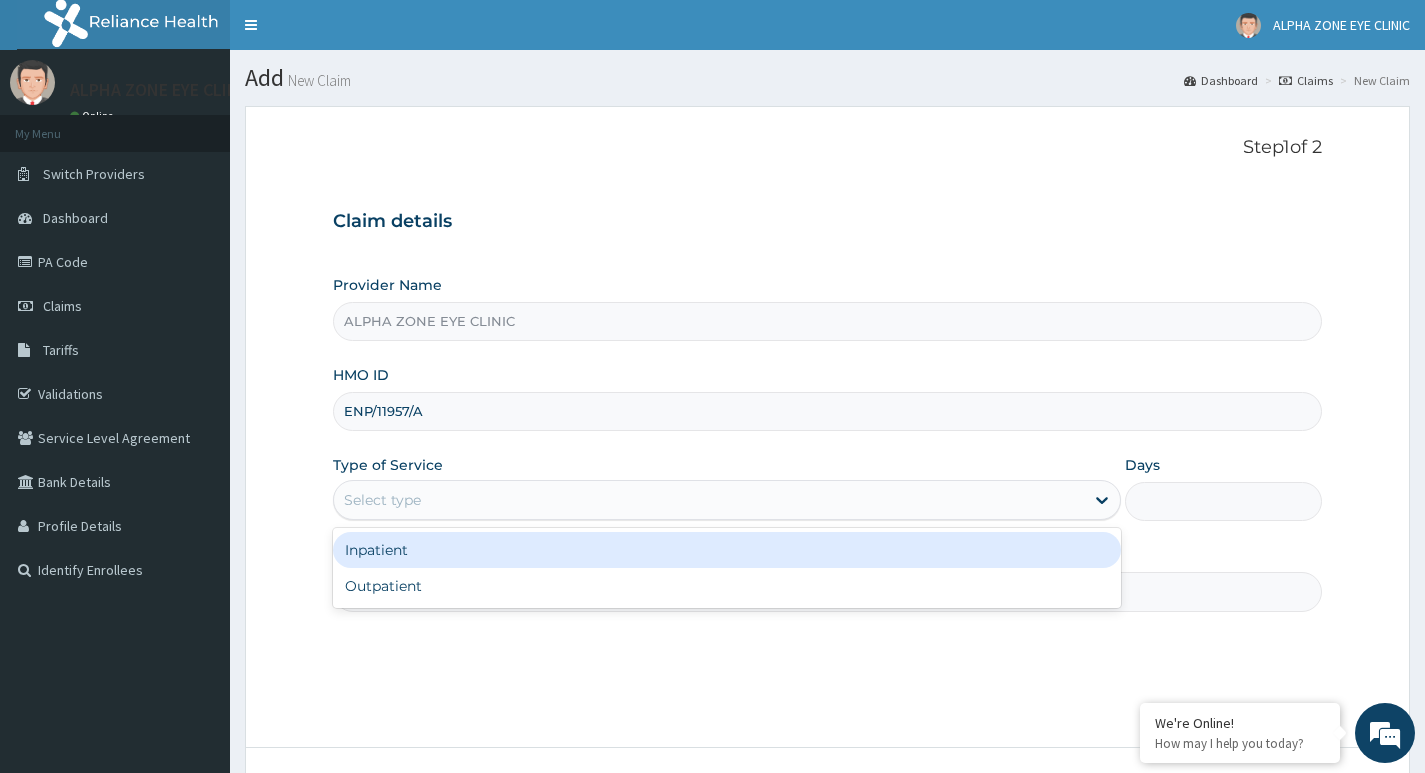 click on "Select type" at bounding box center [709, 500] 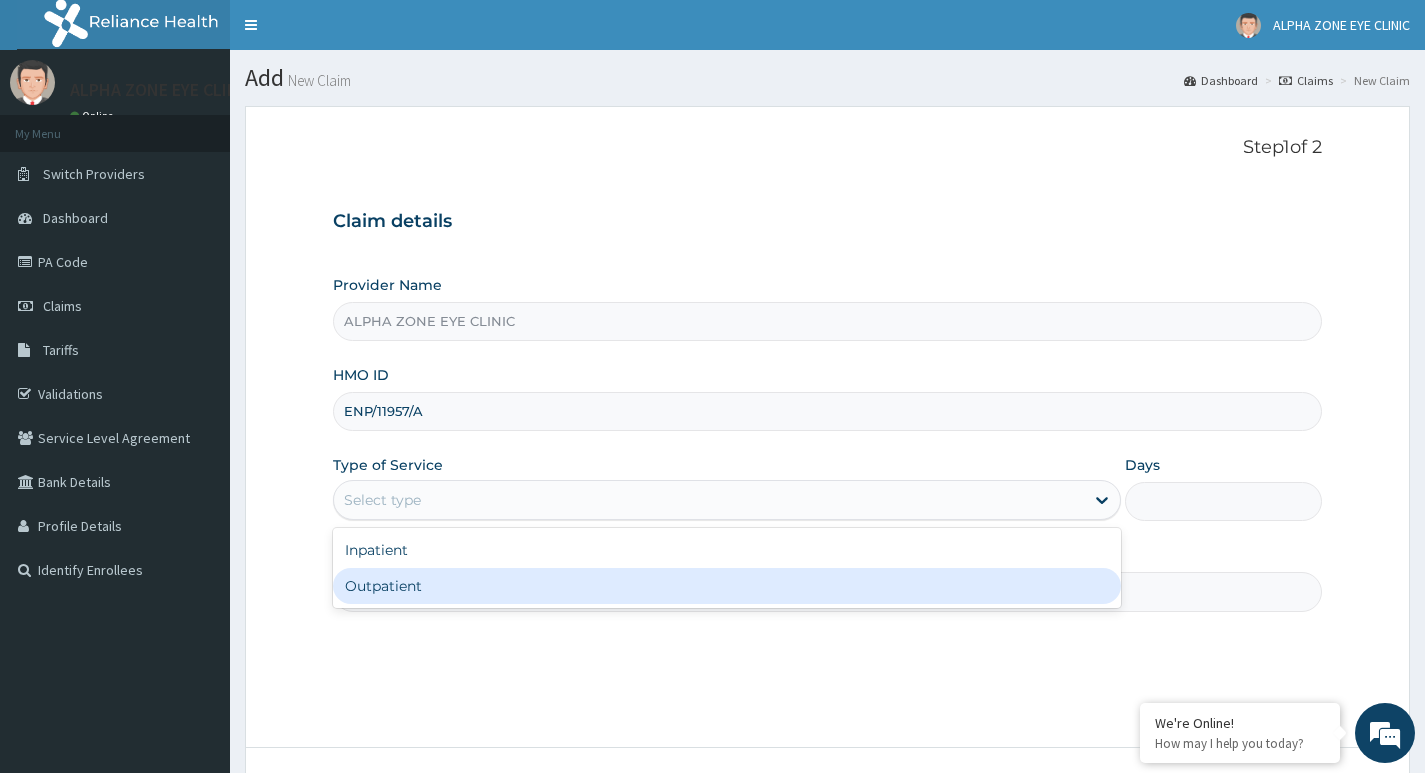 click on "Outpatient" at bounding box center [727, 586] 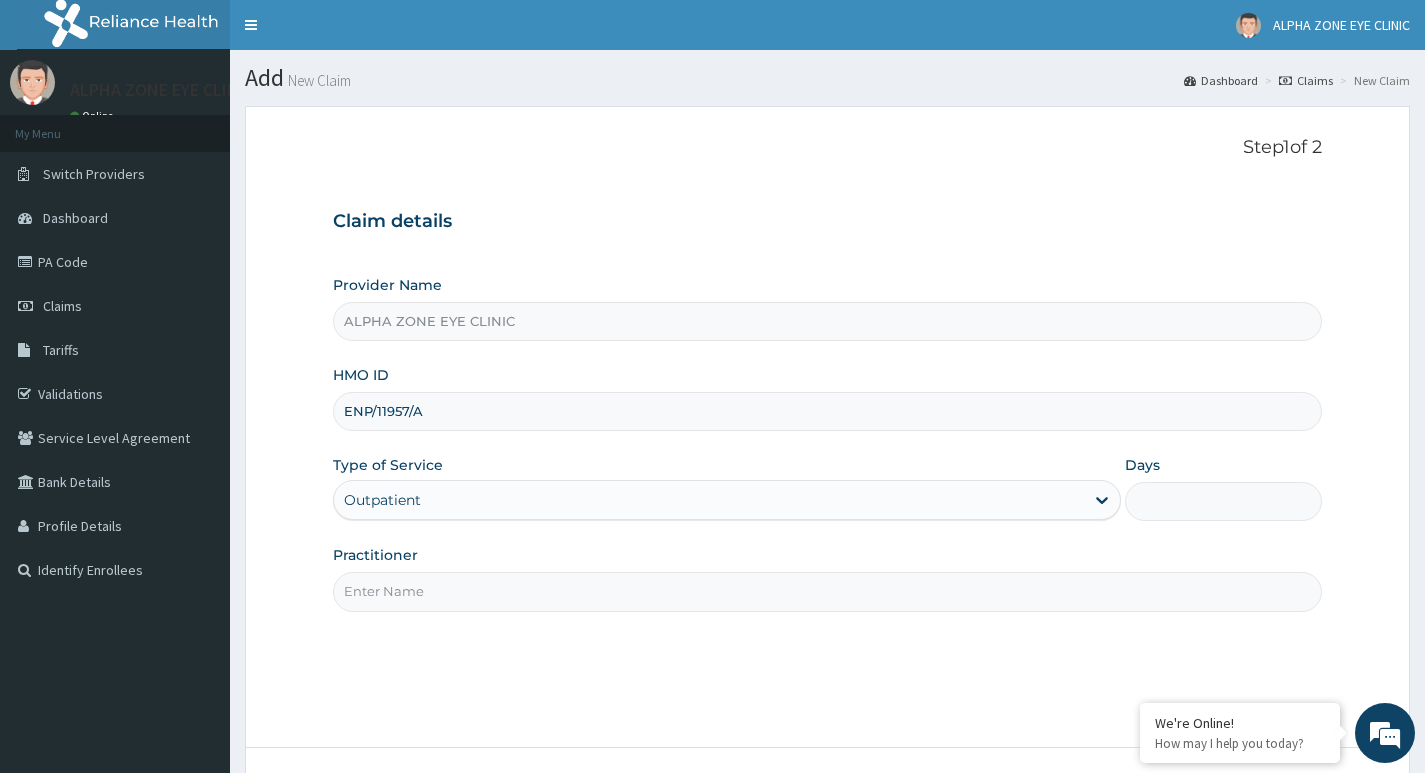 type on "1" 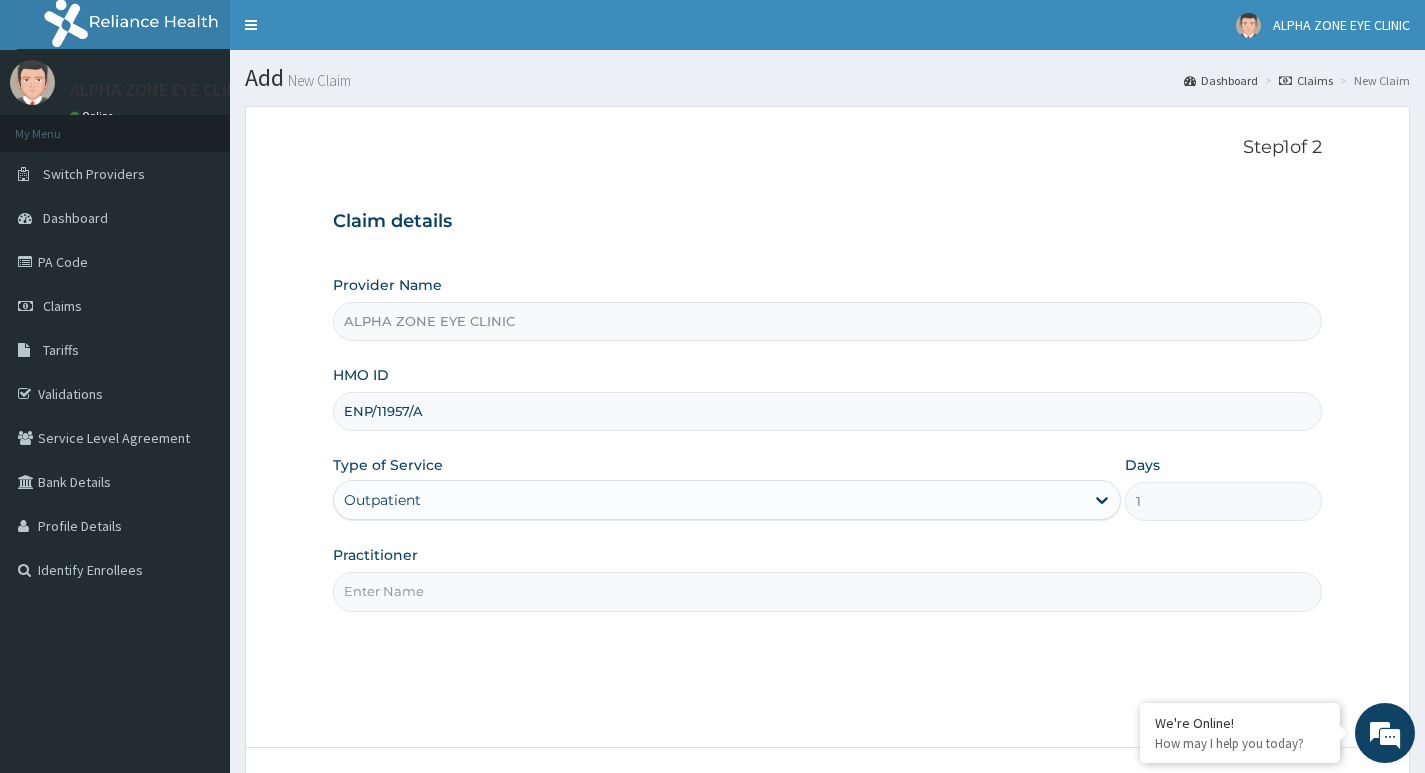 click on "Practitioner" at bounding box center (827, 591) 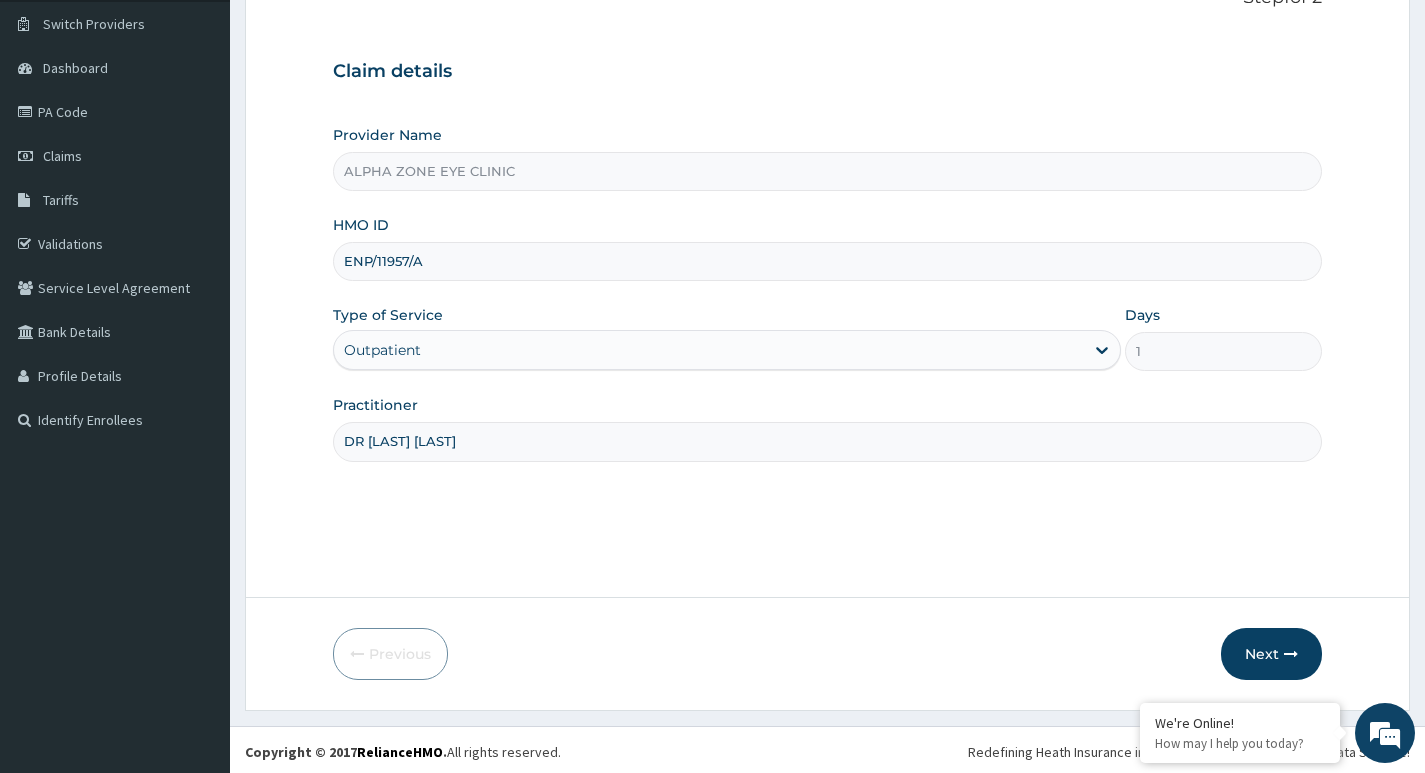 scroll, scrollTop: 154, scrollLeft: 0, axis: vertical 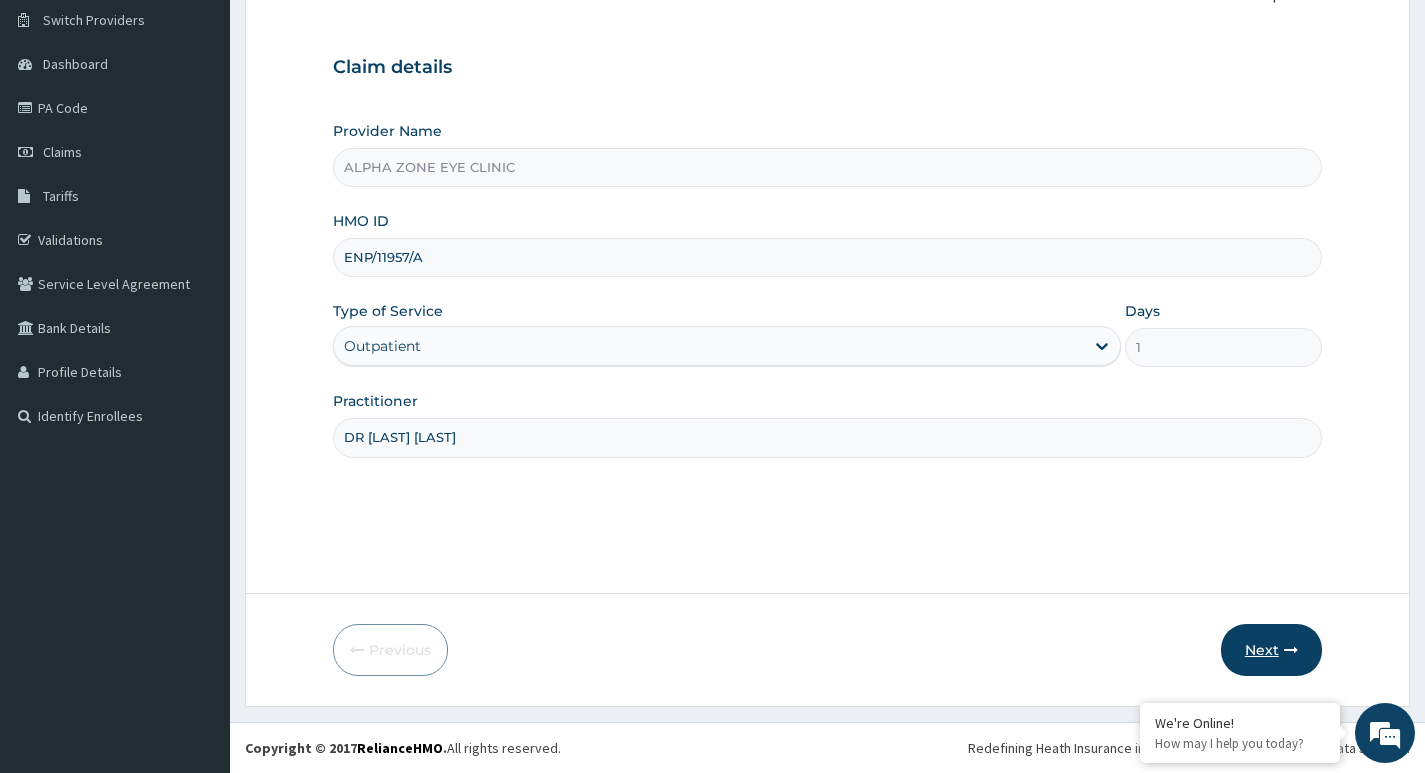 click on "Next" at bounding box center [1271, 650] 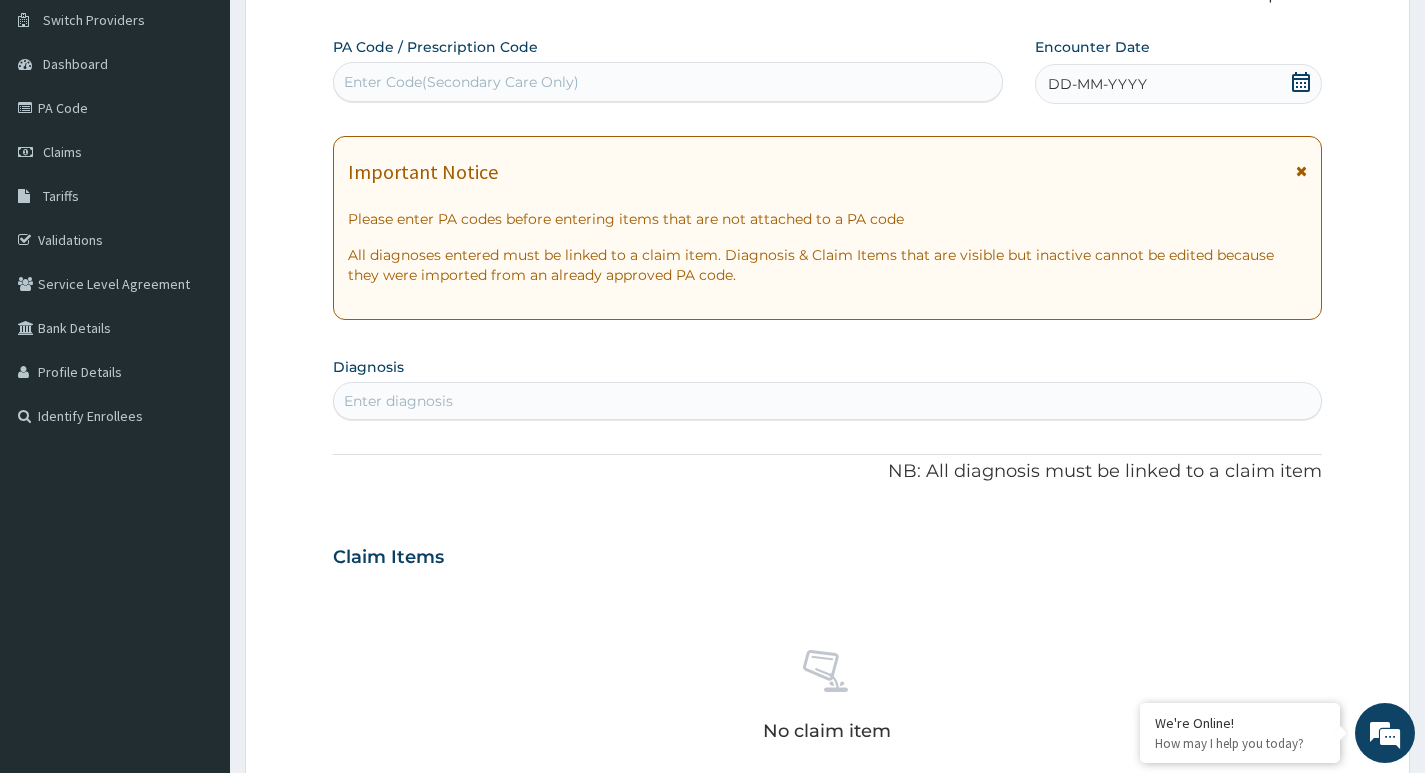 scroll, scrollTop: 0, scrollLeft: 0, axis: both 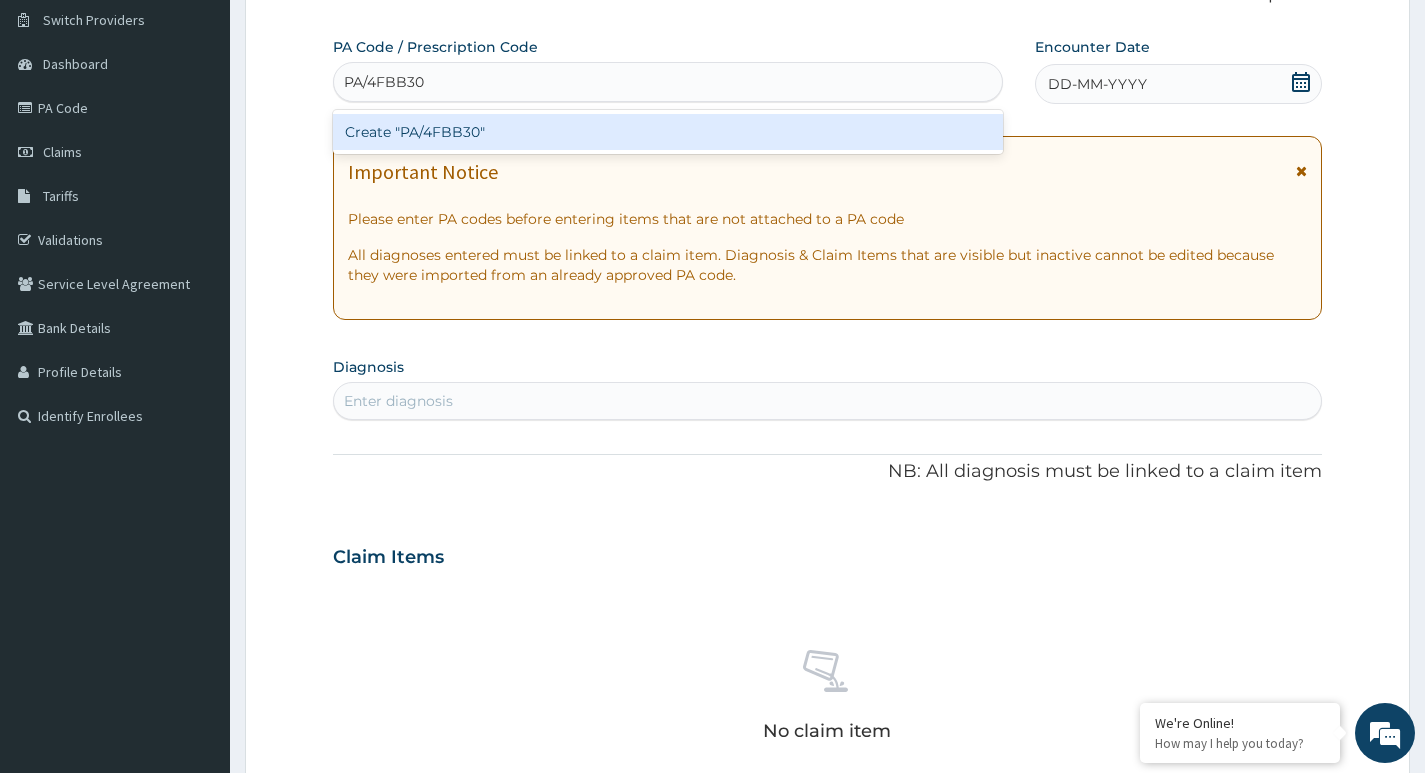 click on "Create "PA/4FBB30"" at bounding box center [668, 132] 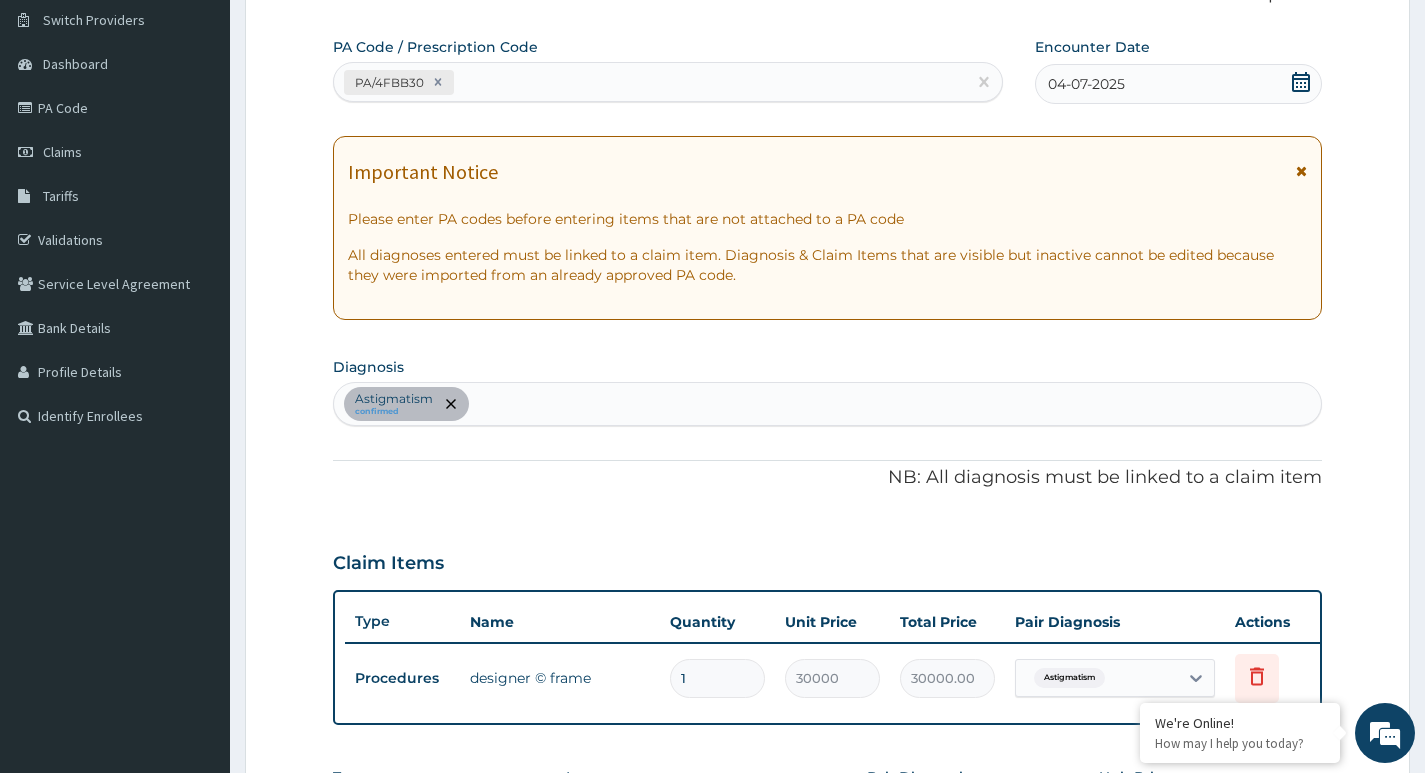 scroll, scrollTop: 554, scrollLeft: 0, axis: vertical 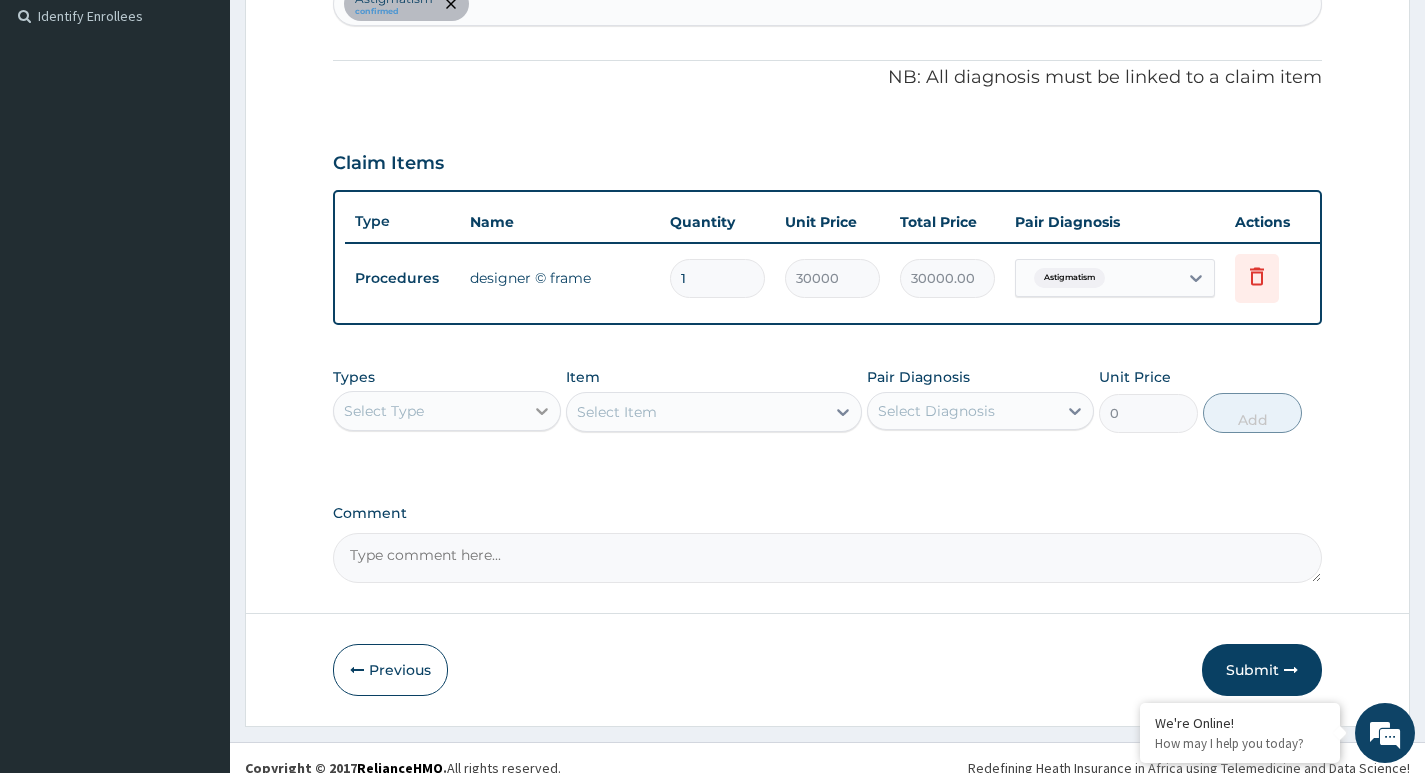 click 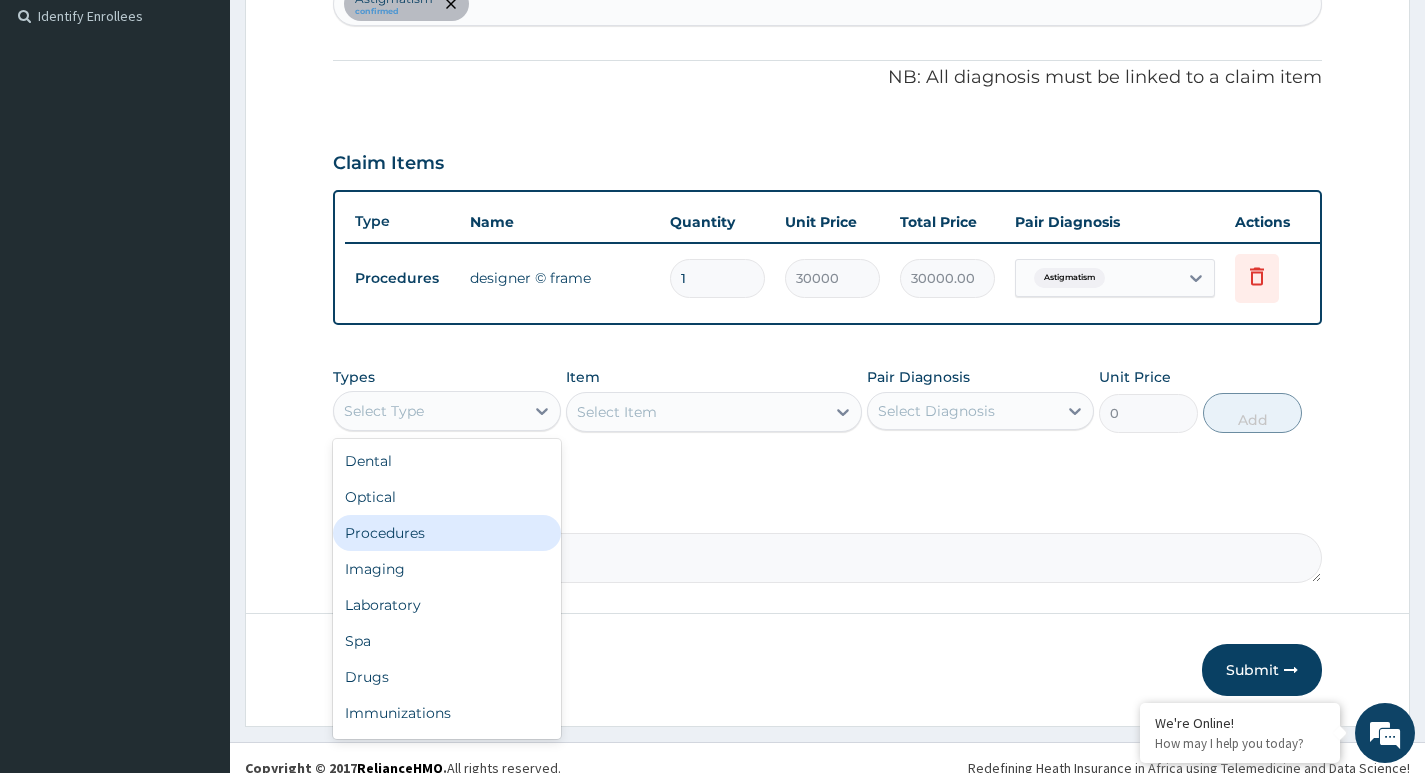 scroll, scrollTop: 68, scrollLeft: 0, axis: vertical 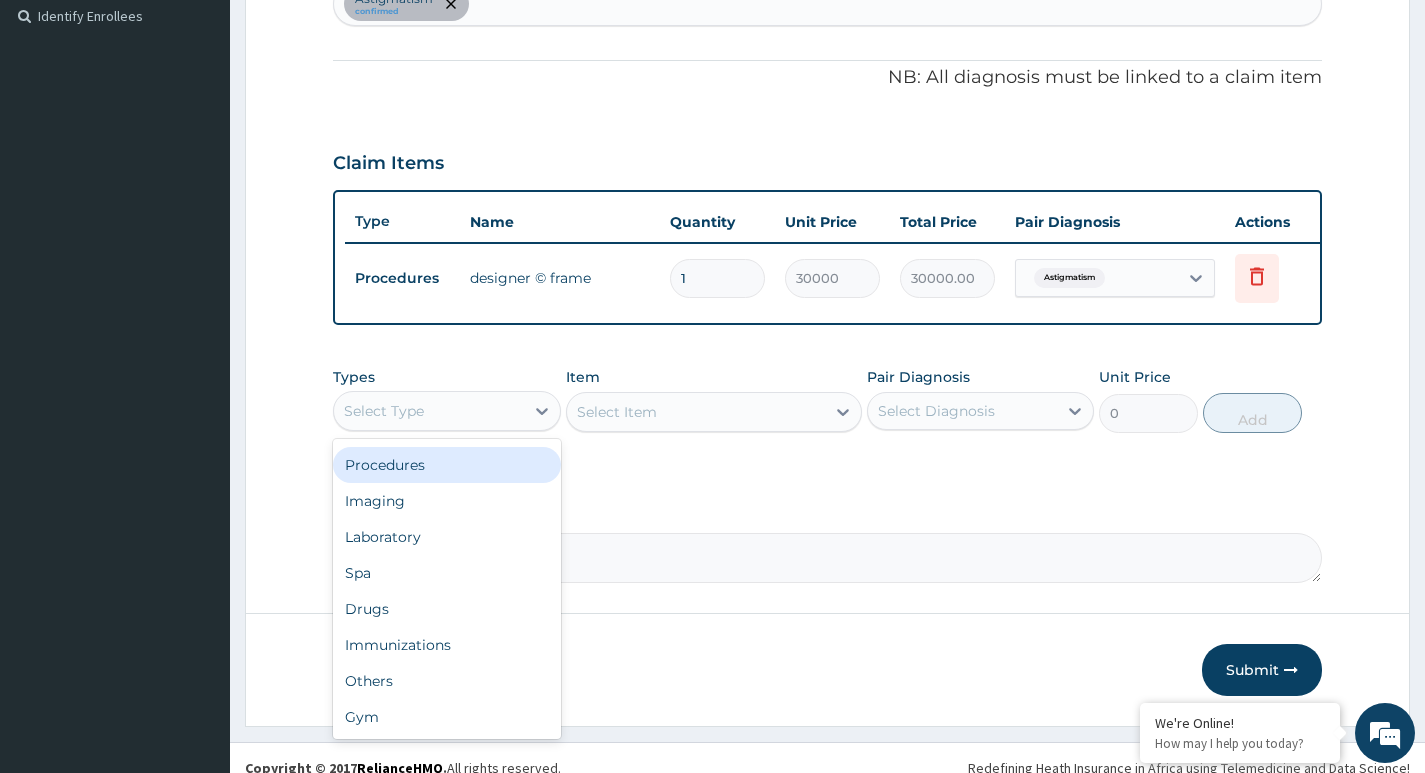 click on "Procedures" at bounding box center (446, 465) 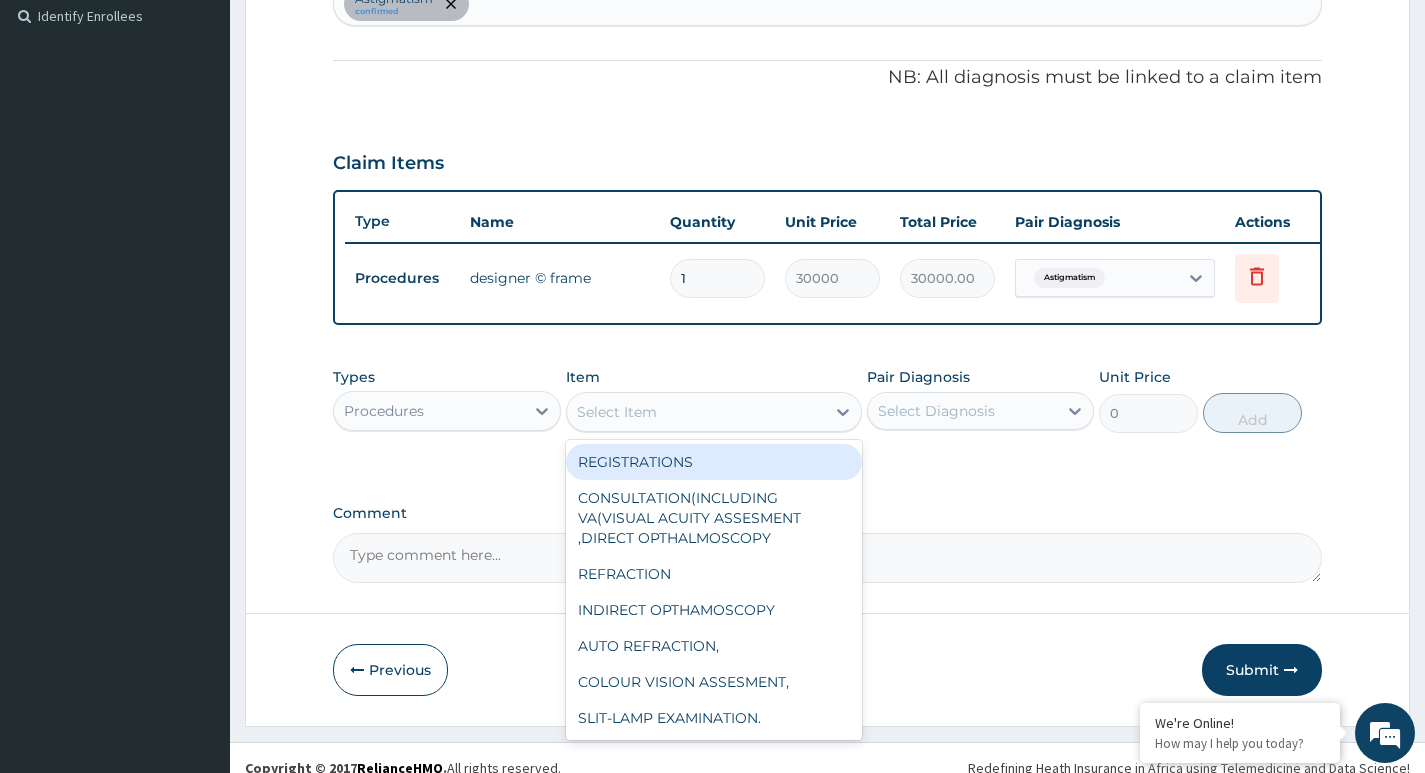 click on "Select Item" at bounding box center [696, 412] 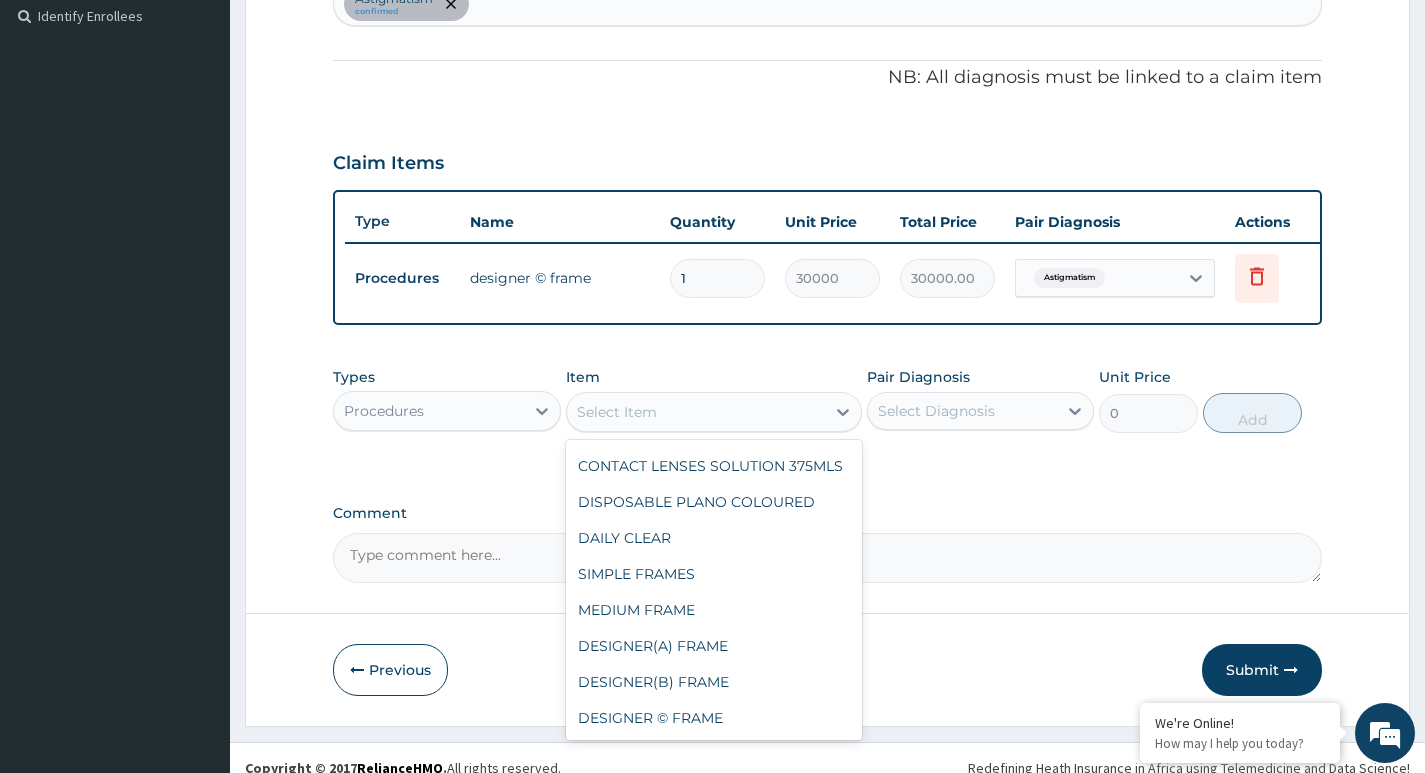 scroll, scrollTop: 1380, scrollLeft: 0, axis: vertical 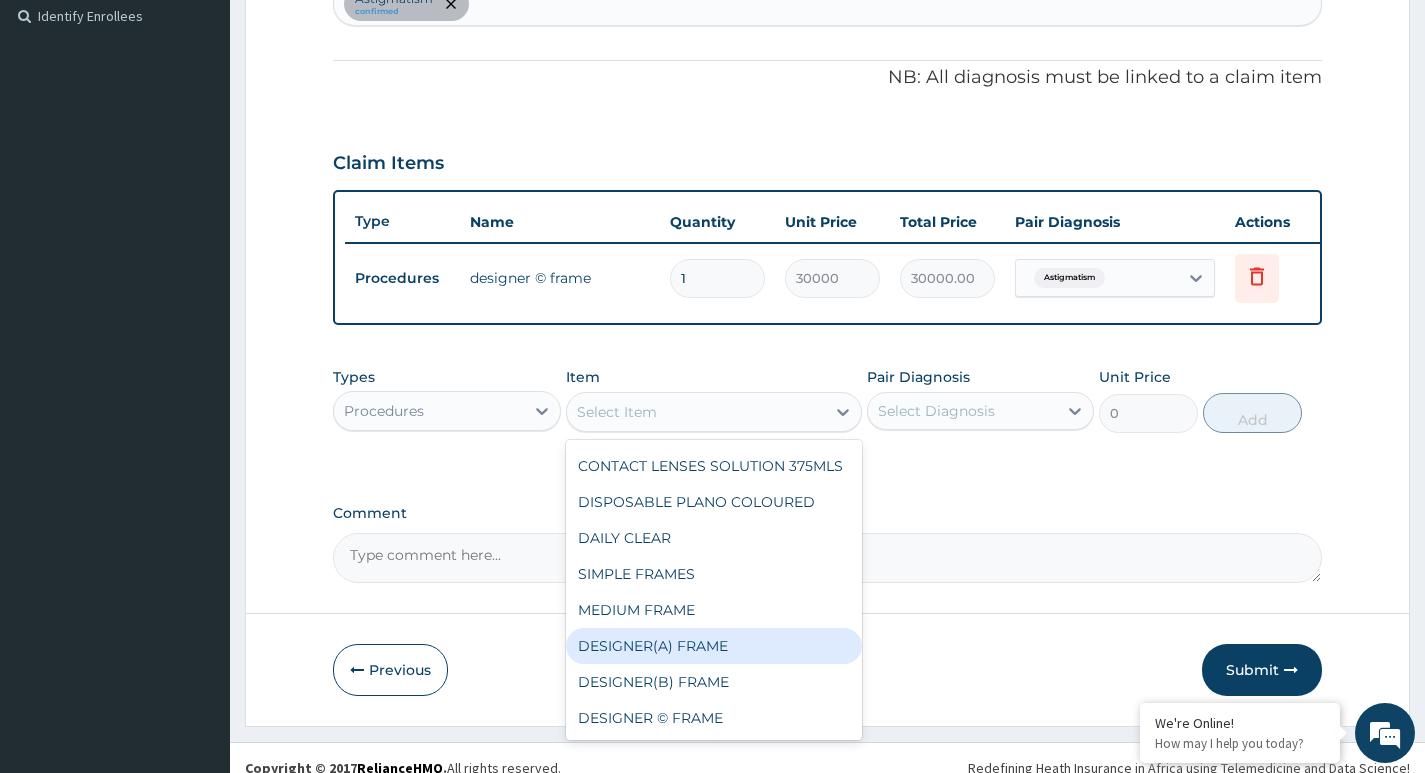 click on "DESIGNER(A) FRAME" at bounding box center (714, 646) 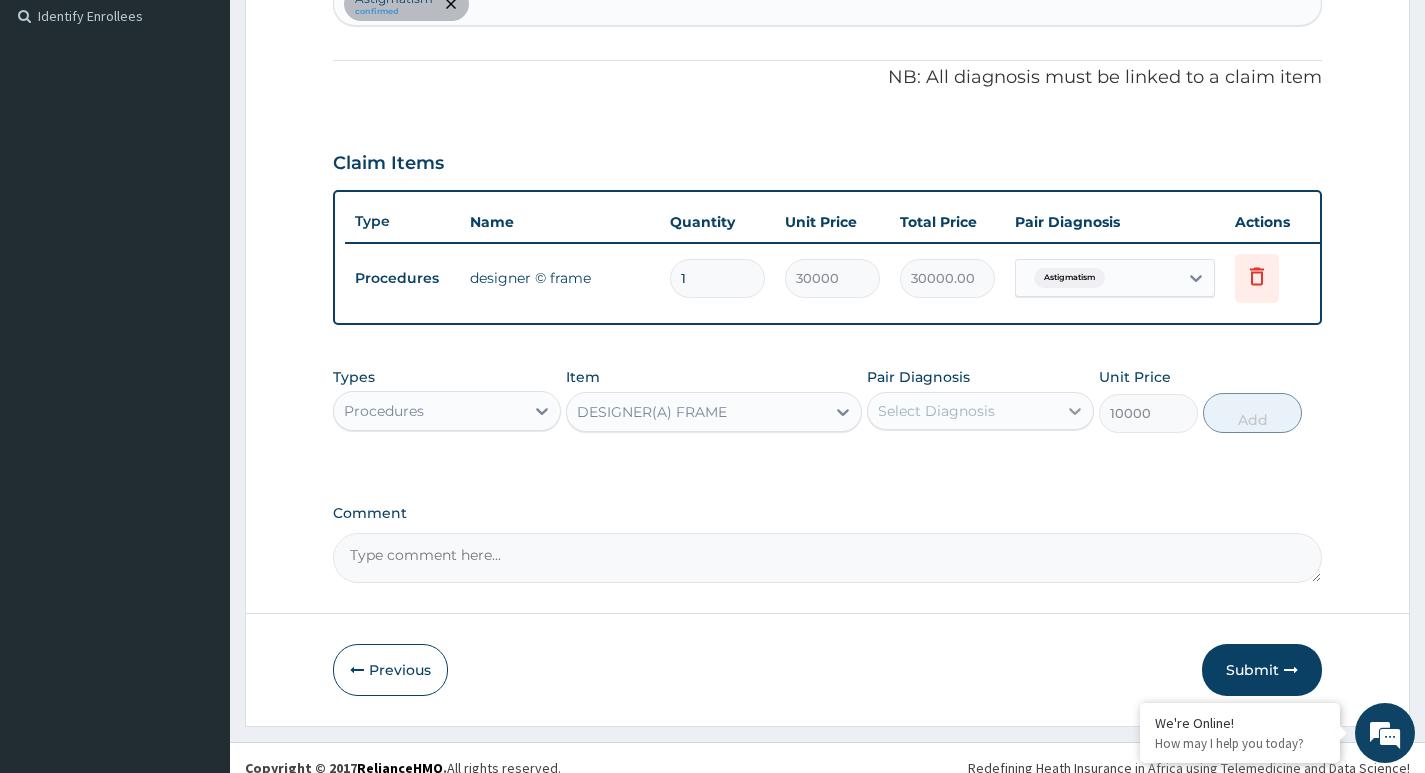 click at bounding box center [1075, 411] 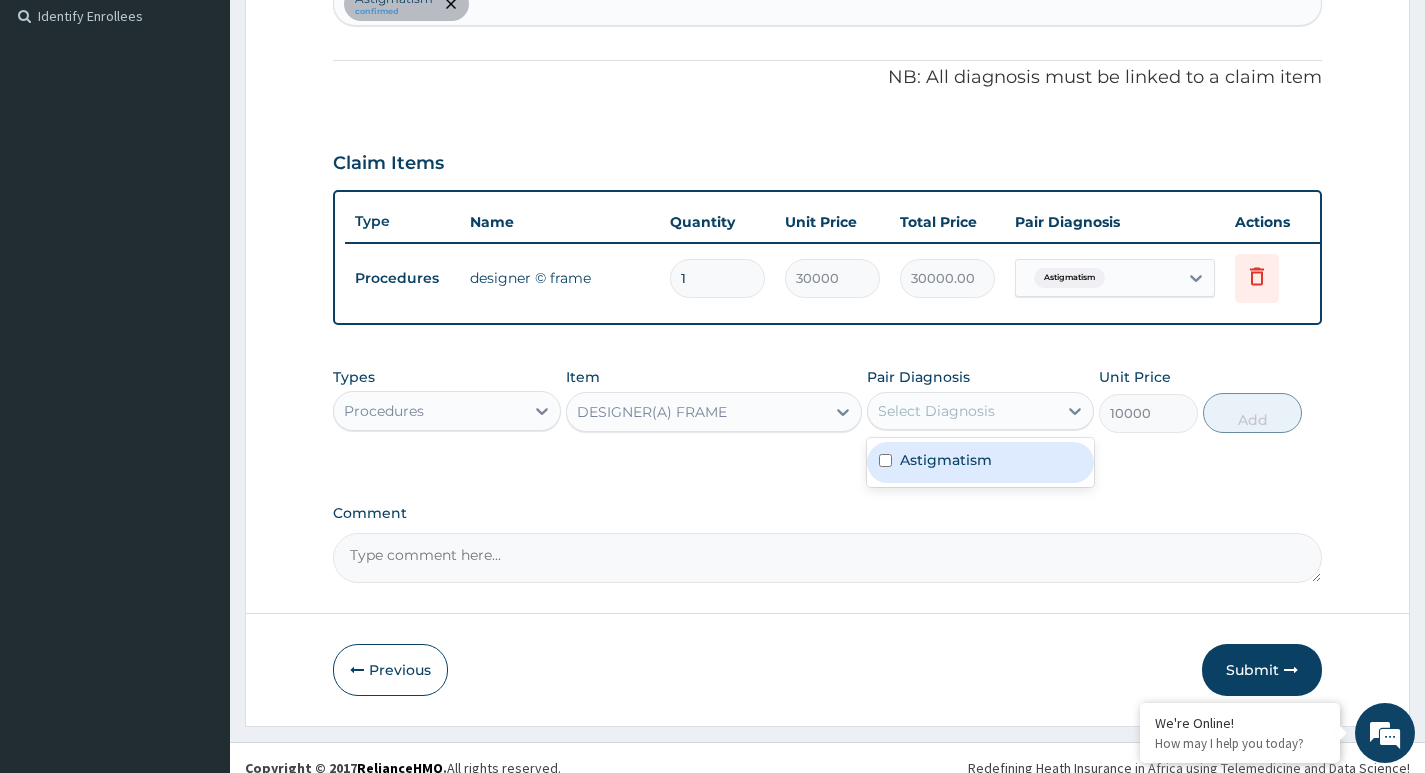 click at bounding box center (885, 460) 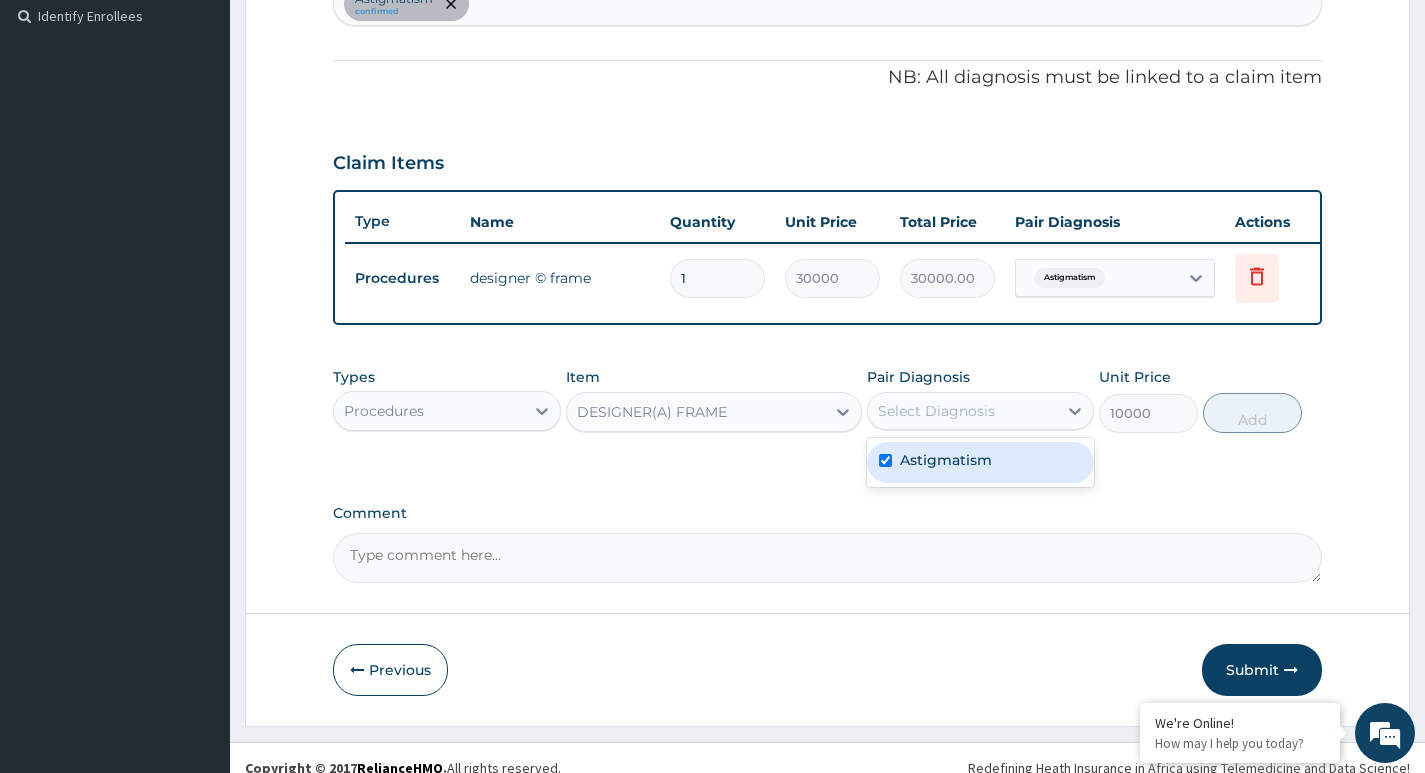 checkbox on "true" 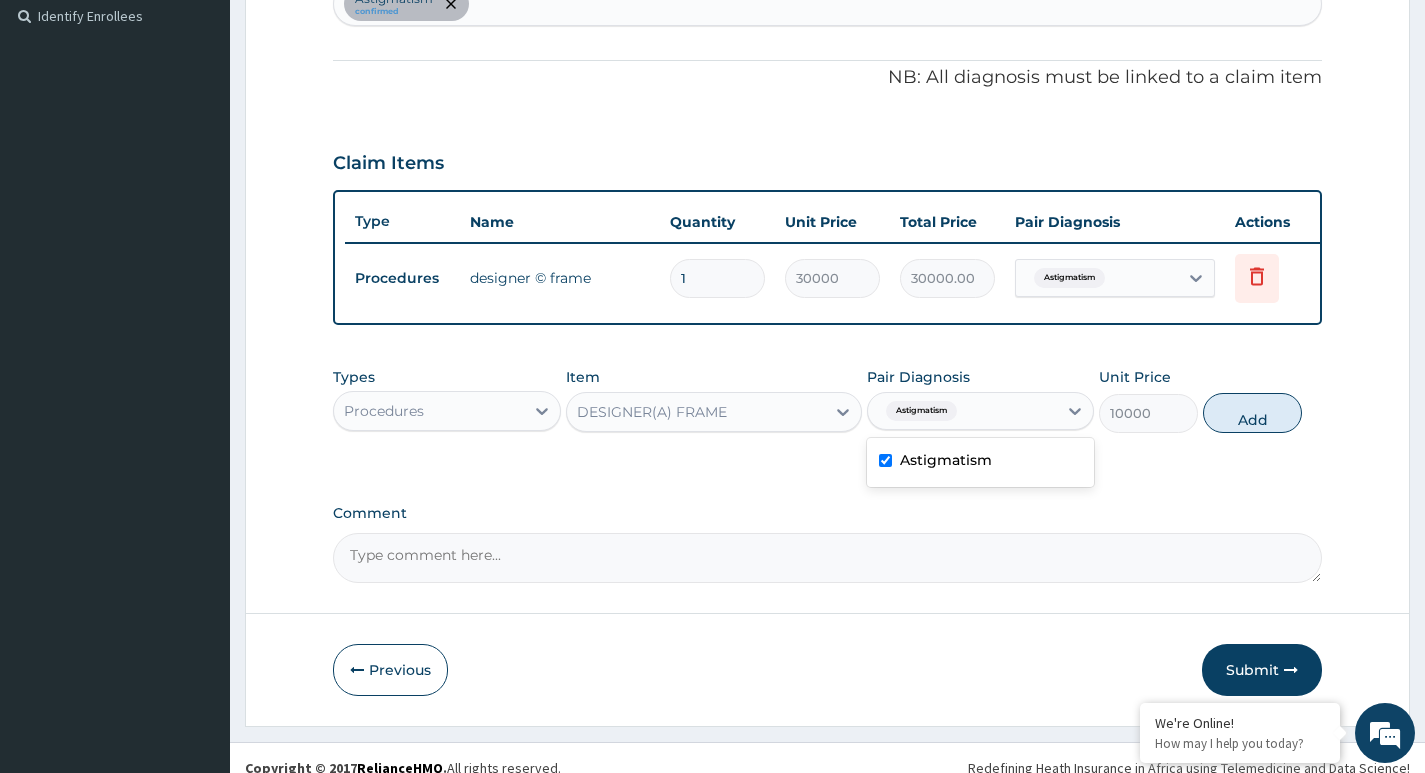 click on "Add" at bounding box center [1252, 413] 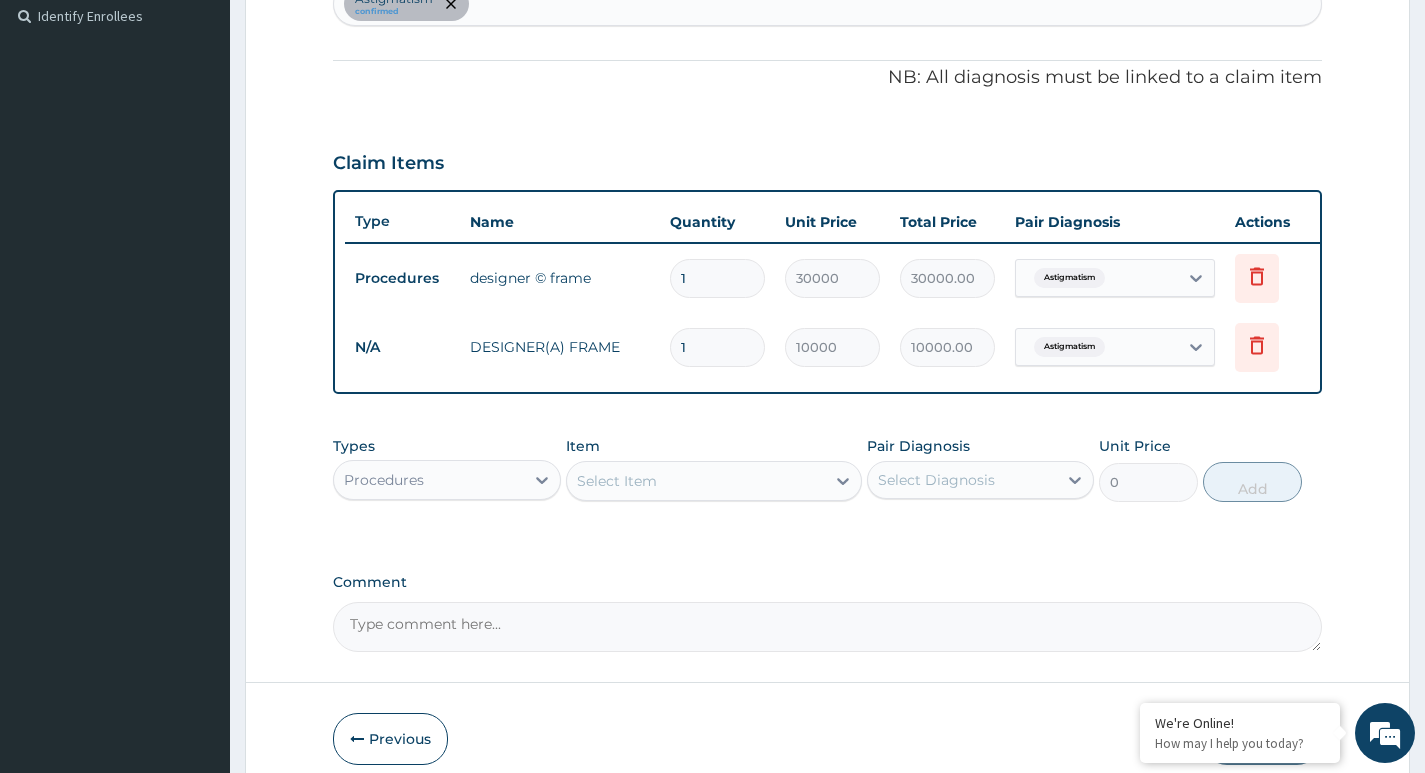 drag, startPoint x: 702, startPoint y: 347, endPoint x: 660, endPoint y: 350, distance: 42.107006 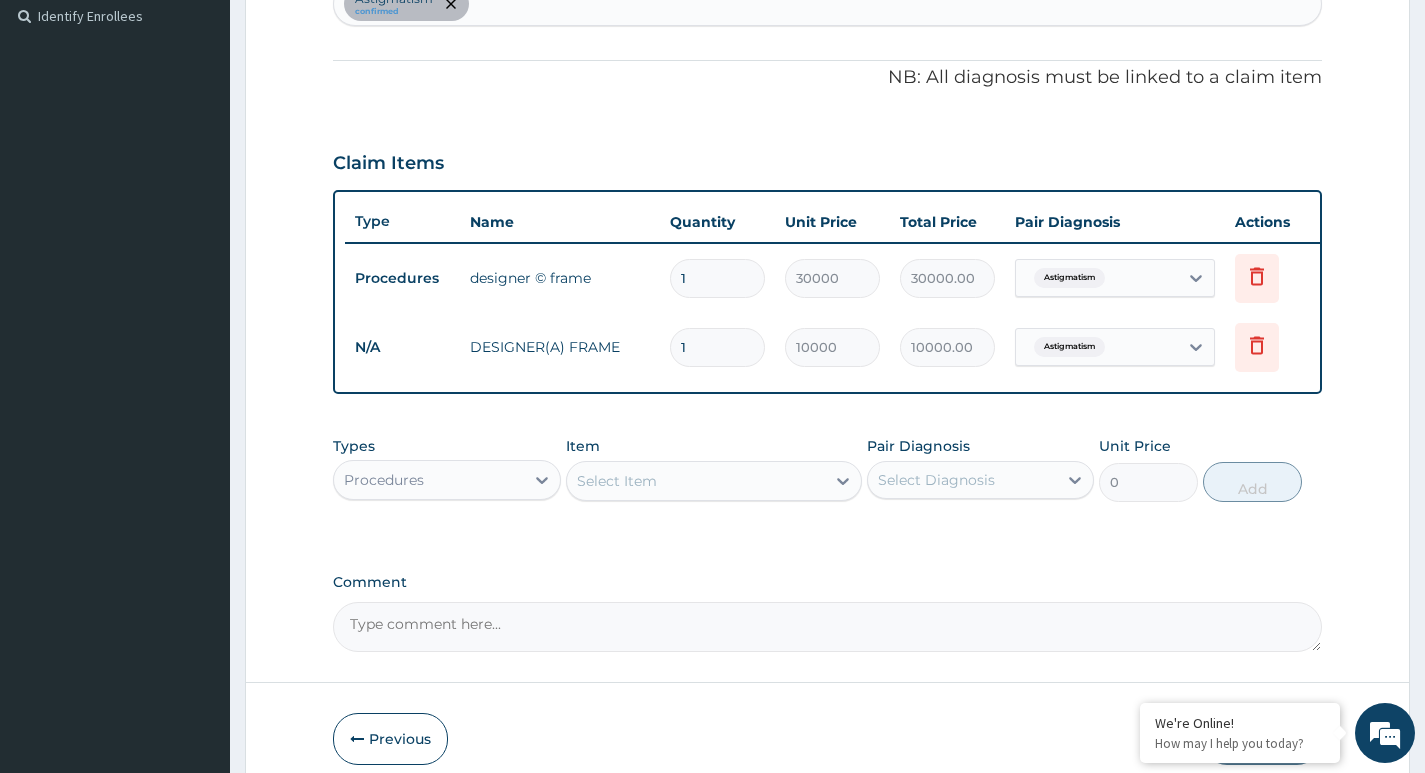 click on "1" at bounding box center [717, 347] 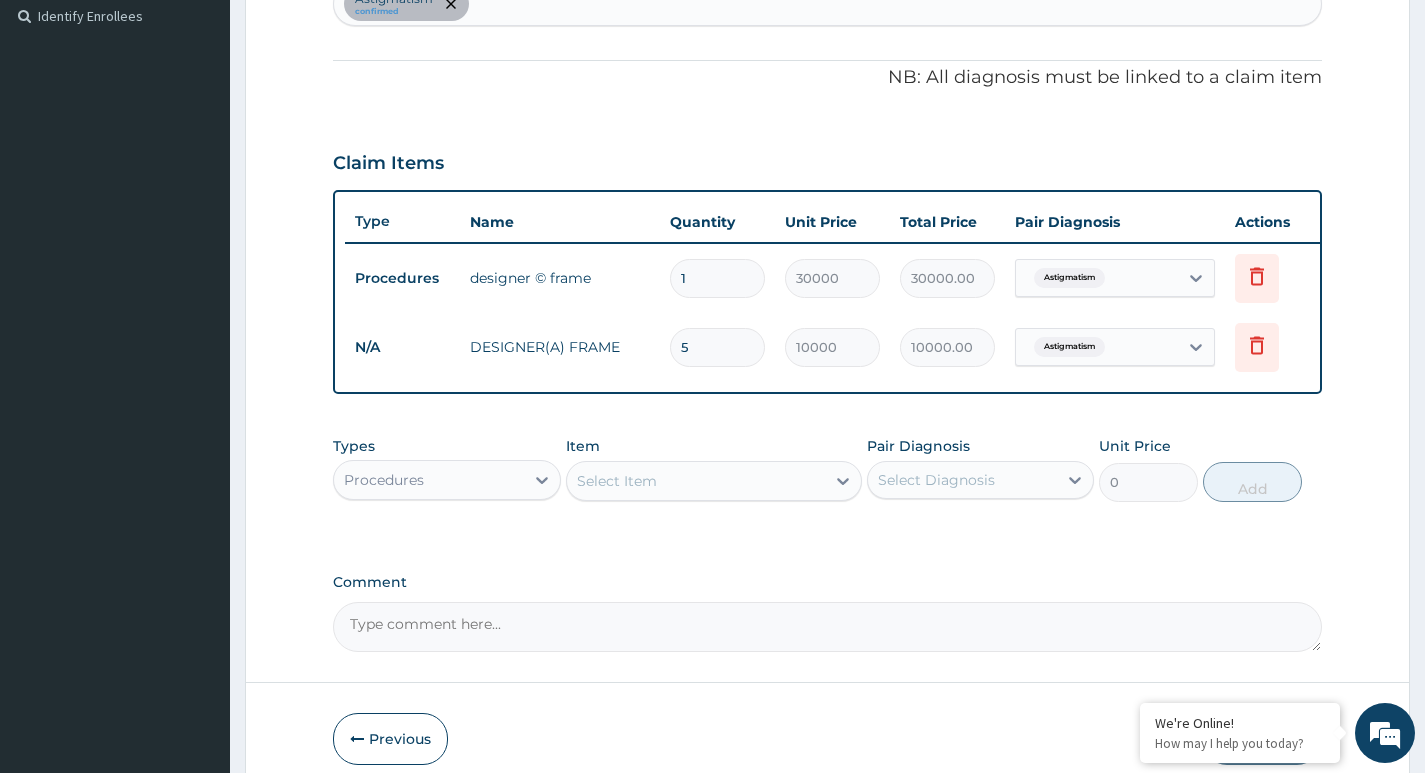 type on "50000.00" 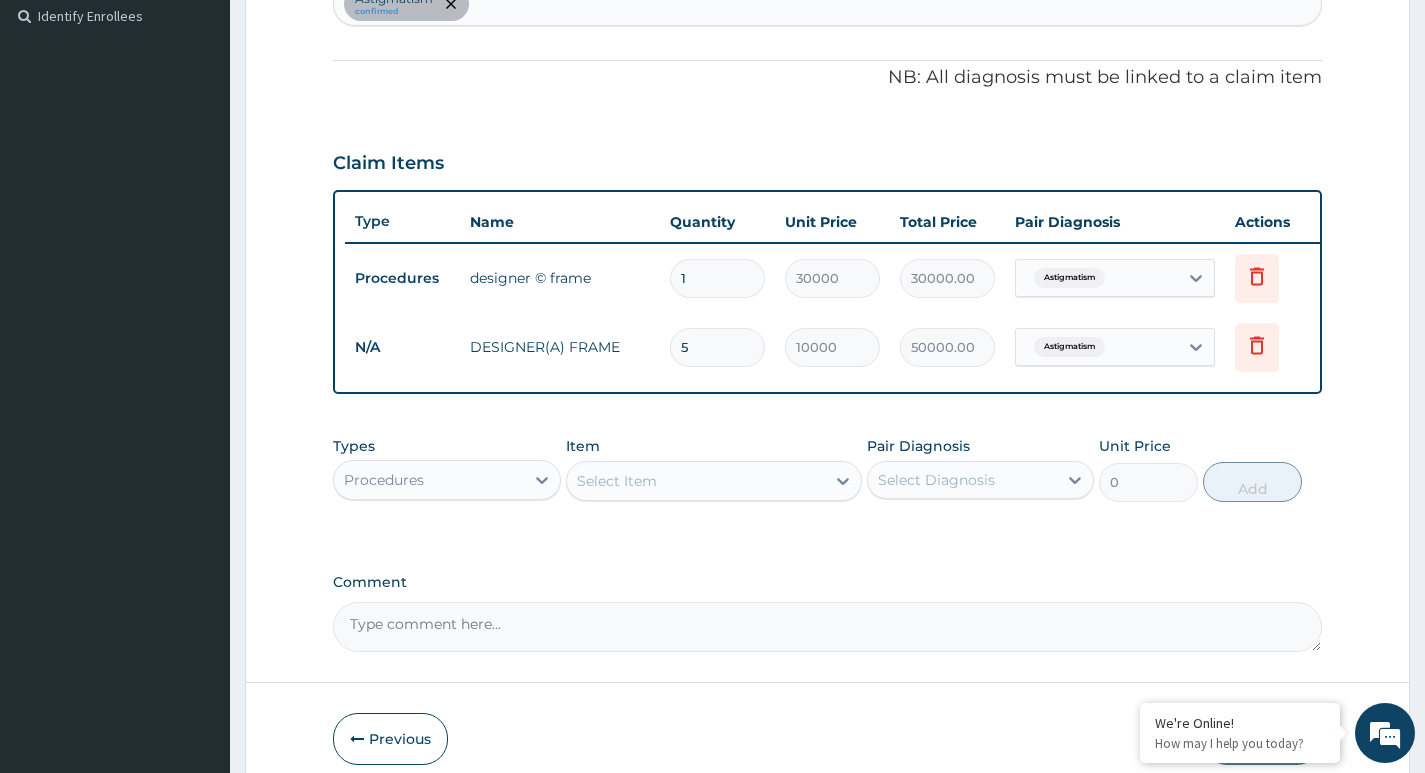 type on "5" 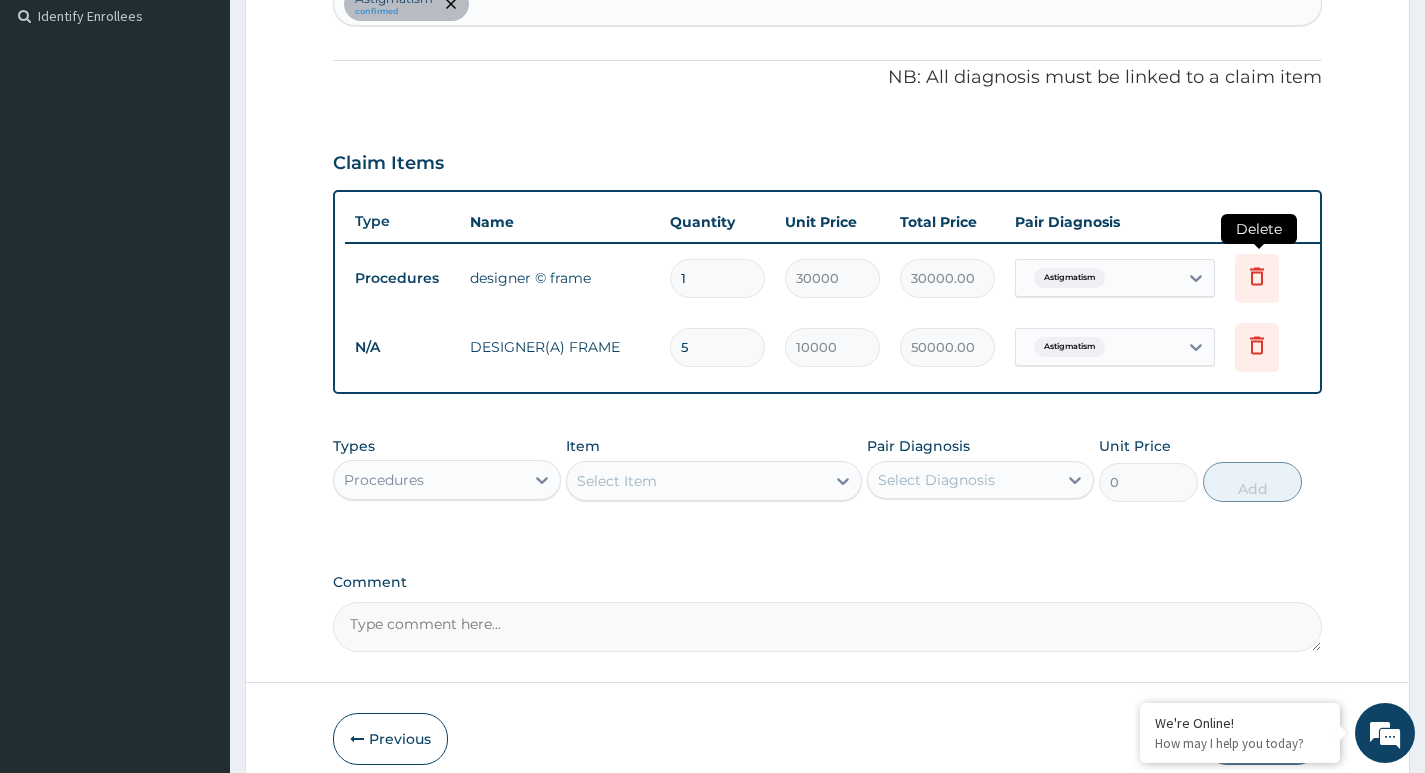 click 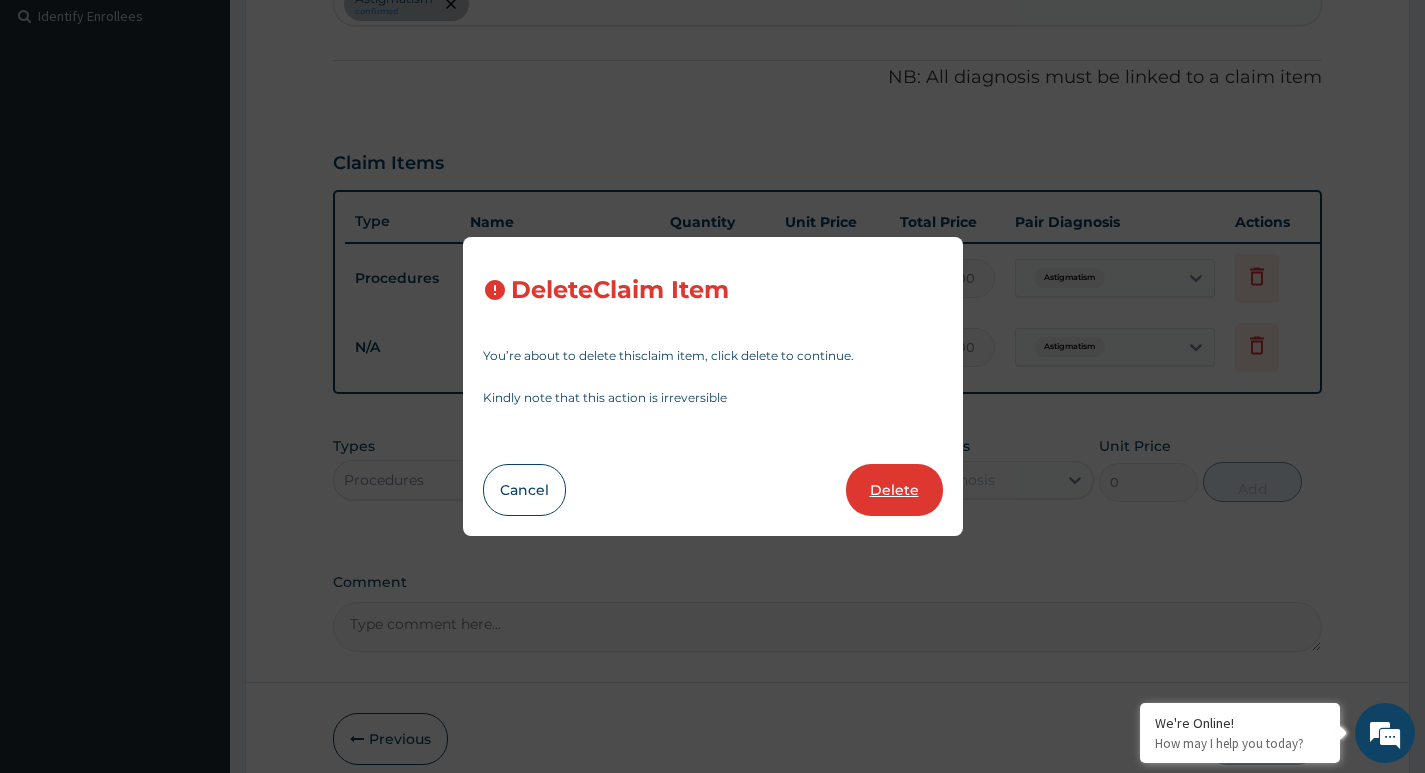 click on "Delete" at bounding box center [894, 490] 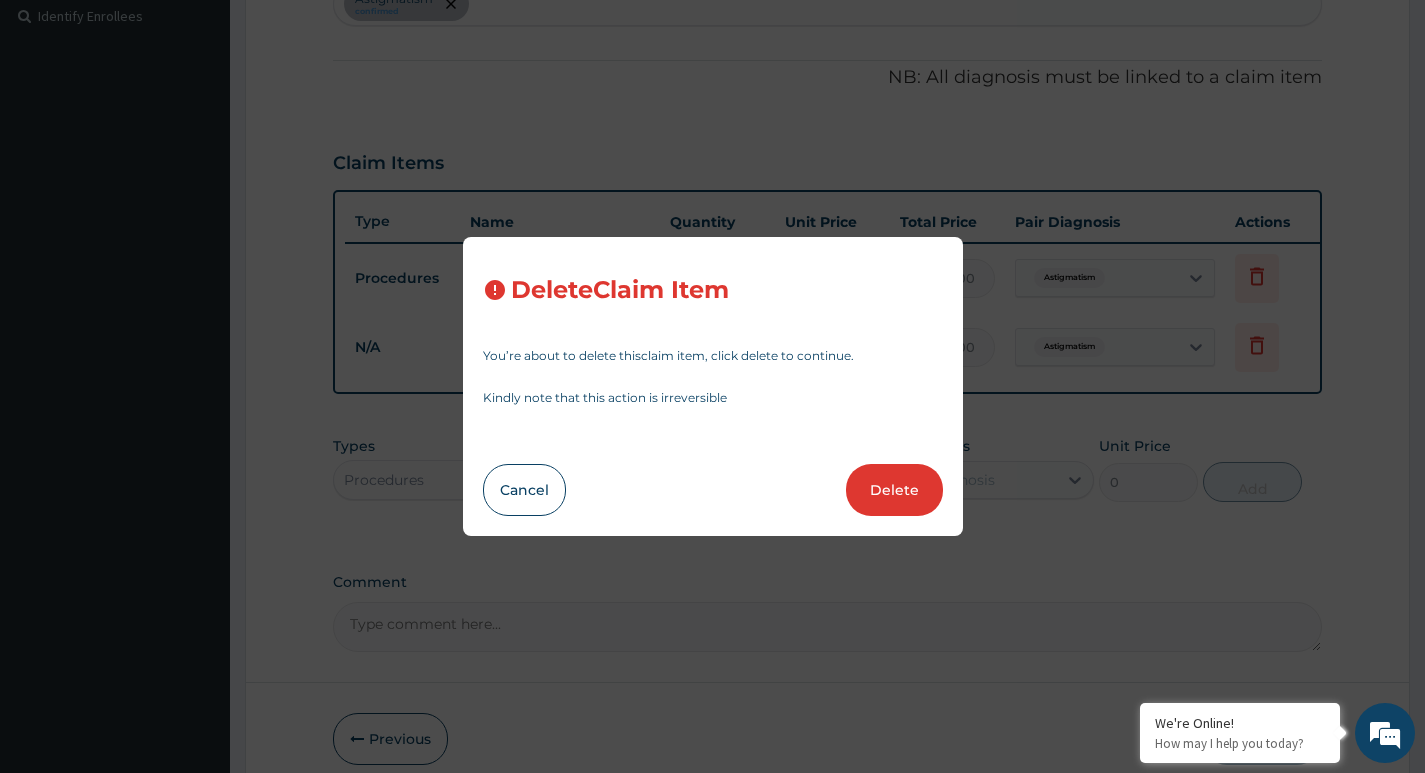 type on "5" 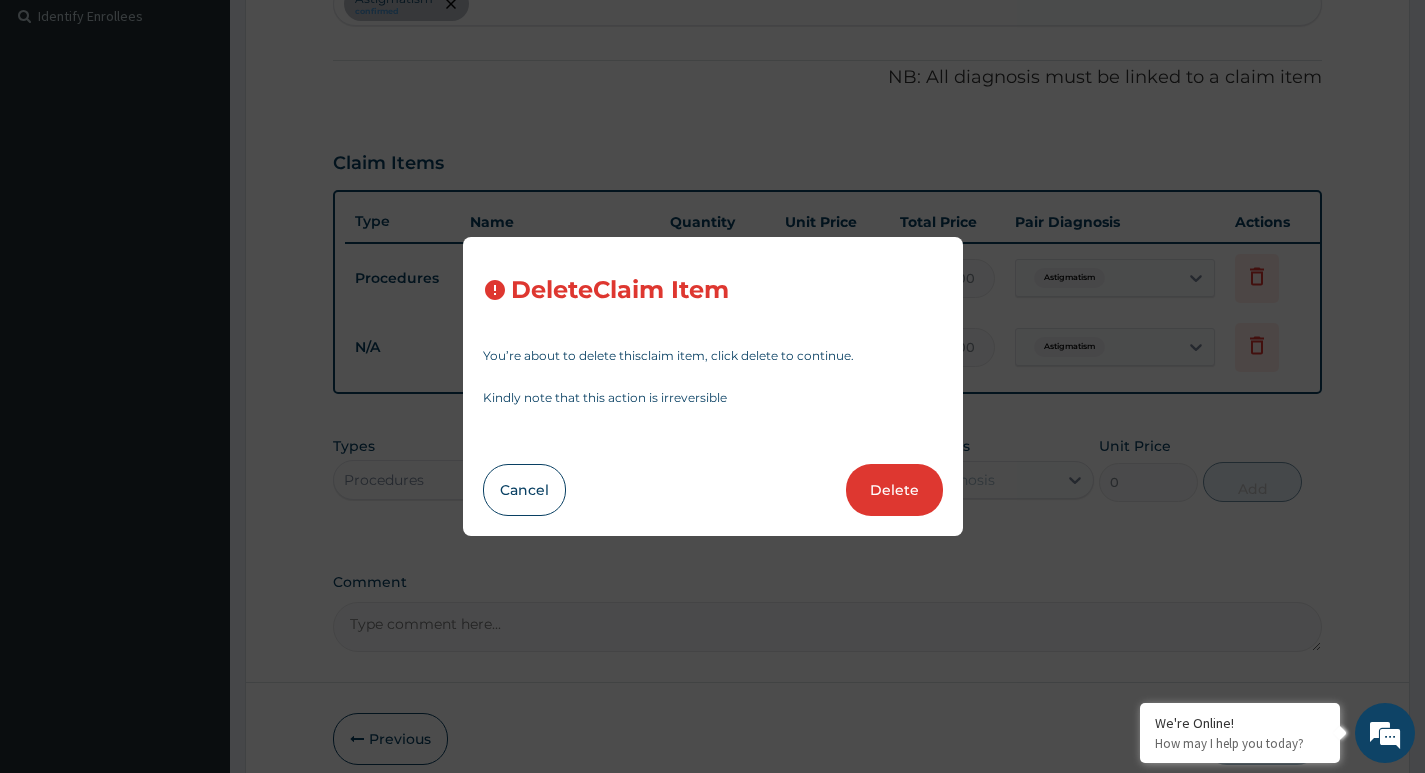 type on "10000" 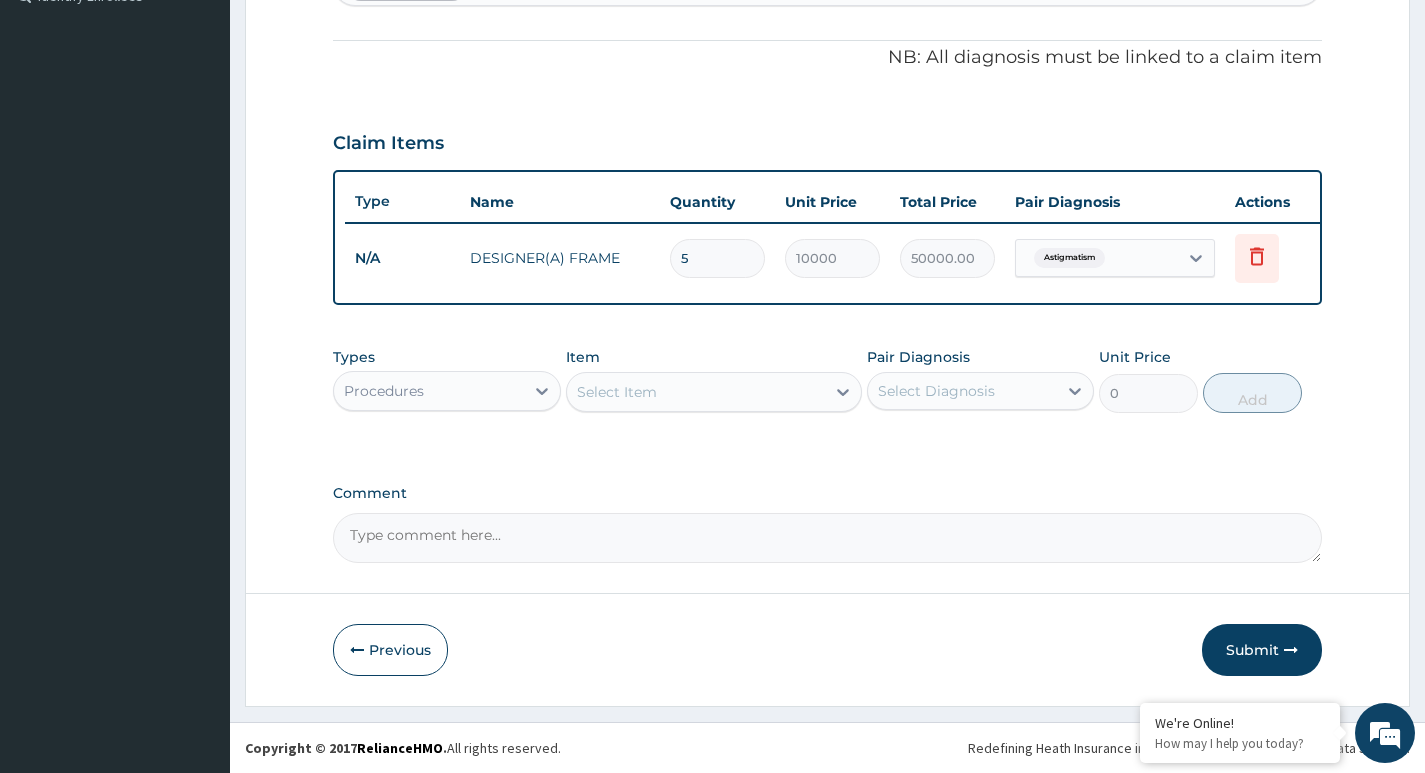 scroll, scrollTop: 589, scrollLeft: 0, axis: vertical 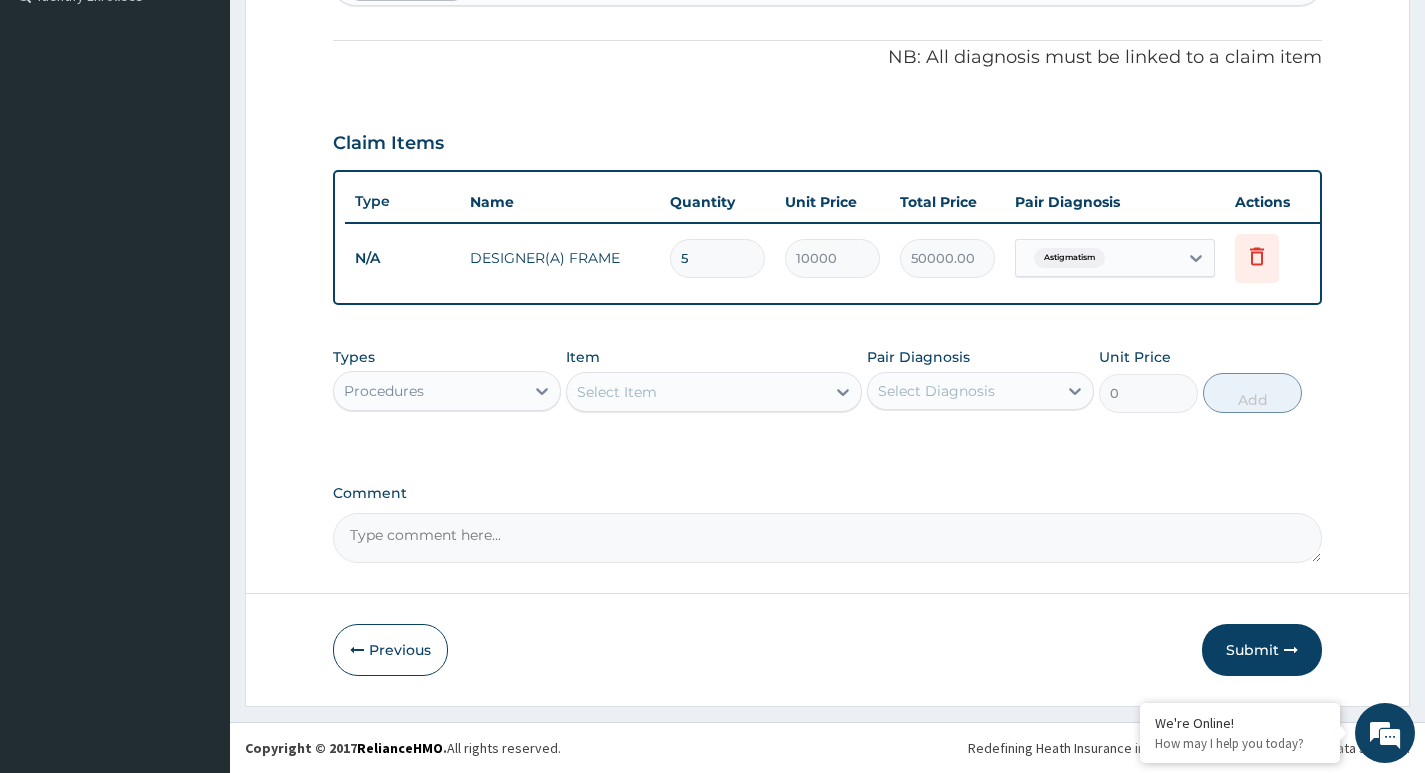 click on "Comment" at bounding box center (827, 538) 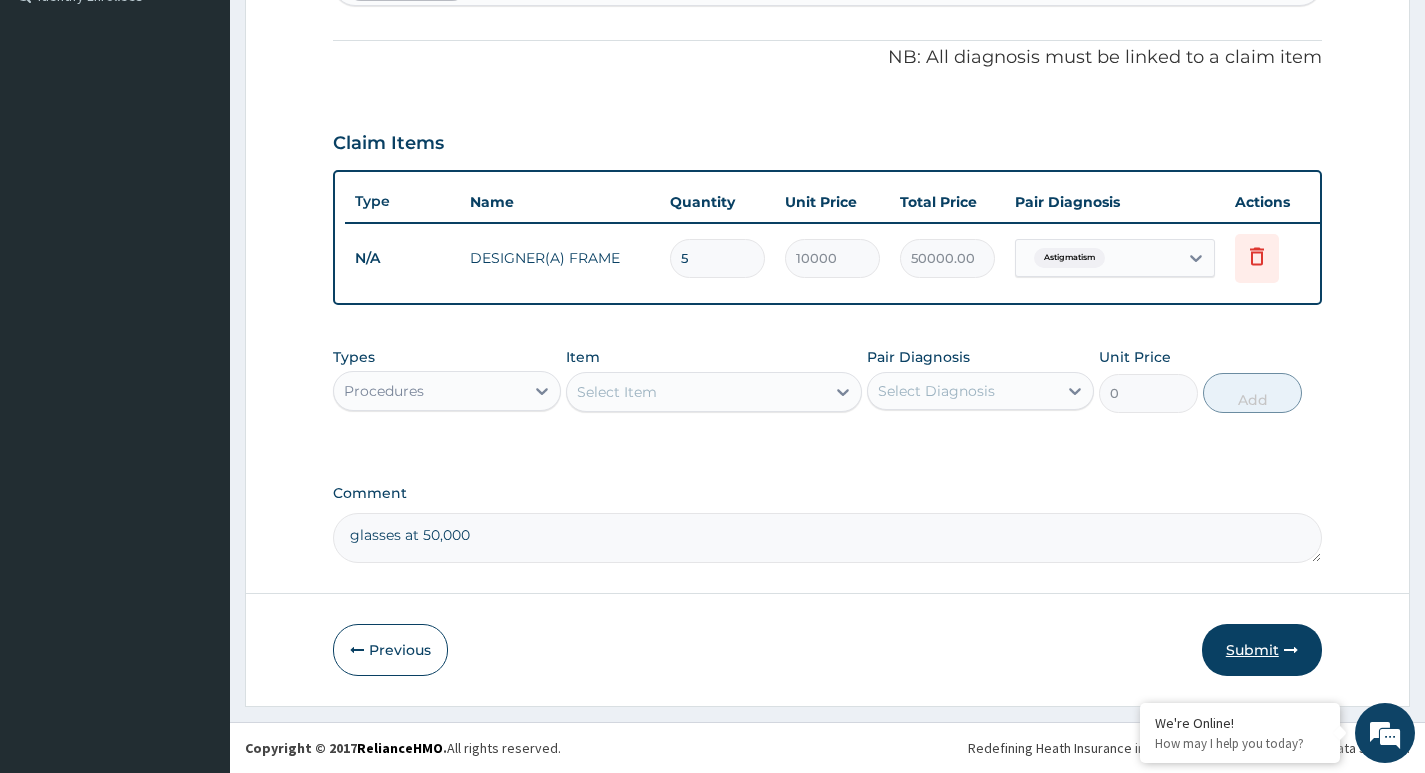 type on "glasses at 50,000" 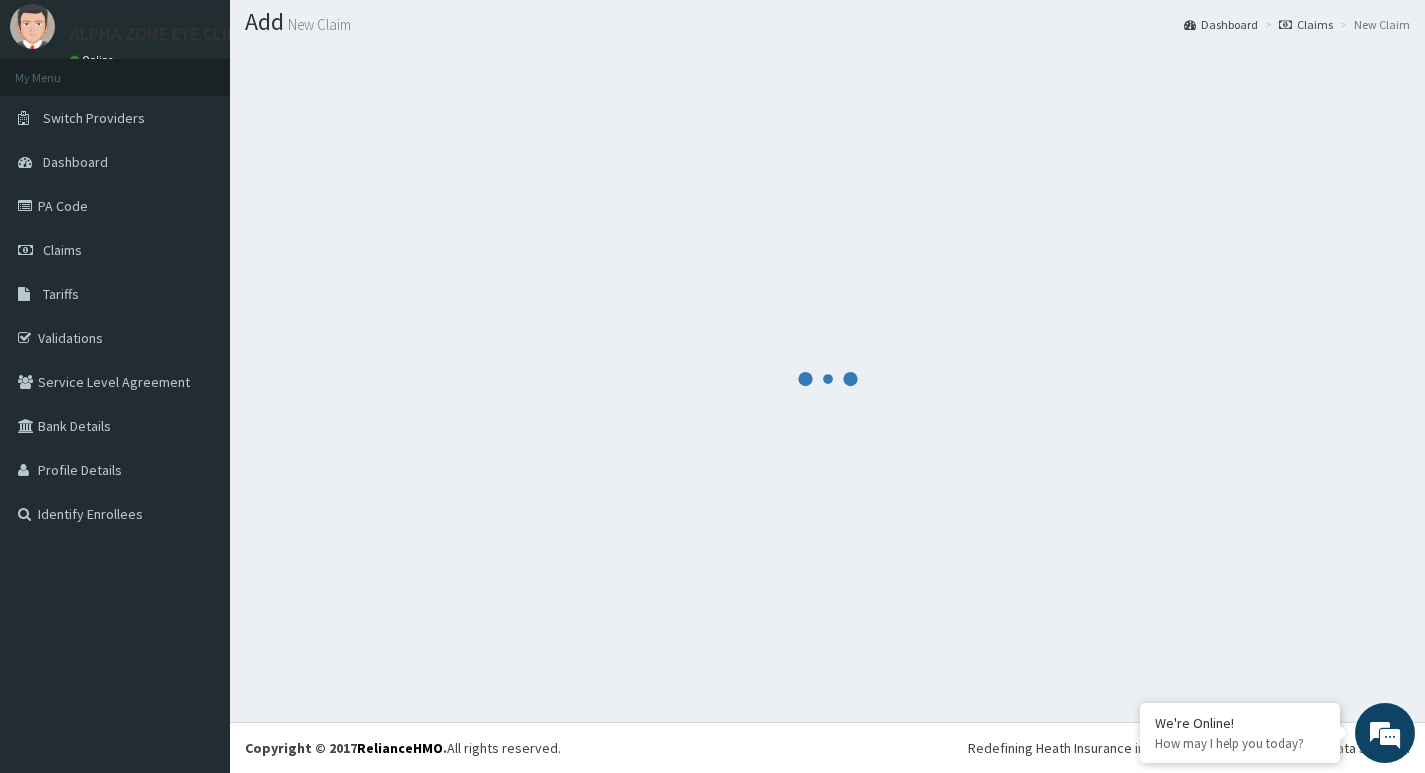 scroll, scrollTop: 56, scrollLeft: 0, axis: vertical 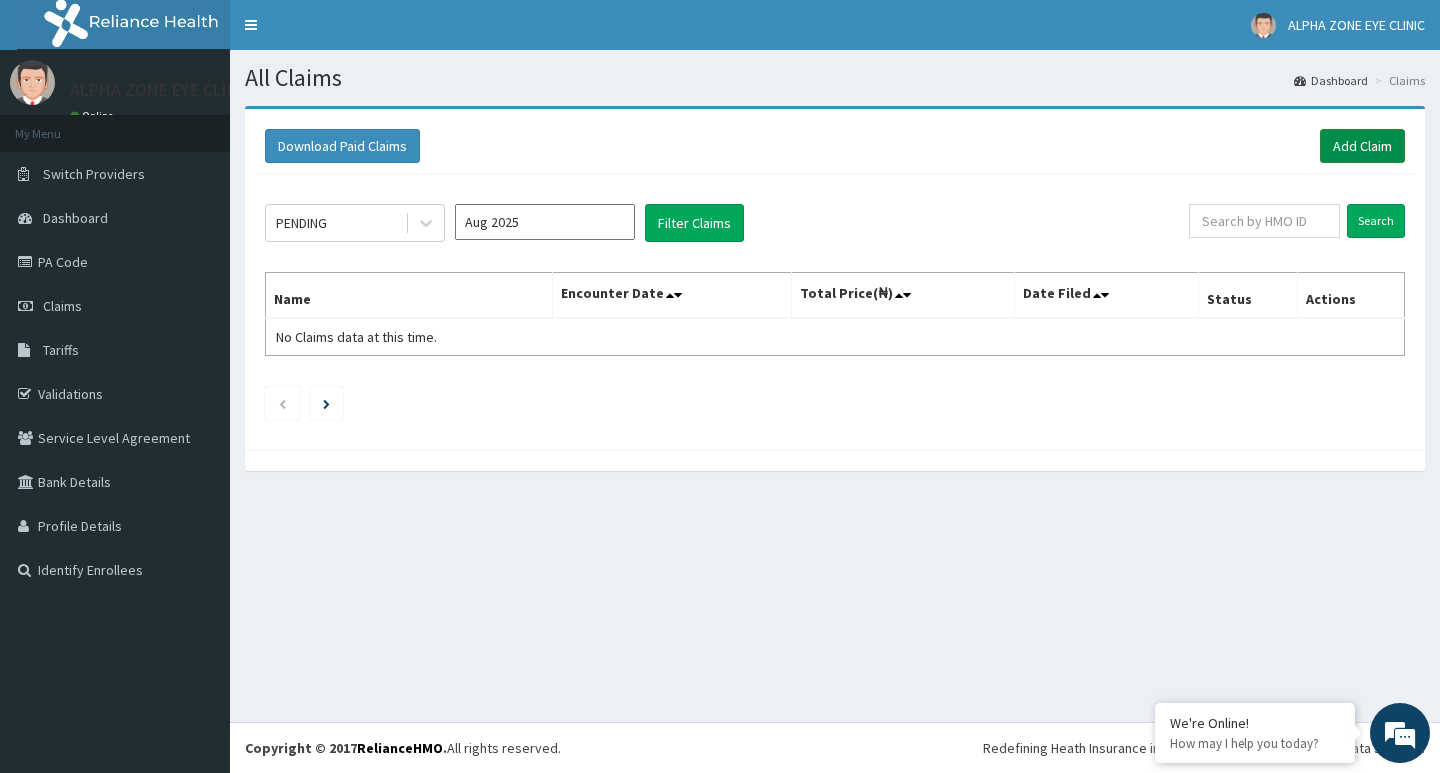 click on "Add Claim" at bounding box center (1362, 146) 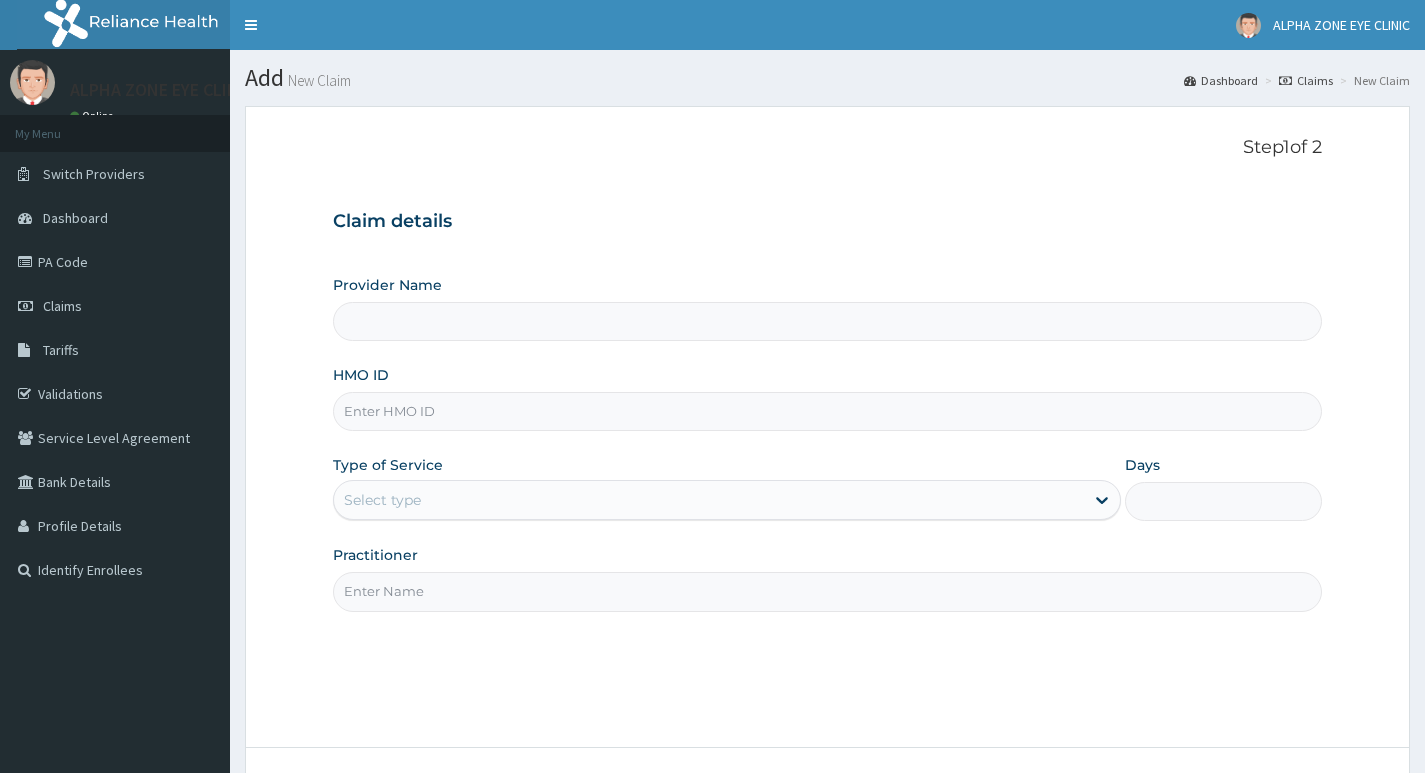scroll, scrollTop: 0, scrollLeft: 0, axis: both 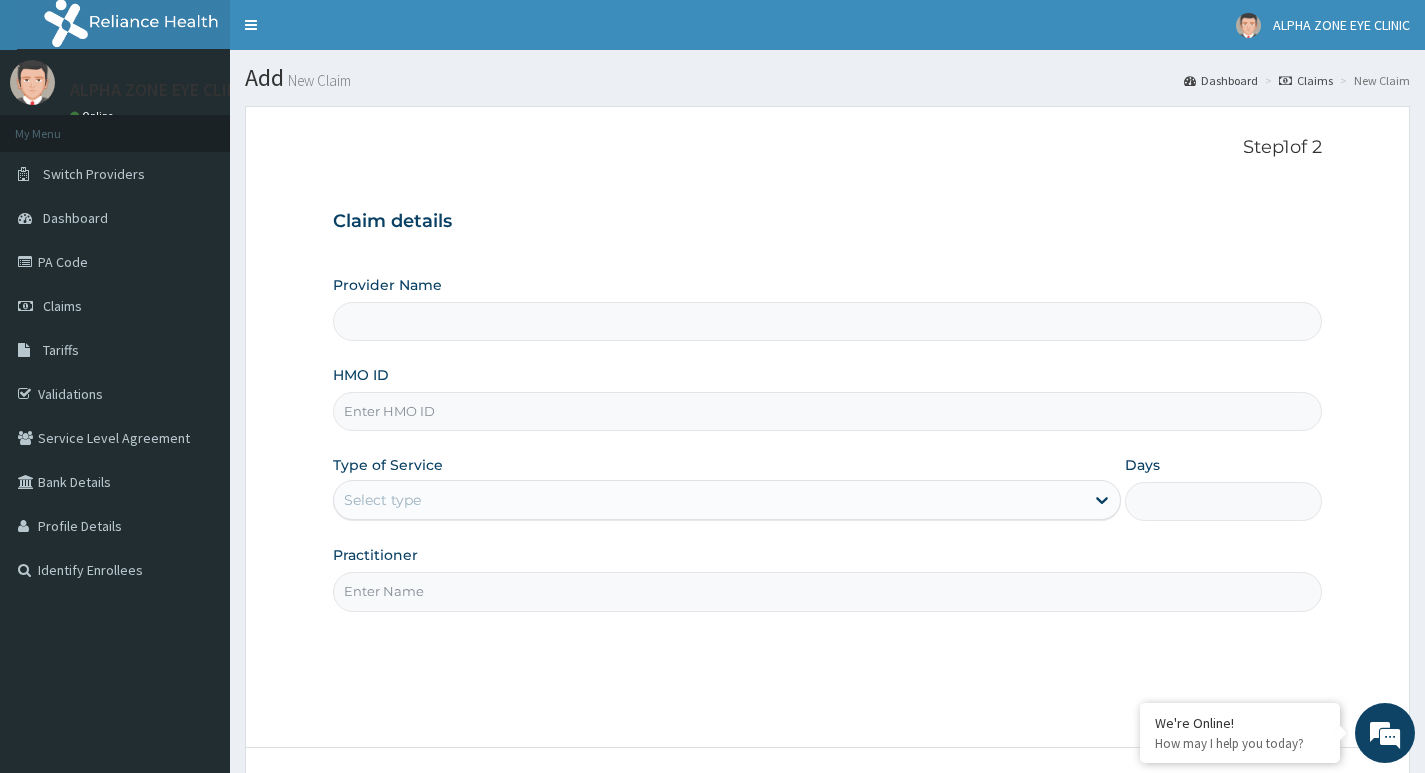 type on "ALPHA ZONE EYE CLINIC" 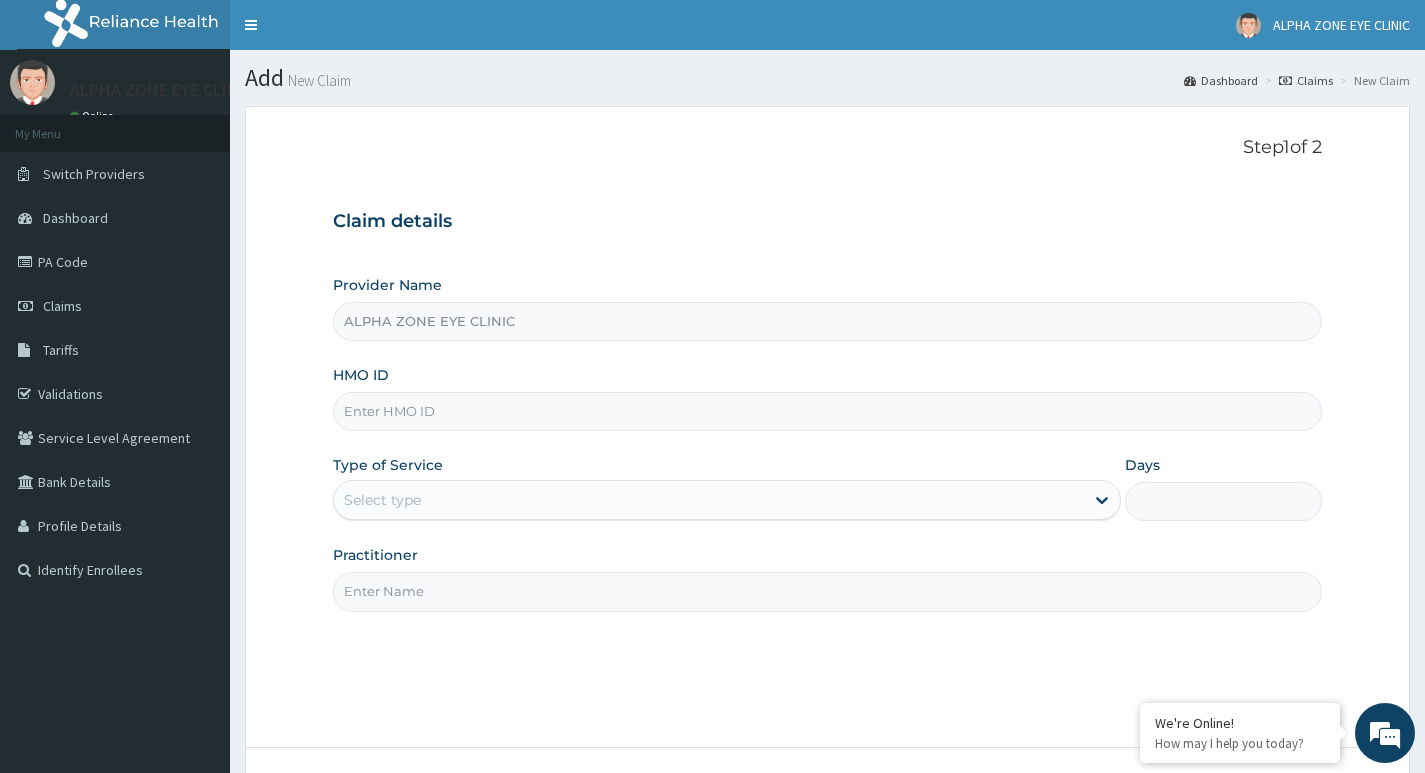 click on "HMO ID" at bounding box center (827, 411) 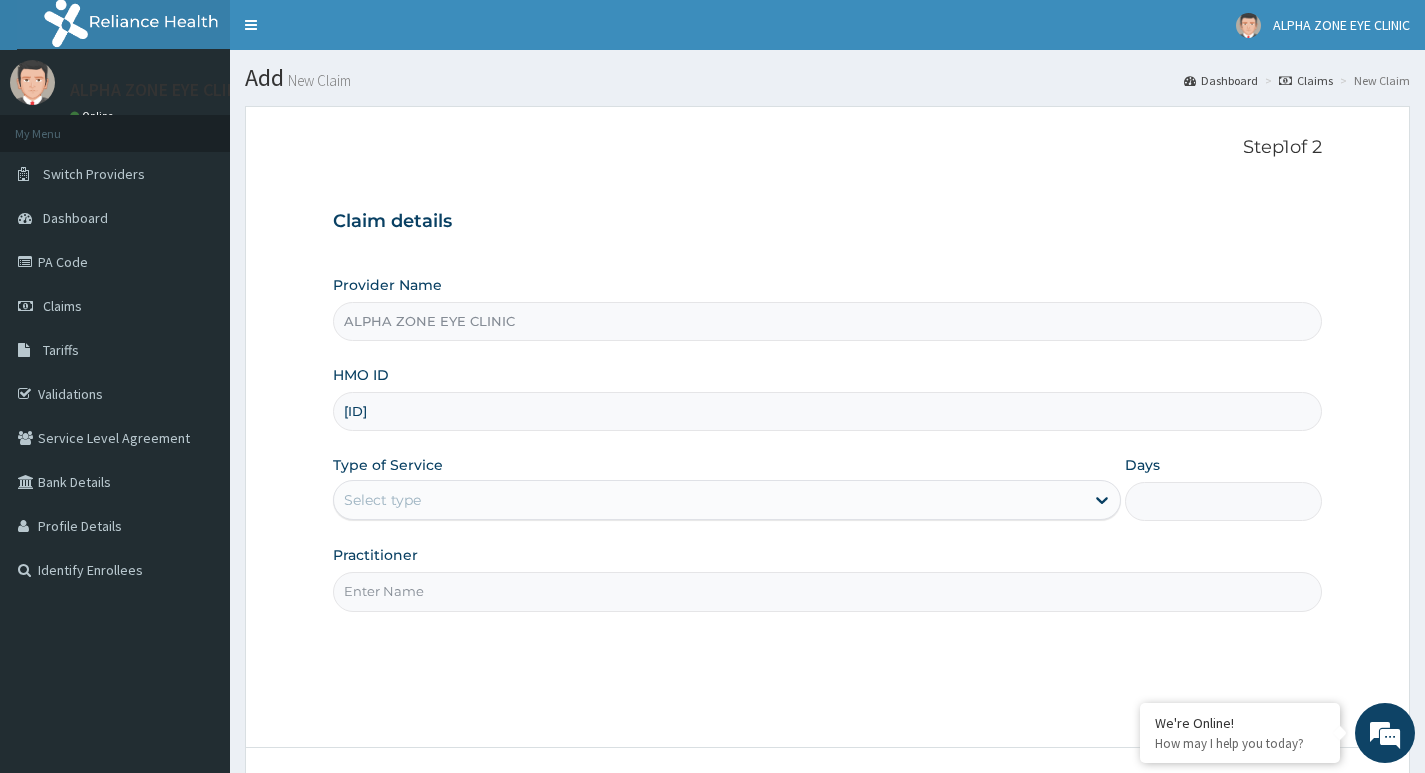 type on "[ID]" 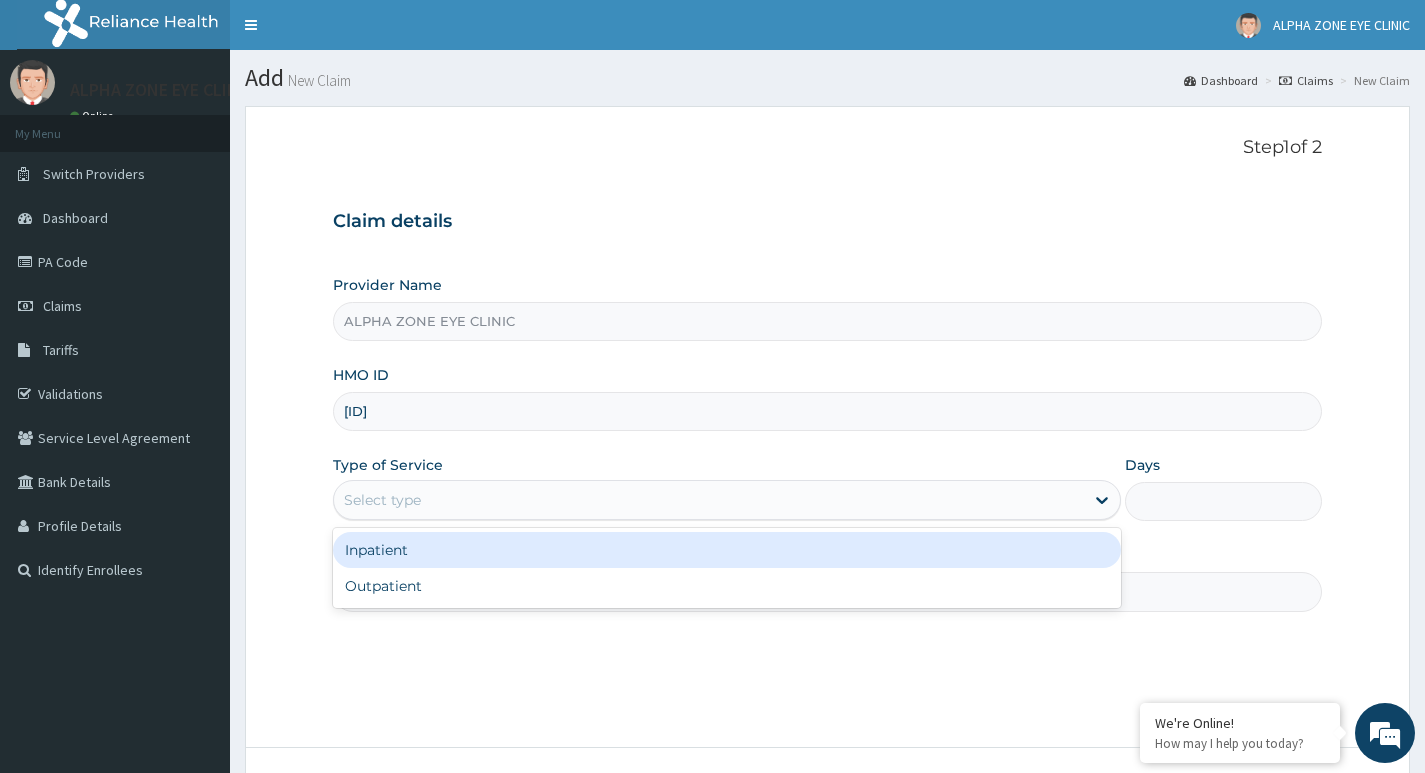 click on "Select type" at bounding box center [709, 500] 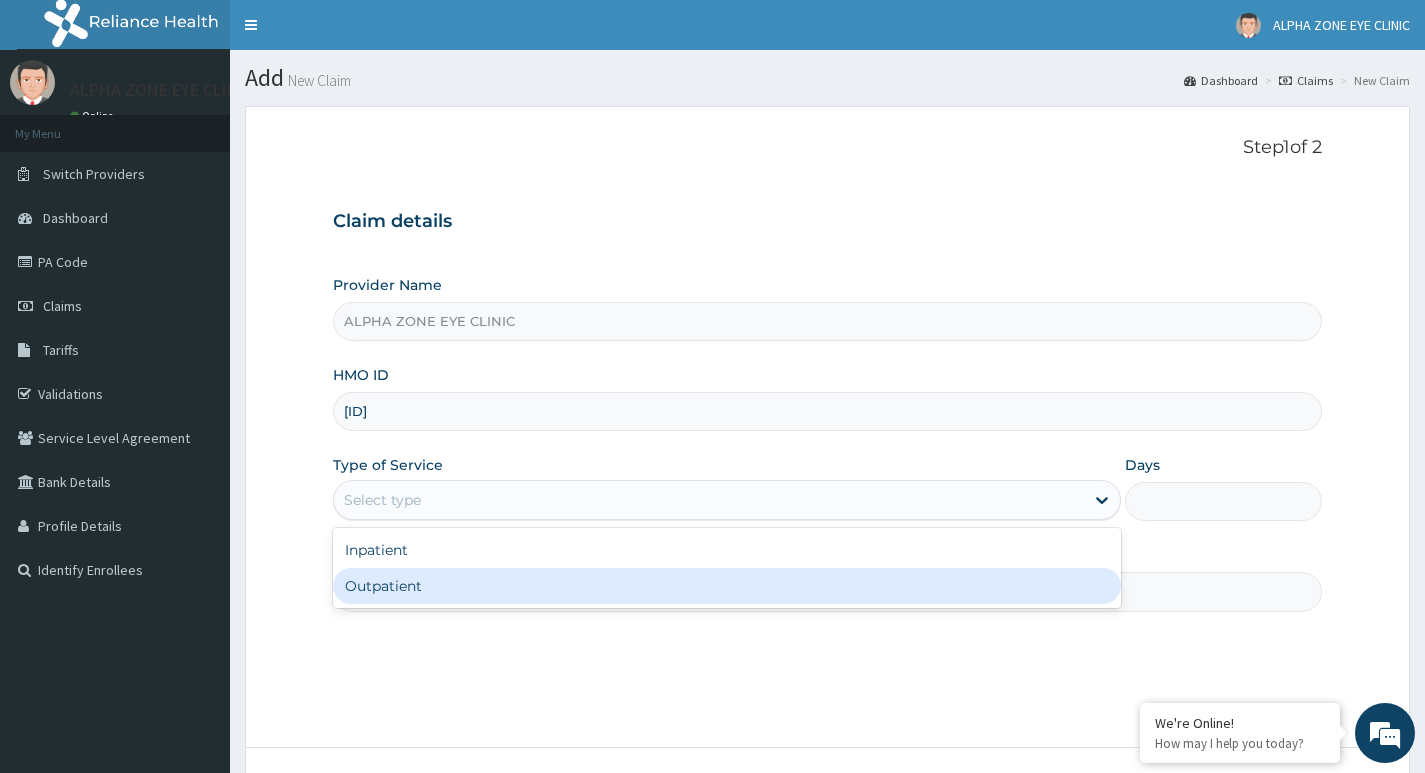 click on "Outpatient" at bounding box center (727, 586) 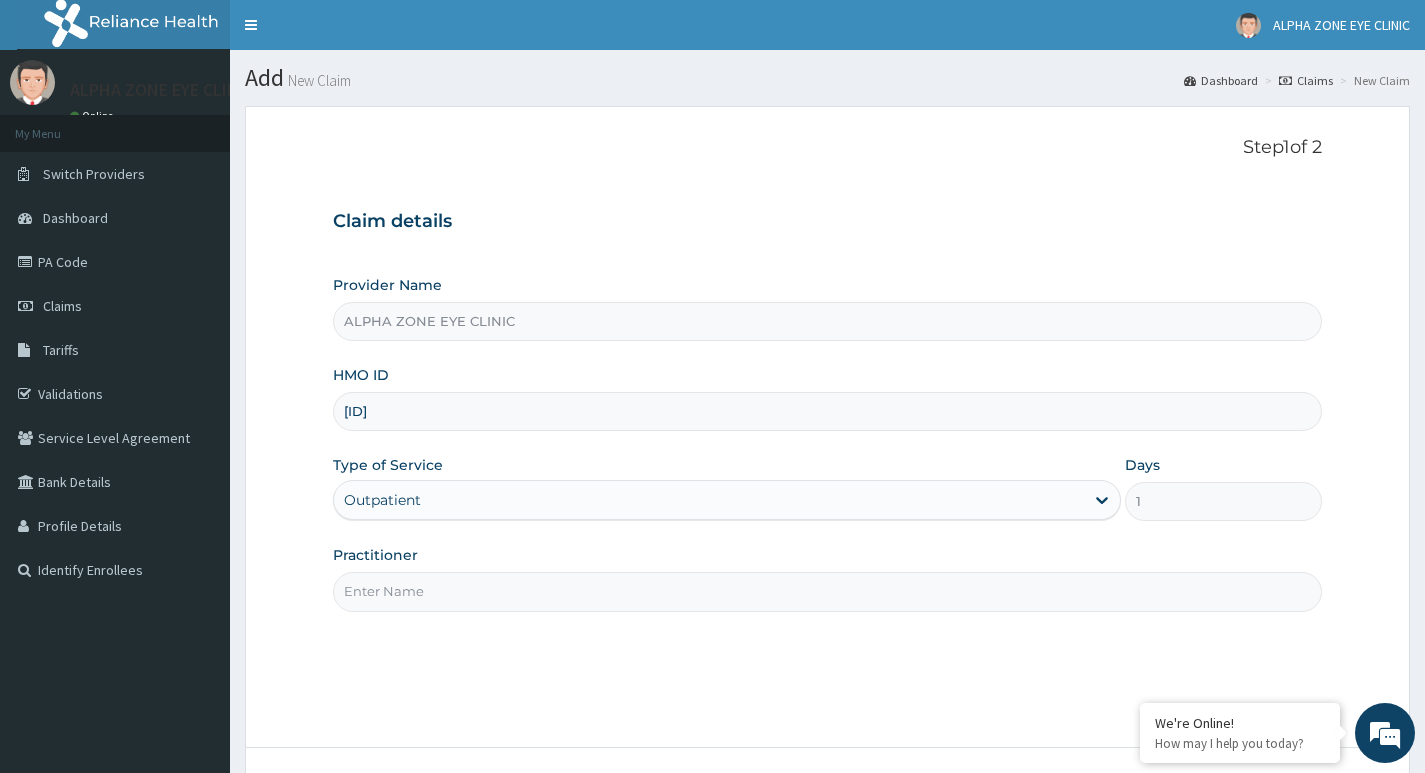 click on "Practitioner" at bounding box center (827, 591) 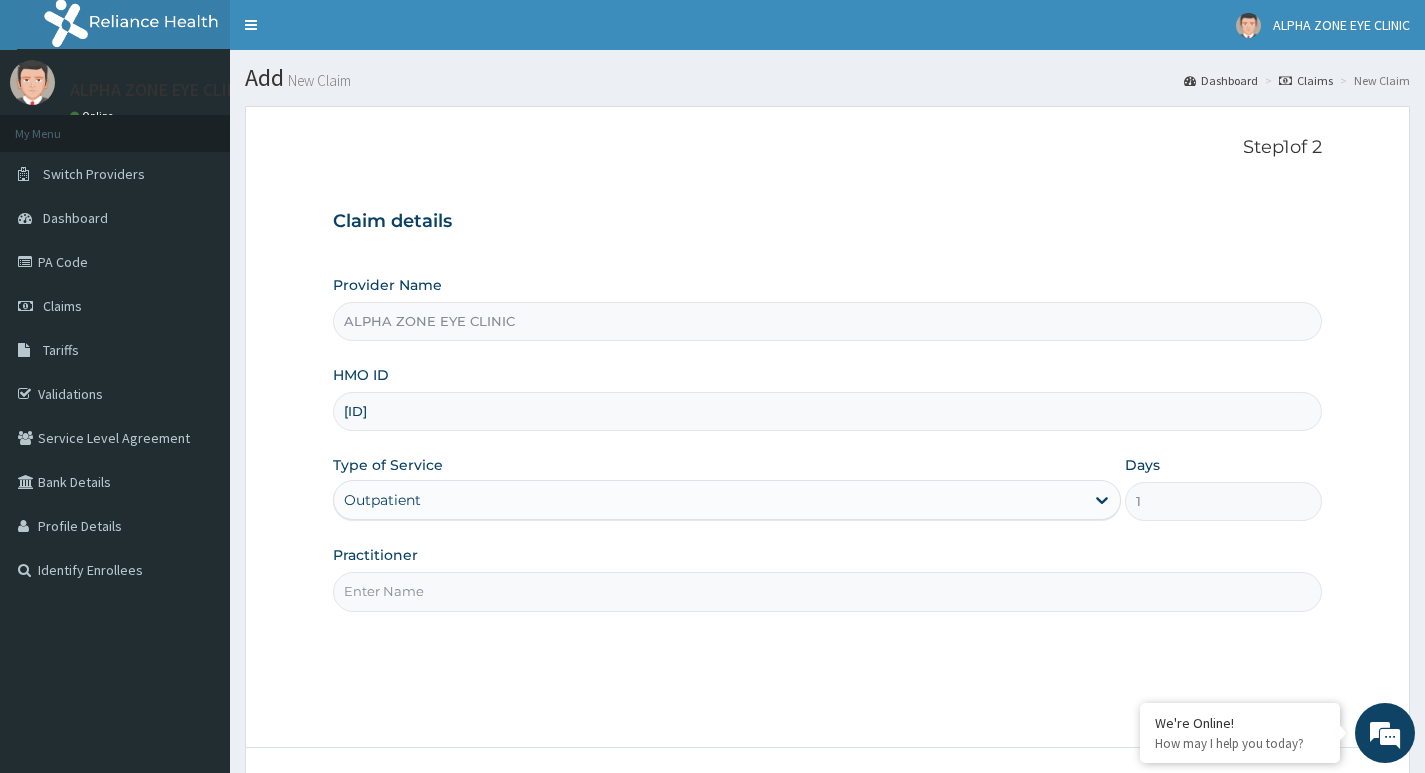 type on "DR ADESUWA AGBONTAEN" 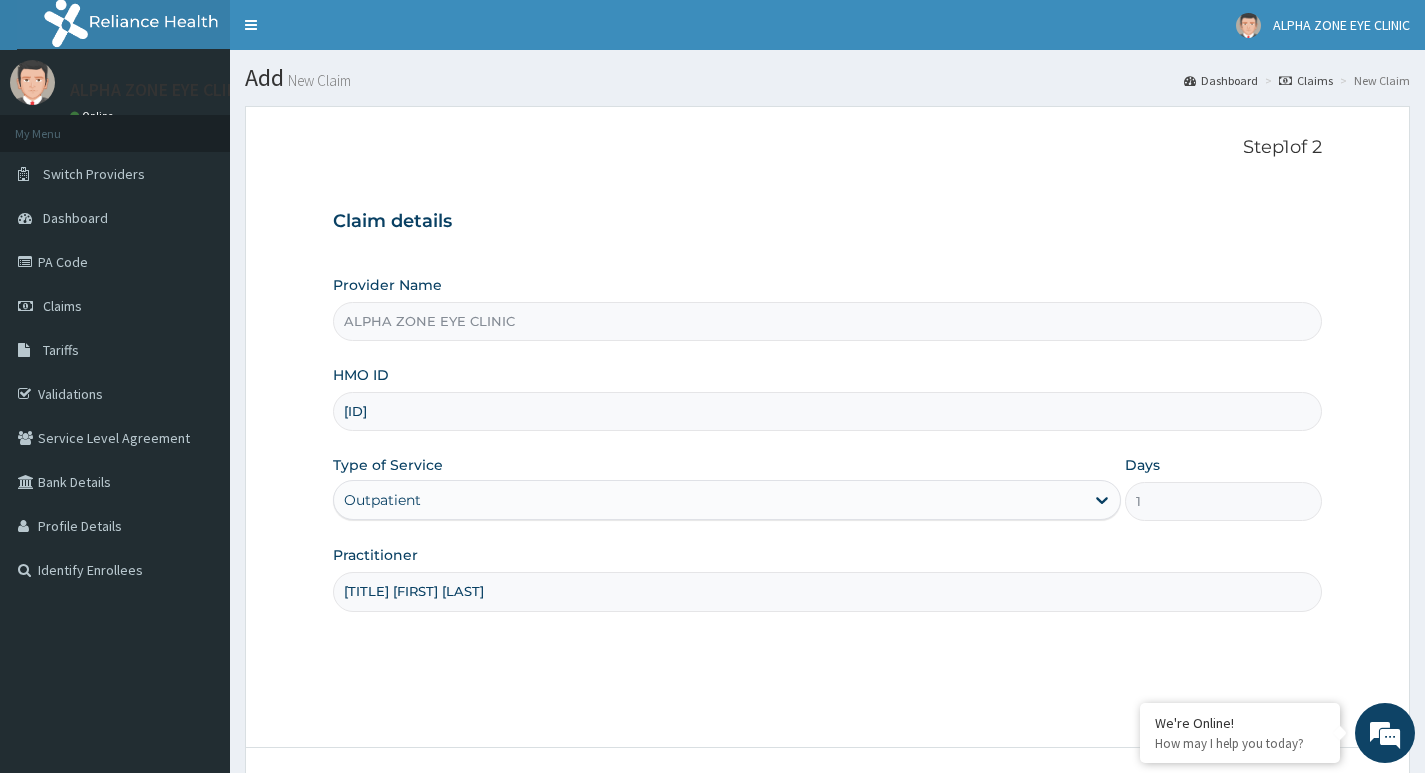 scroll, scrollTop: 154, scrollLeft: 0, axis: vertical 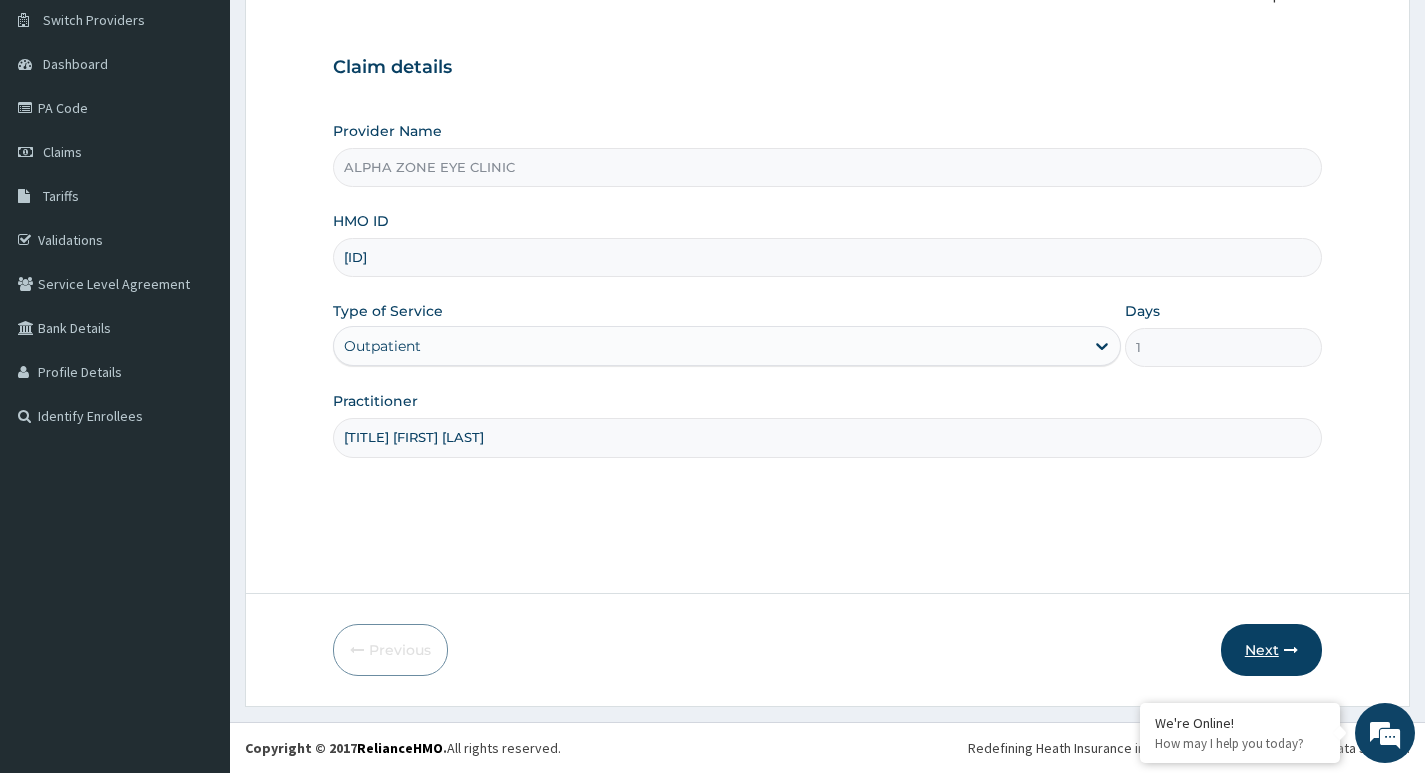 click on "Next" at bounding box center (1271, 650) 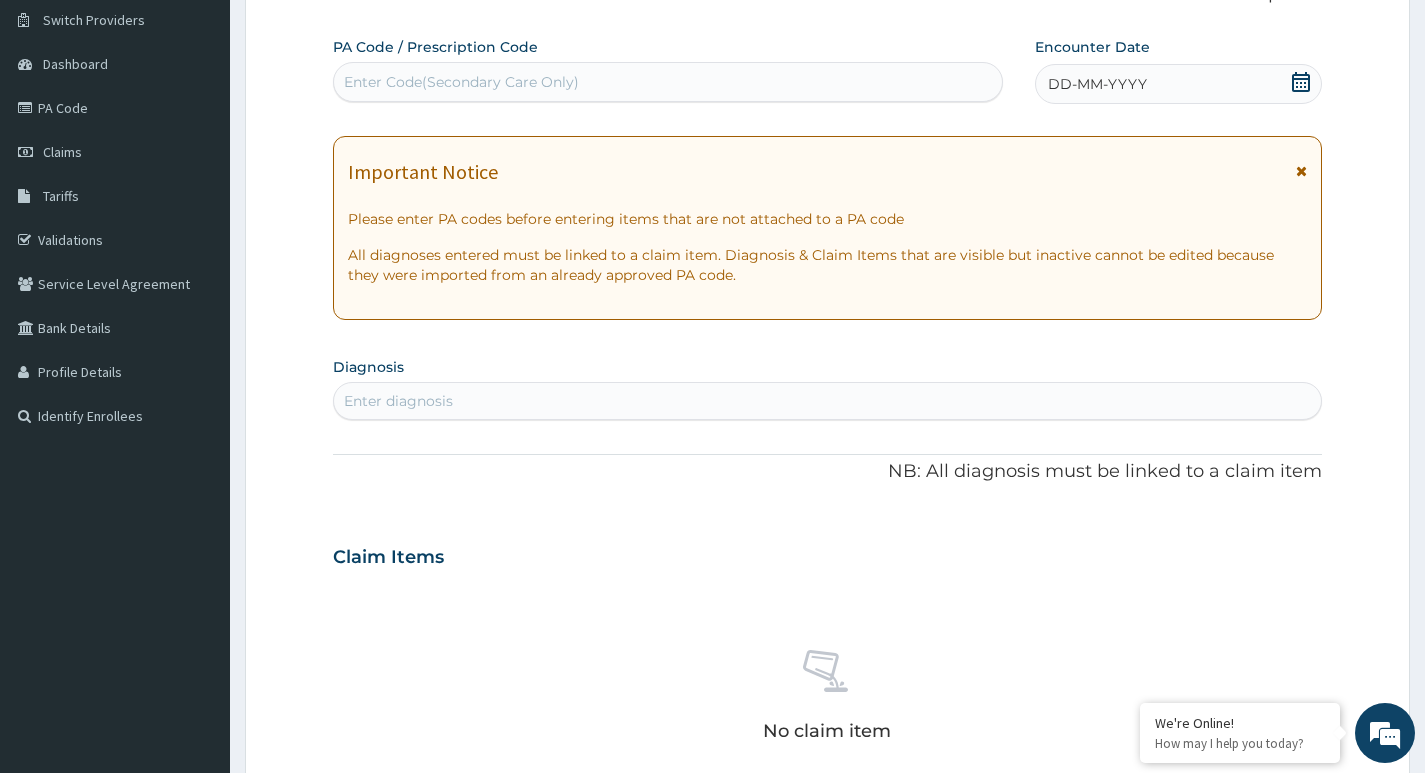 click on "Enter Code(Secondary Care Only)" at bounding box center (461, 82) 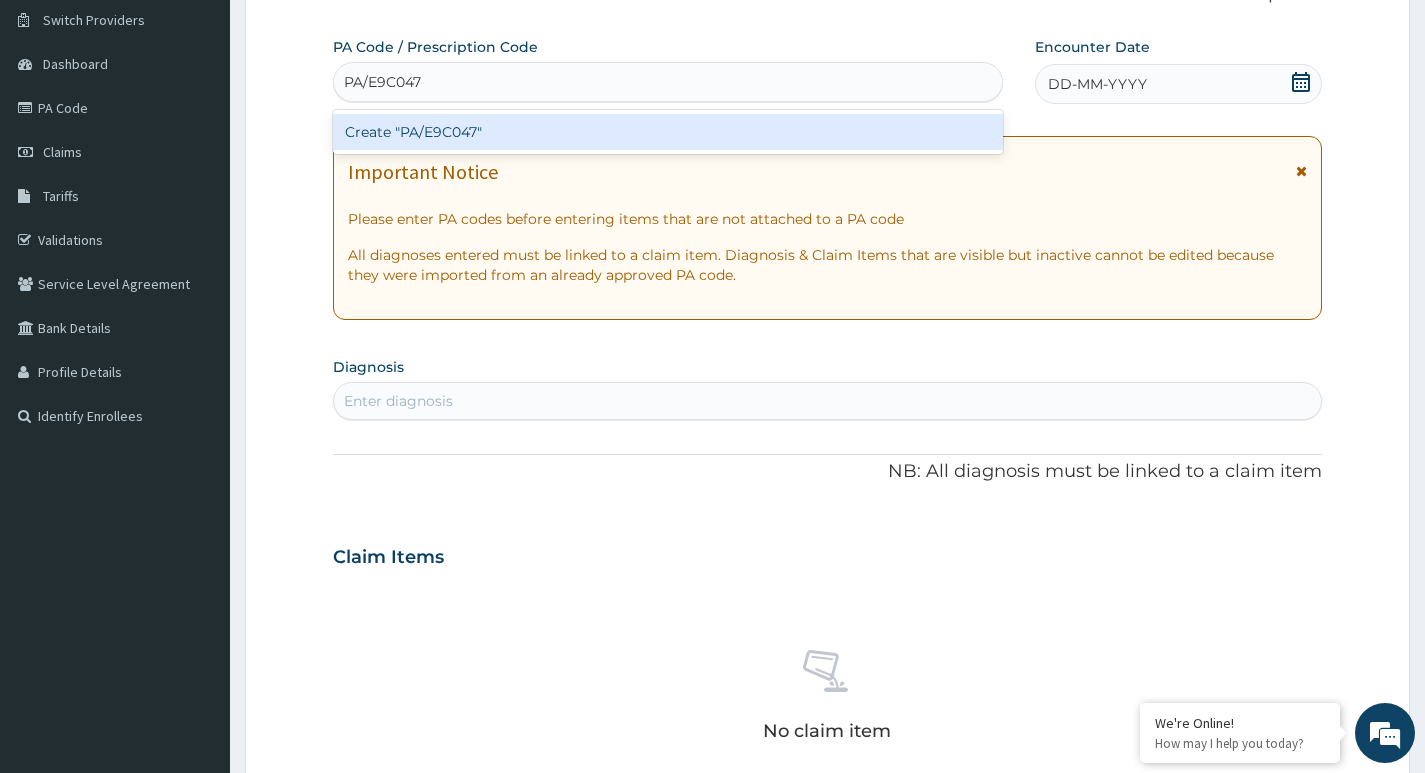 click on "Create "PA/E9C047"" at bounding box center [668, 132] 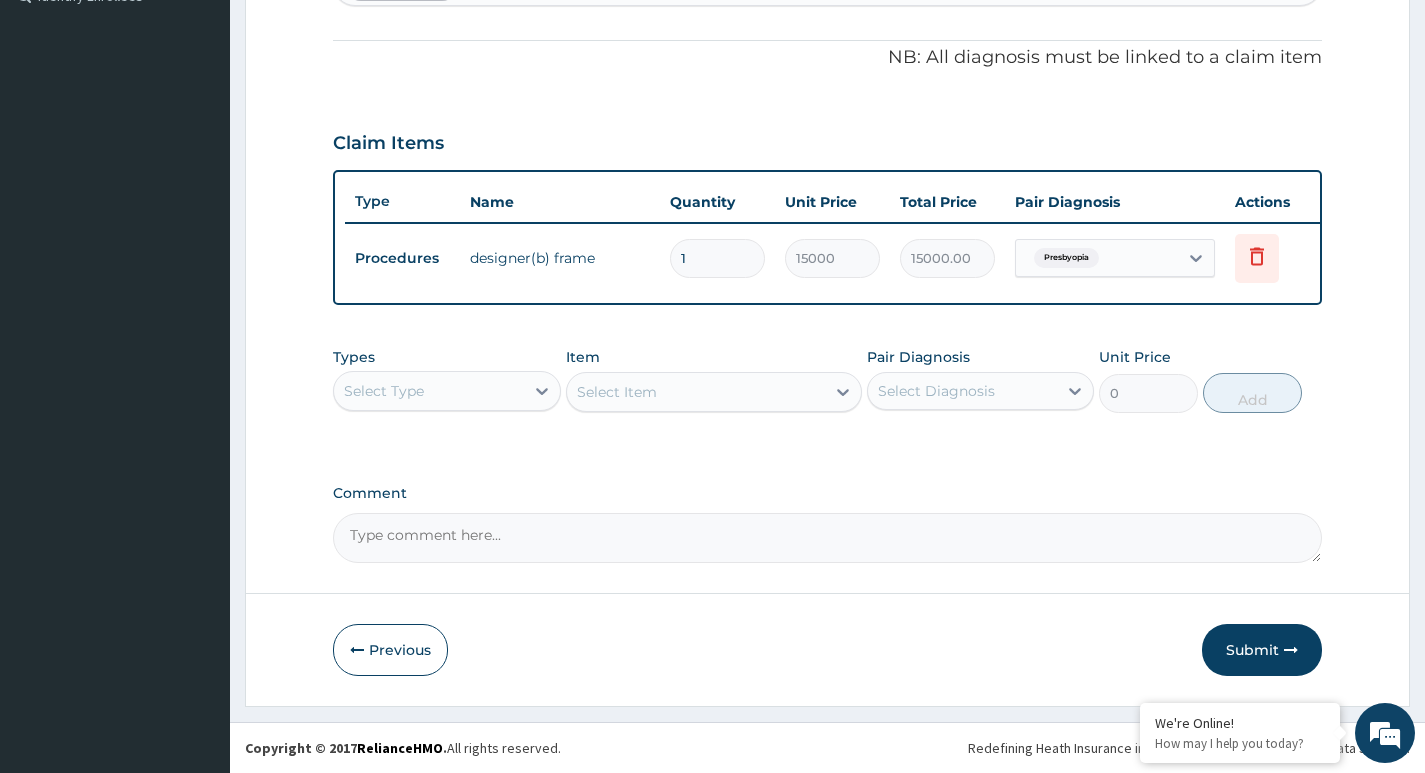 scroll, scrollTop: 589, scrollLeft: 0, axis: vertical 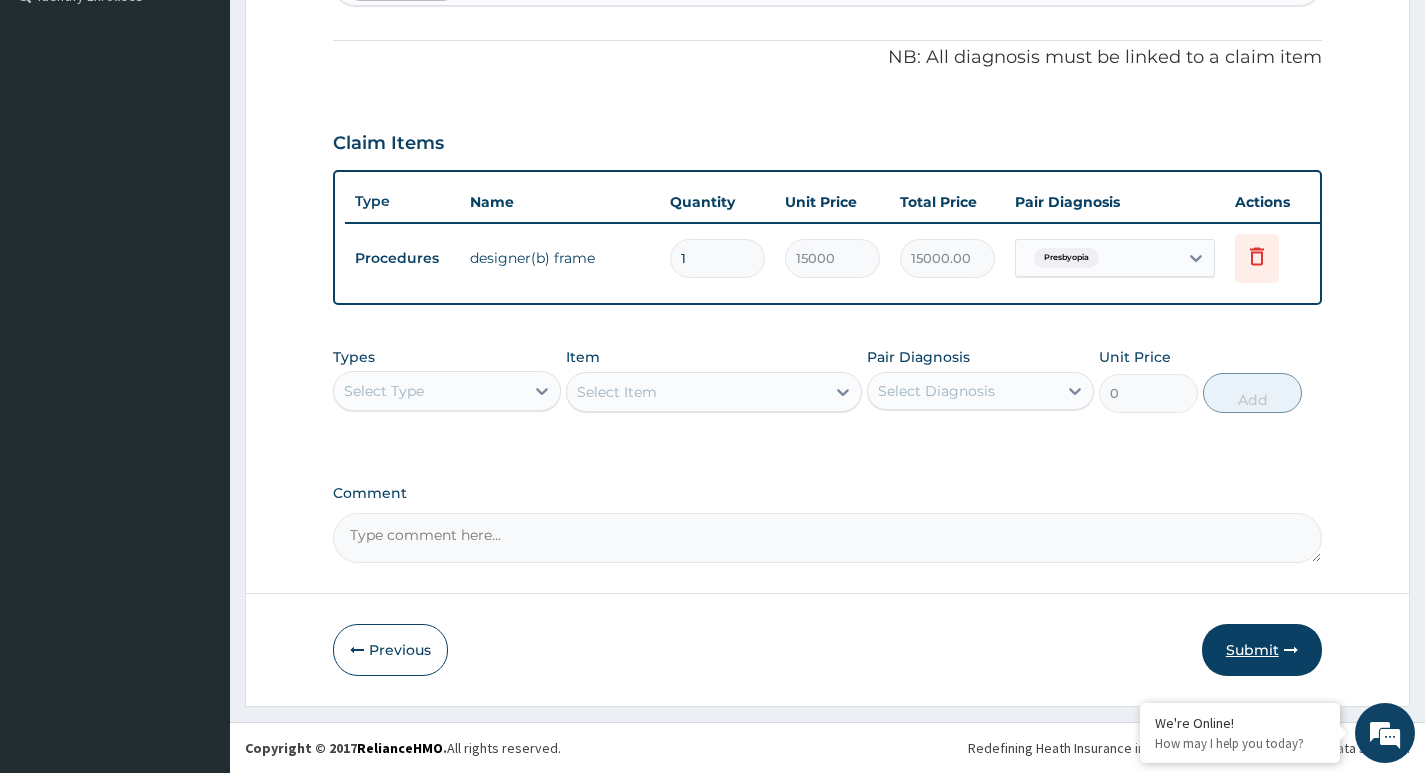 click on "Submit" at bounding box center [1262, 650] 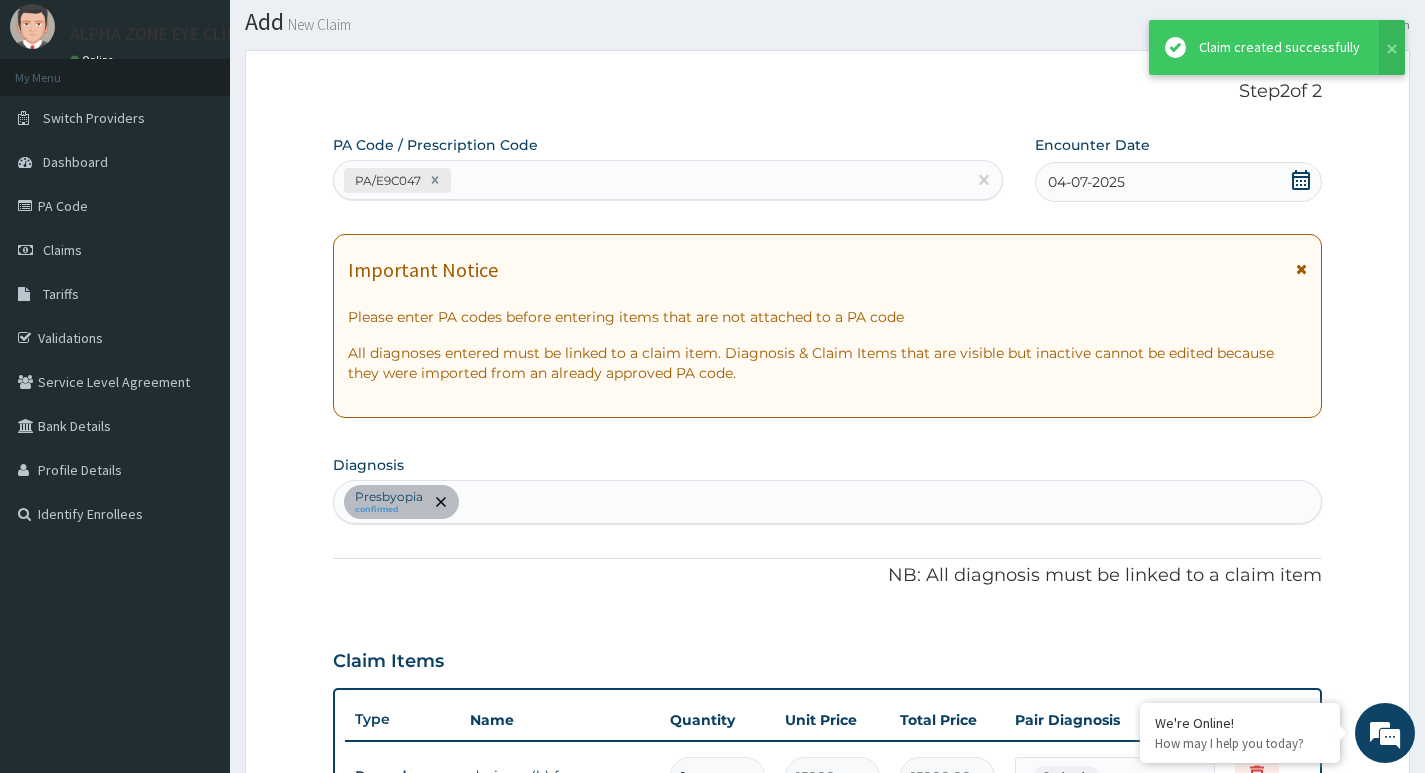 scroll, scrollTop: 589, scrollLeft: 0, axis: vertical 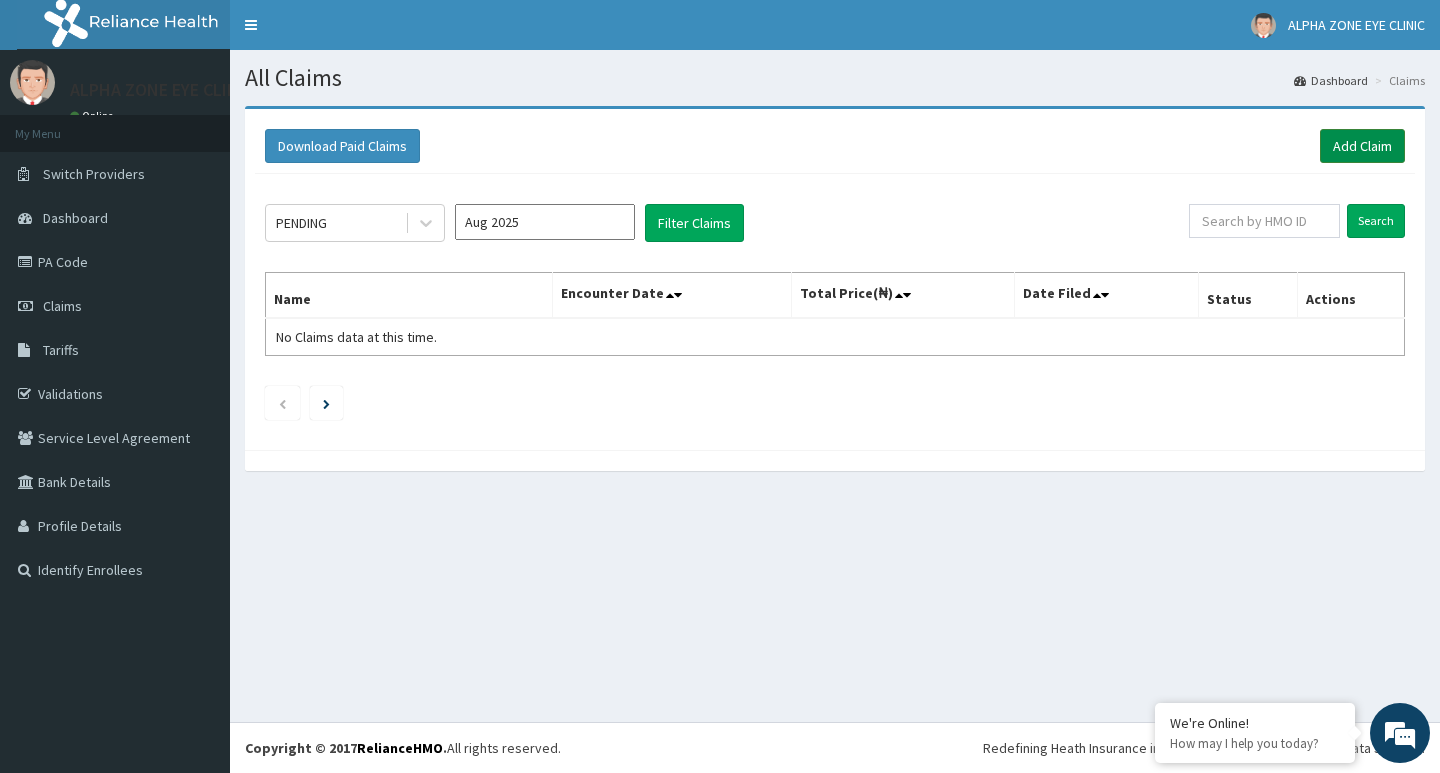 click on "Add Claim" at bounding box center (1362, 146) 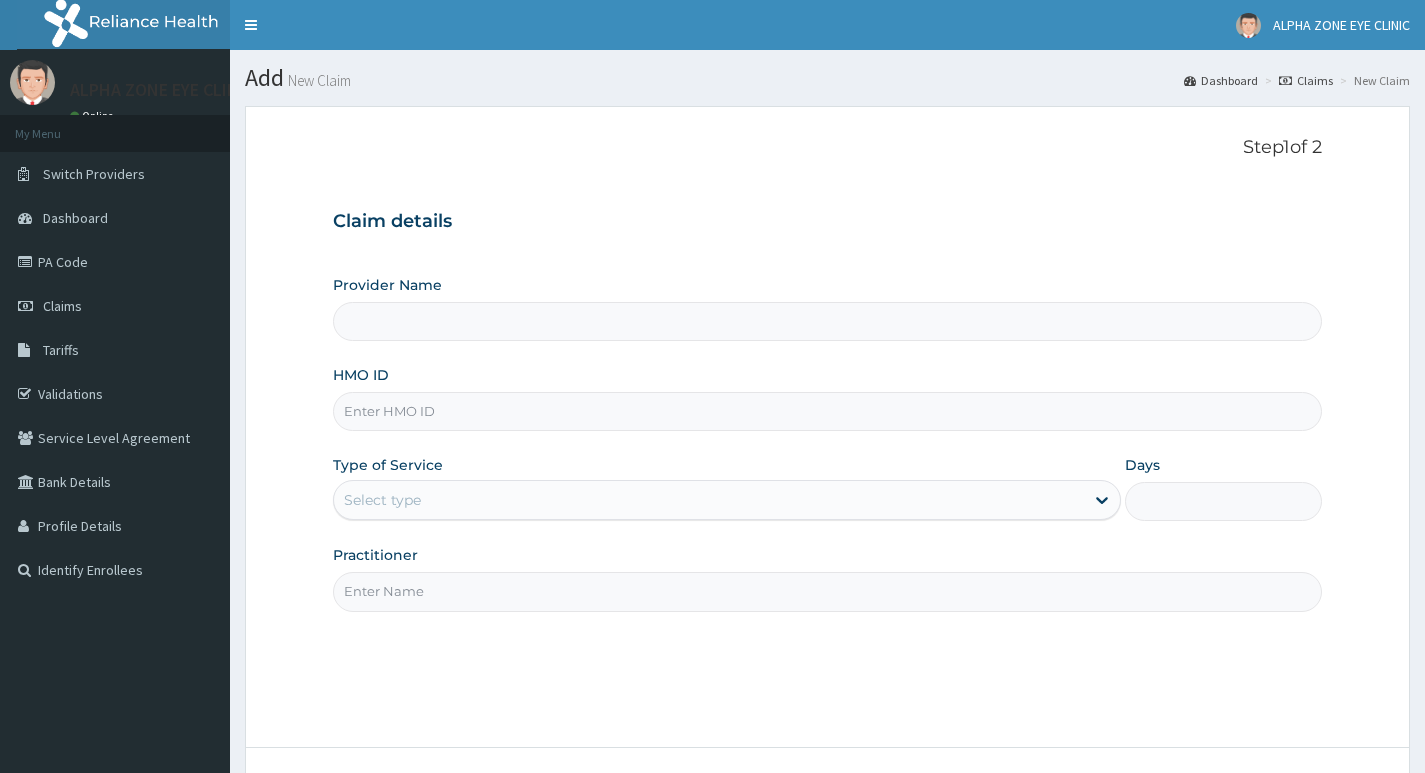 scroll, scrollTop: 0, scrollLeft: 0, axis: both 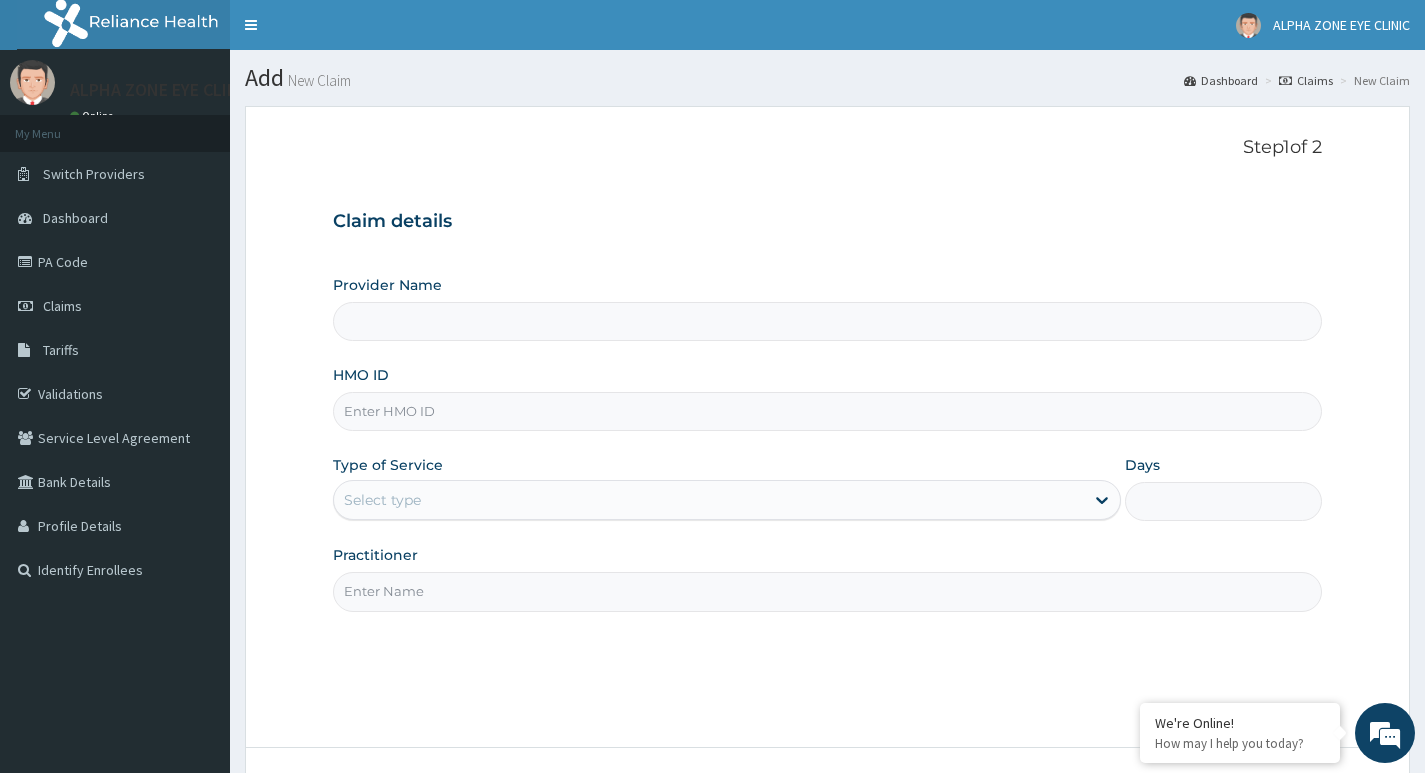 click on "Provider Name" at bounding box center (827, 321) 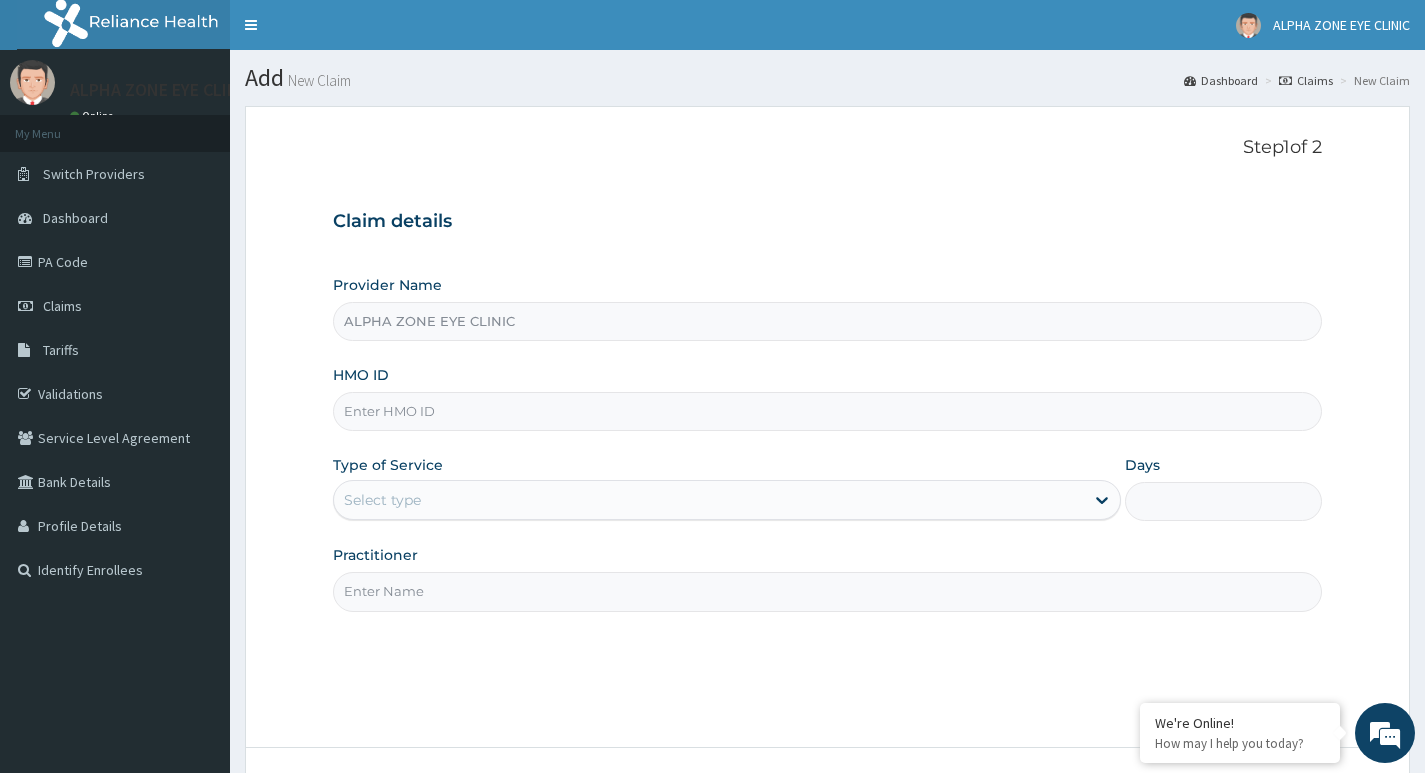 paste on "PWC/10204/A" 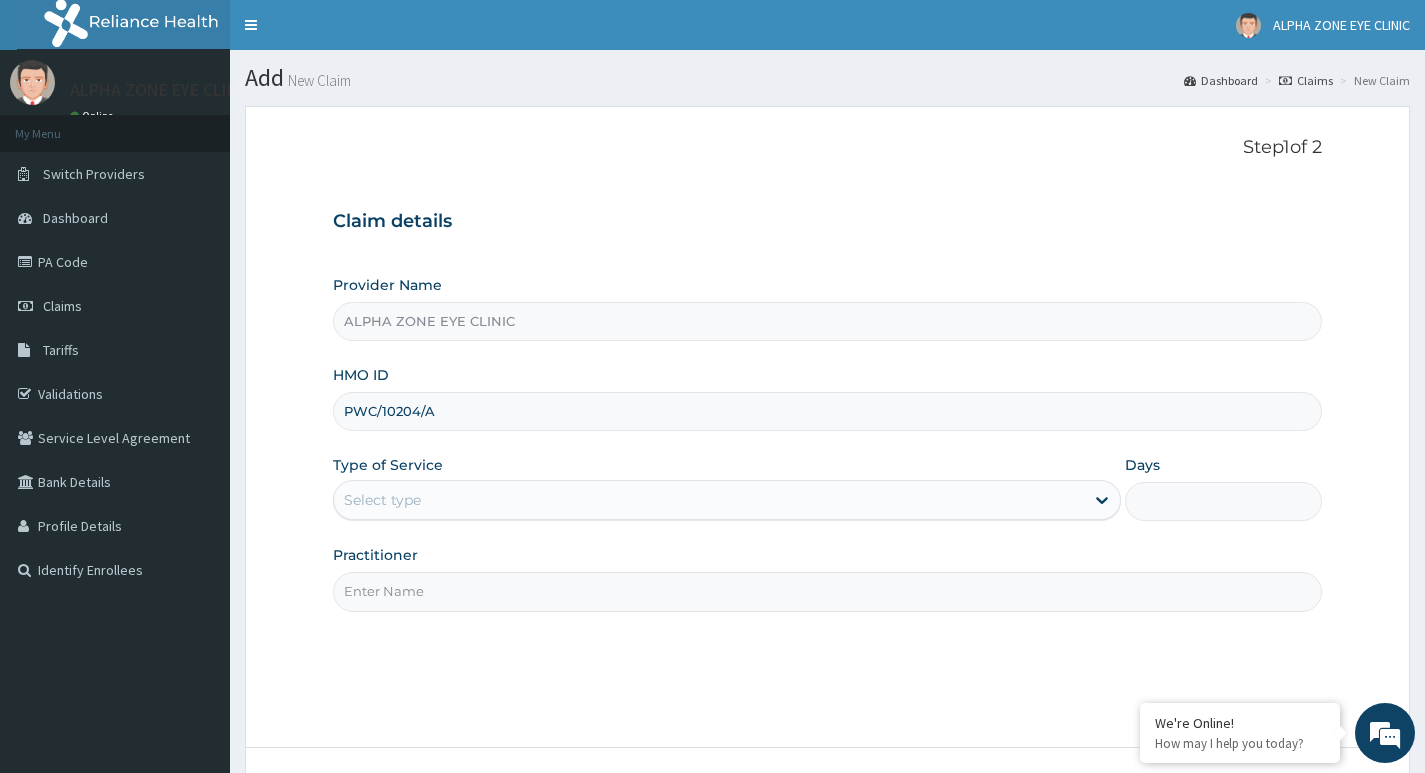 type on "PWC/10204/A" 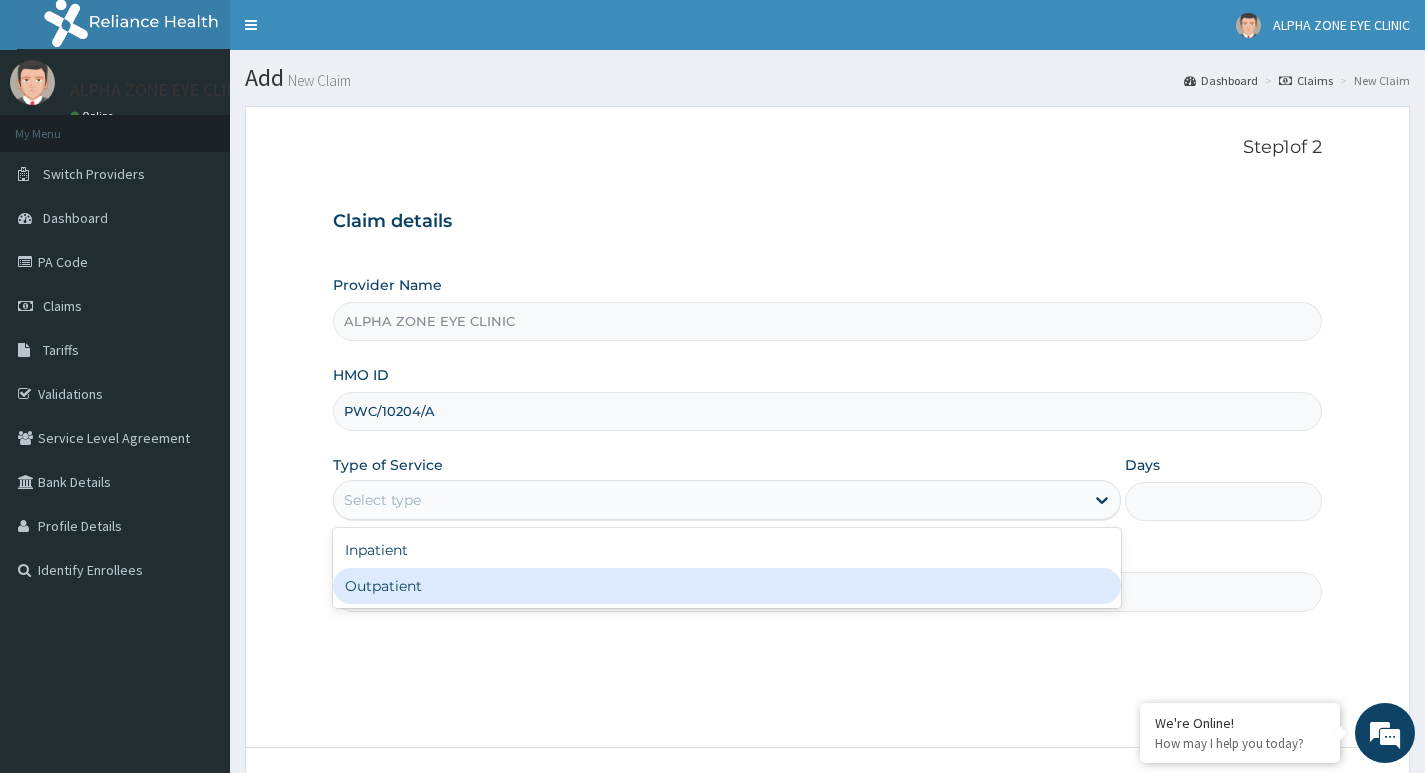 click on "Outpatient" at bounding box center [727, 586] 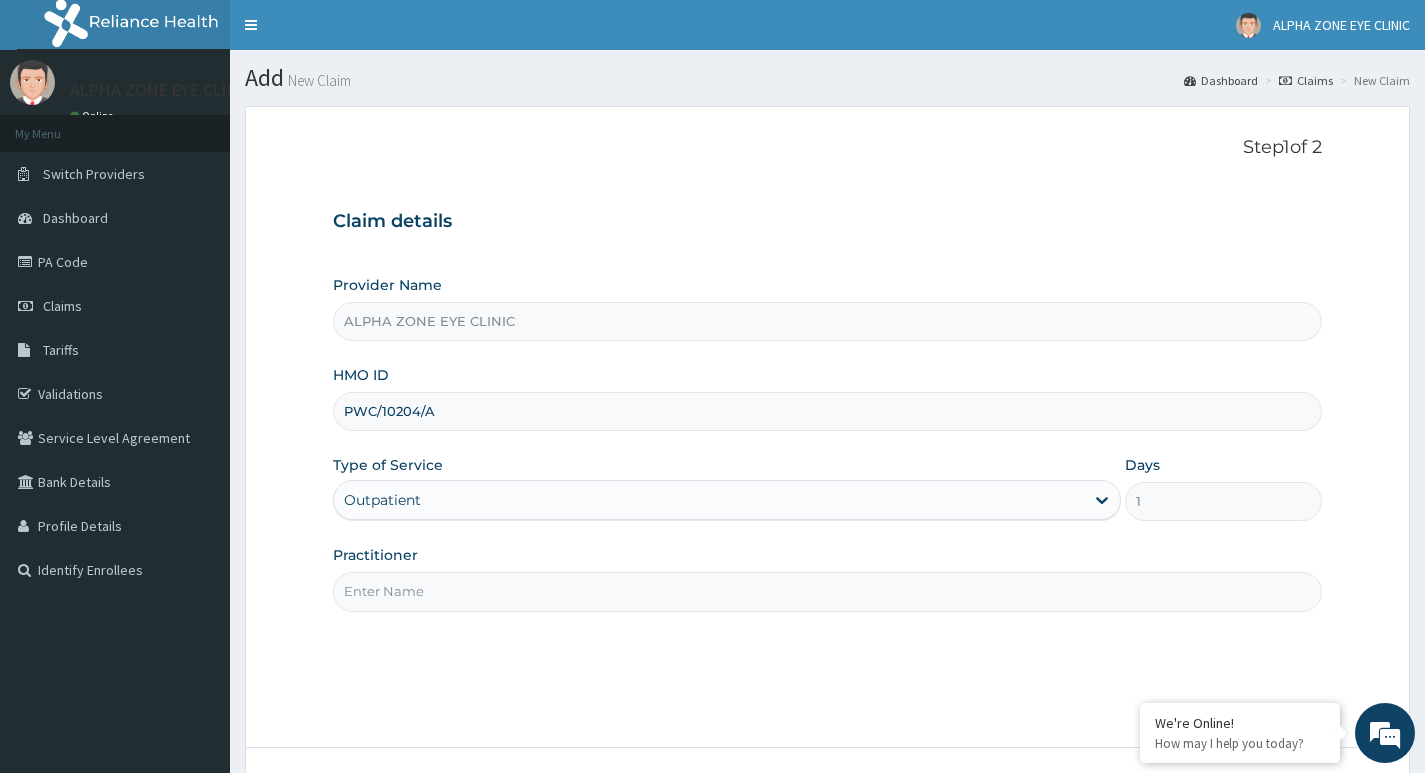 scroll, scrollTop: 0, scrollLeft: 0, axis: both 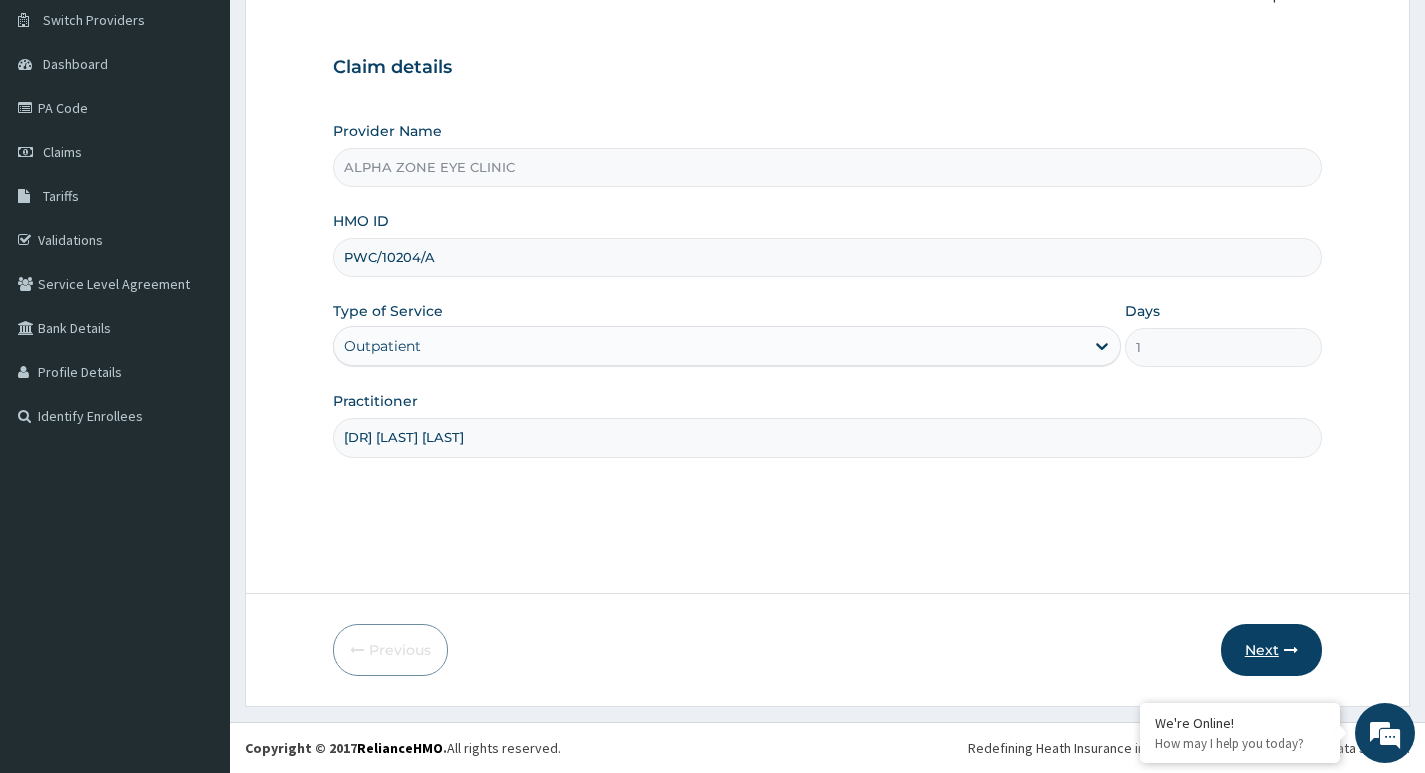 click on "Next" at bounding box center (1271, 650) 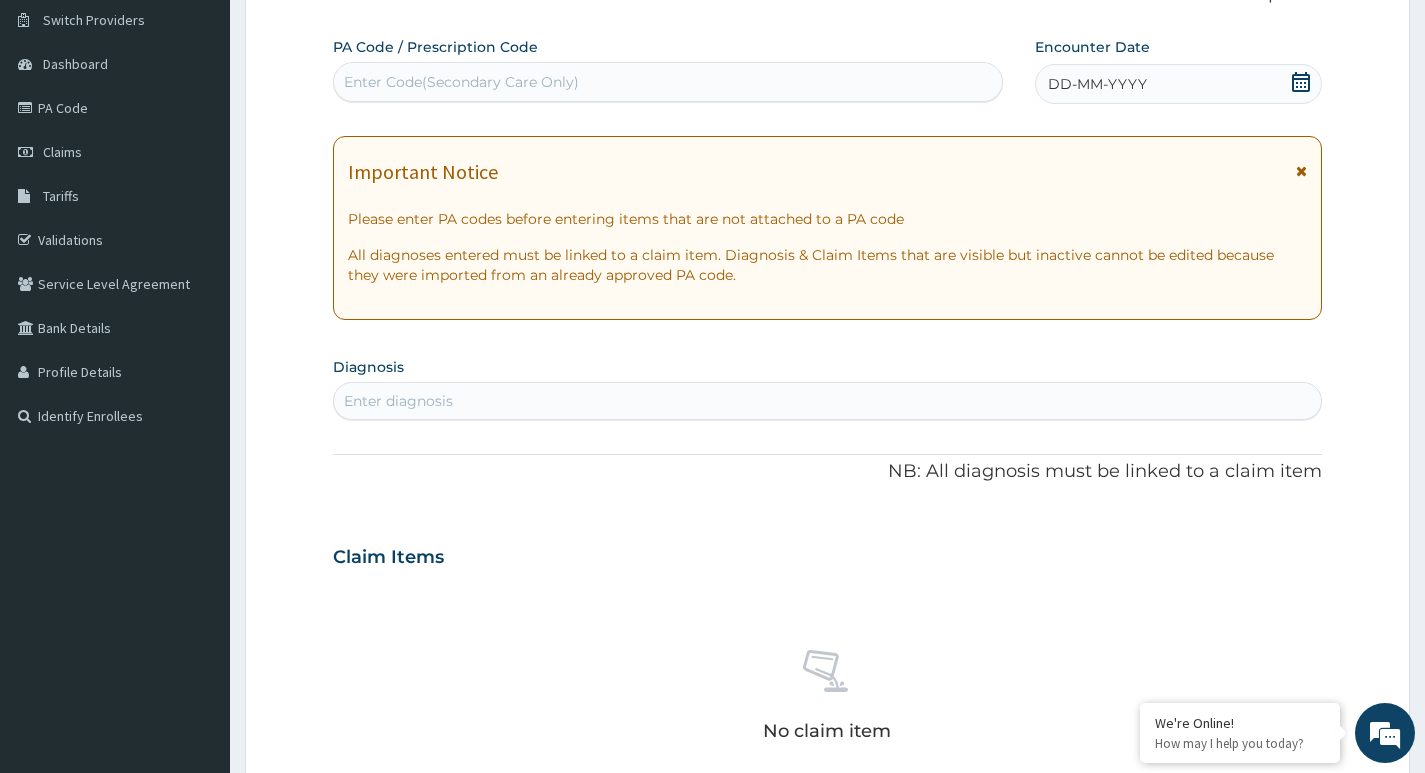drag, startPoint x: 383, startPoint y: 395, endPoint x: 326, endPoint y: 95, distance: 305.367 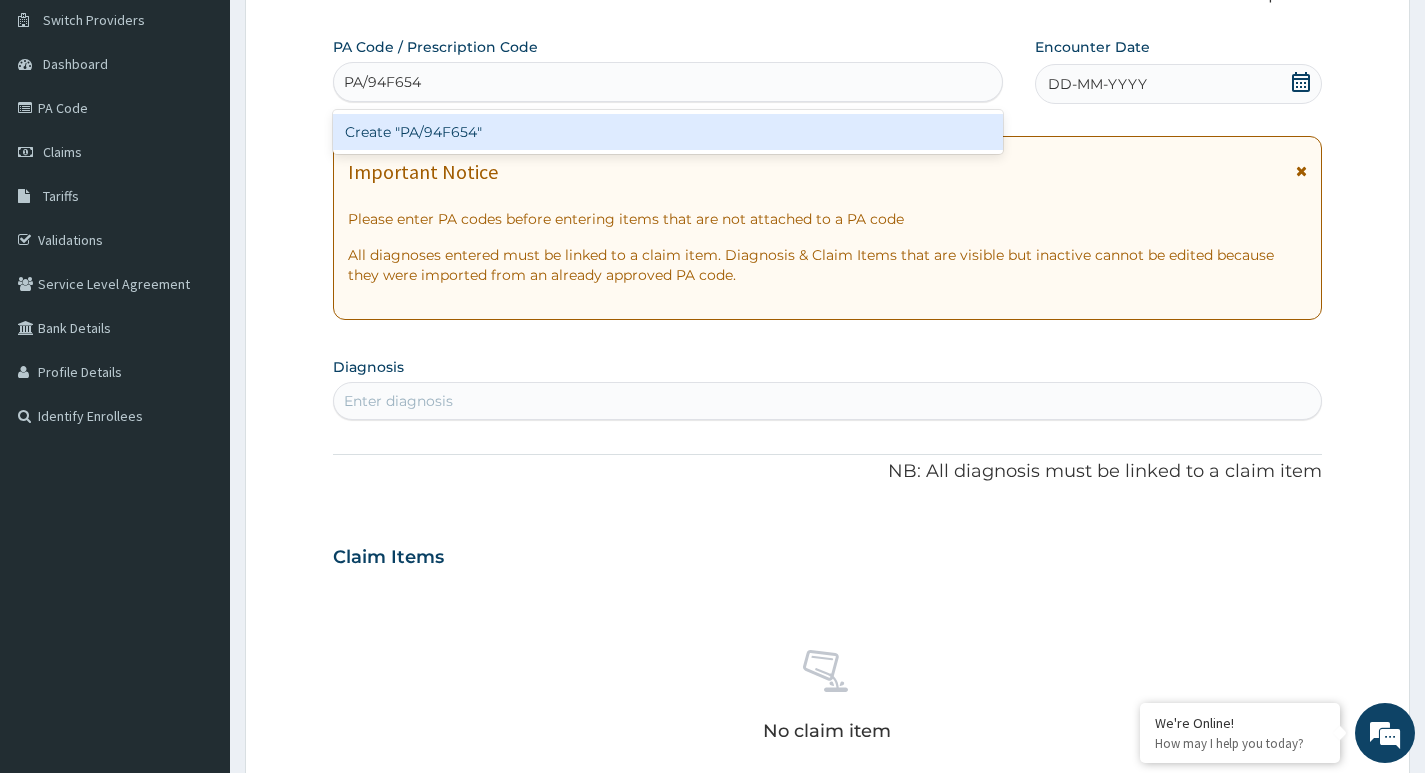 click on "Create "PA/94F654"" at bounding box center [668, 132] 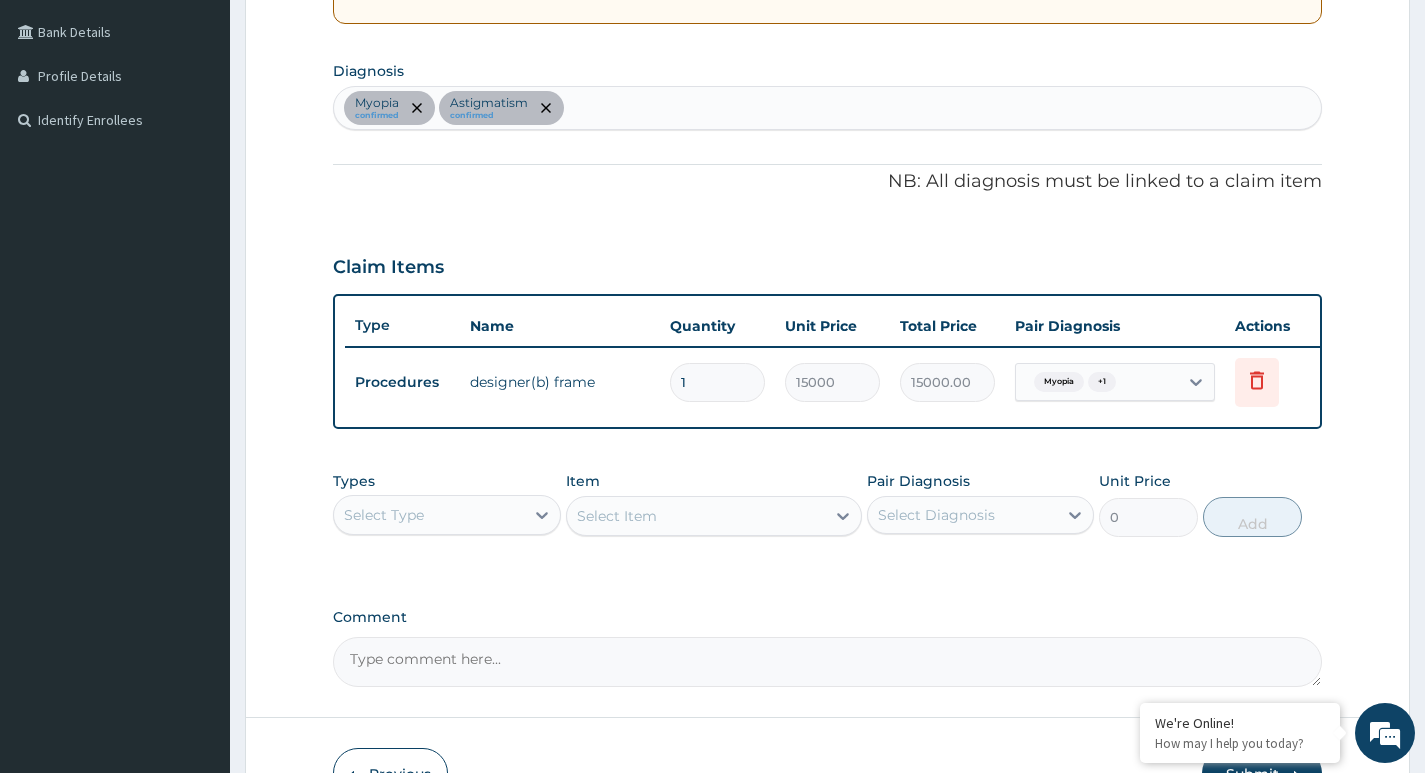 scroll, scrollTop: 589, scrollLeft: 0, axis: vertical 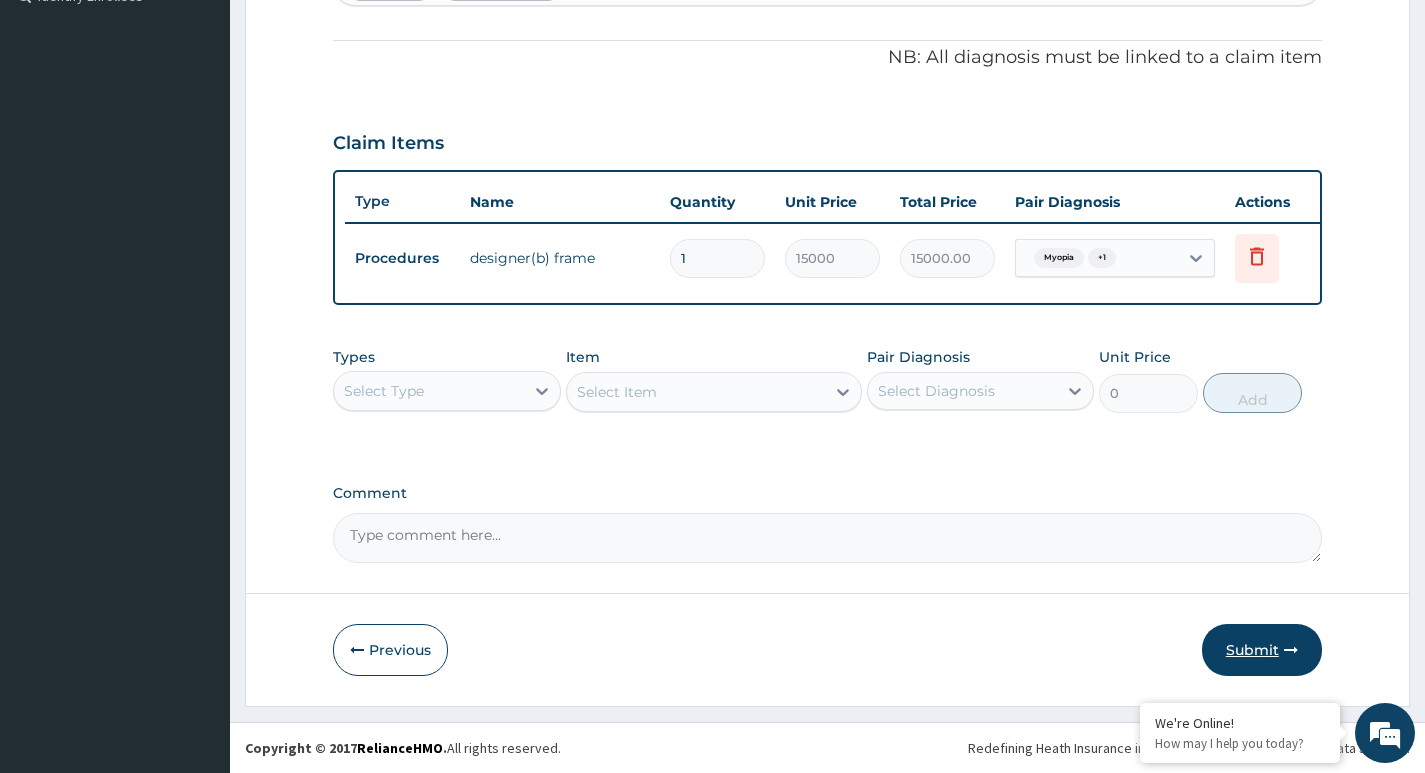 click on "Submit" at bounding box center [1262, 650] 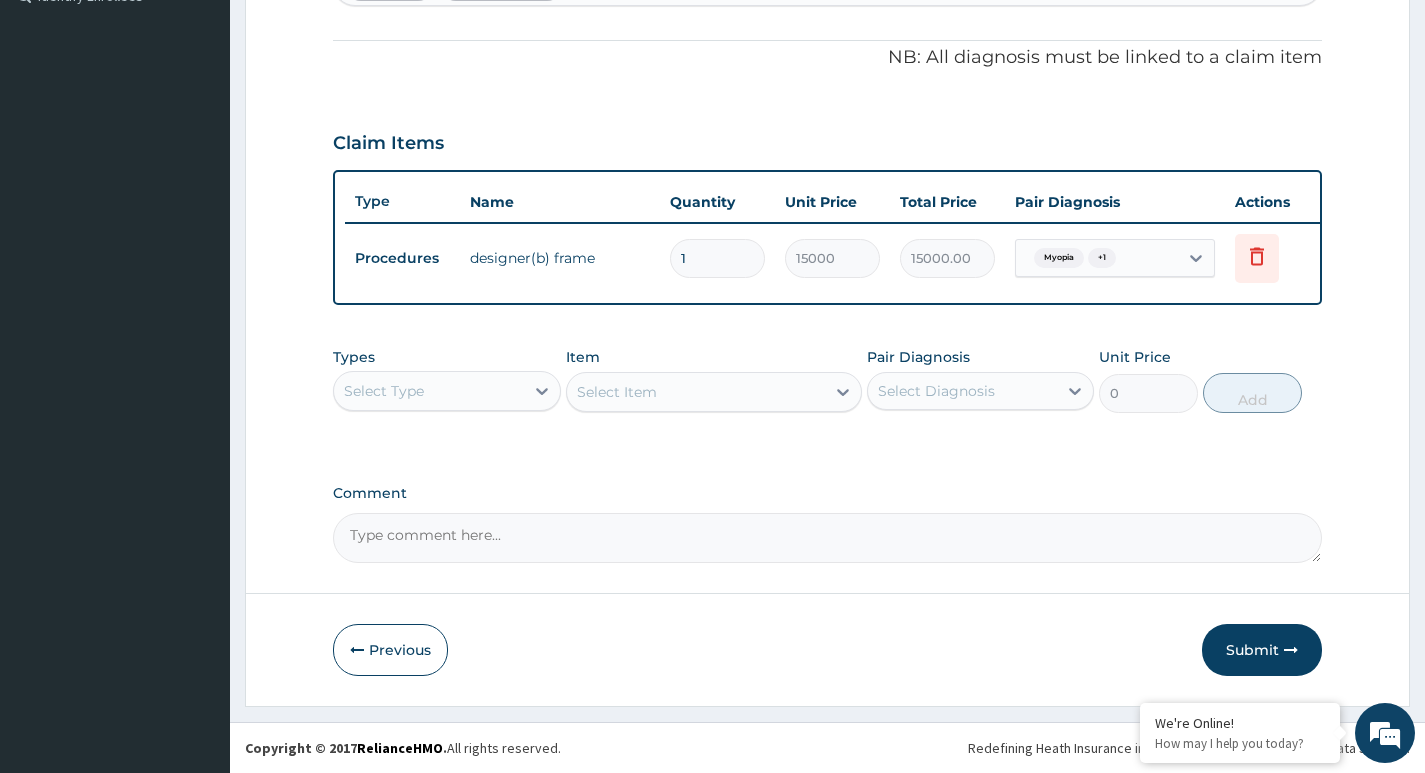 scroll, scrollTop: 56, scrollLeft: 0, axis: vertical 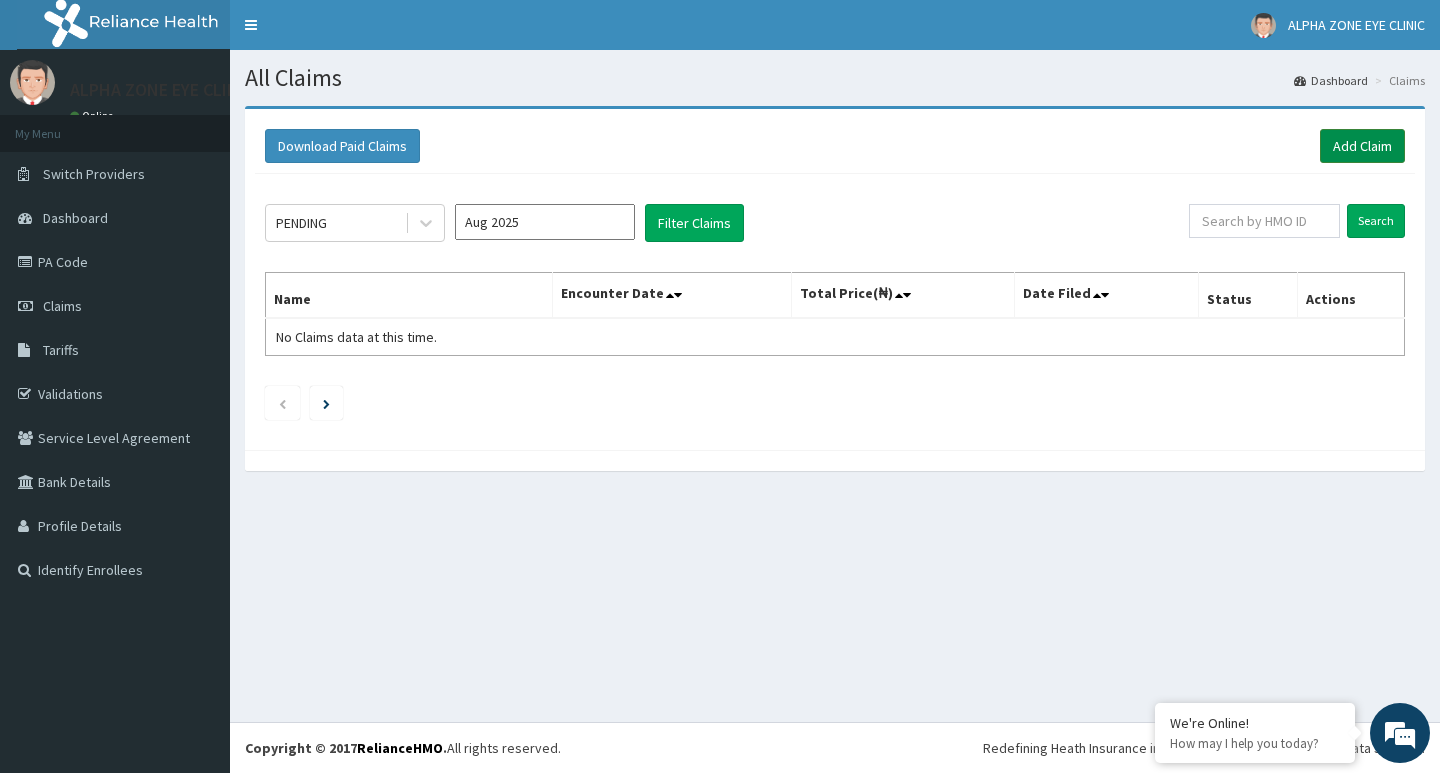 drag, startPoint x: 1370, startPoint y: 148, endPoint x: 1357, endPoint y: 160, distance: 17.691807 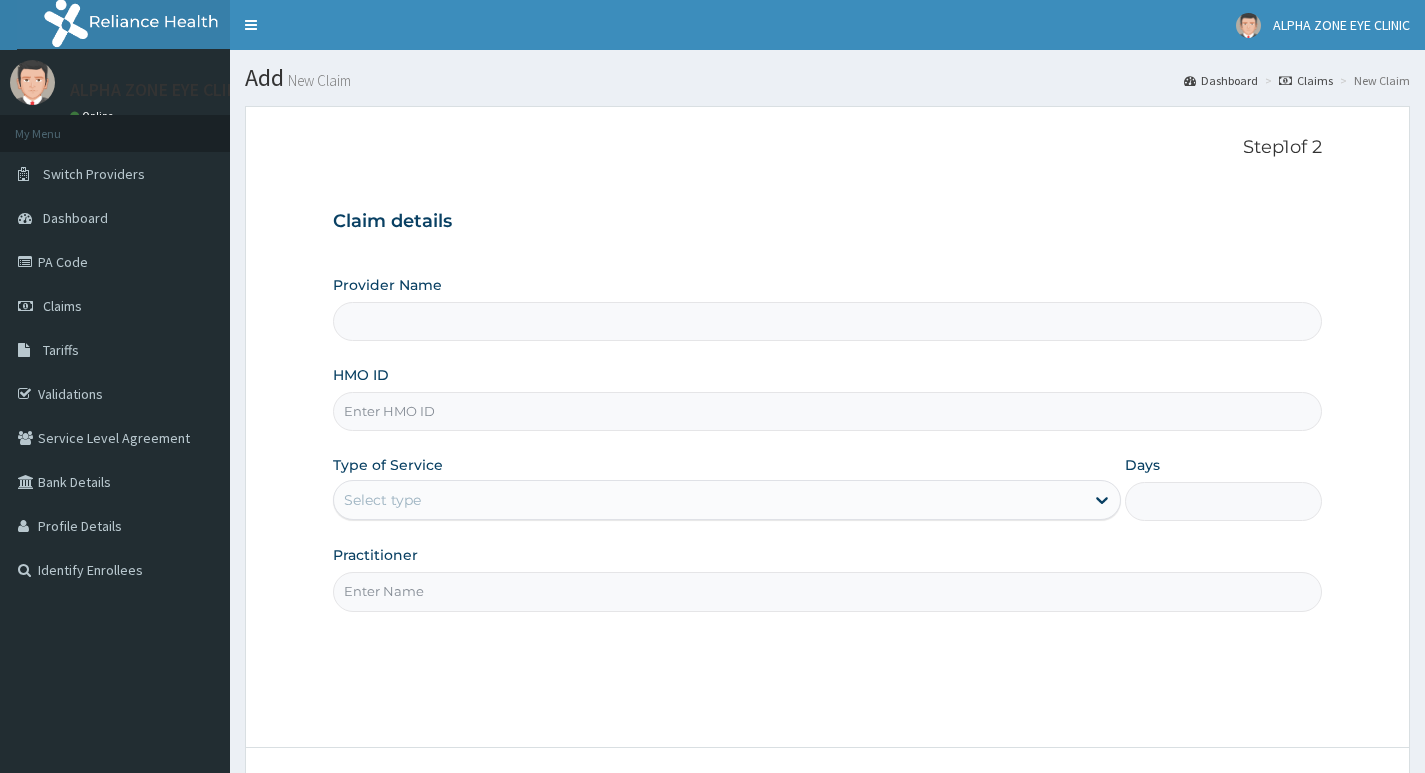 scroll, scrollTop: 0, scrollLeft: 0, axis: both 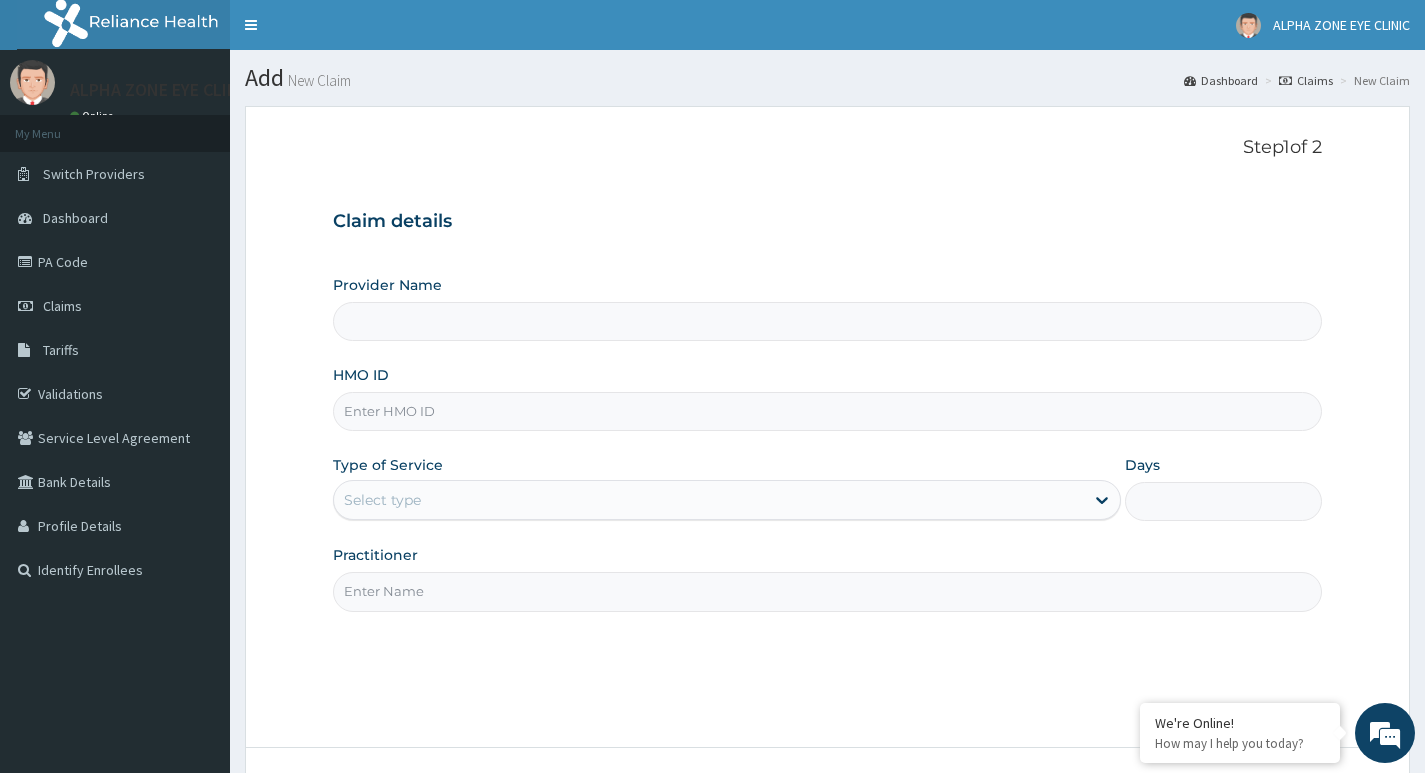 type on "ALPHA ZONE EYE CLINIC" 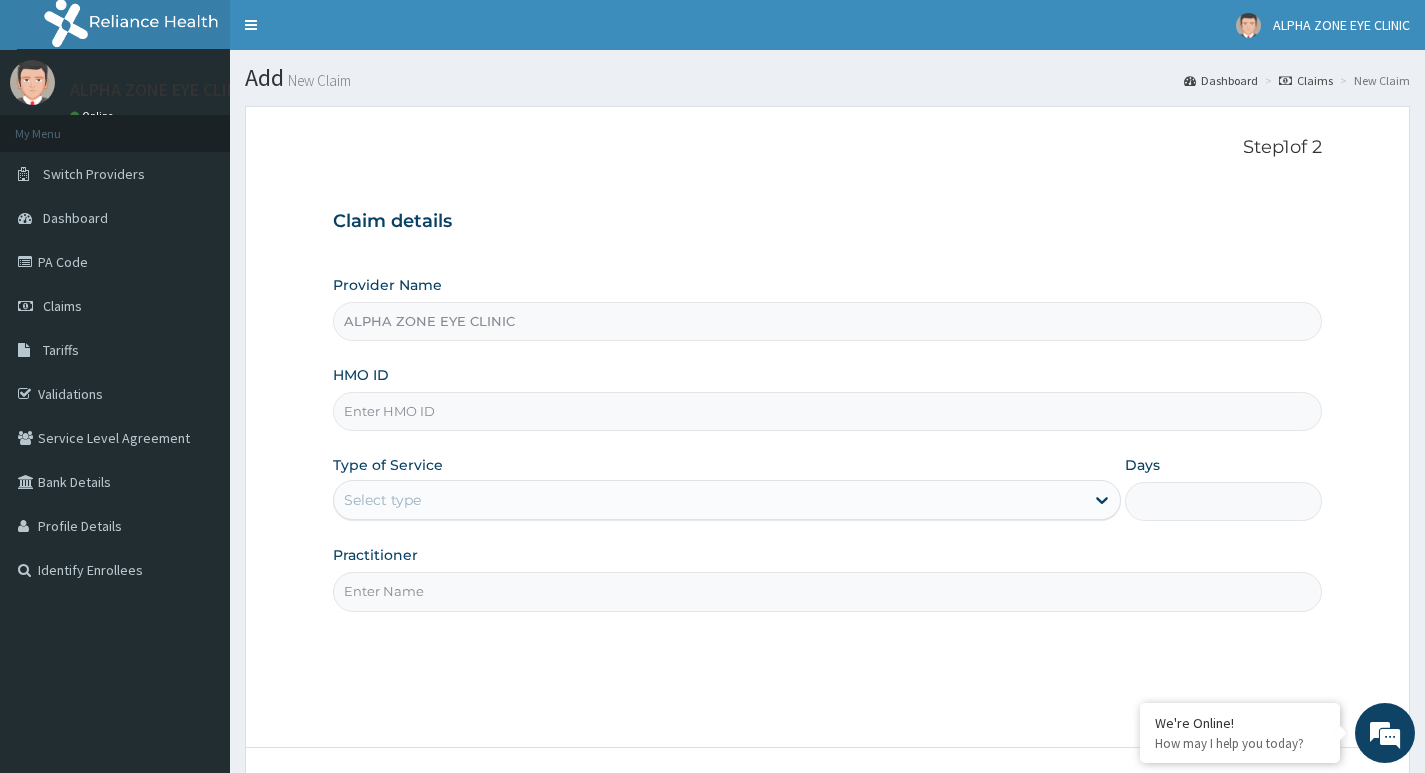 paste on "CGF/10016/A" 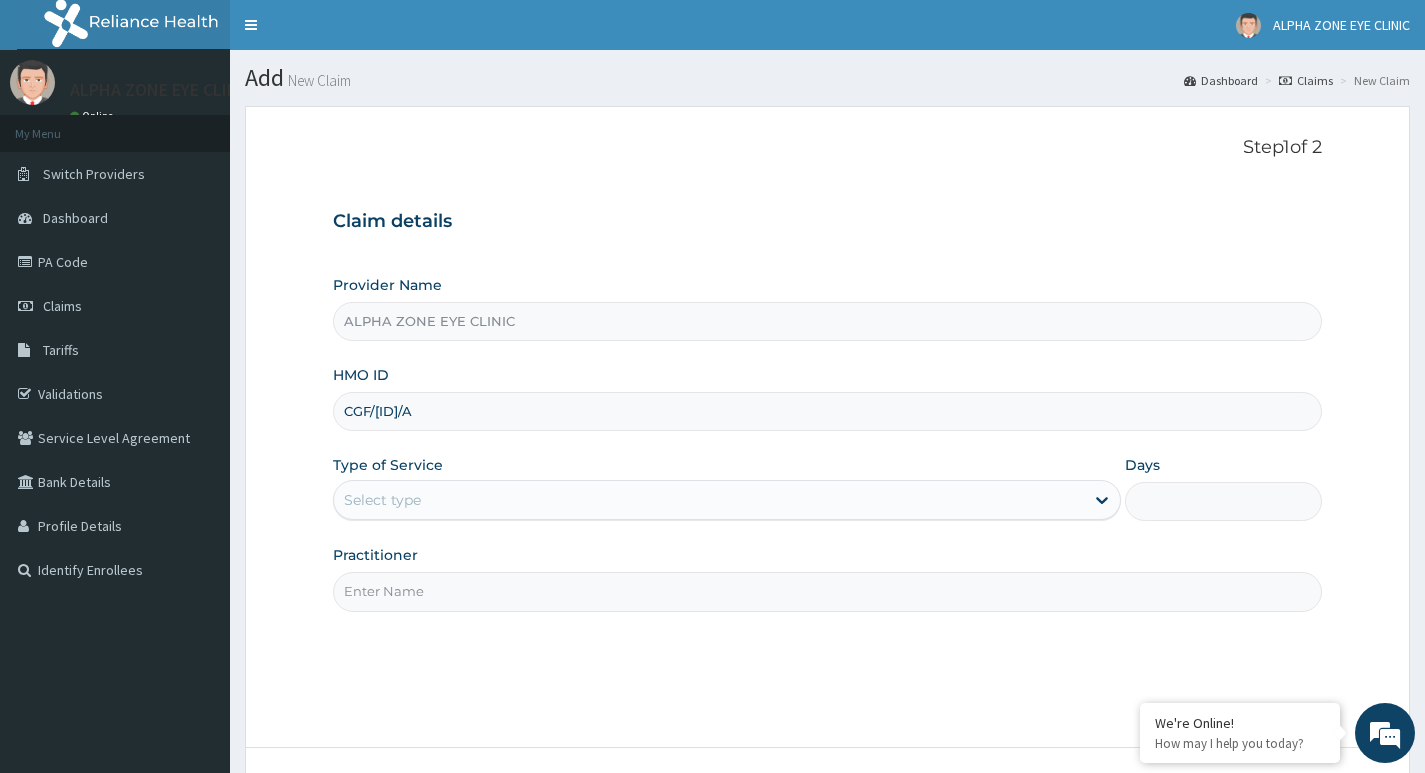 type on "CGF/10016/A" 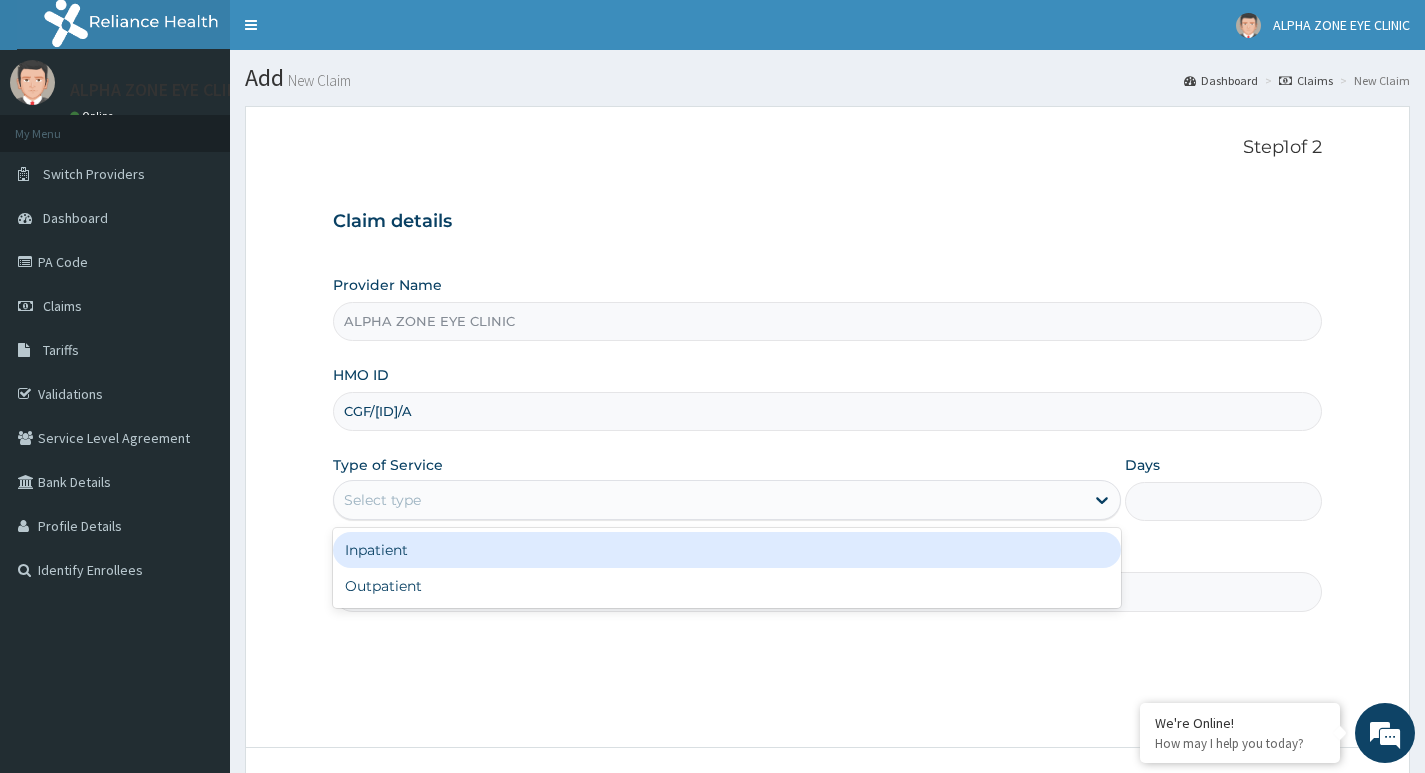 click on "Select type" at bounding box center (382, 500) 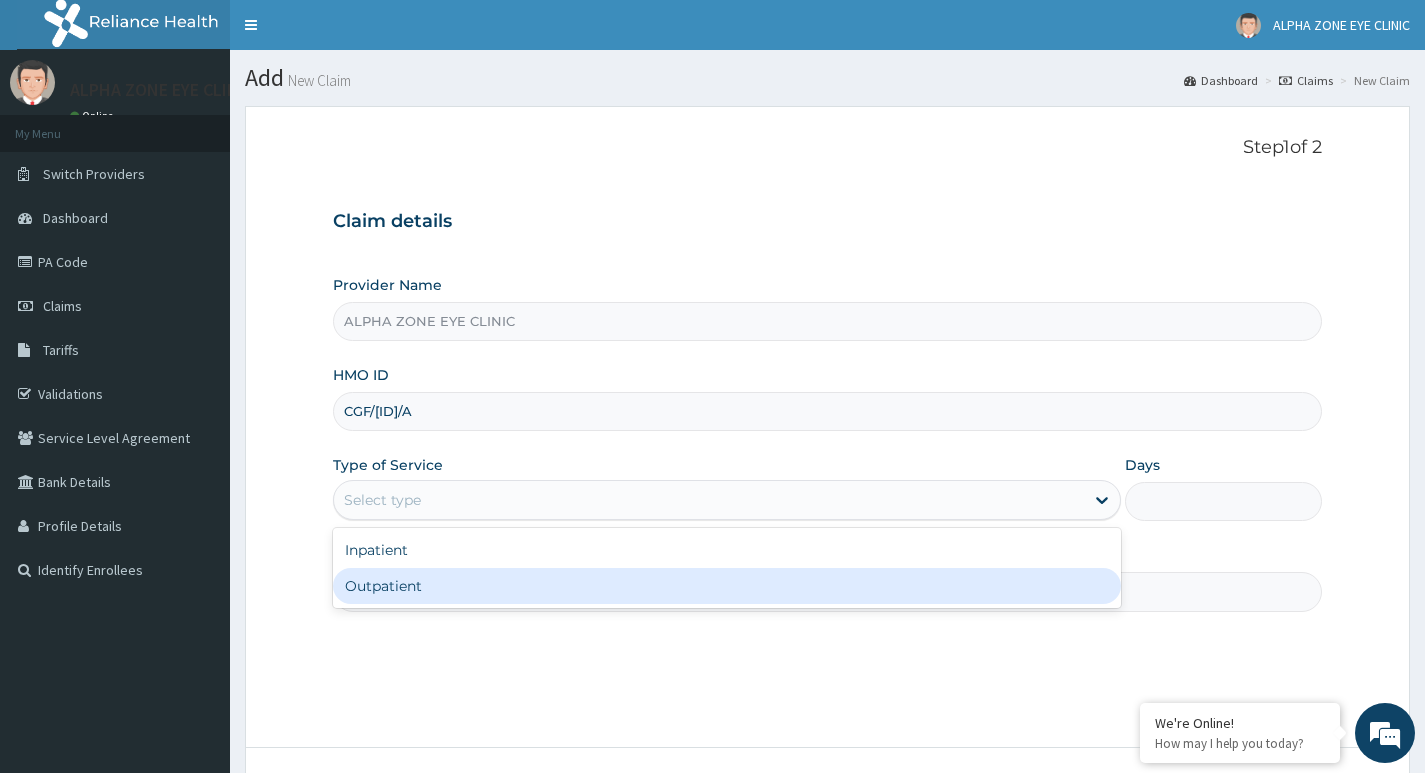 click on "Outpatient" at bounding box center [727, 586] 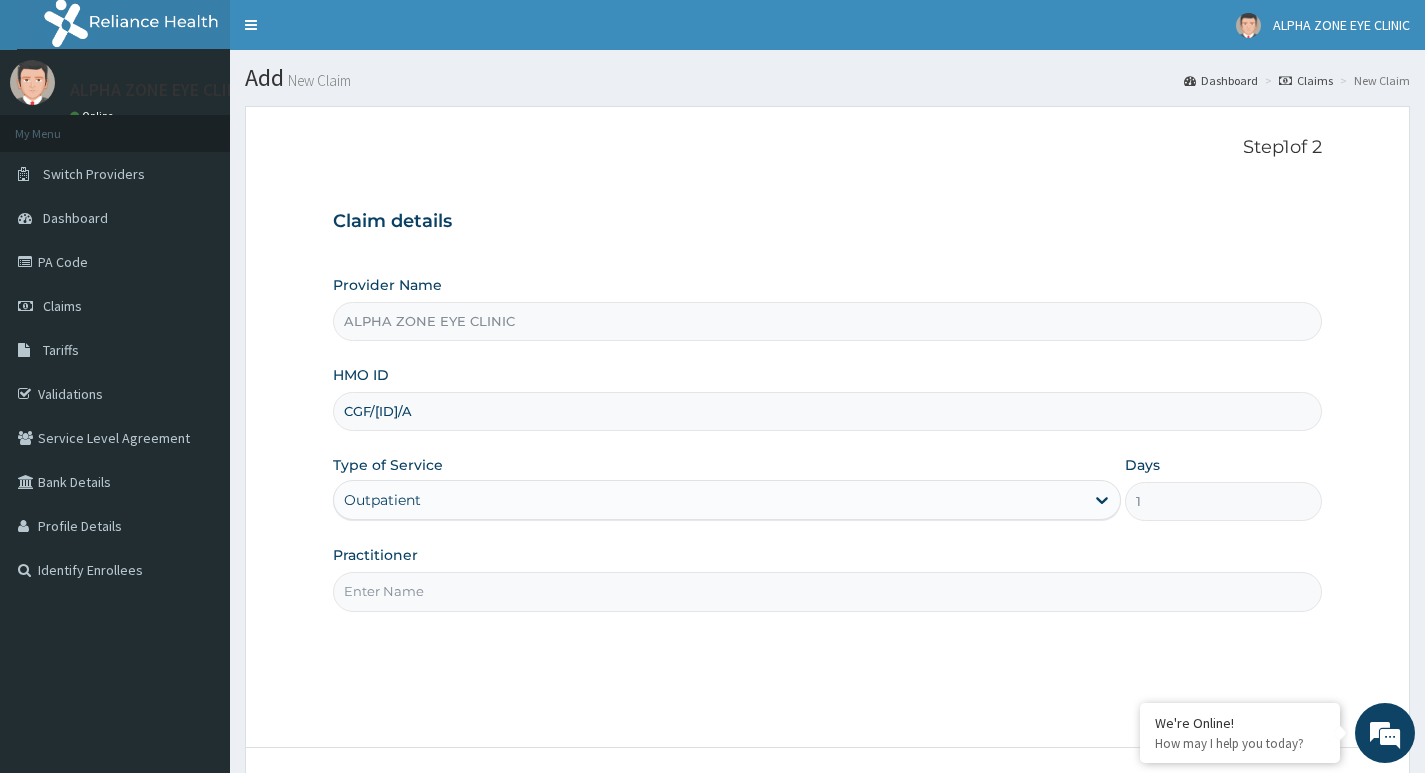 click on "Practitioner" at bounding box center [827, 591] 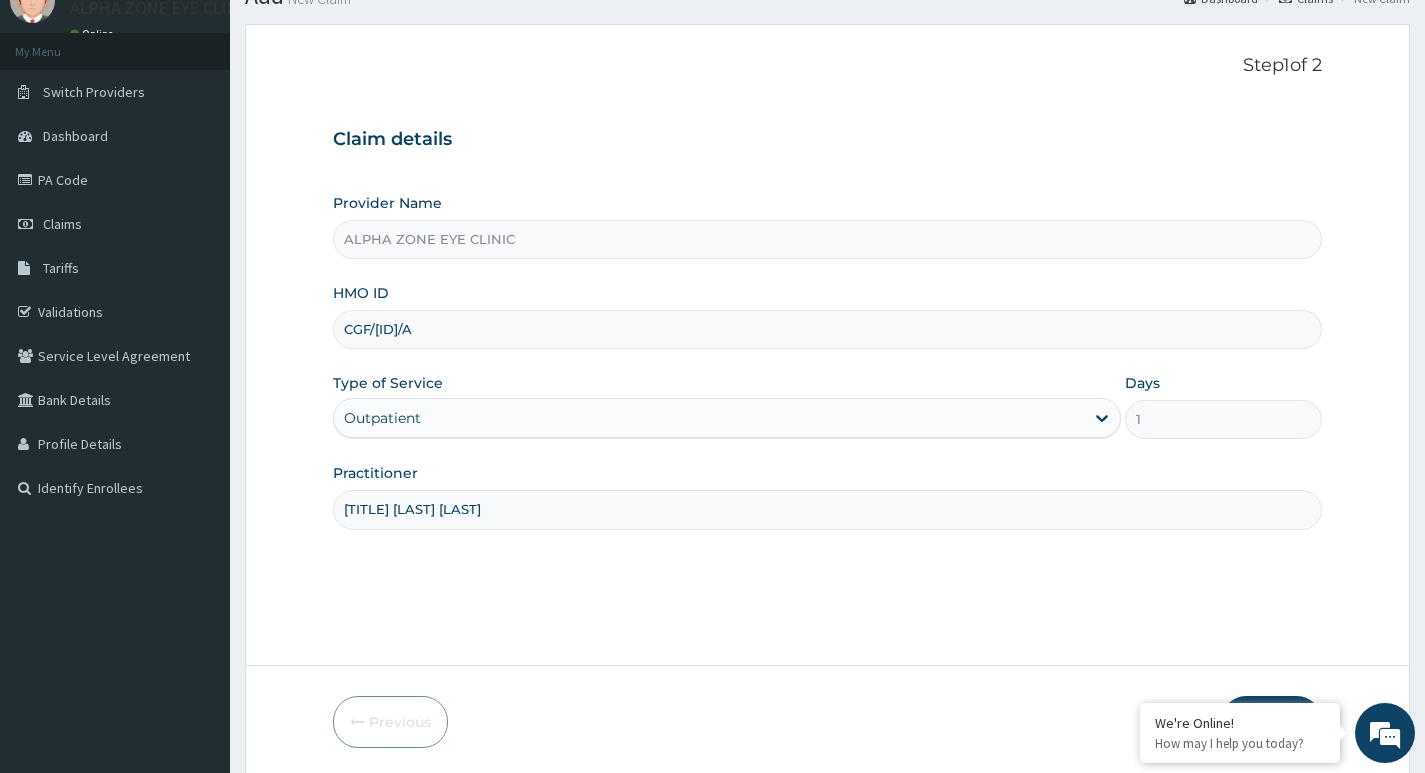 scroll, scrollTop: 154, scrollLeft: 0, axis: vertical 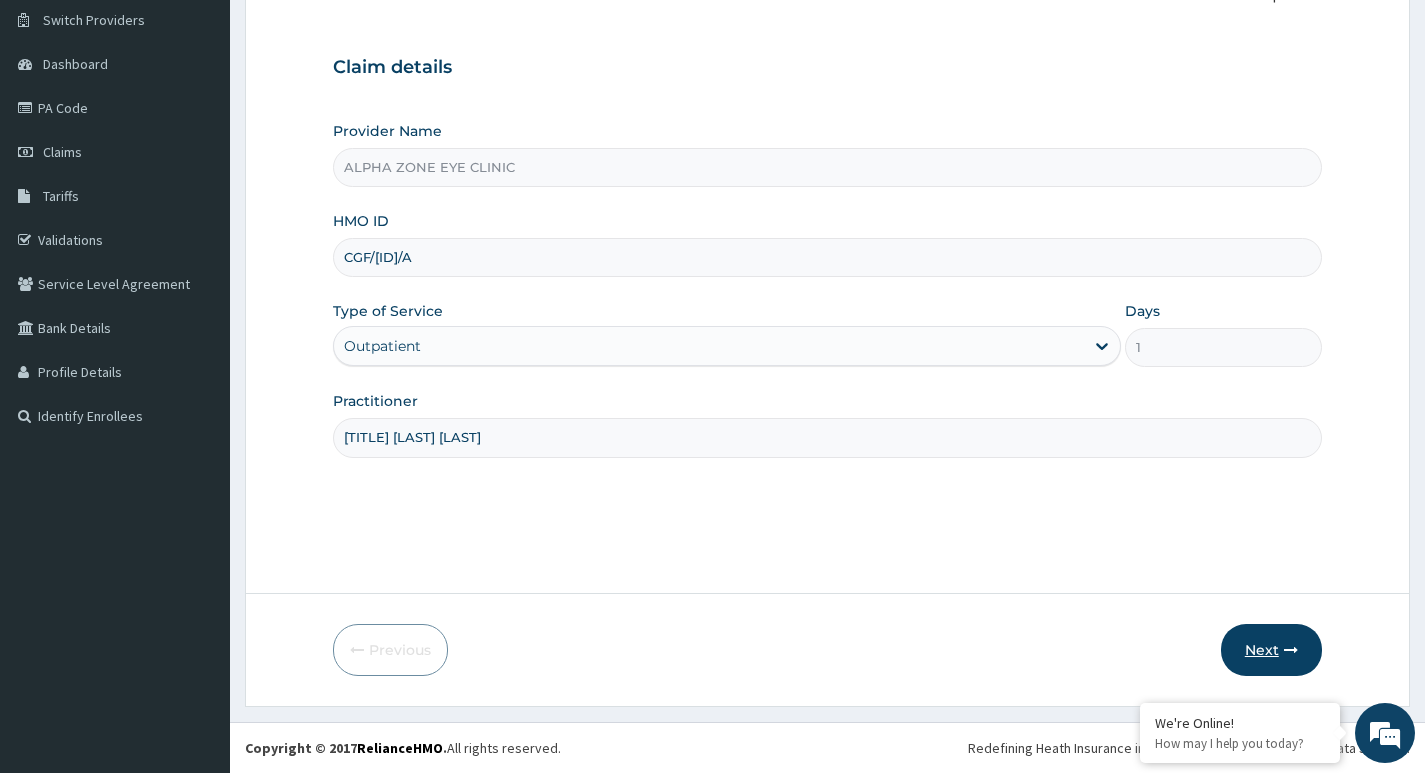 click on "Next" at bounding box center (1271, 650) 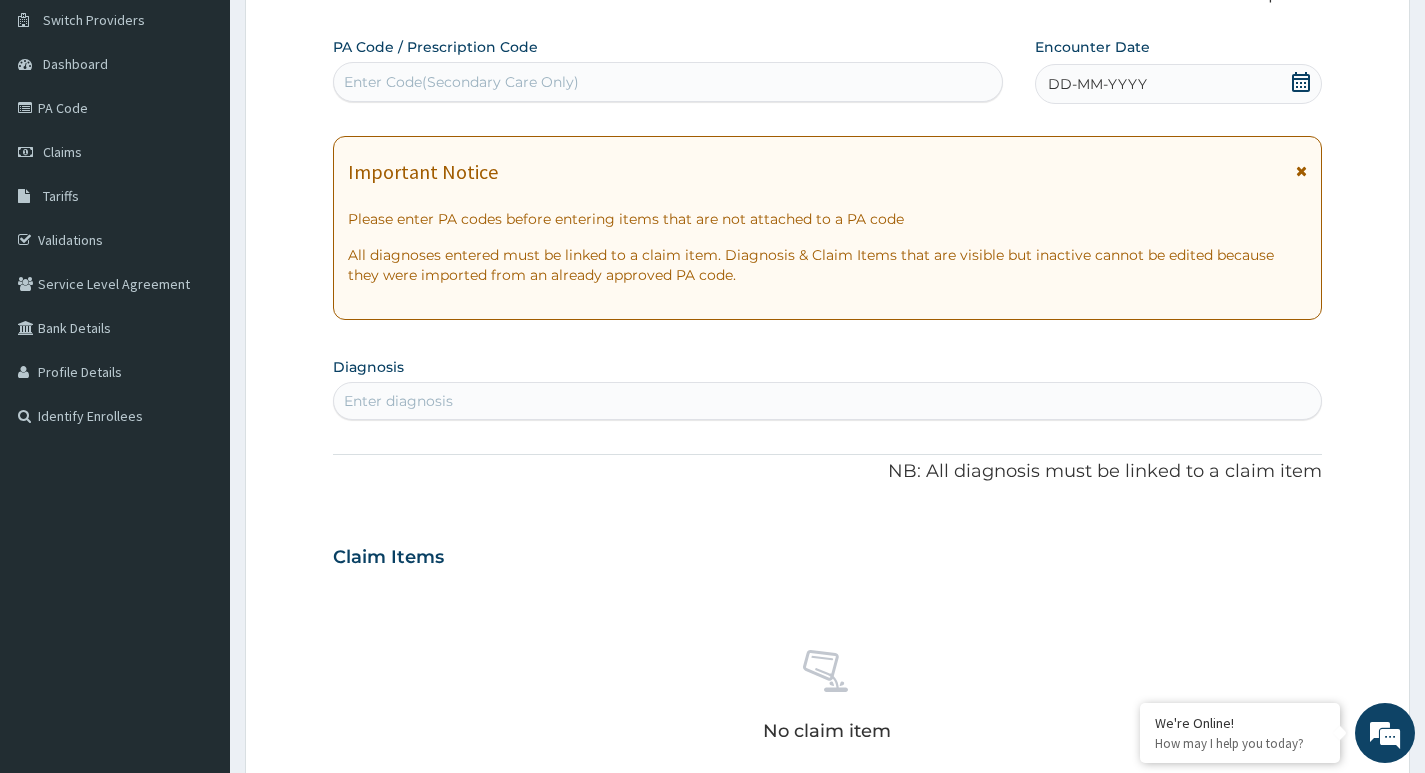 scroll, scrollTop: 0, scrollLeft: 0, axis: both 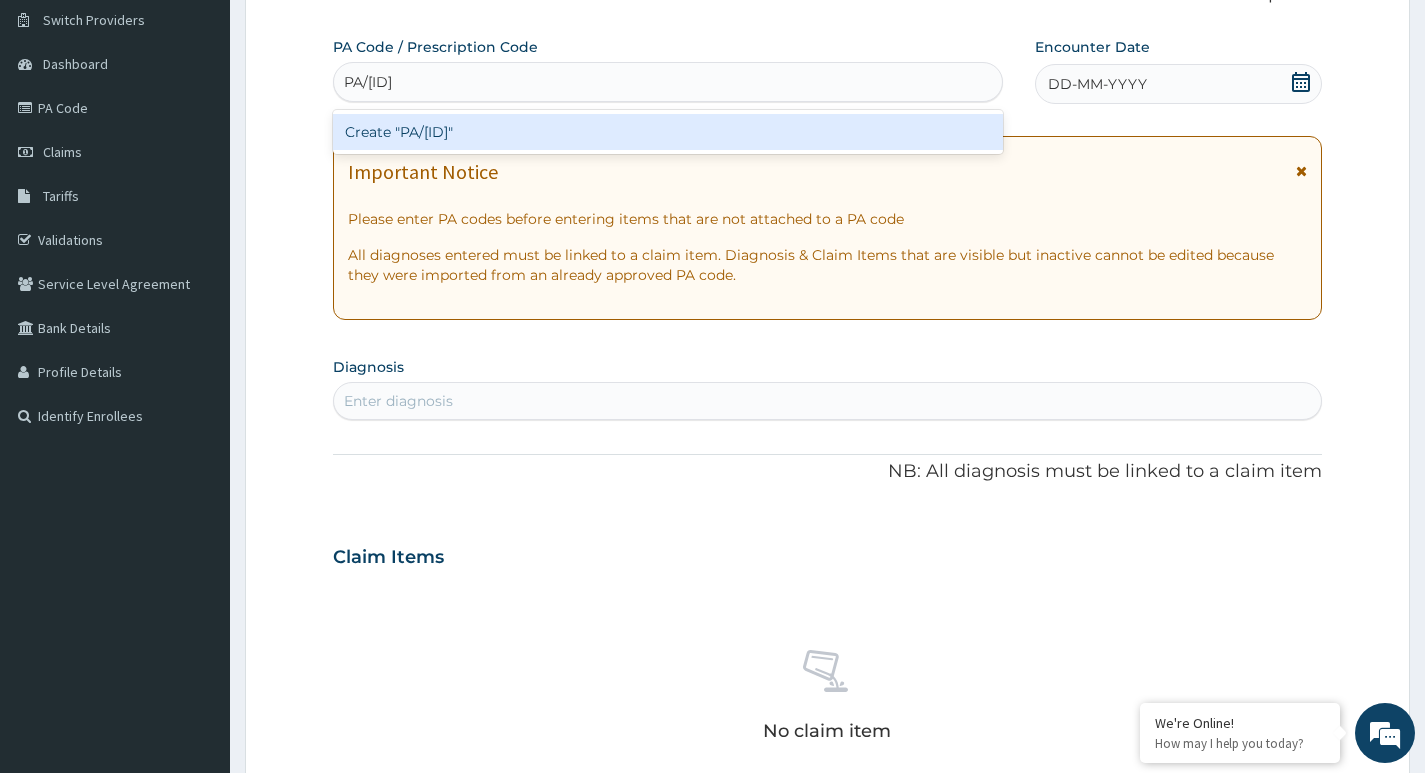 click on "Create "PA/56865F"" at bounding box center [668, 132] 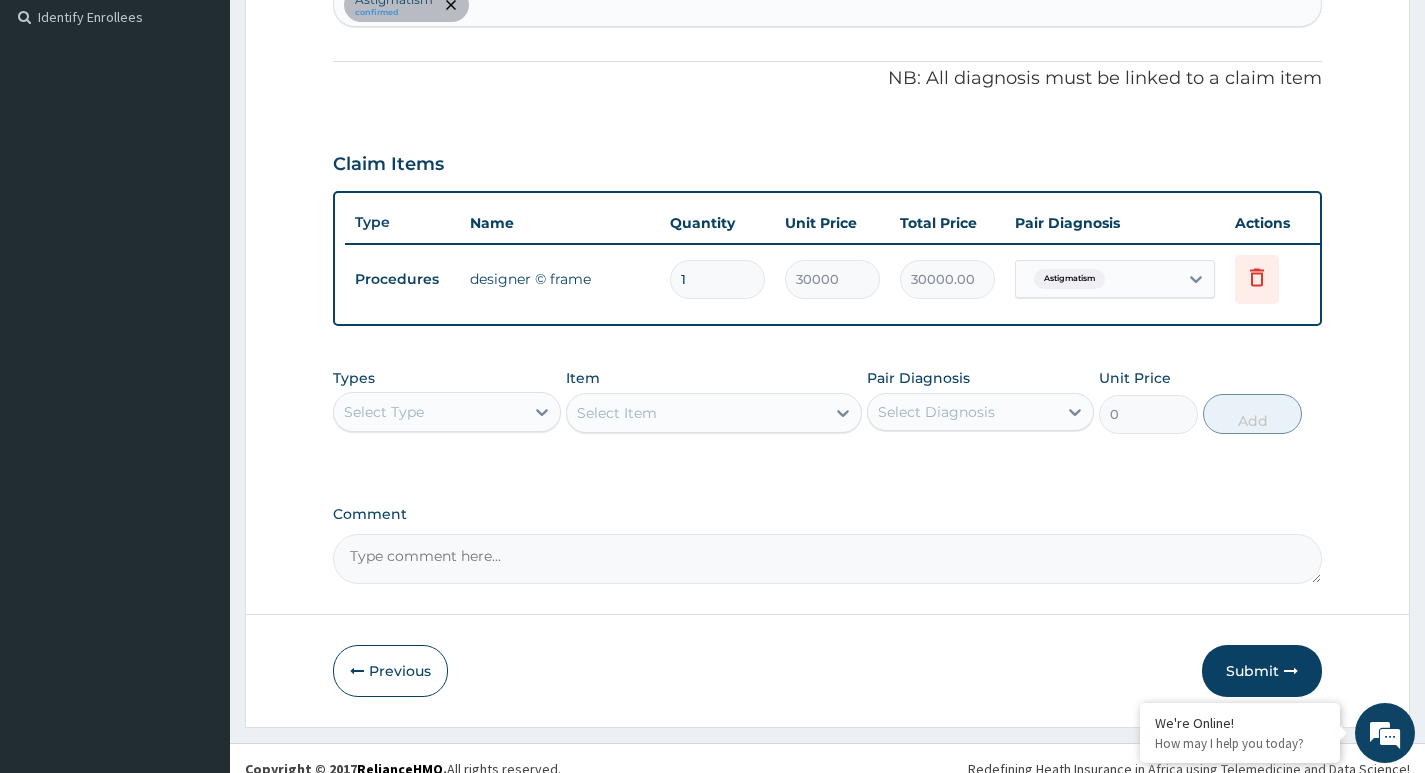 scroll, scrollTop: 554, scrollLeft: 0, axis: vertical 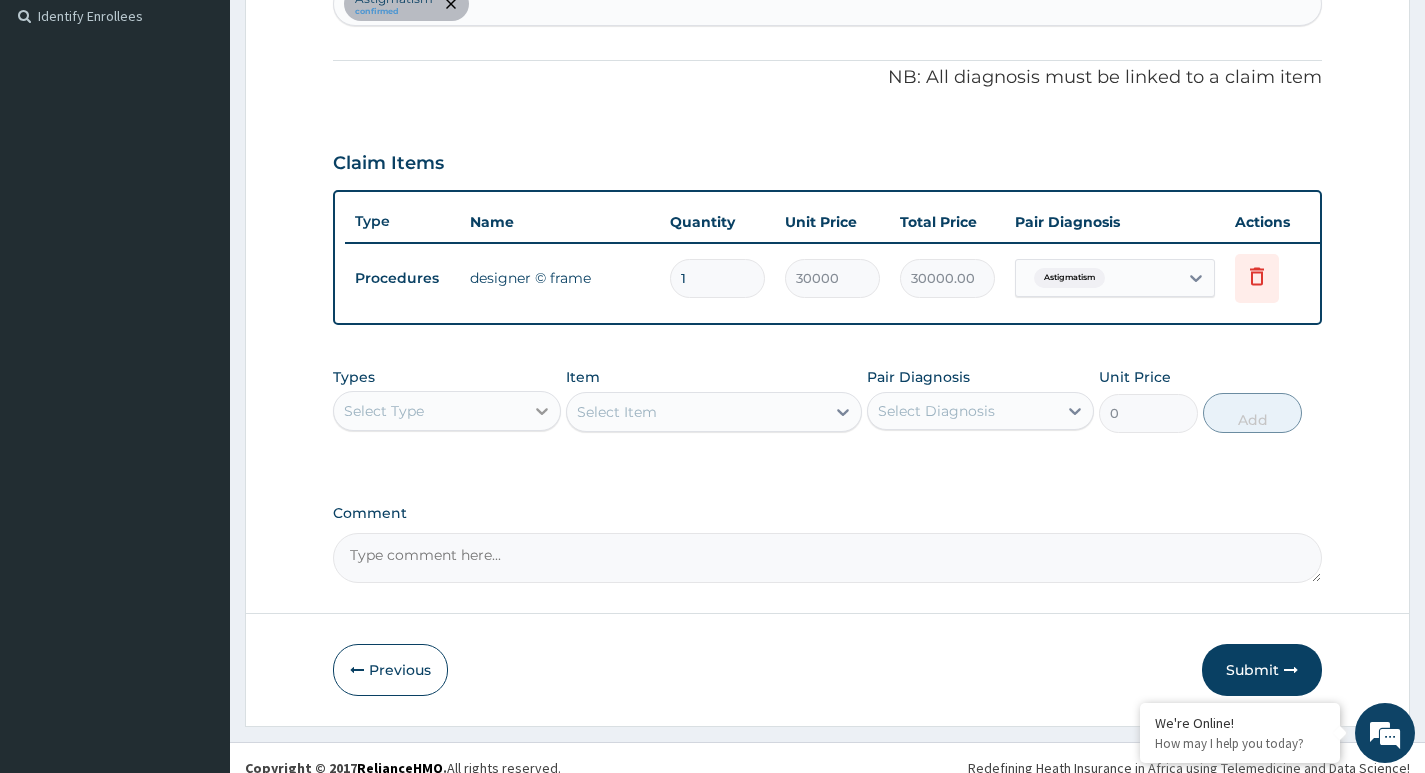 click 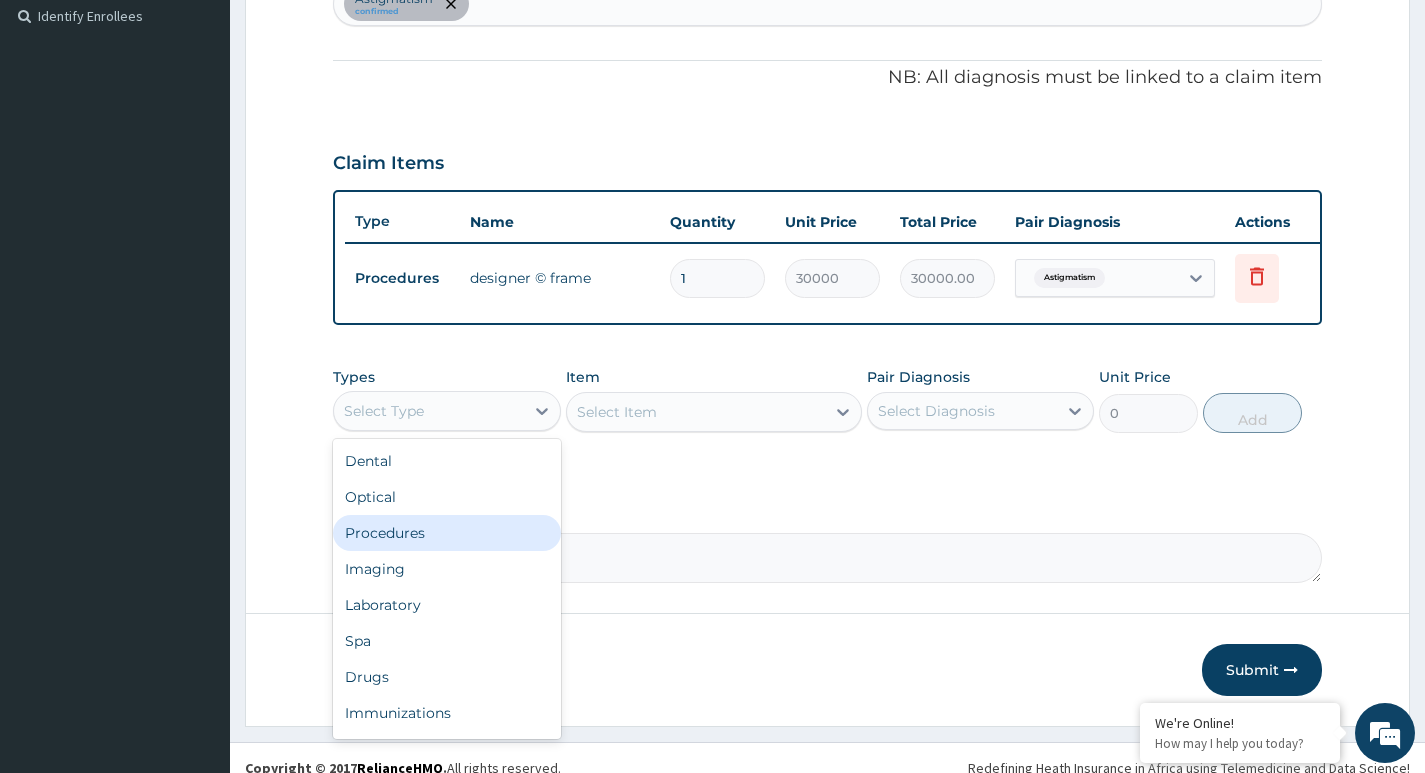 click on "Procedures" at bounding box center [446, 533] 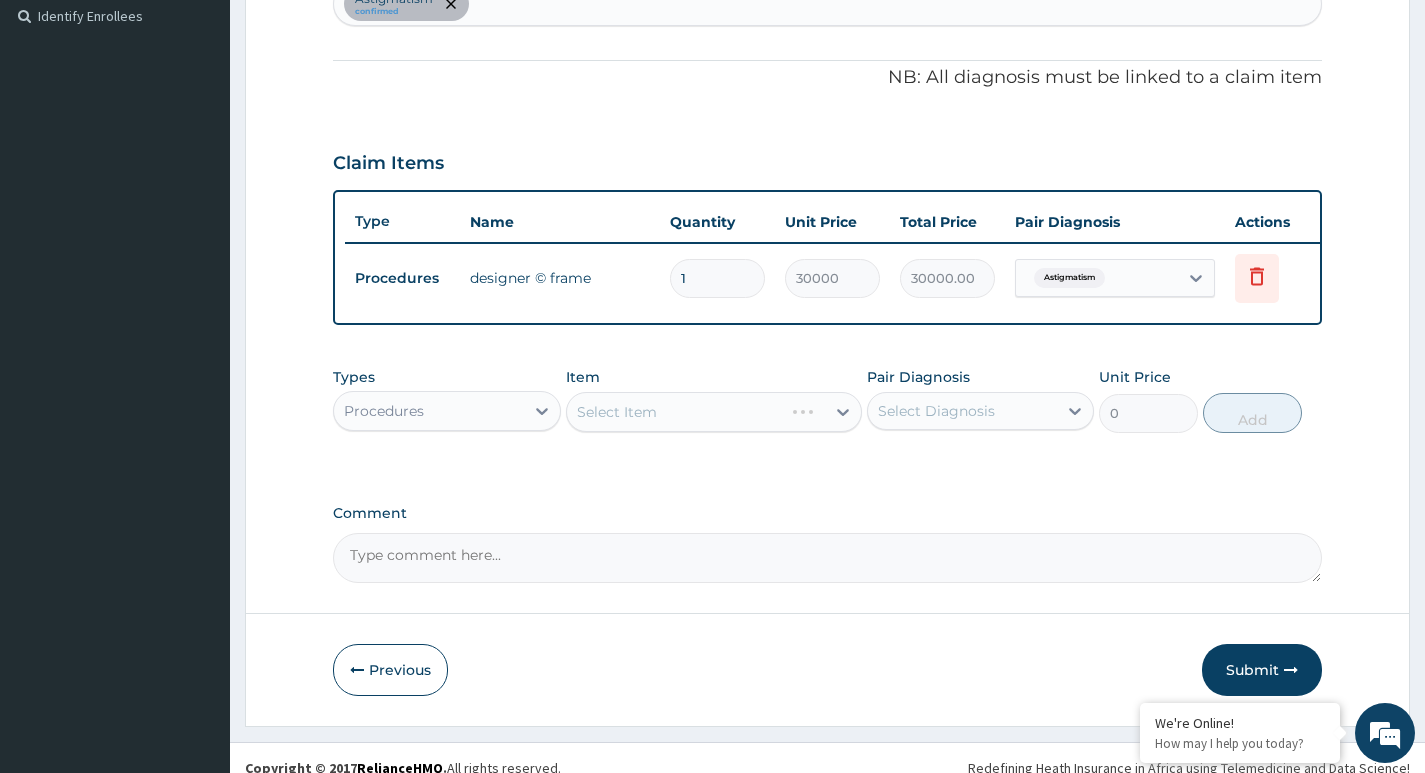 click on "Select Item" at bounding box center [714, 412] 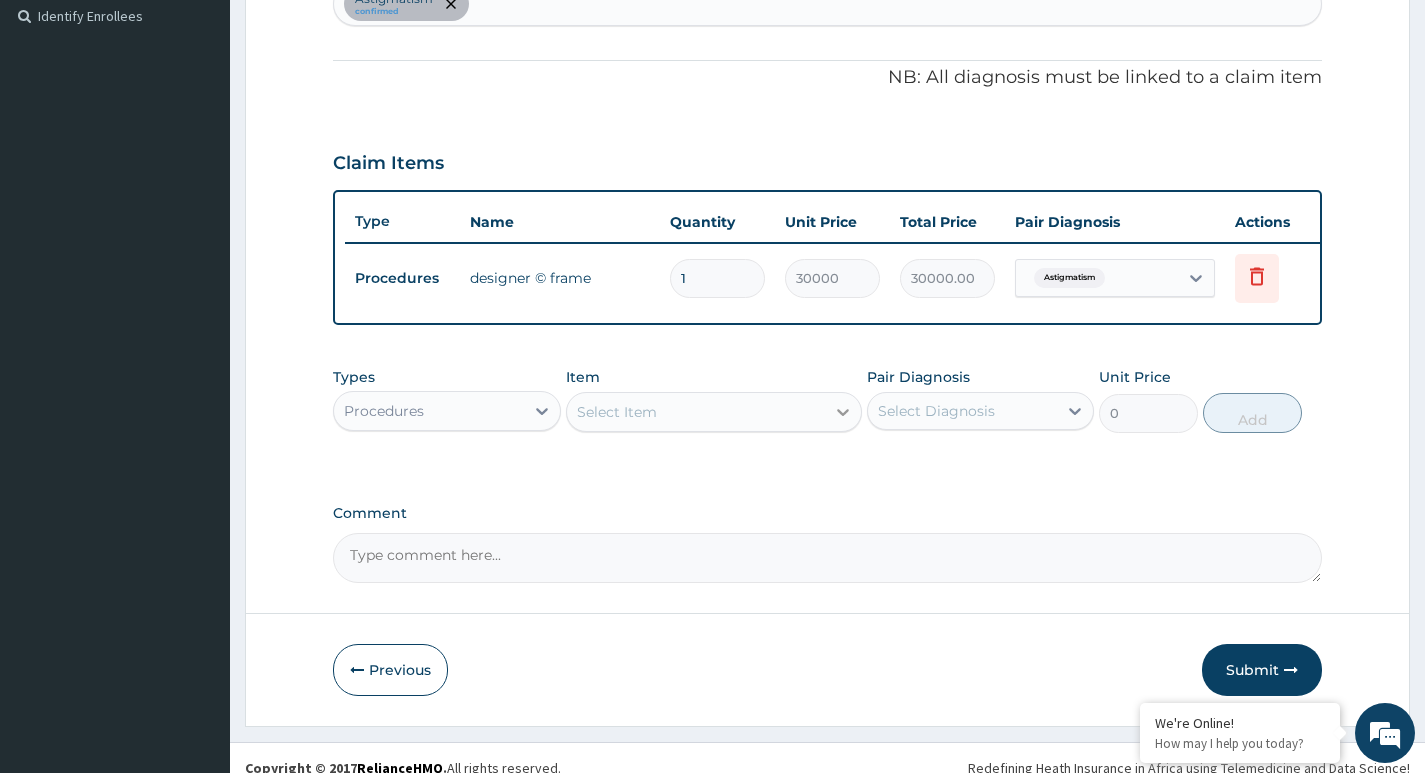 click 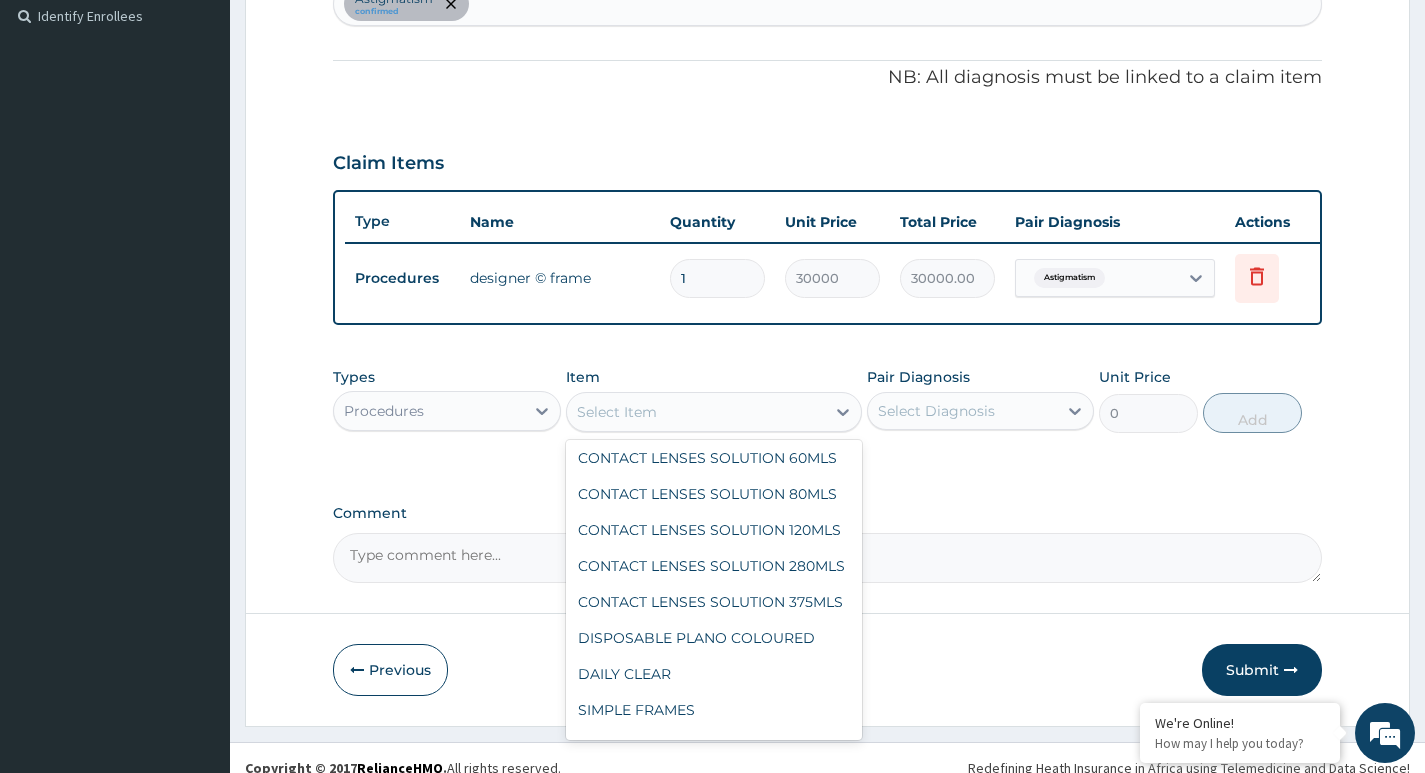 scroll, scrollTop: 1380, scrollLeft: 0, axis: vertical 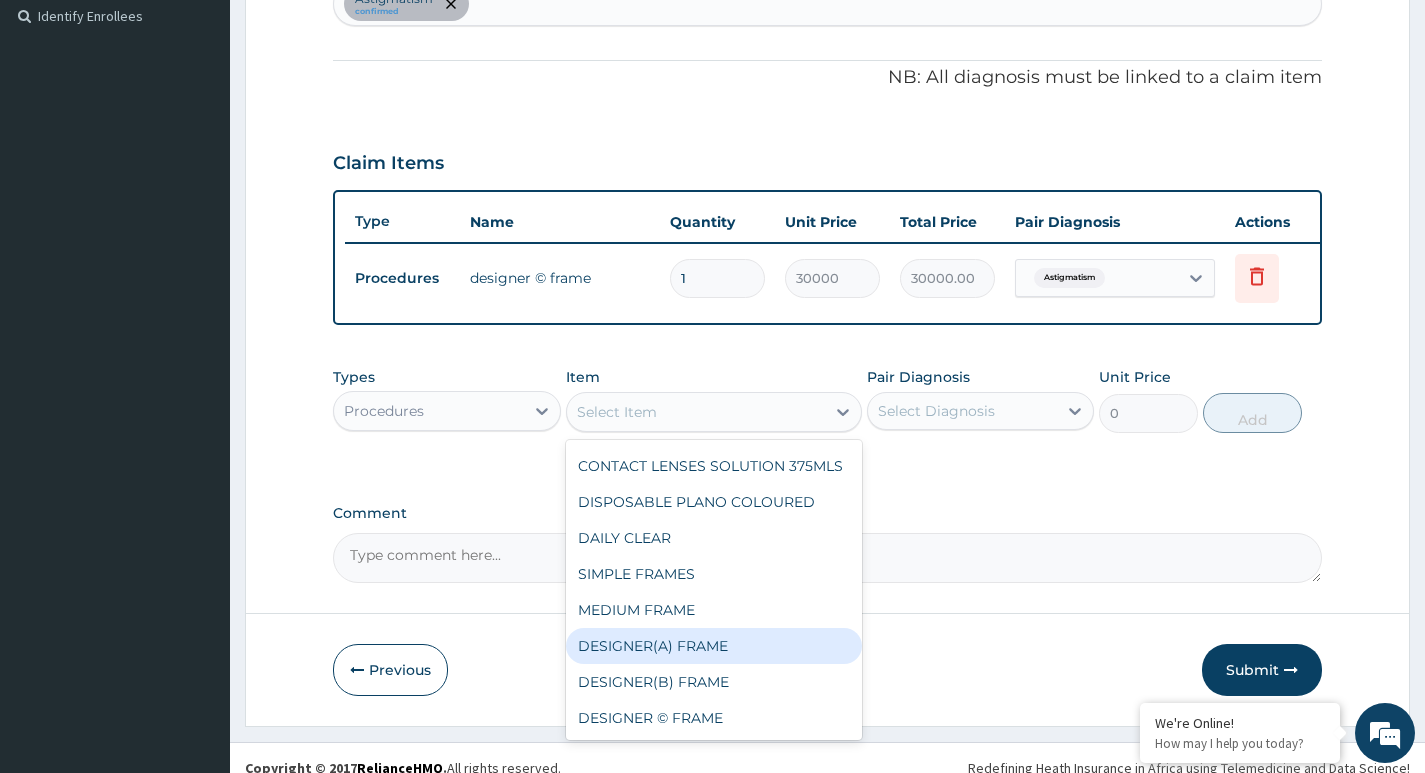 click on "DESIGNER(A) FRAME" at bounding box center (714, 646) 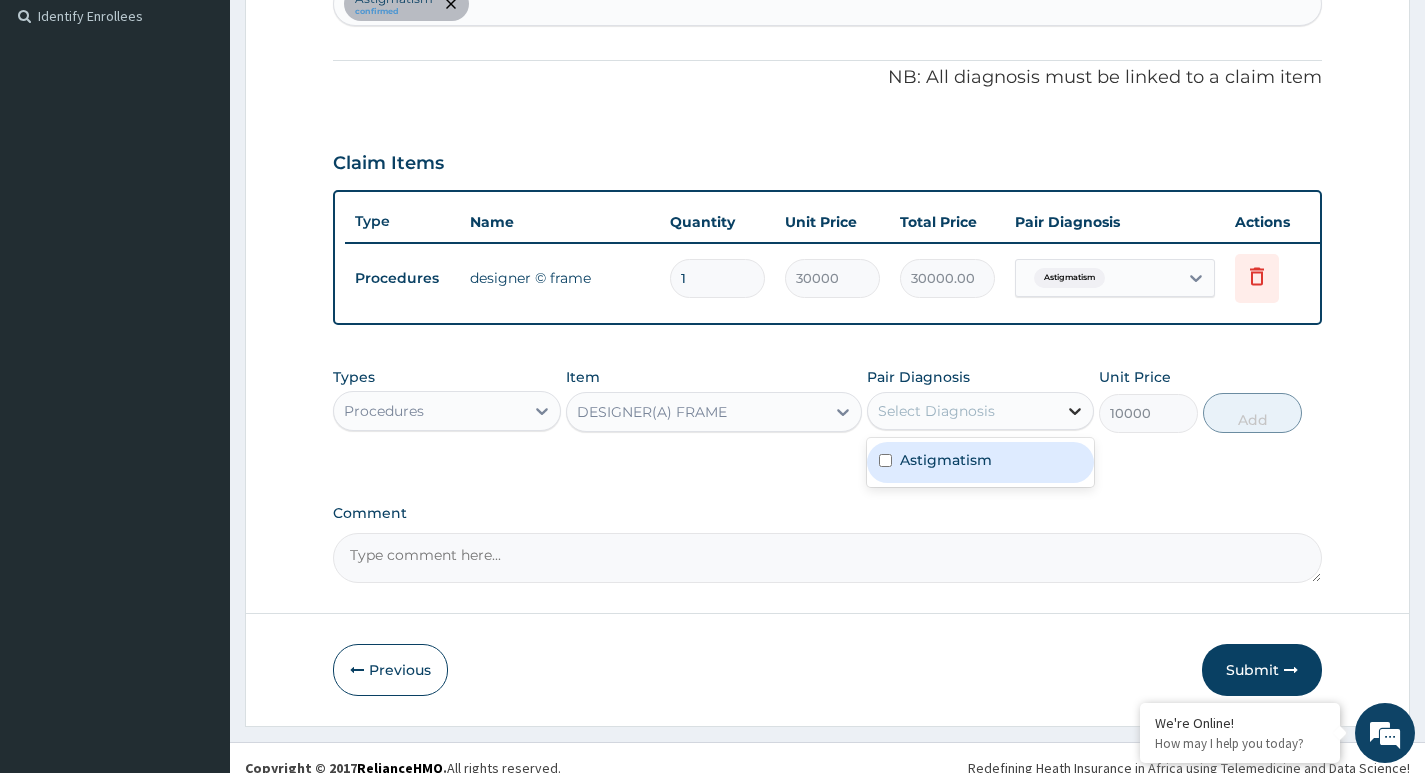 click 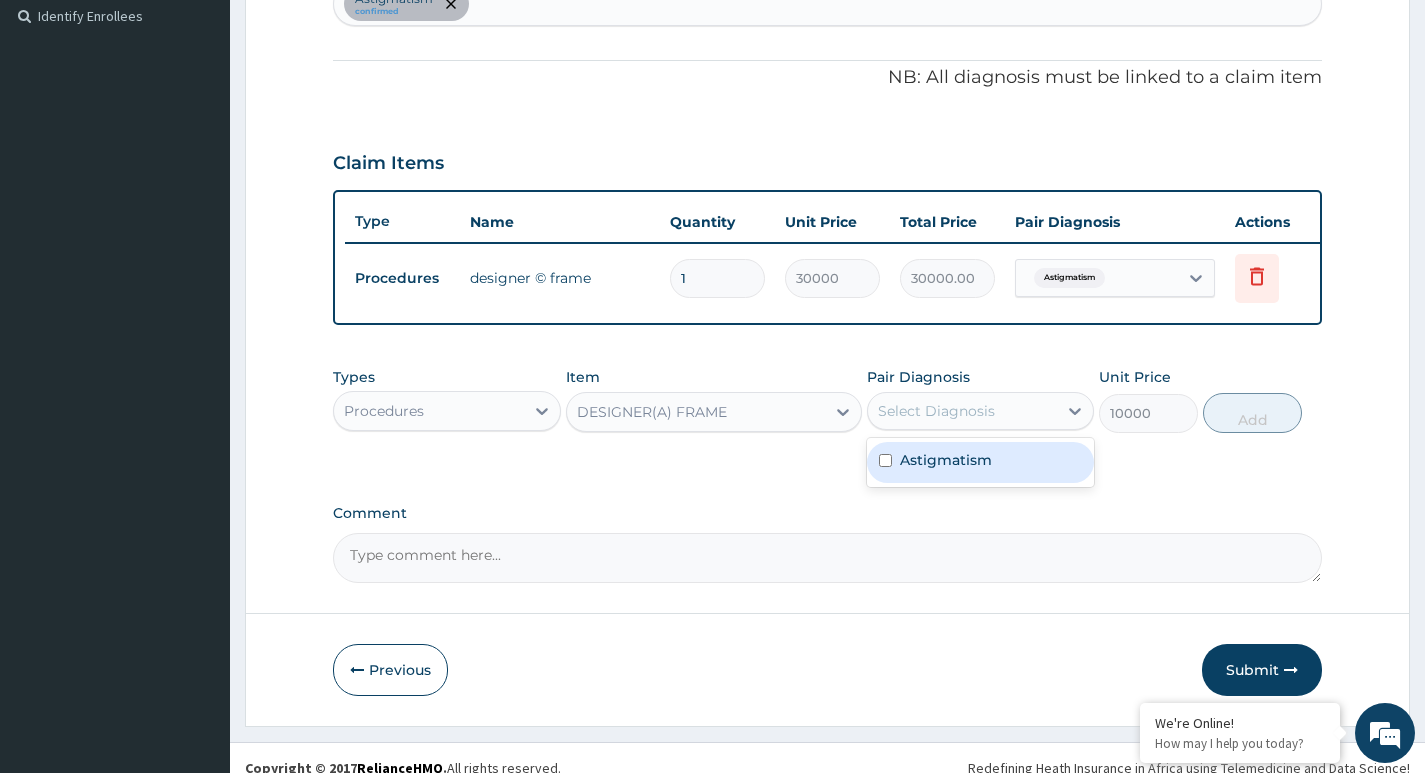 click on "Astigmatism" at bounding box center (946, 460) 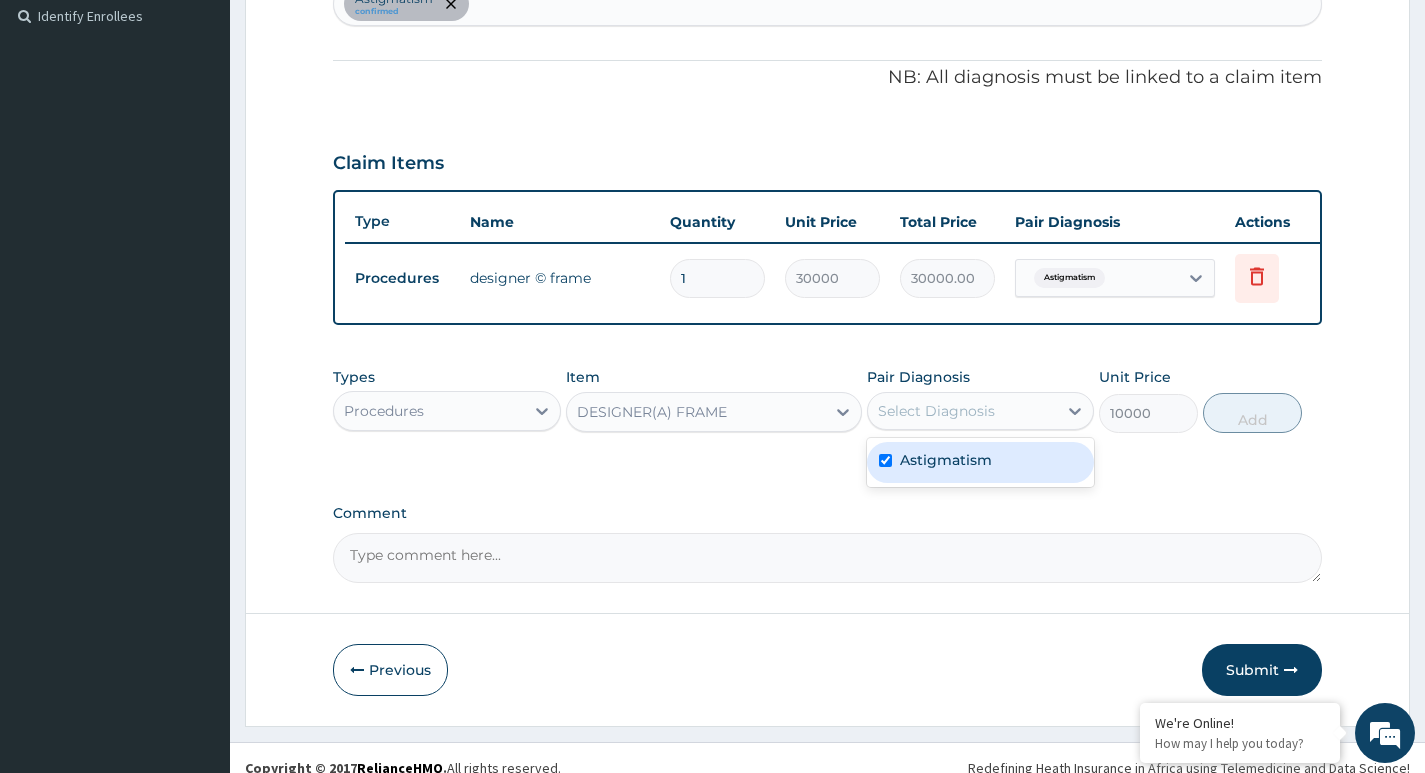 checkbox on "true" 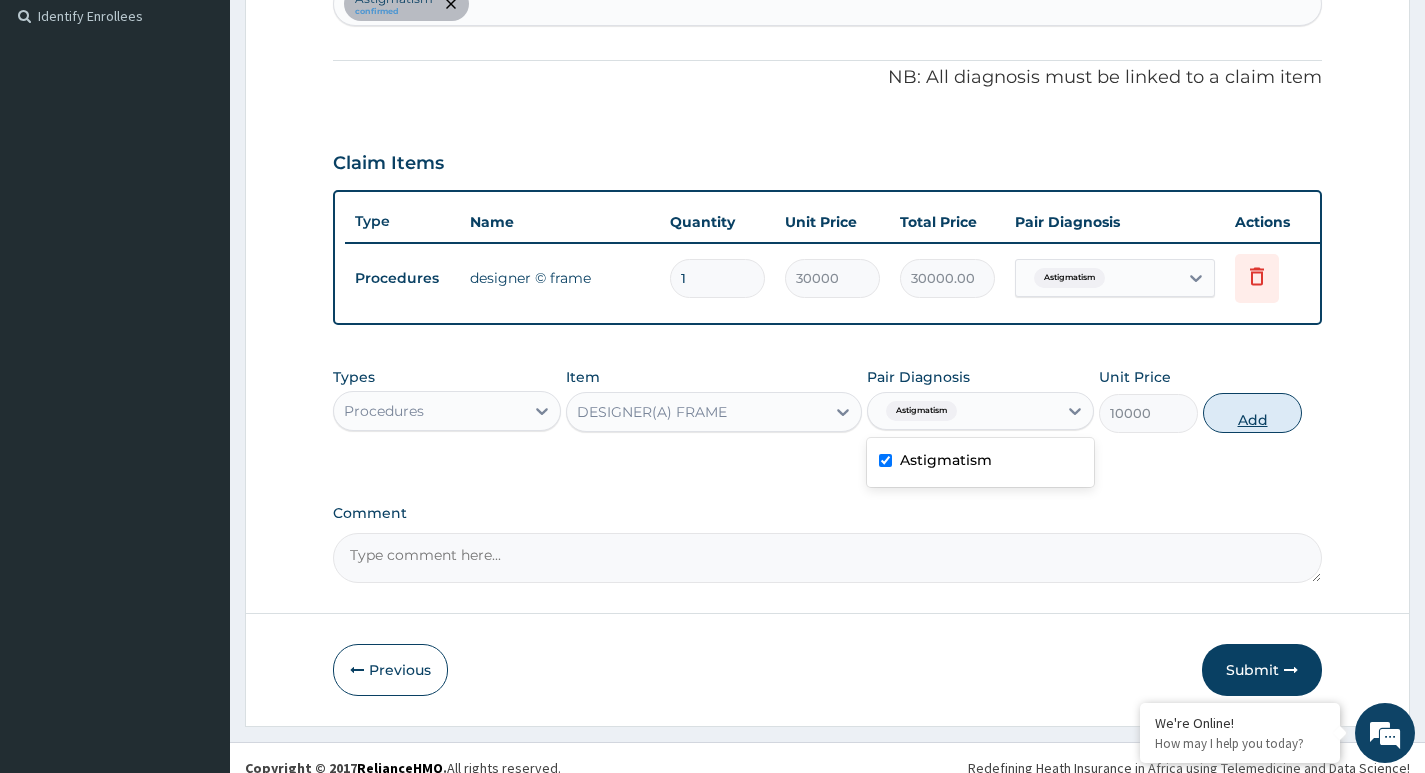 click on "Add" at bounding box center [1252, 413] 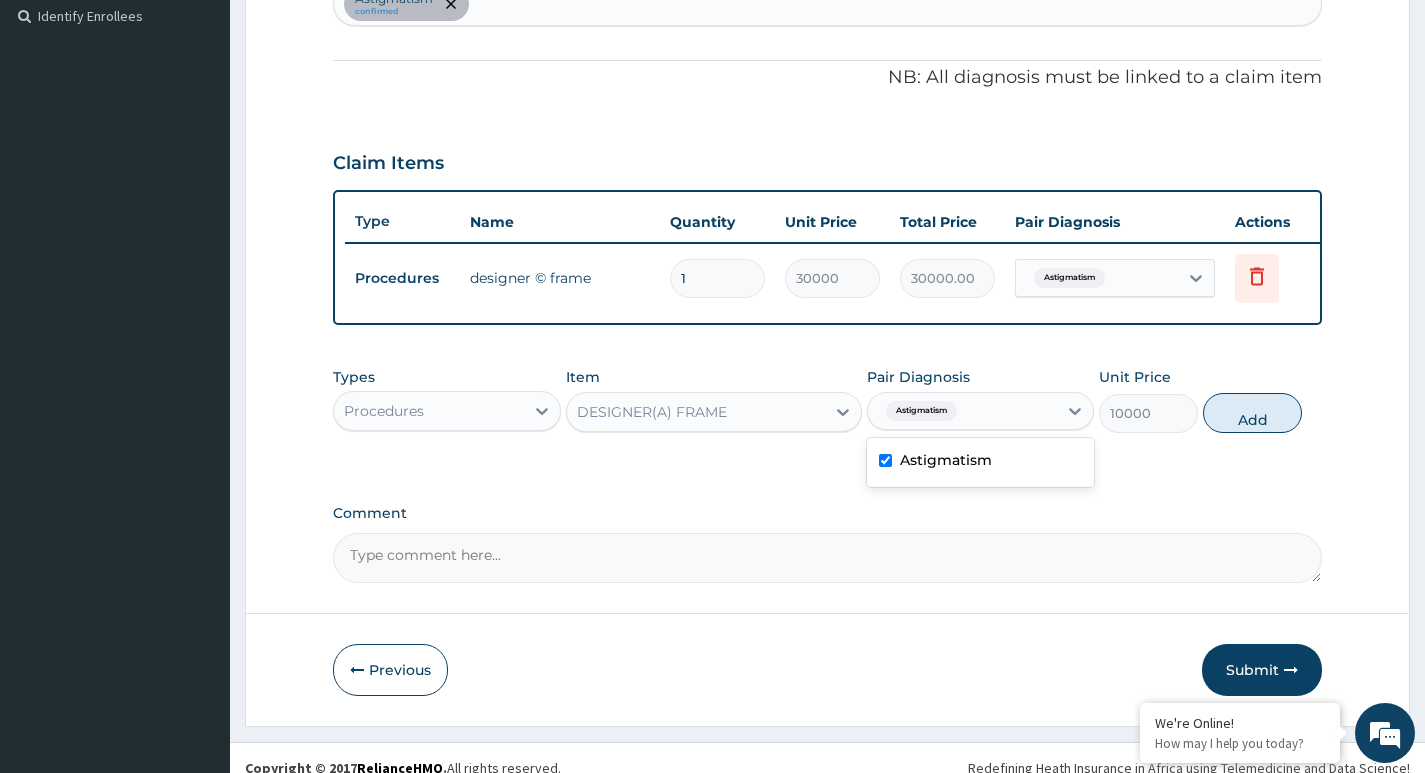 type on "0" 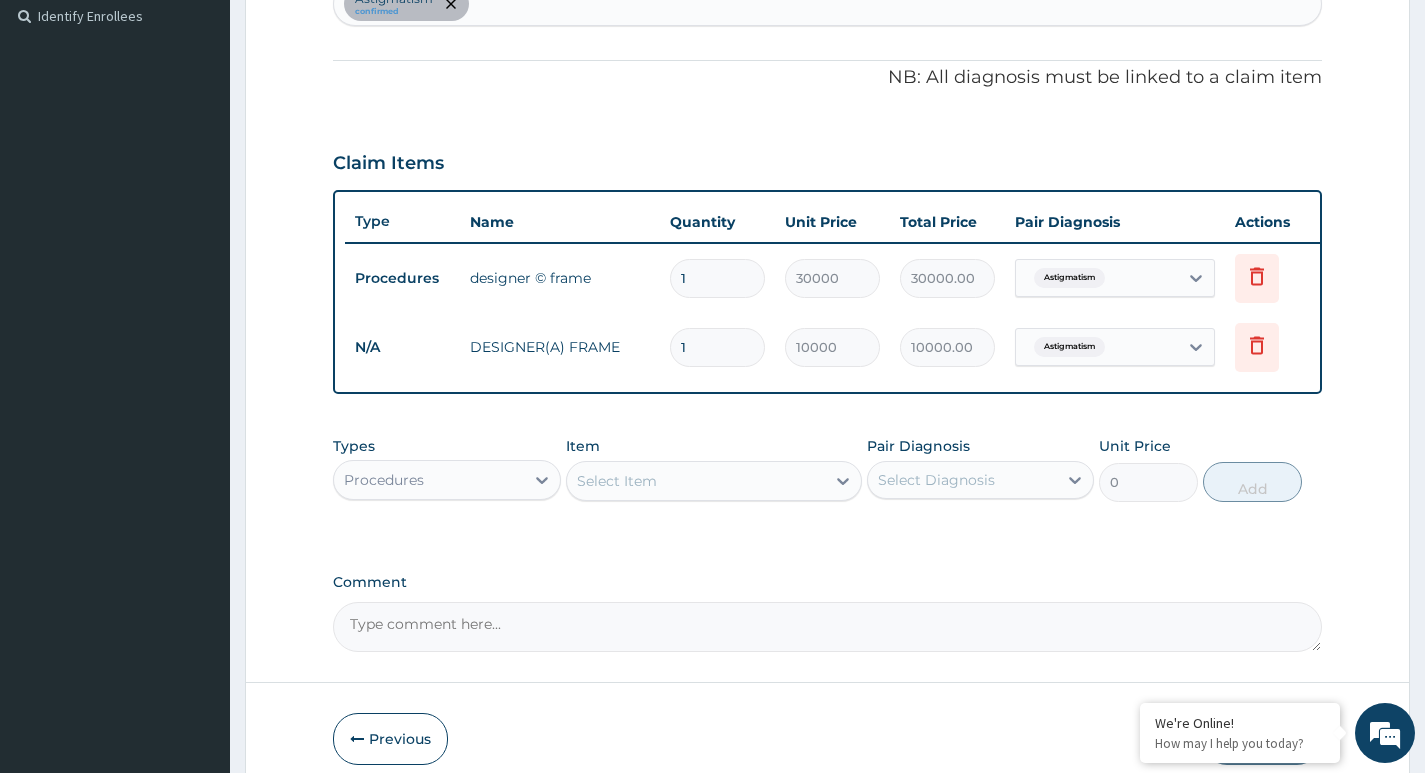 drag, startPoint x: 703, startPoint y: 351, endPoint x: 654, endPoint y: 342, distance: 49.819675 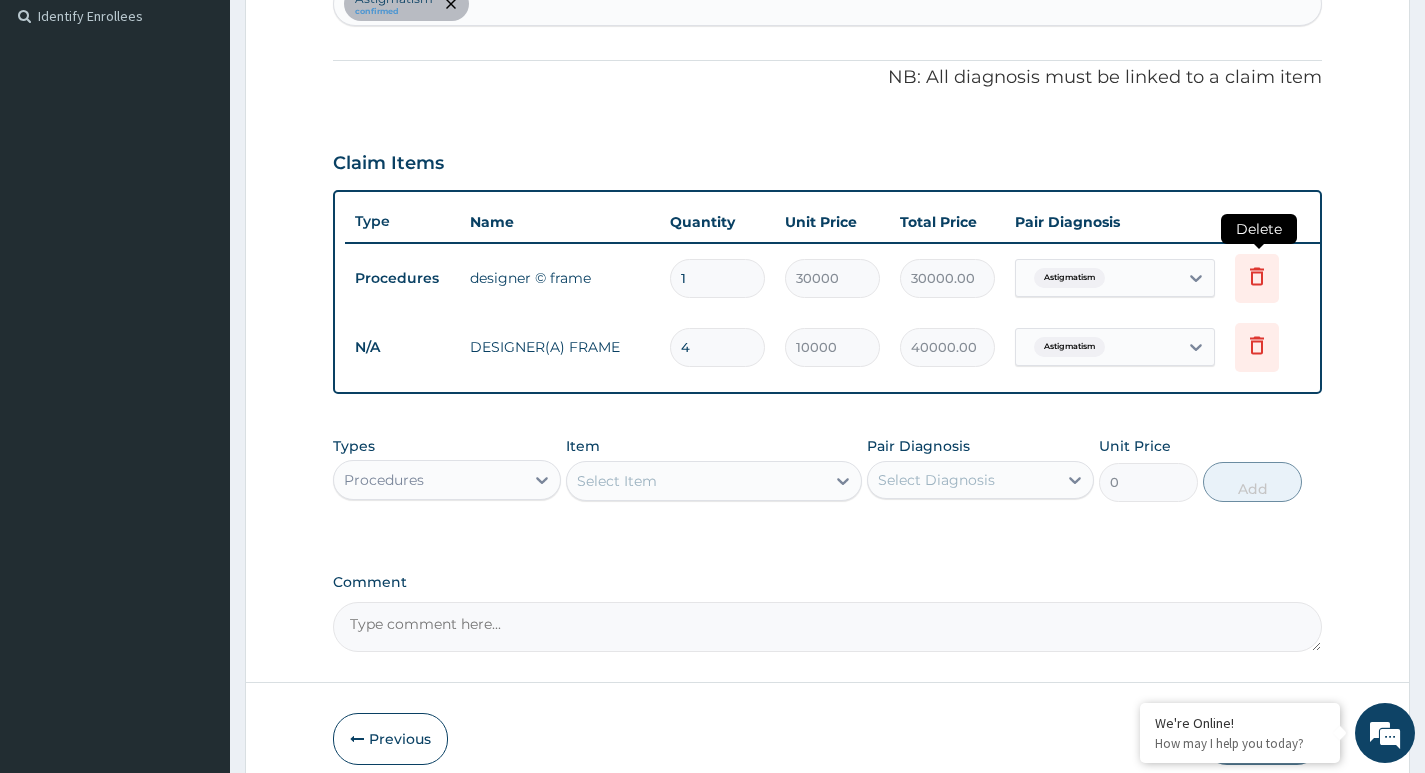 type on "4" 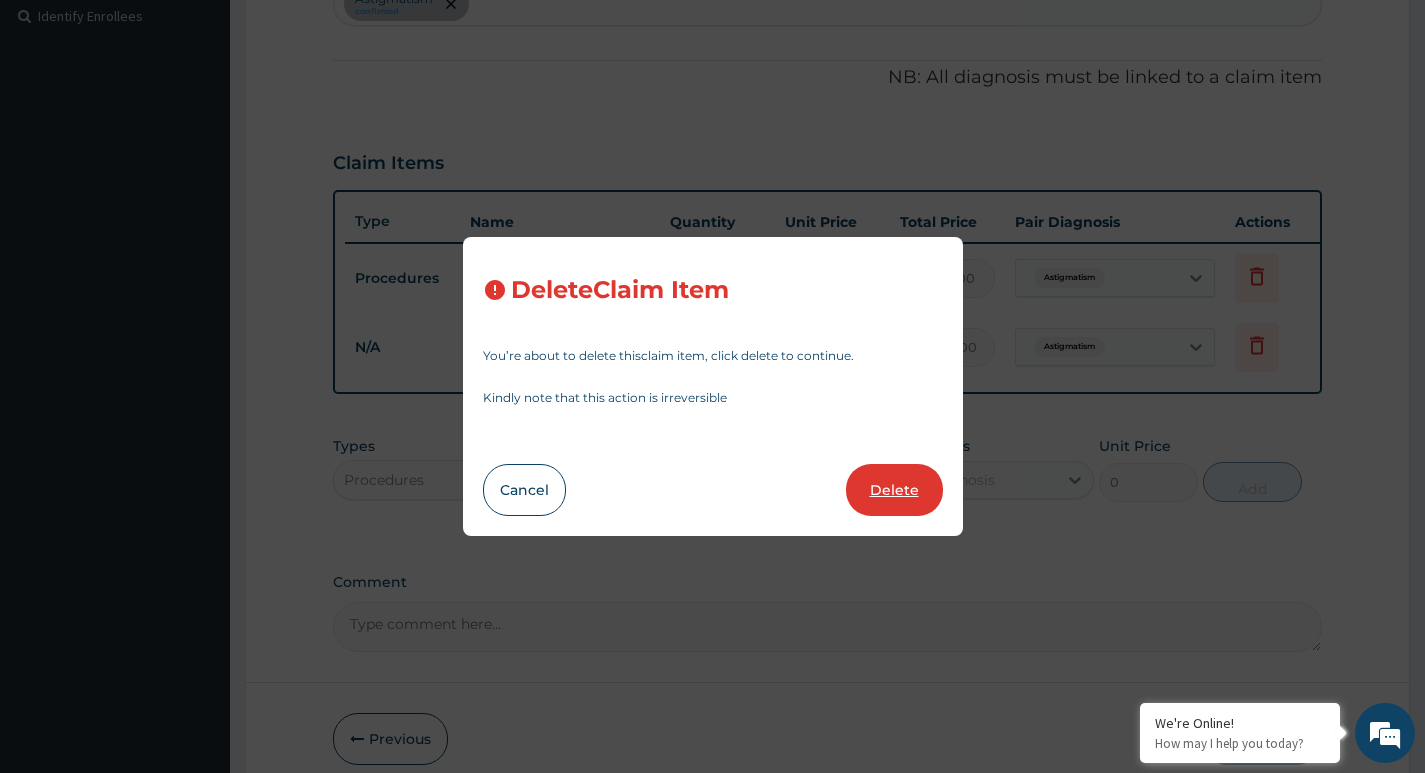click on "Delete" at bounding box center (894, 490) 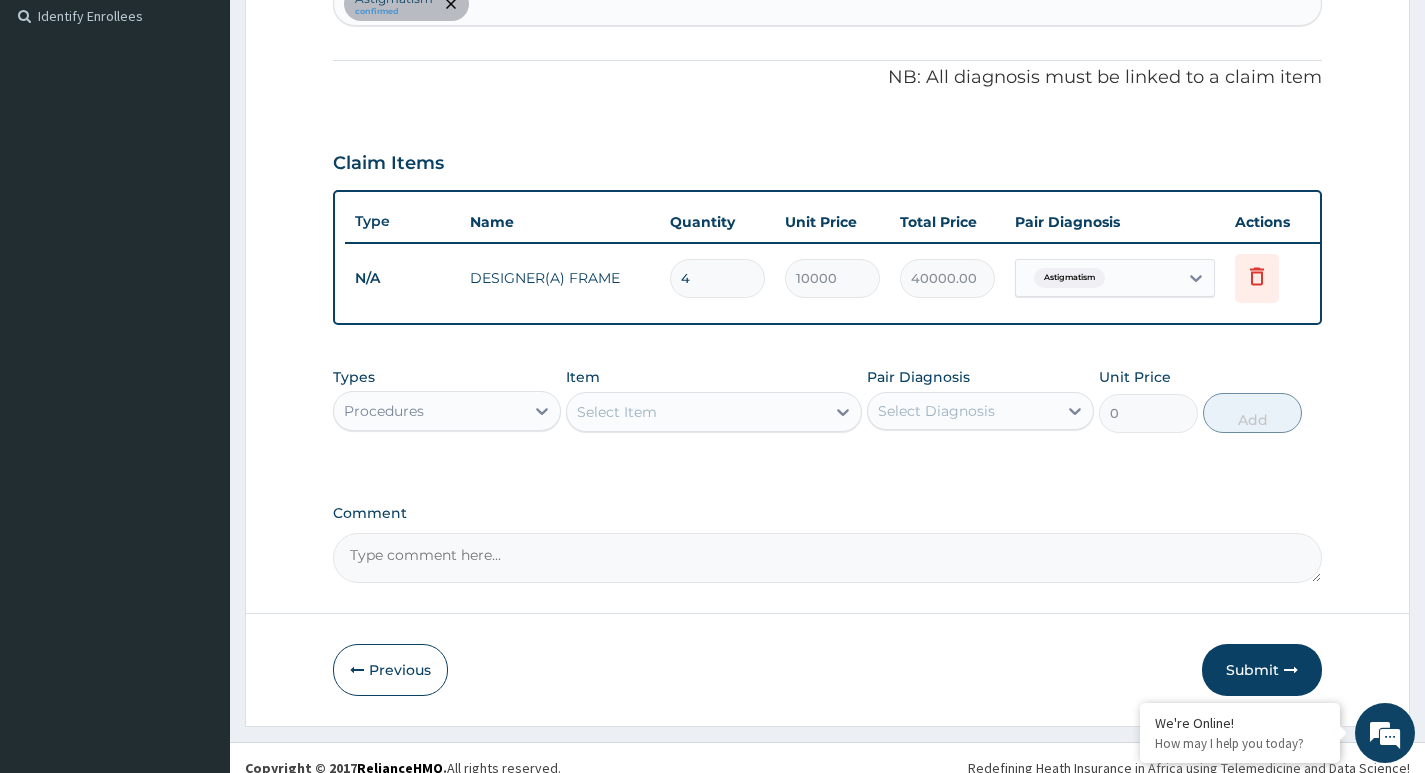click on "Comment" at bounding box center [827, 558] 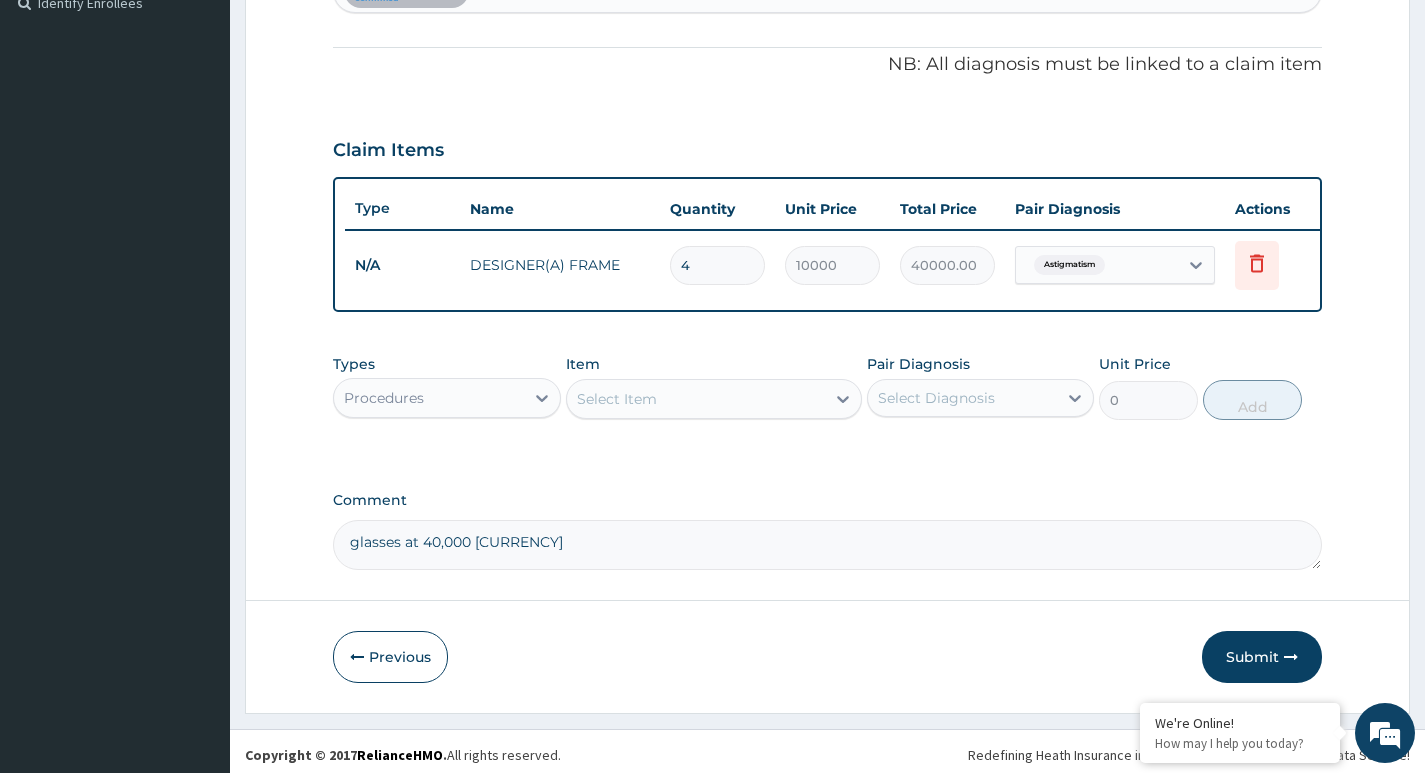 scroll, scrollTop: 589, scrollLeft: 0, axis: vertical 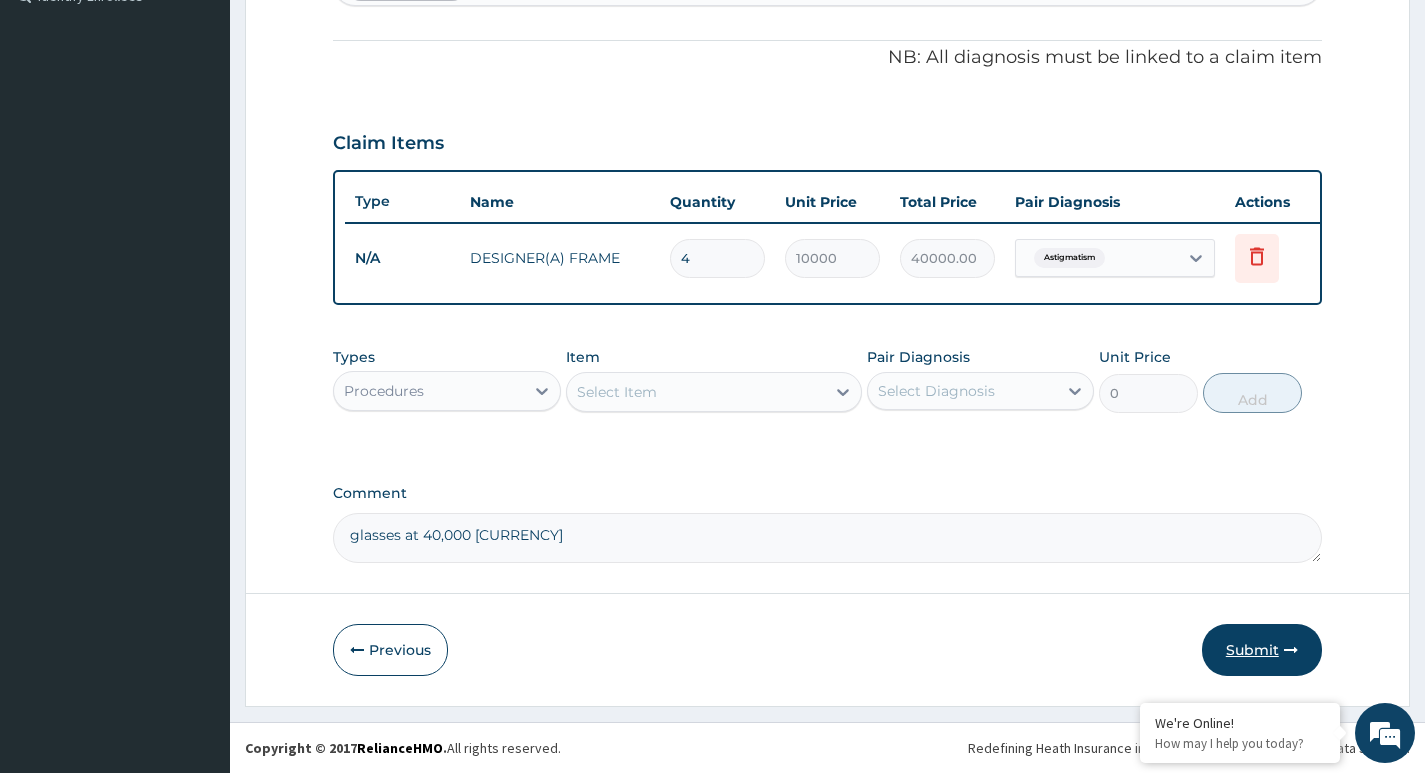 type on "glasses at 40,000 naira" 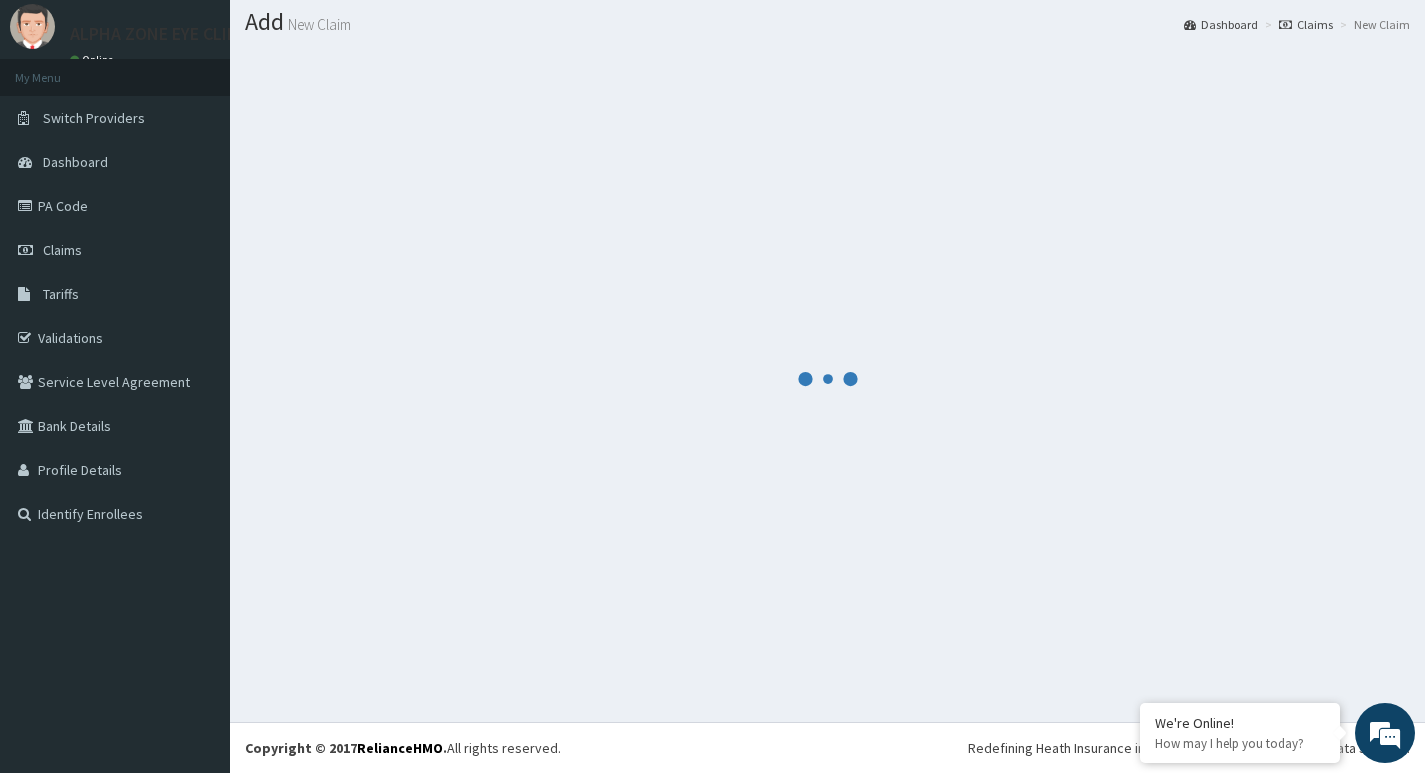 scroll, scrollTop: 589, scrollLeft: 0, axis: vertical 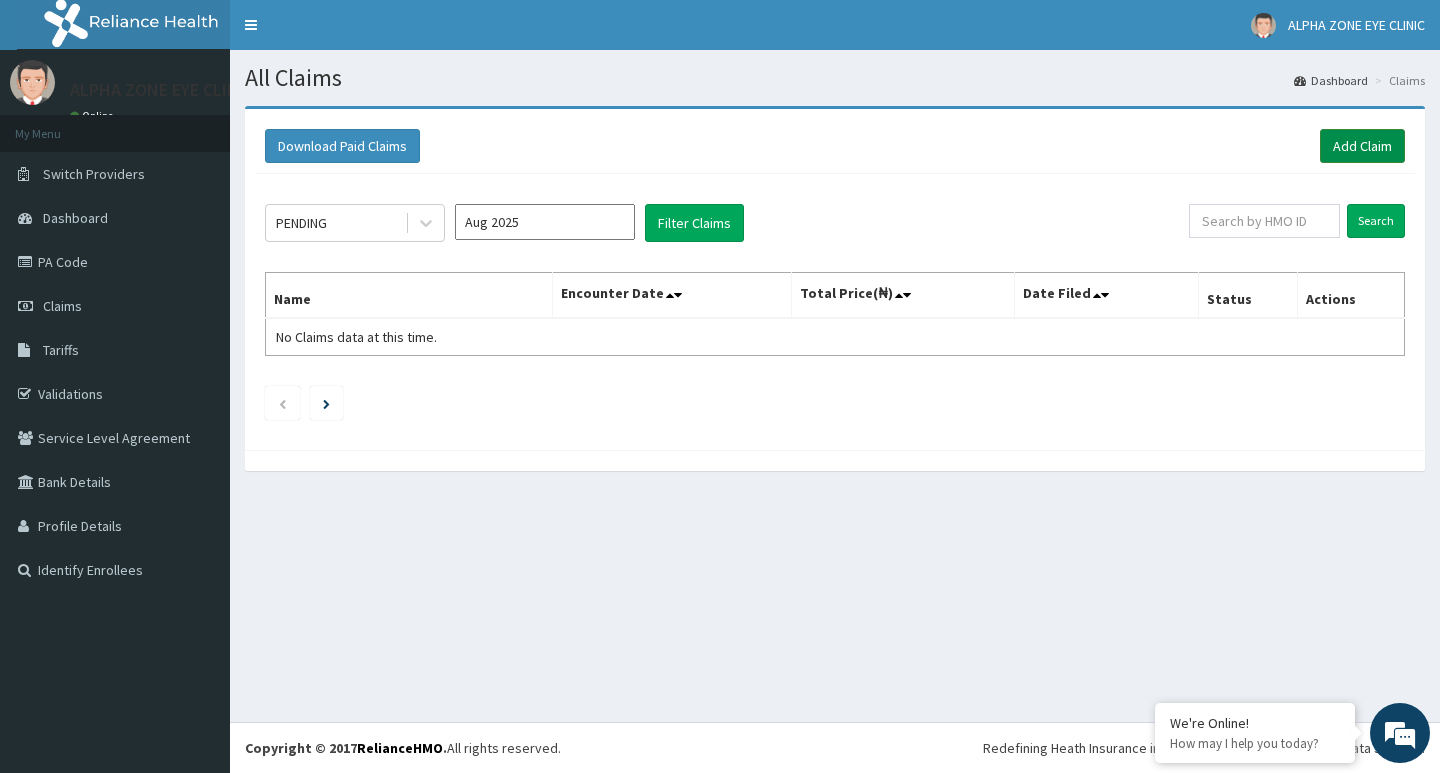 click on "Add Claim" at bounding box center [1362, 146] 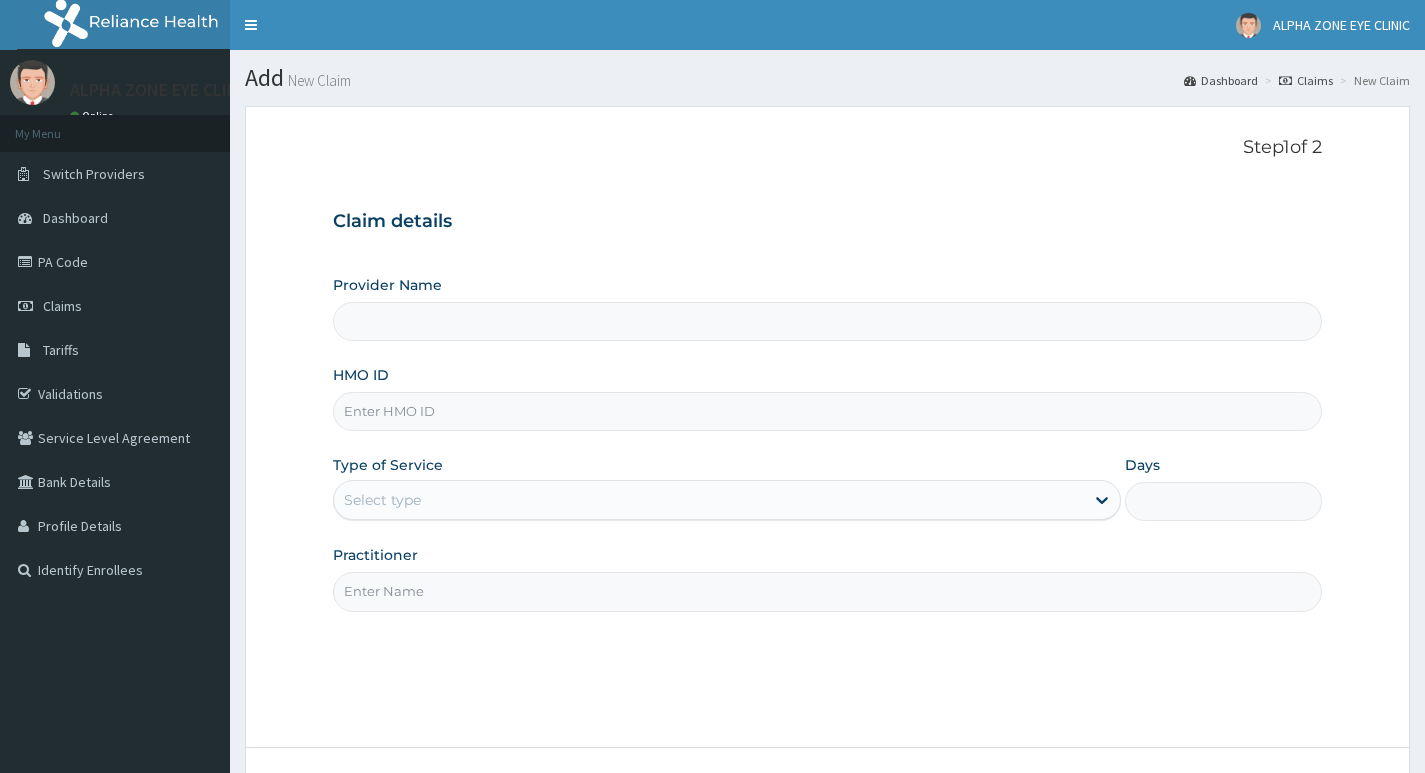 scroll, scrollTop: 0, scrollLeft: 0, axis: both 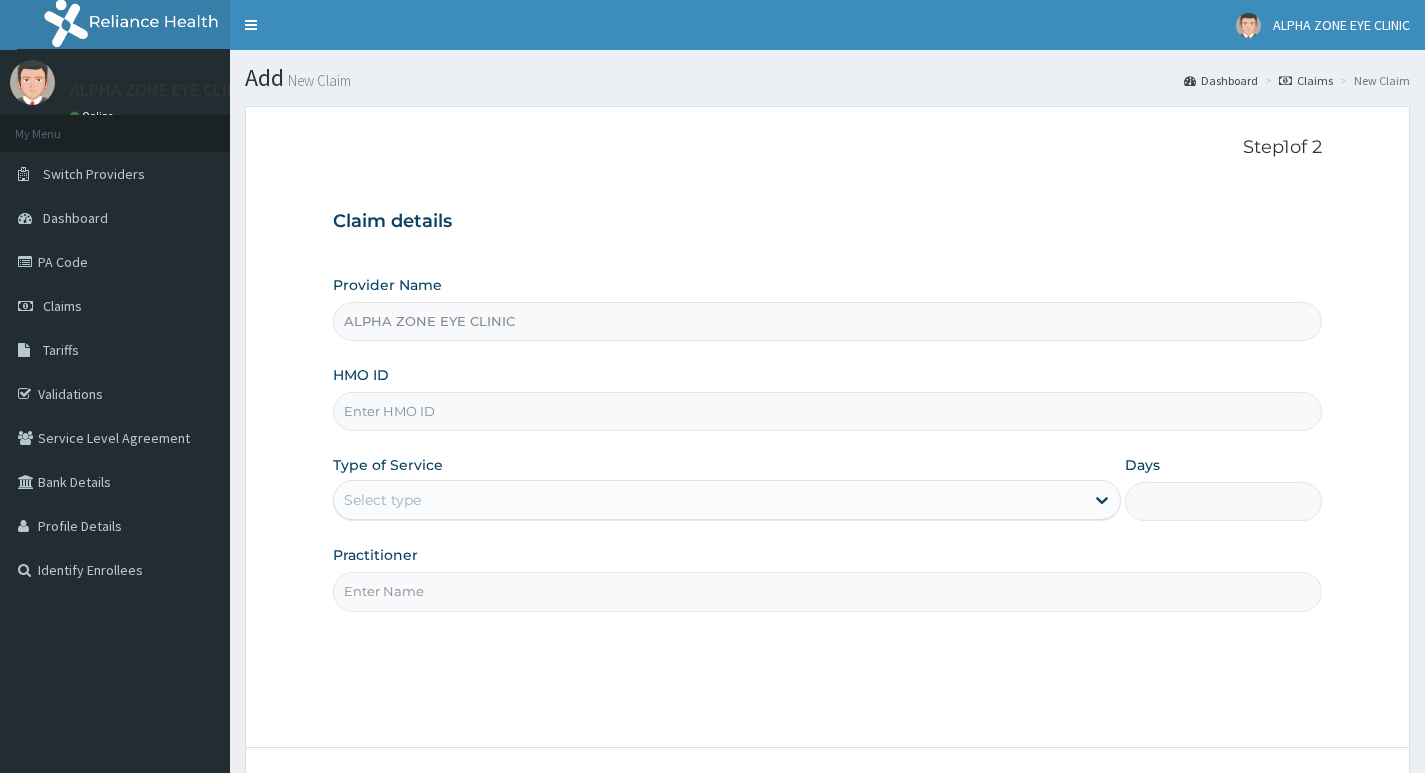 click on "HMO ID" at bounding box center (827, 411) 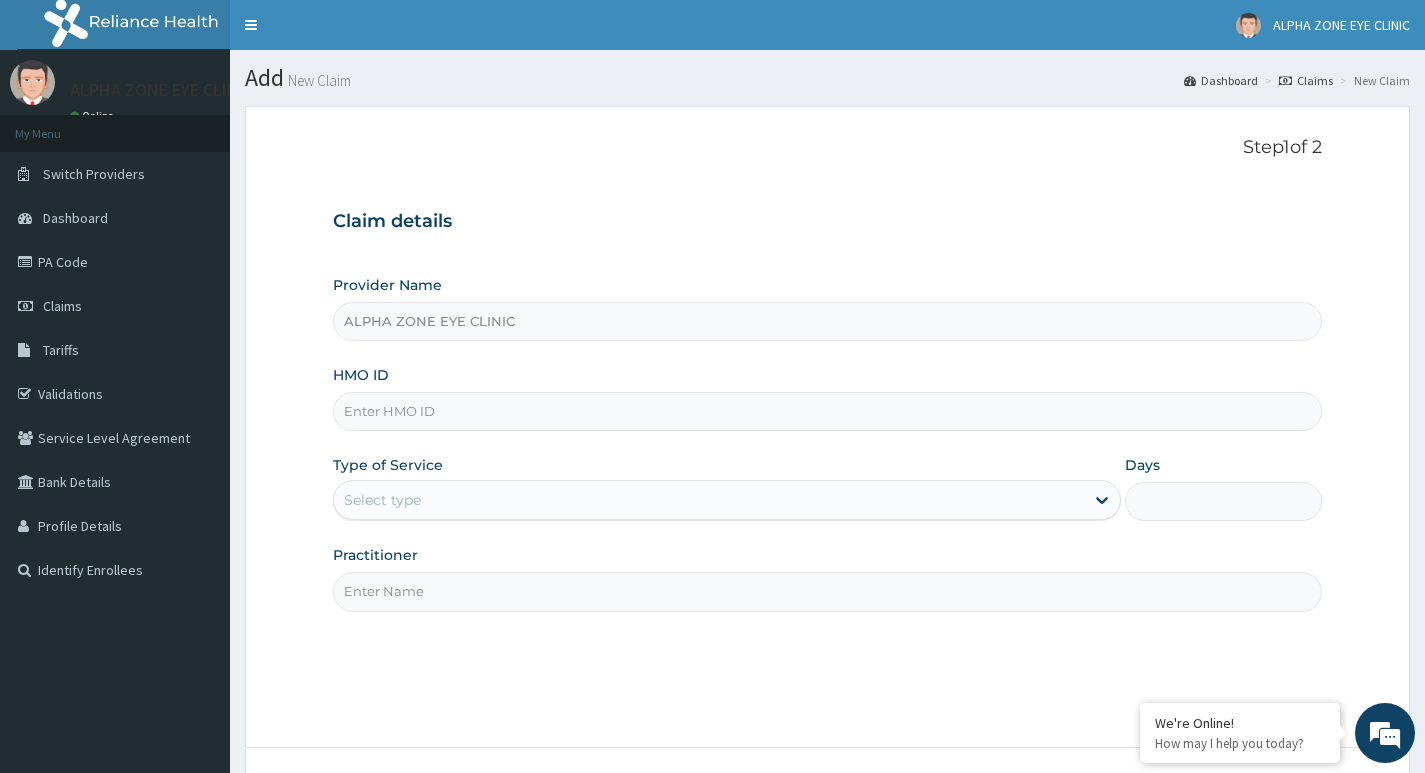paste on "hso/10002/b" 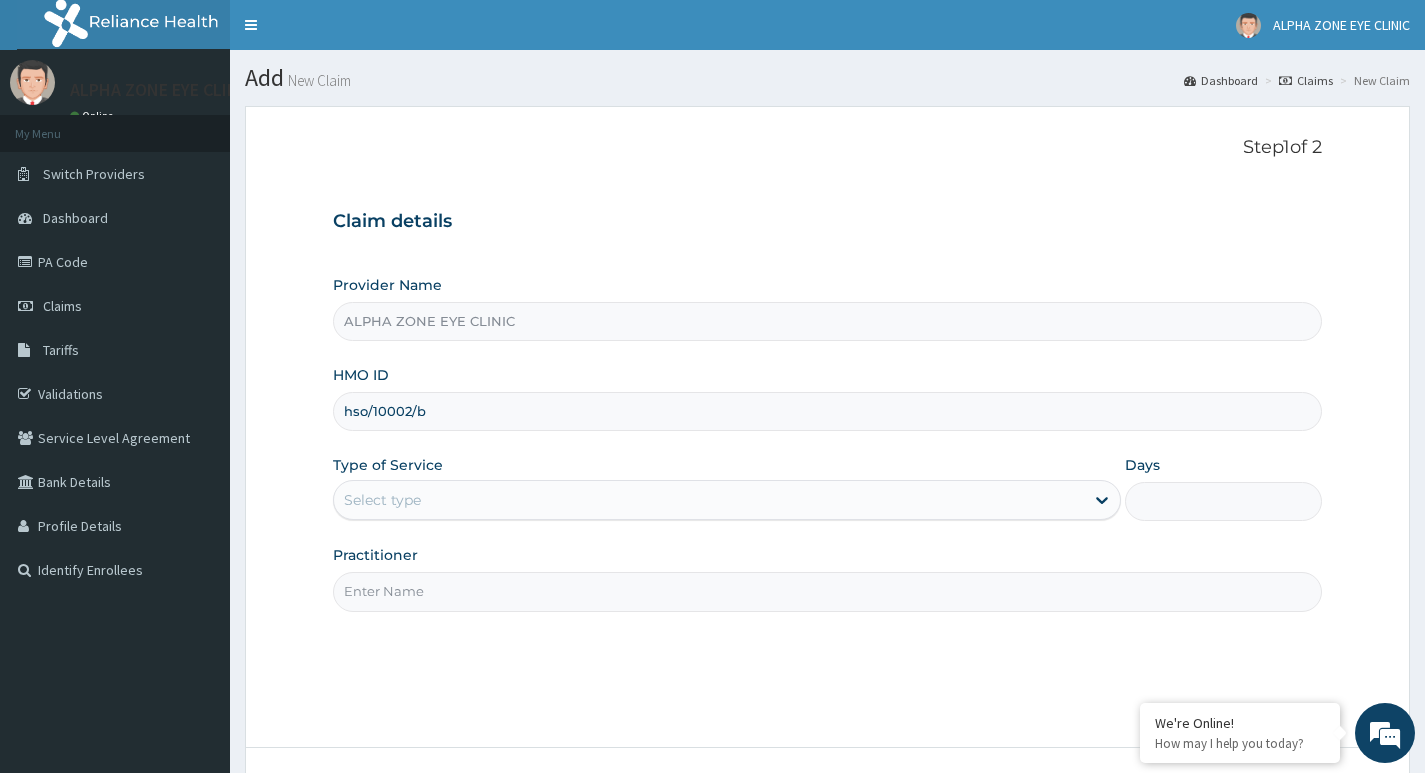 type on "hso/10002/b" 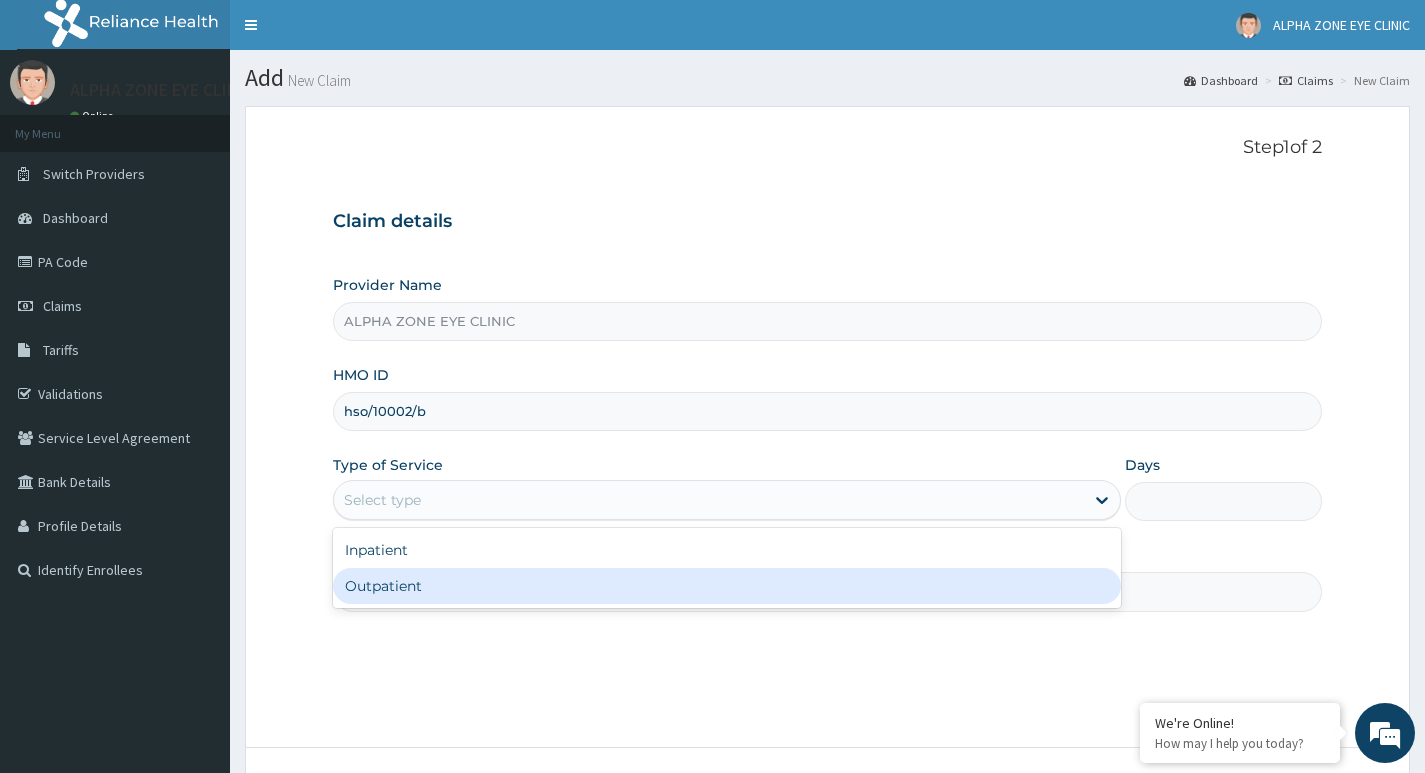 drag, startPoint x: 384, startPoint y: 582, endPoint x: 400, endPoint y: 584, distance: 16.124516 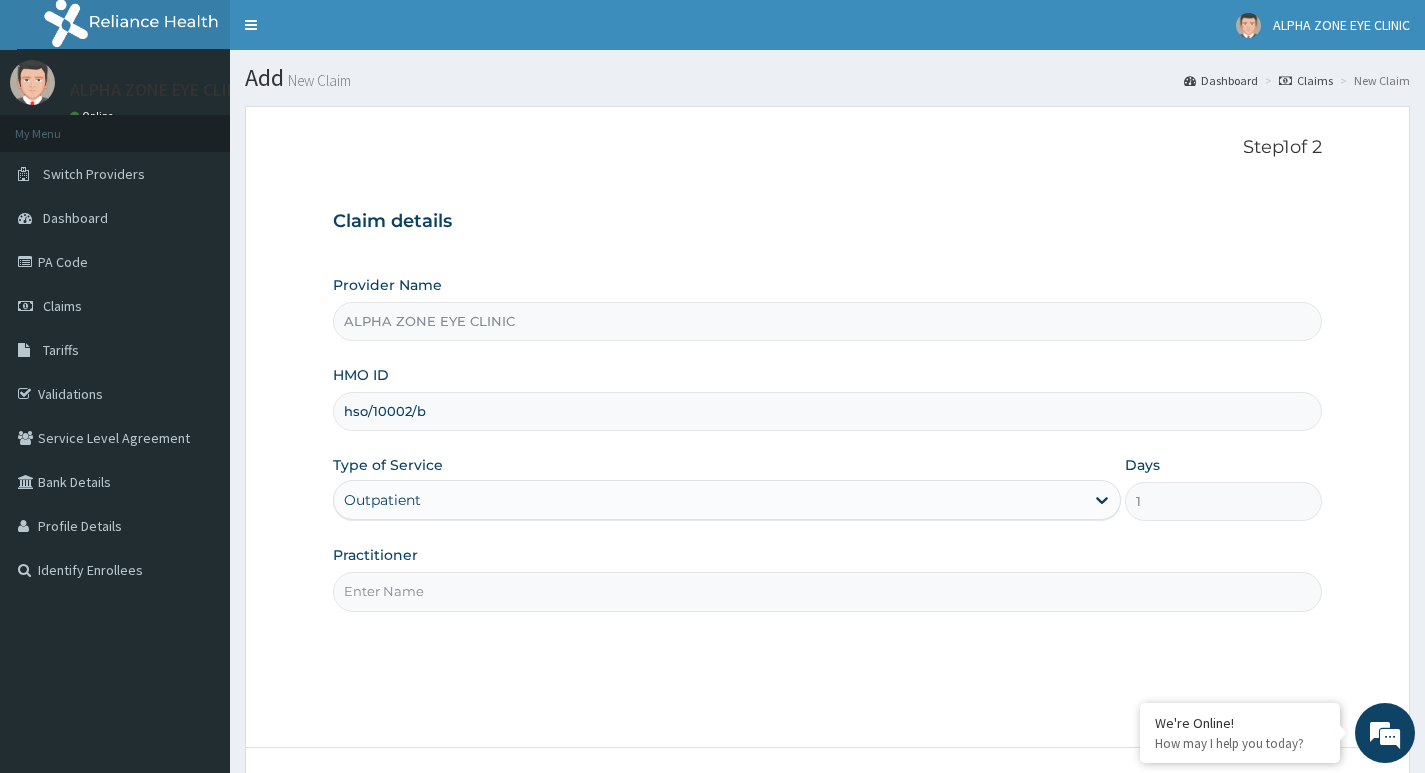 click on "Practitioner" at bounding box center [827, 591] 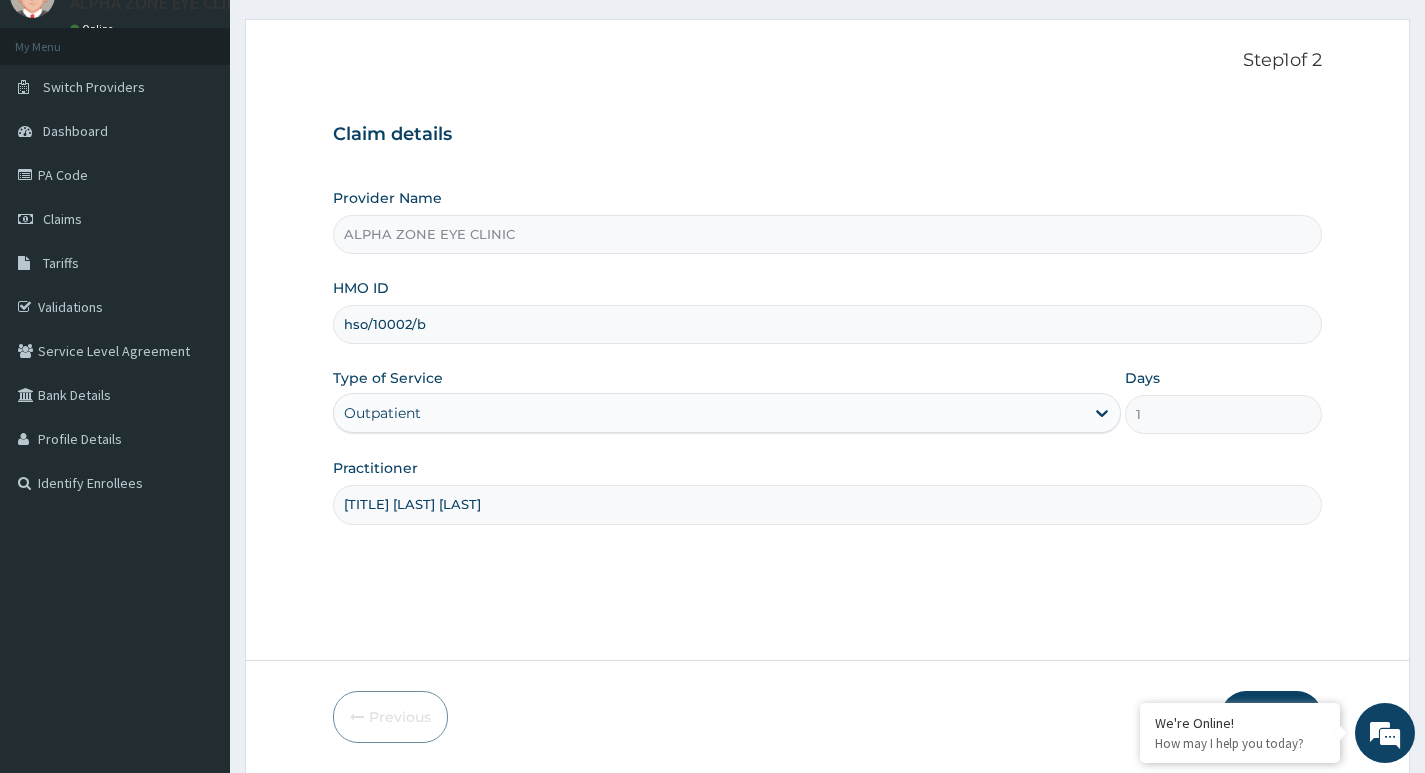 scroll, scrollTop: 154, scrollLeft: 0, axis: vertical 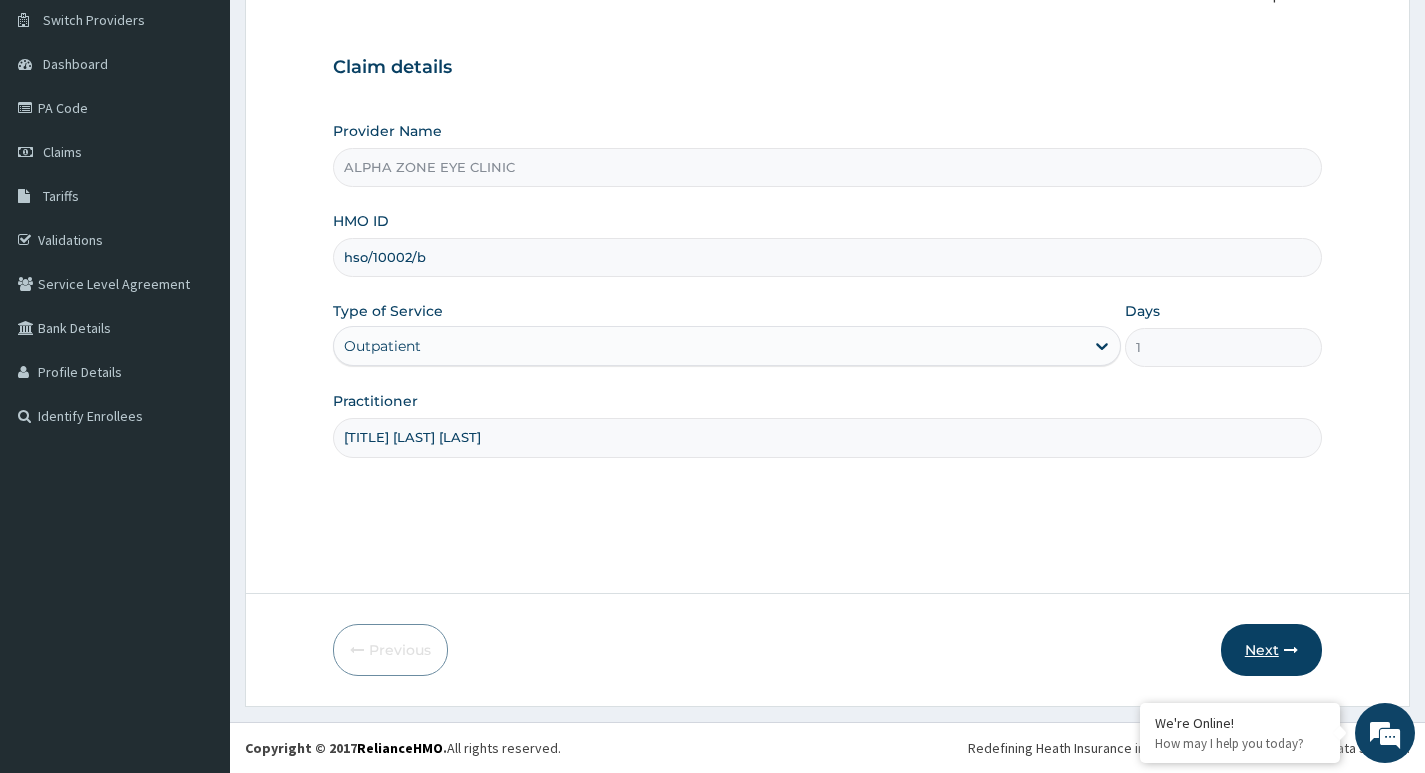 click on "Next" at bounding box center [1271, 650] 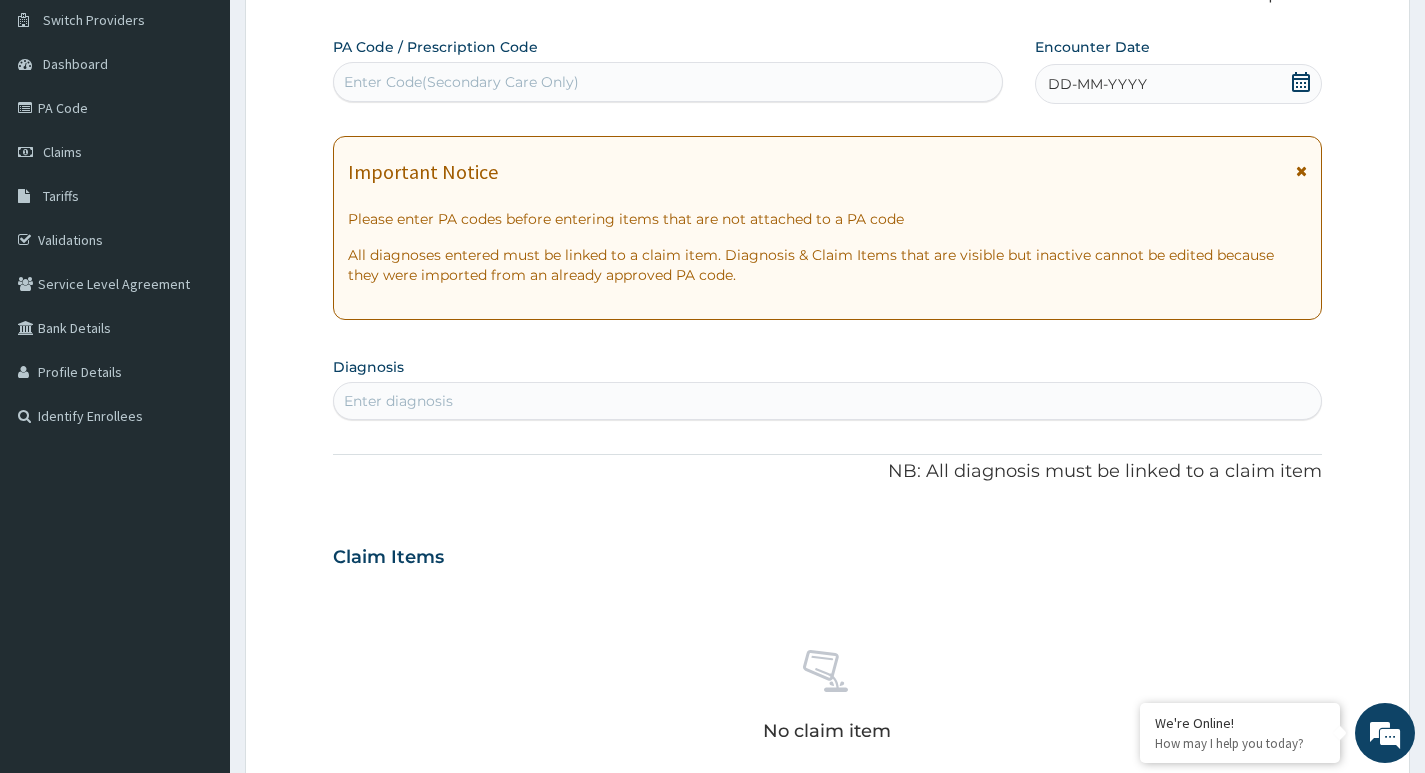 scroll, scrollTop: 0, scrollLeft: 0, axis: both 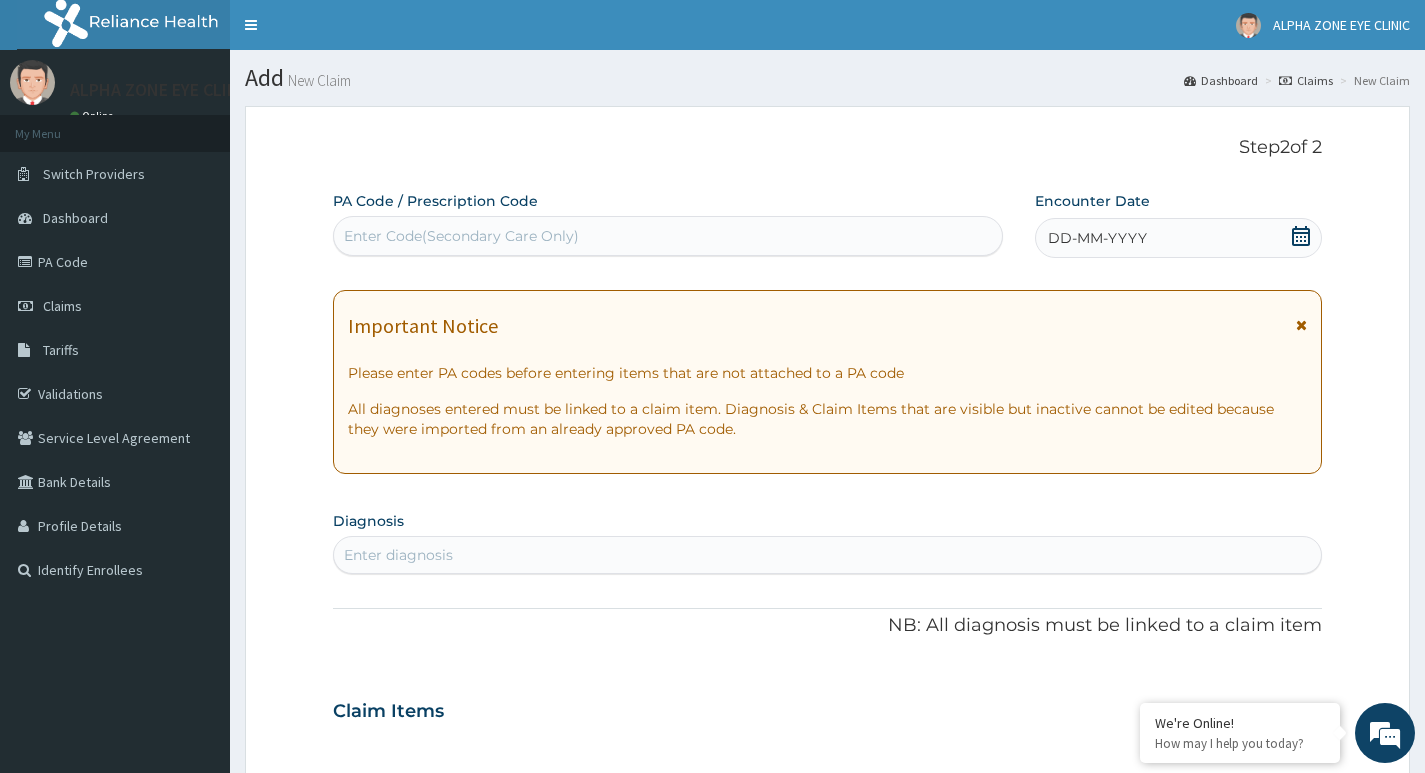click on "Enter Code(Secondary Care Only)" at bounding box center [668, 236] 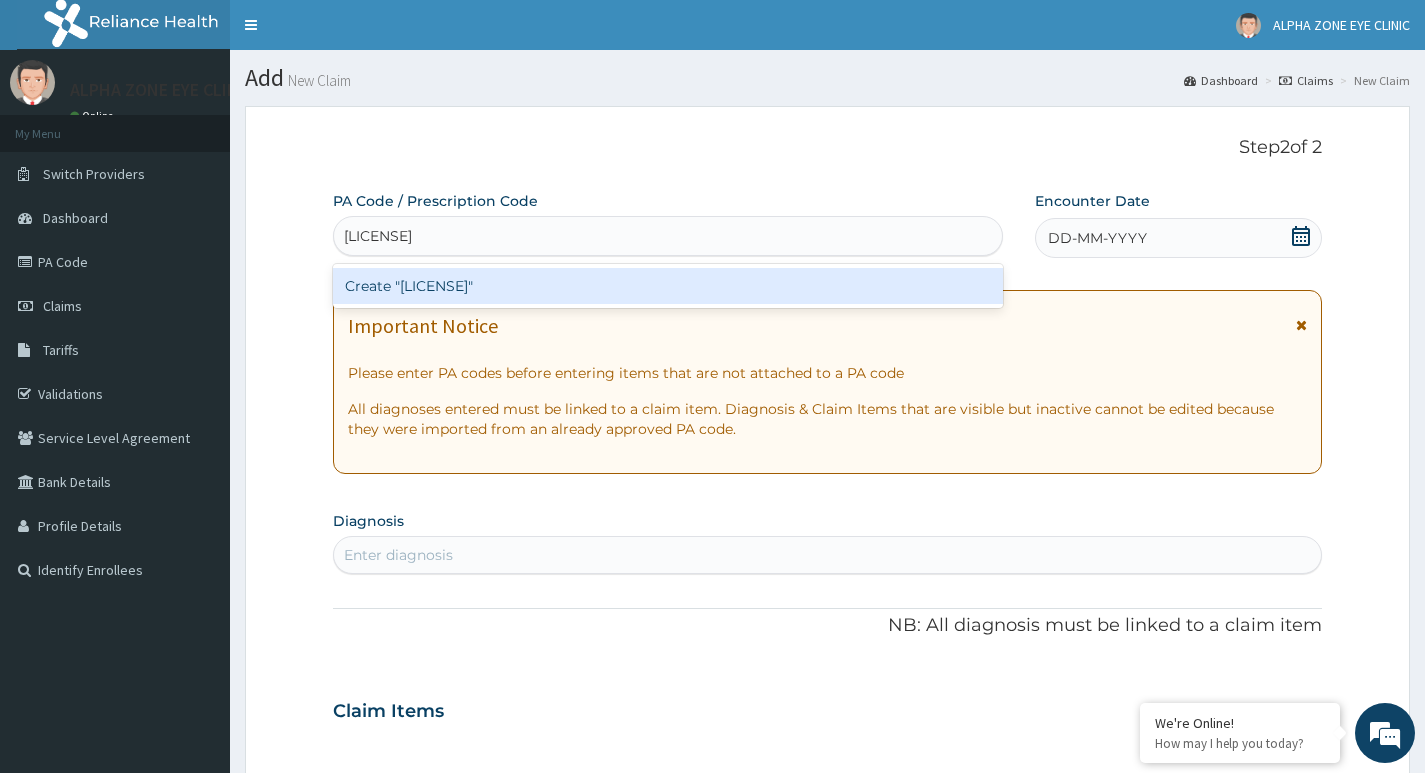 click on "Create "PA/BB7101"" at bounding box center [668, 286] 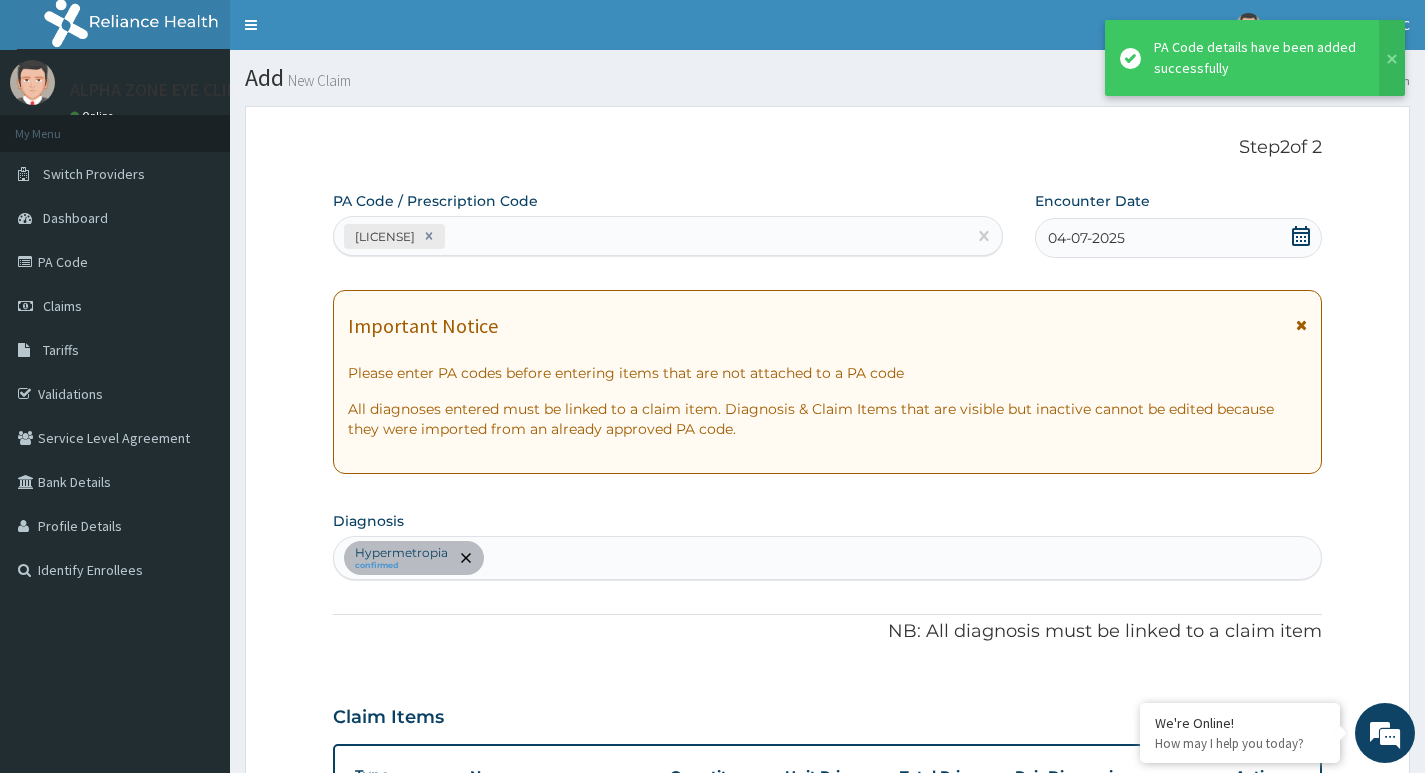 scroll, scrollTop: 446, scrollLeft: 0, axis: vertical 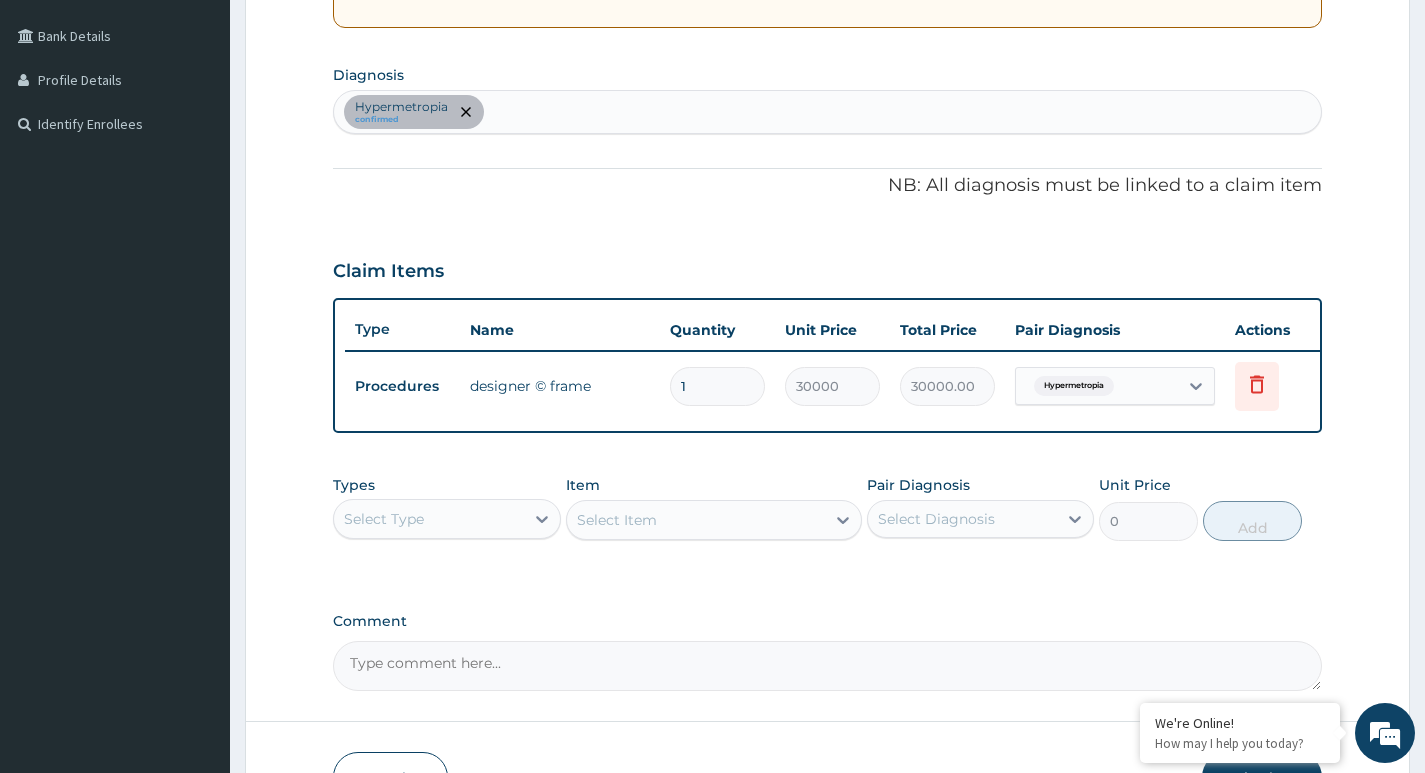 click on "Select Type" at bounding box center [428, 519] 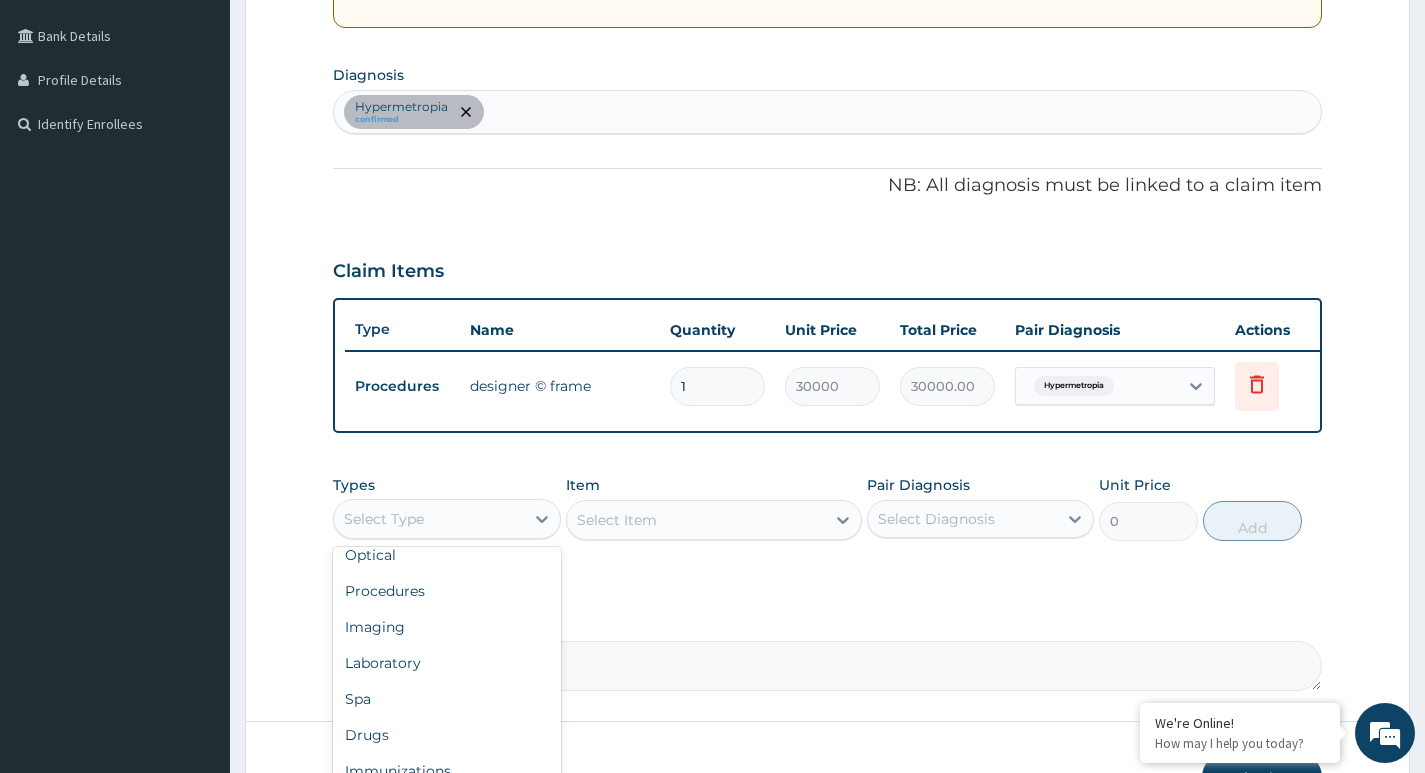 scroll, scrollTop: 68, scrollLeft: 0, axis: vertical 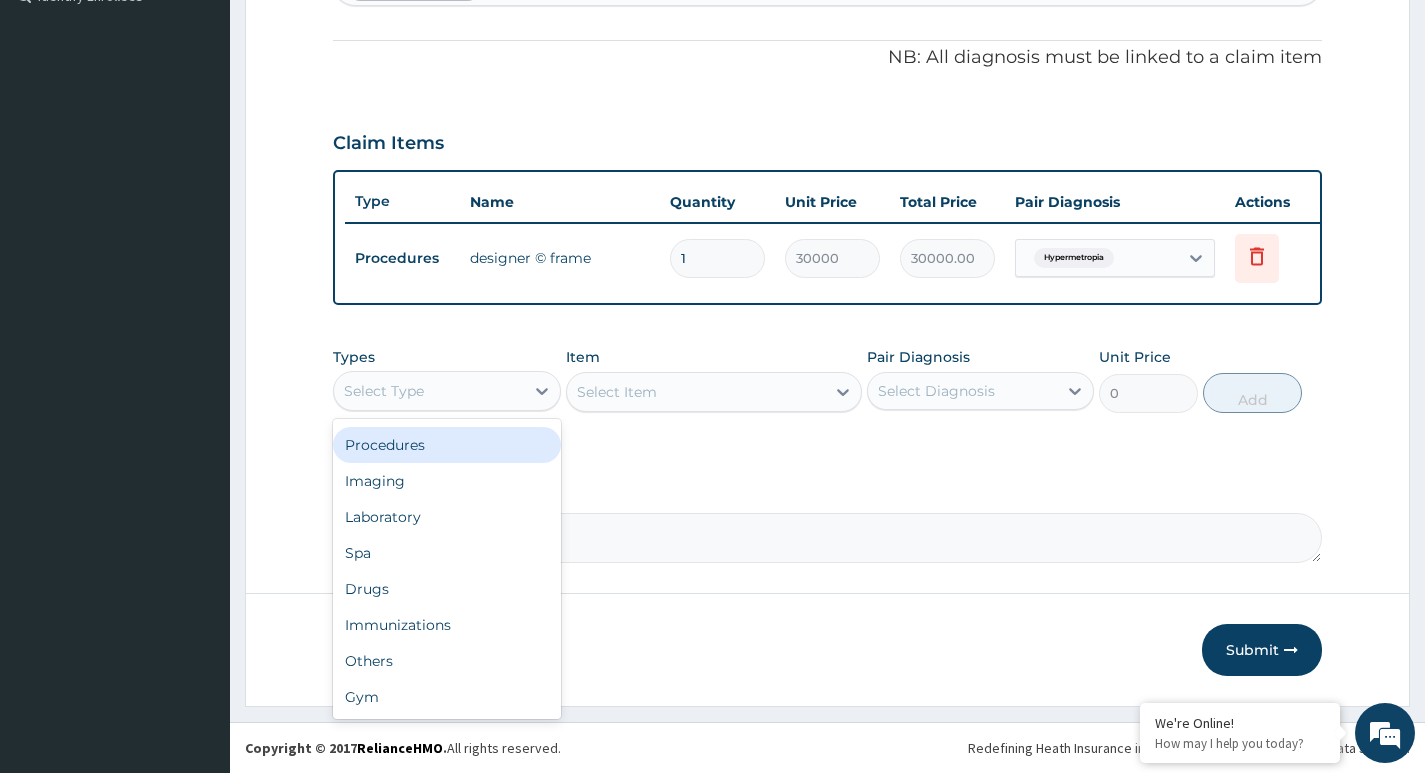 click on "Procedures" at bounding box center [446, 445] 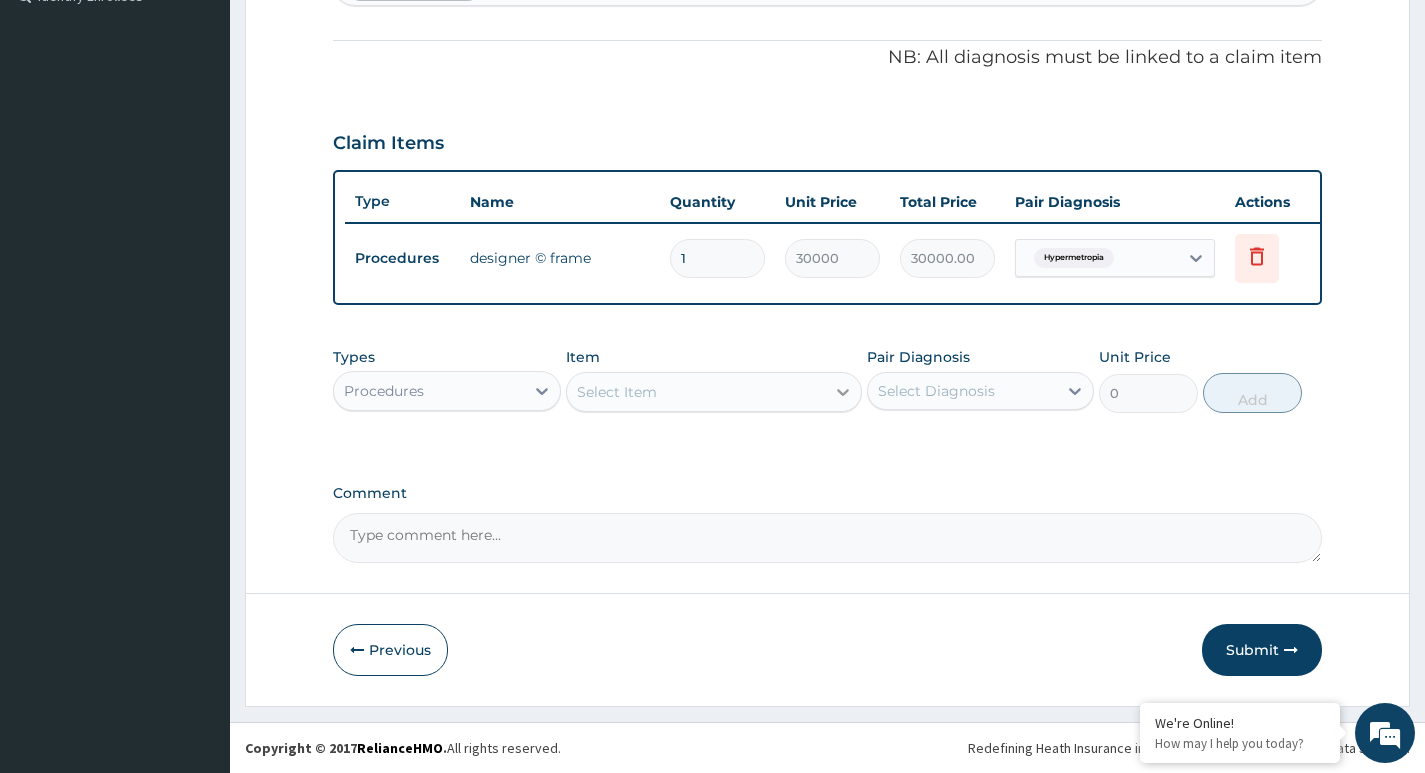 drag, startPoint x: 831, startPoint y: 391, endPoint x: 832, endPoint y: 405, distance: 14.035668 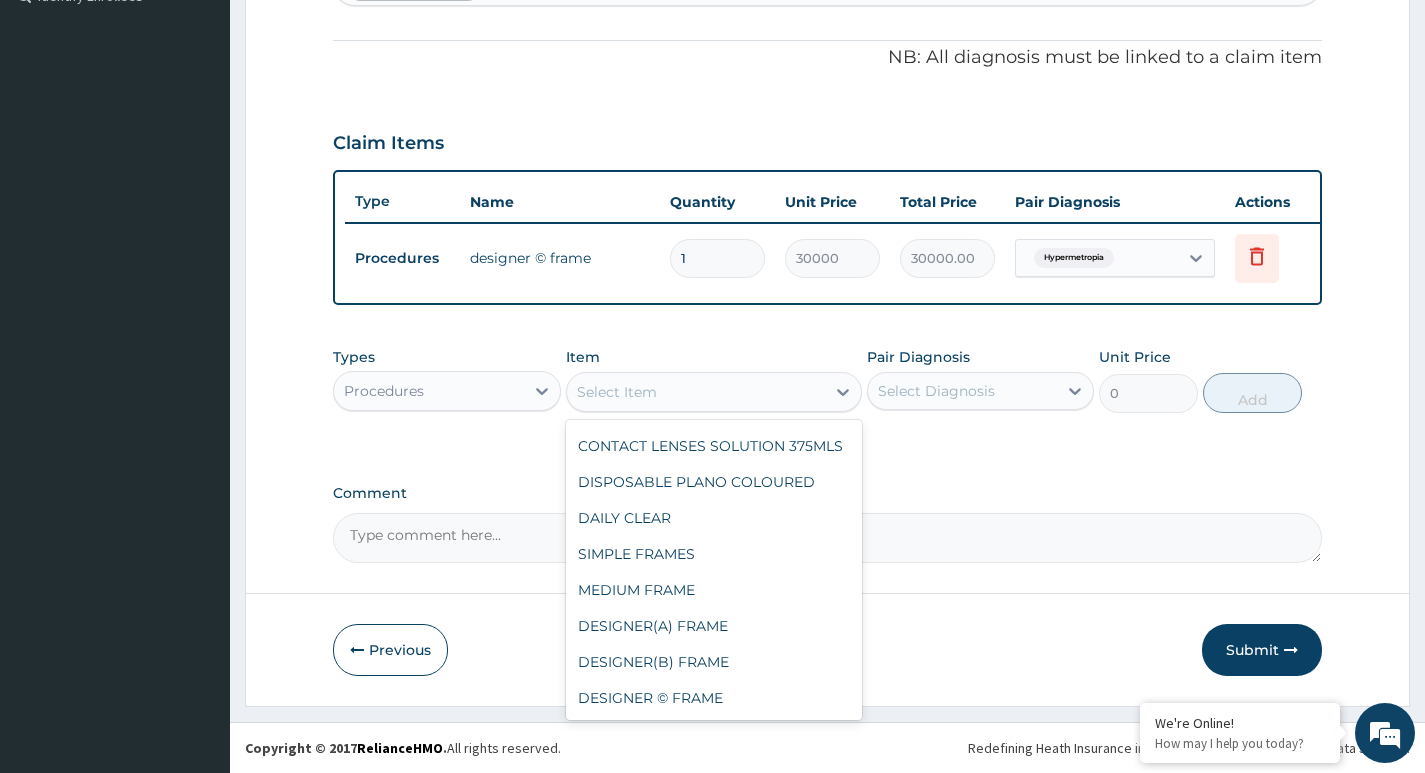 scroll, scrollTop: 1380, scrollLeft: 0, axis: vertical 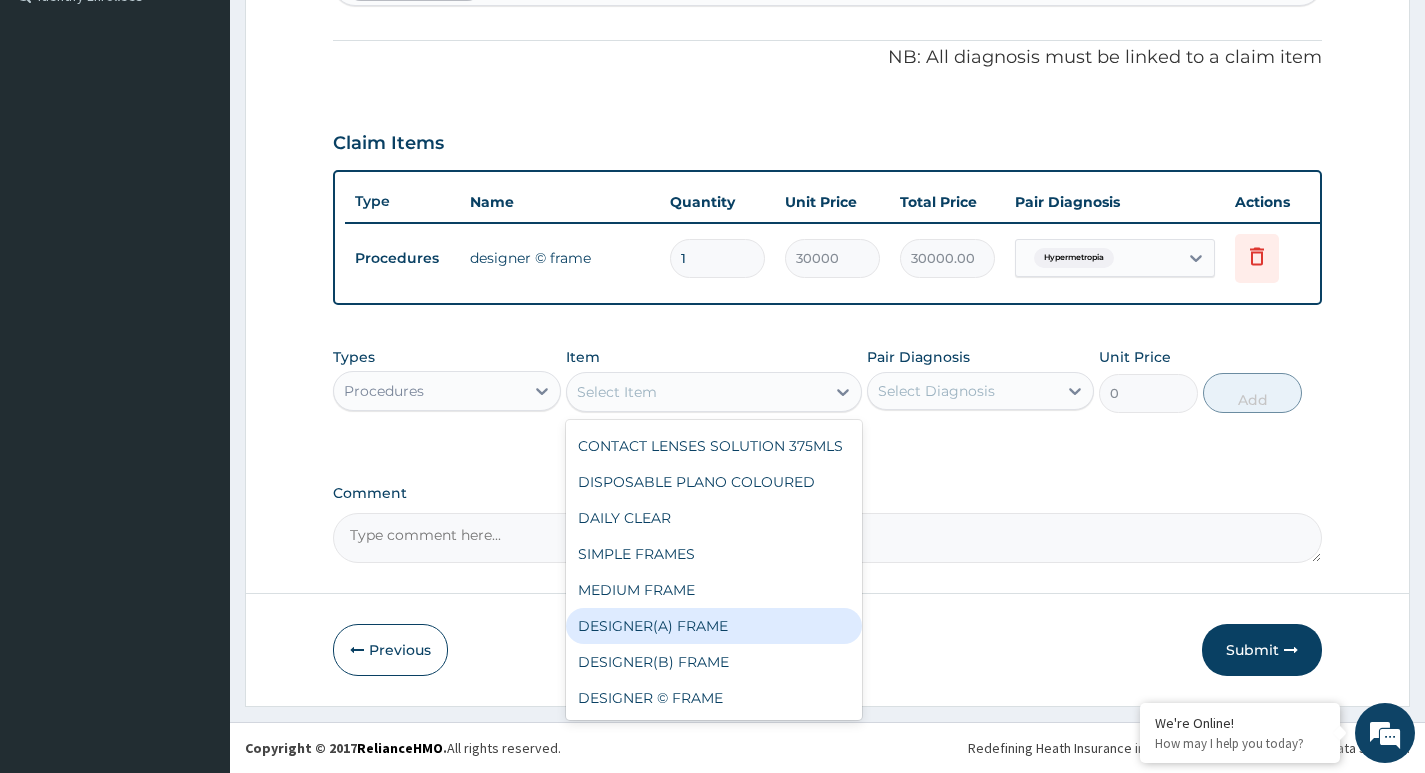 click on "DESIGNER(A) FRAME" at bounding box center (714, 626) 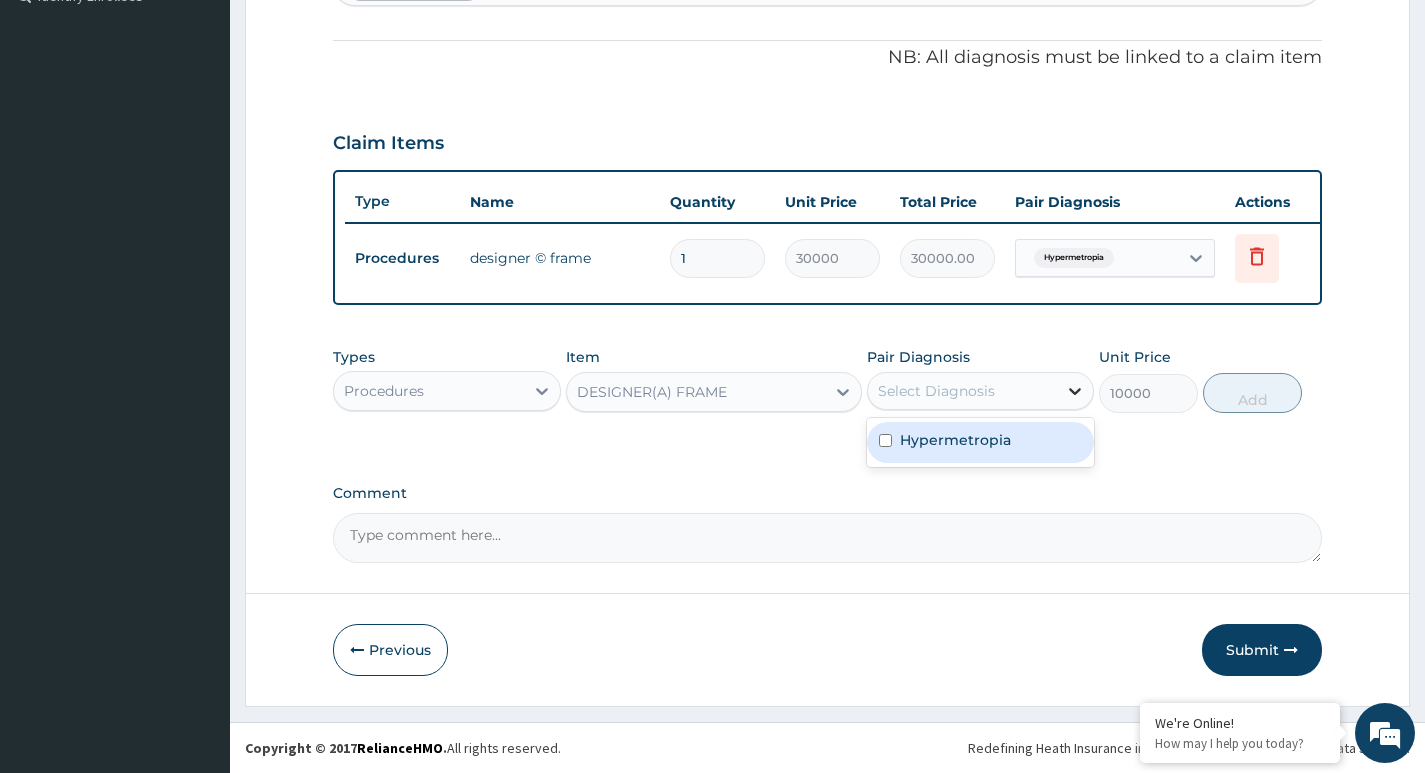 click 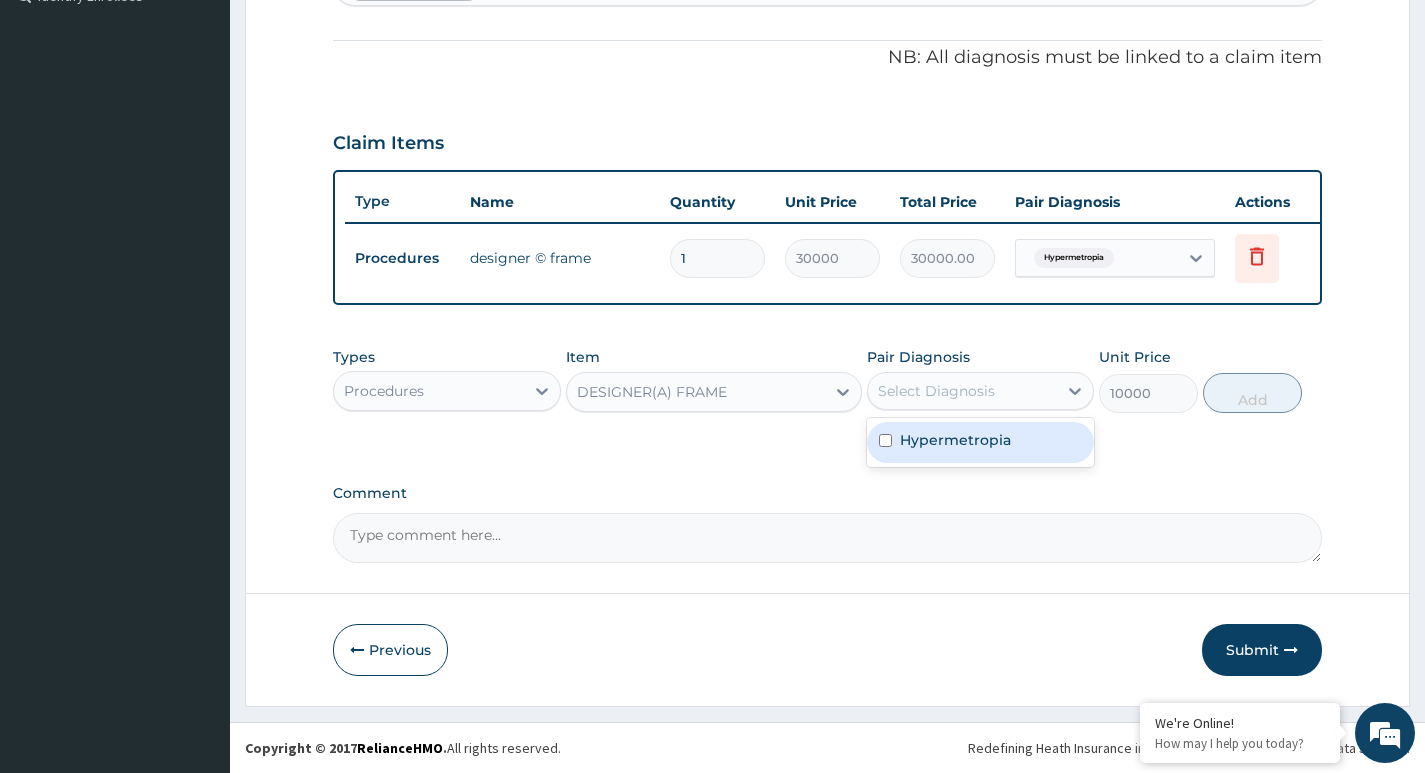 drag, startPoint x: 877, startPoint y: 438, endPoint x: 944, endPoint y: 438, distance: 67 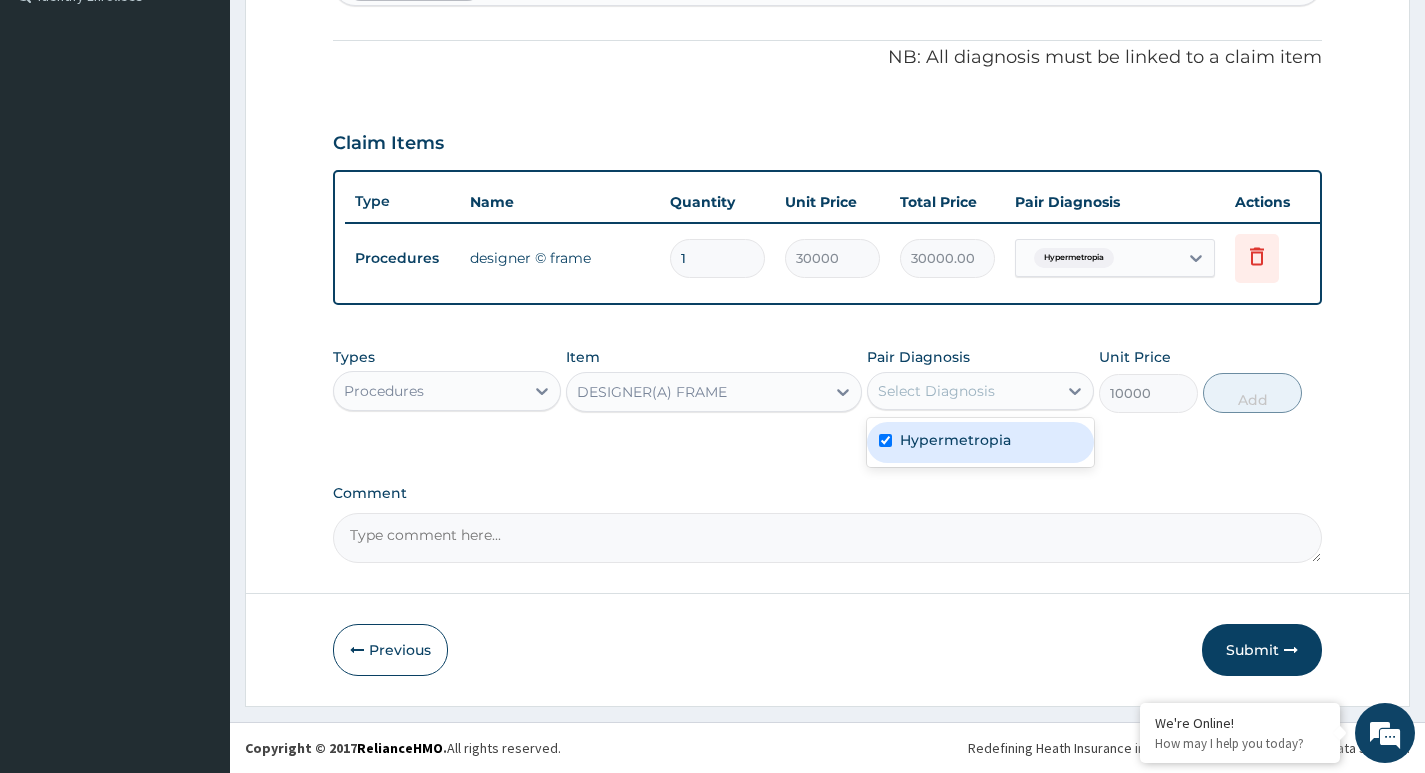 checkbox on "true" 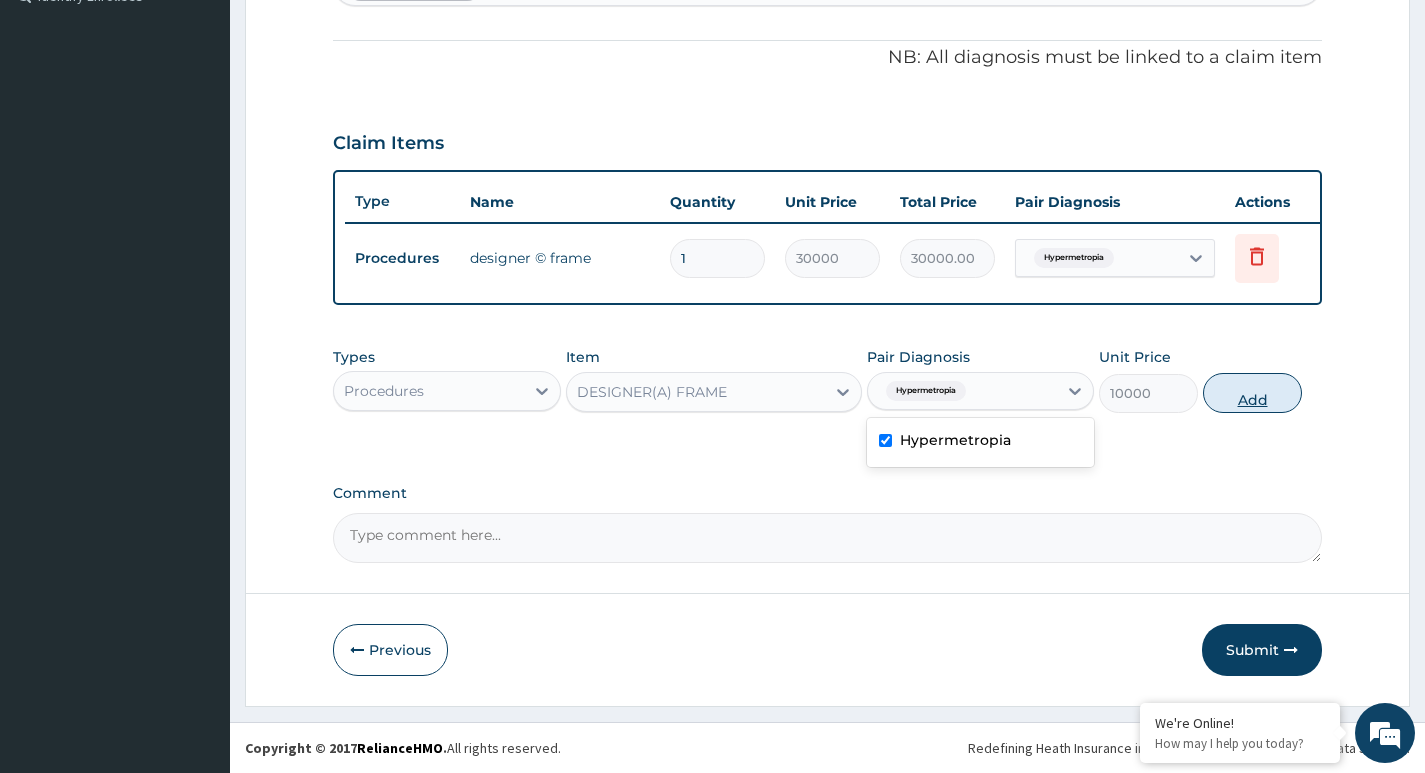 click on "Add" at bounding box center (1252, 393) 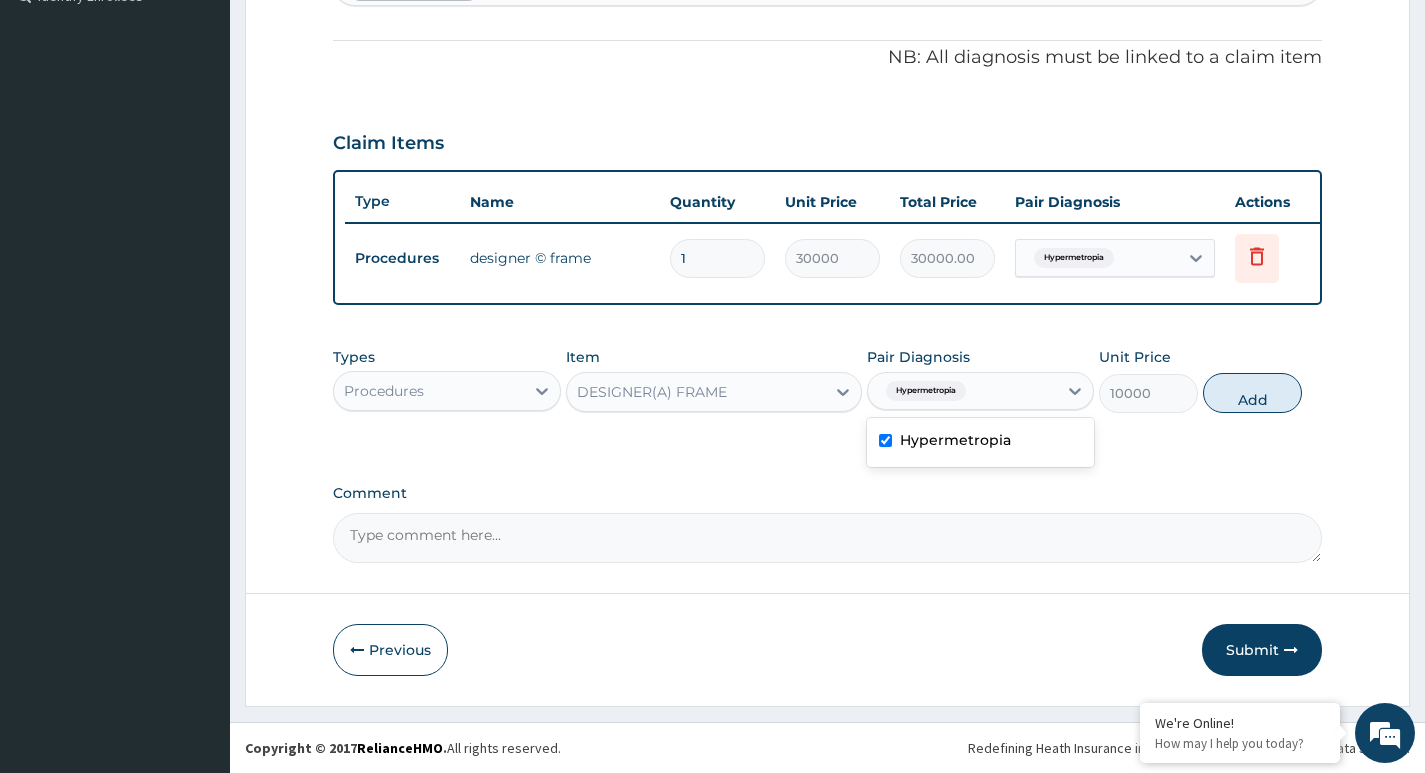 type on "0" 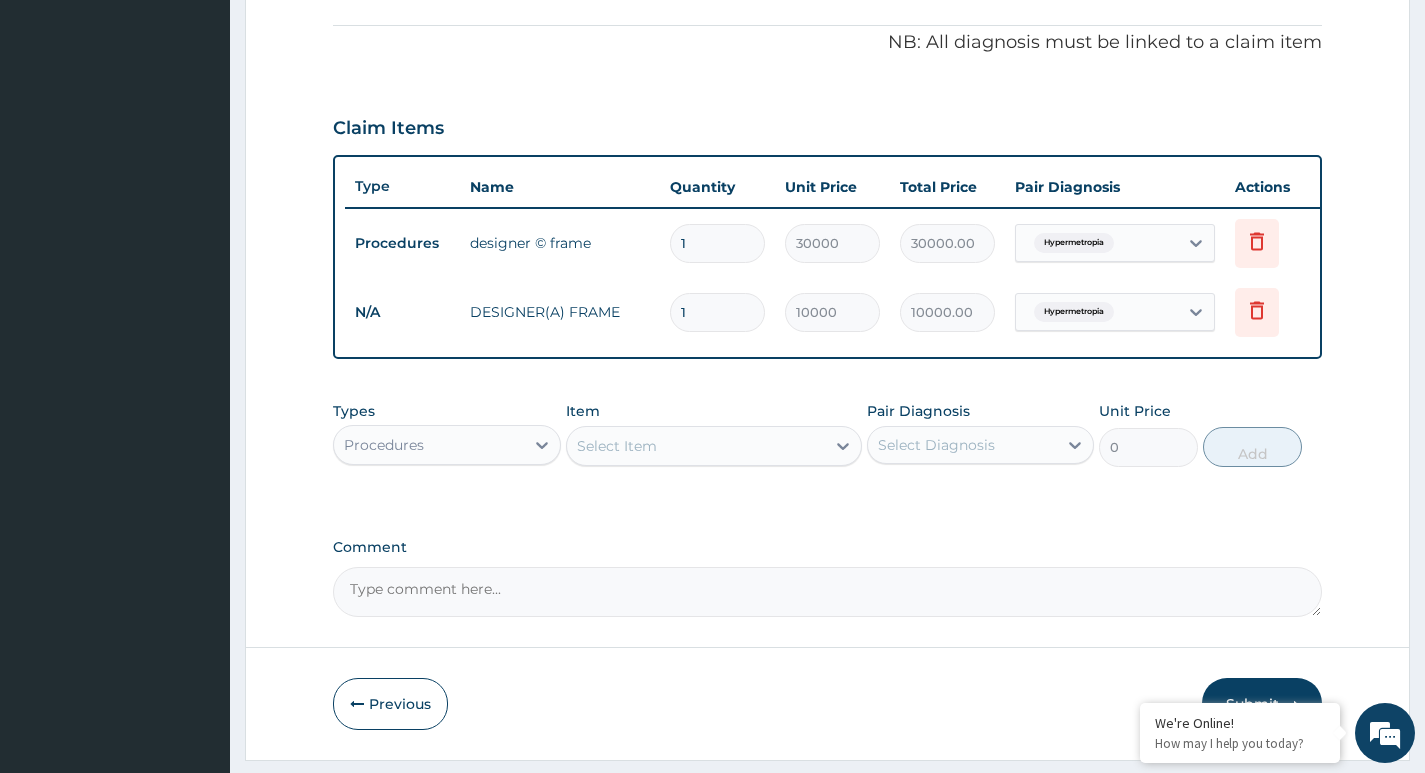 drag, startPoint x: 691, startPoint y: 307, endPoint x: 637, endPoint y: 295, distance: 55.31727 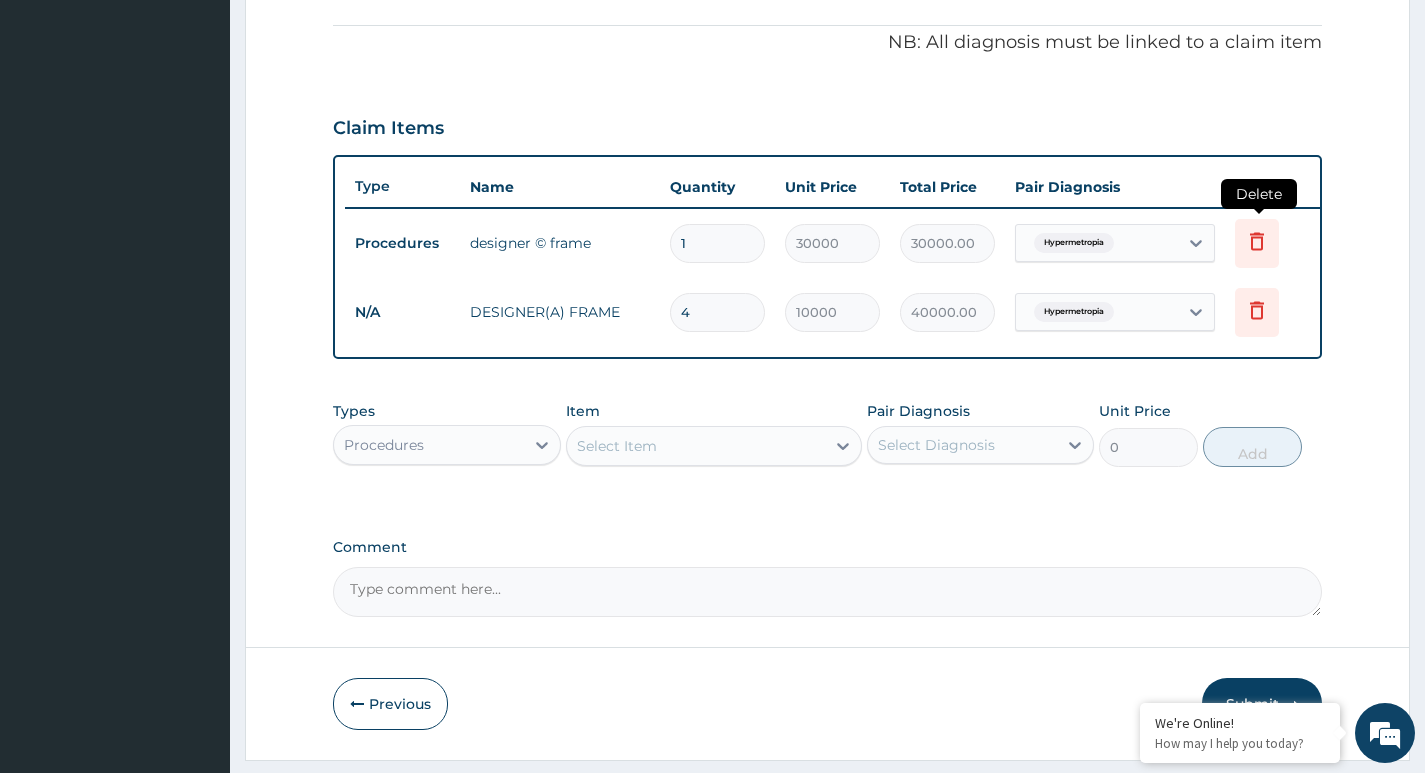 type on "4" 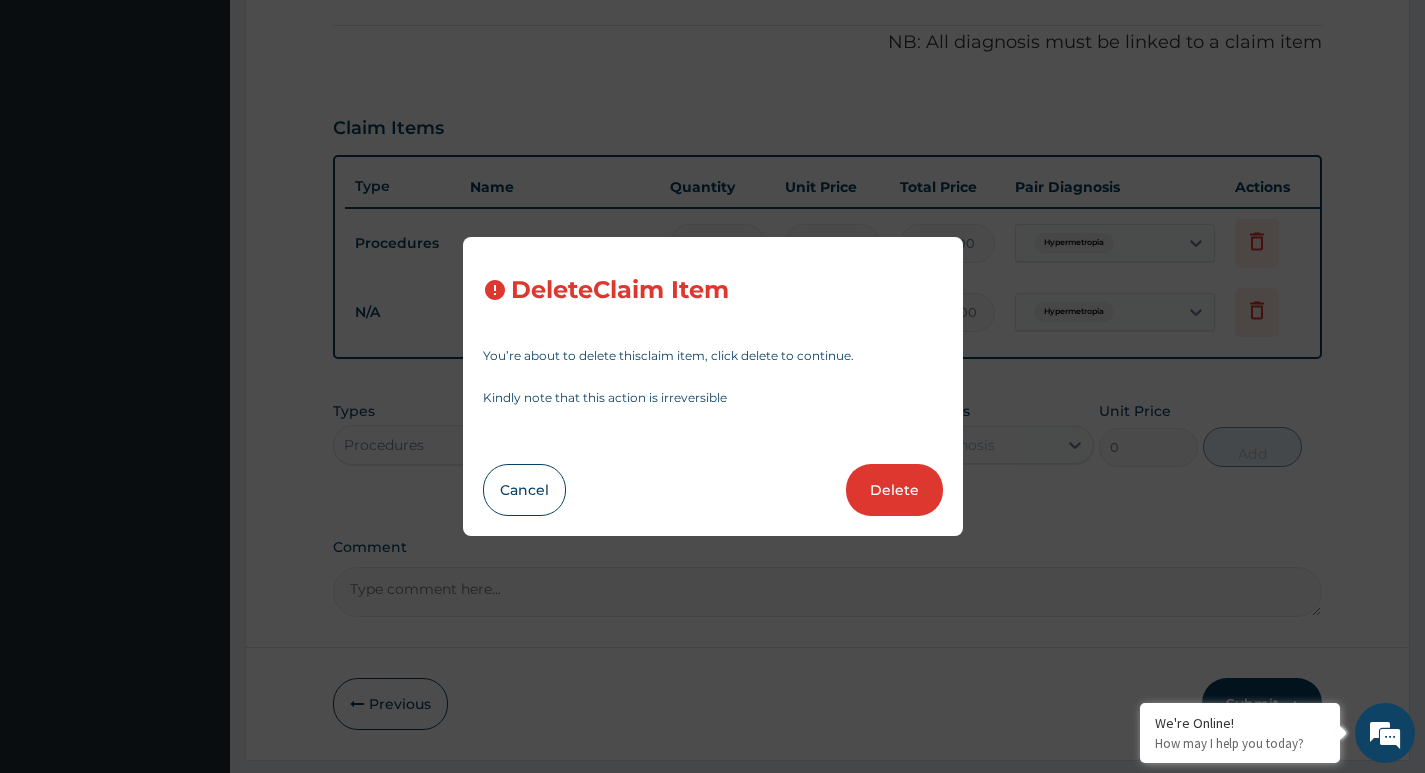 click on "Delete" at bounding box center [894, 490] 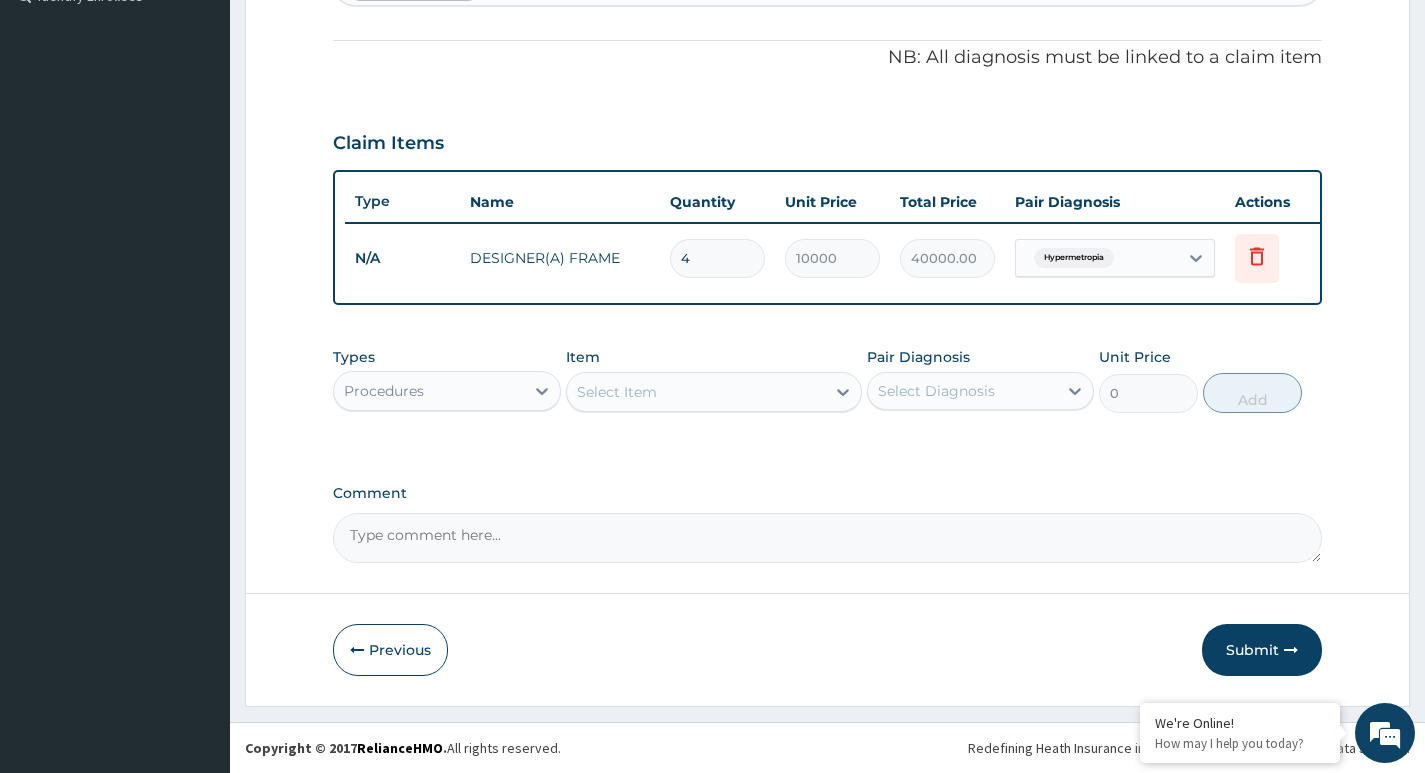 click on "Comment" at bounding box center (827, 538) 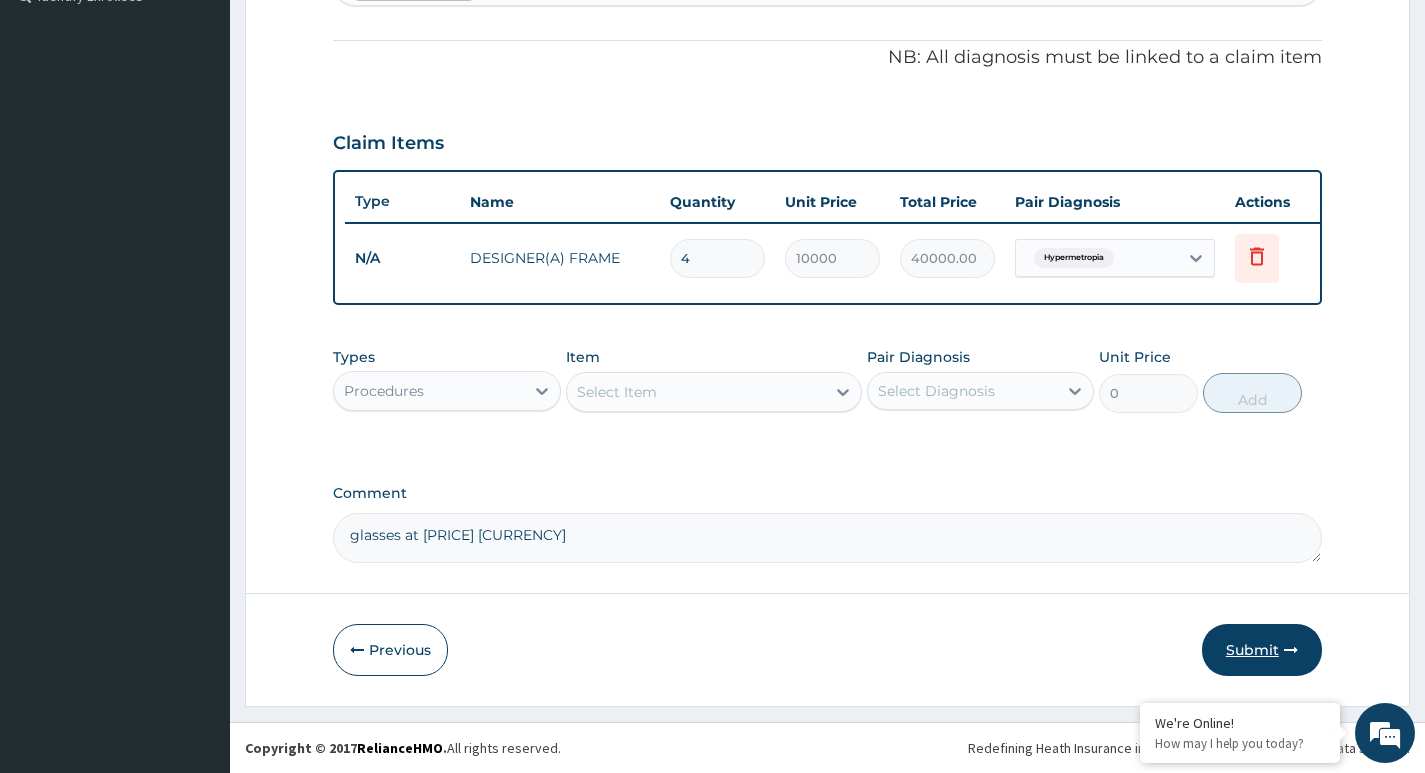 type on "glasses at 40,000 naira" 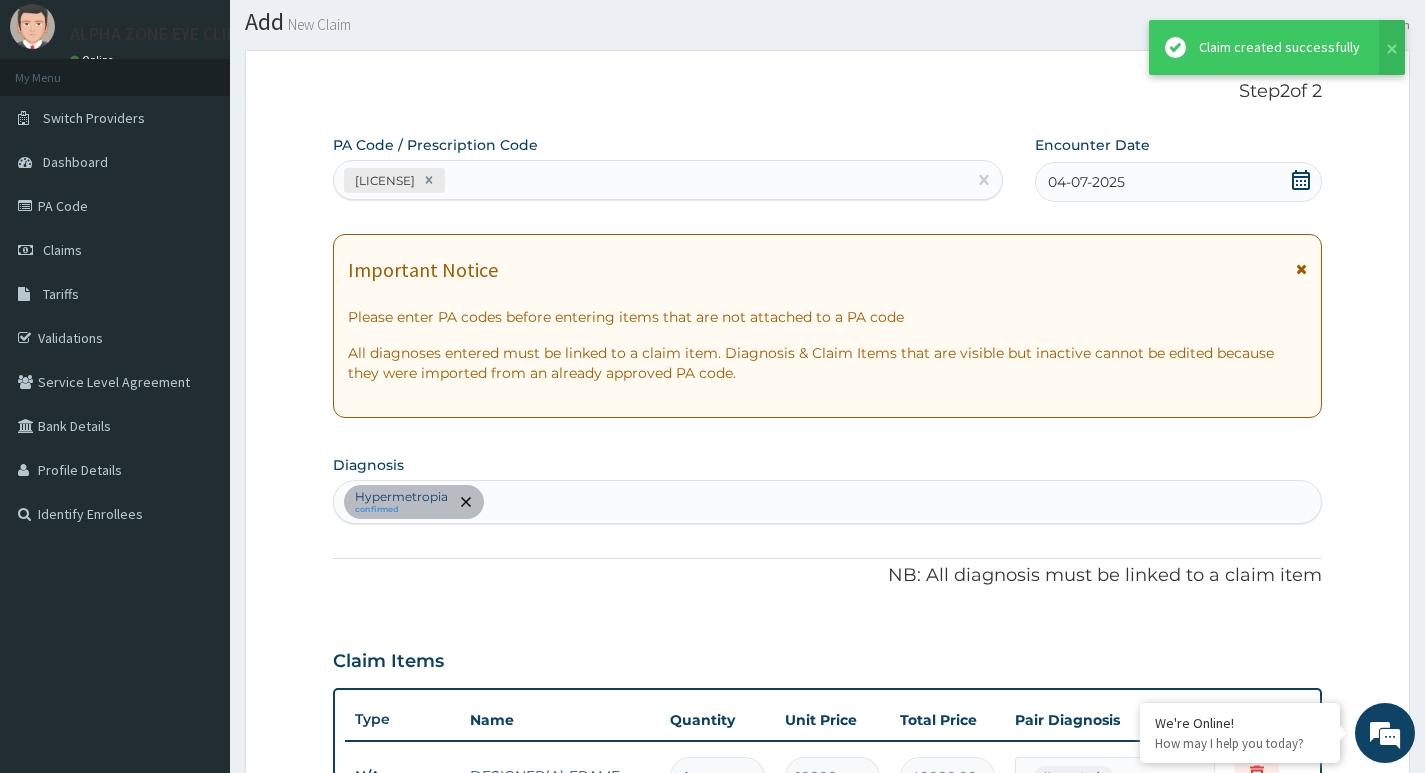 scroll, scrollTop: 589, scrollLeft: 0, axis: vertical 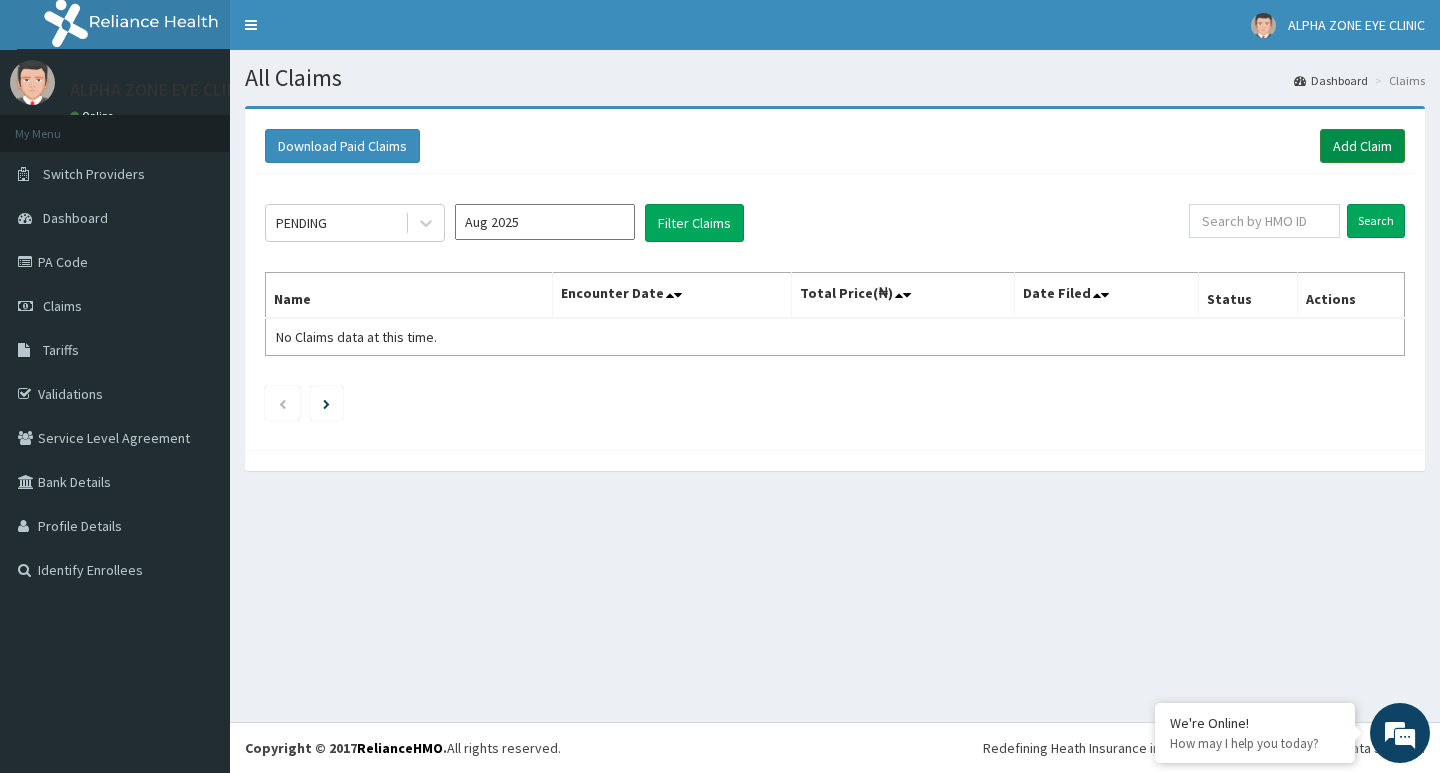 click on "Add Claim" at bounding box center [1362, 146] 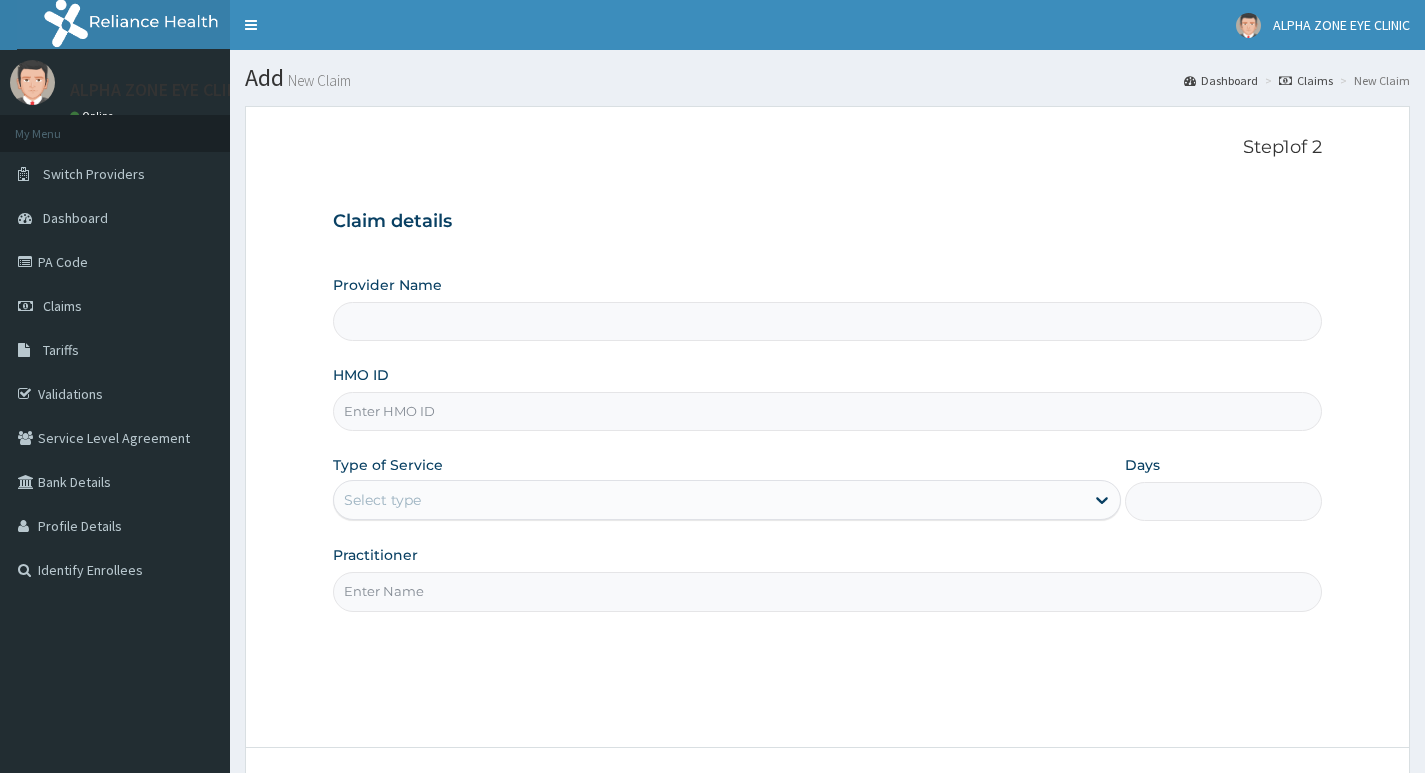 scroll, scrollTop: 0, scrollLeft: 0, axis: both 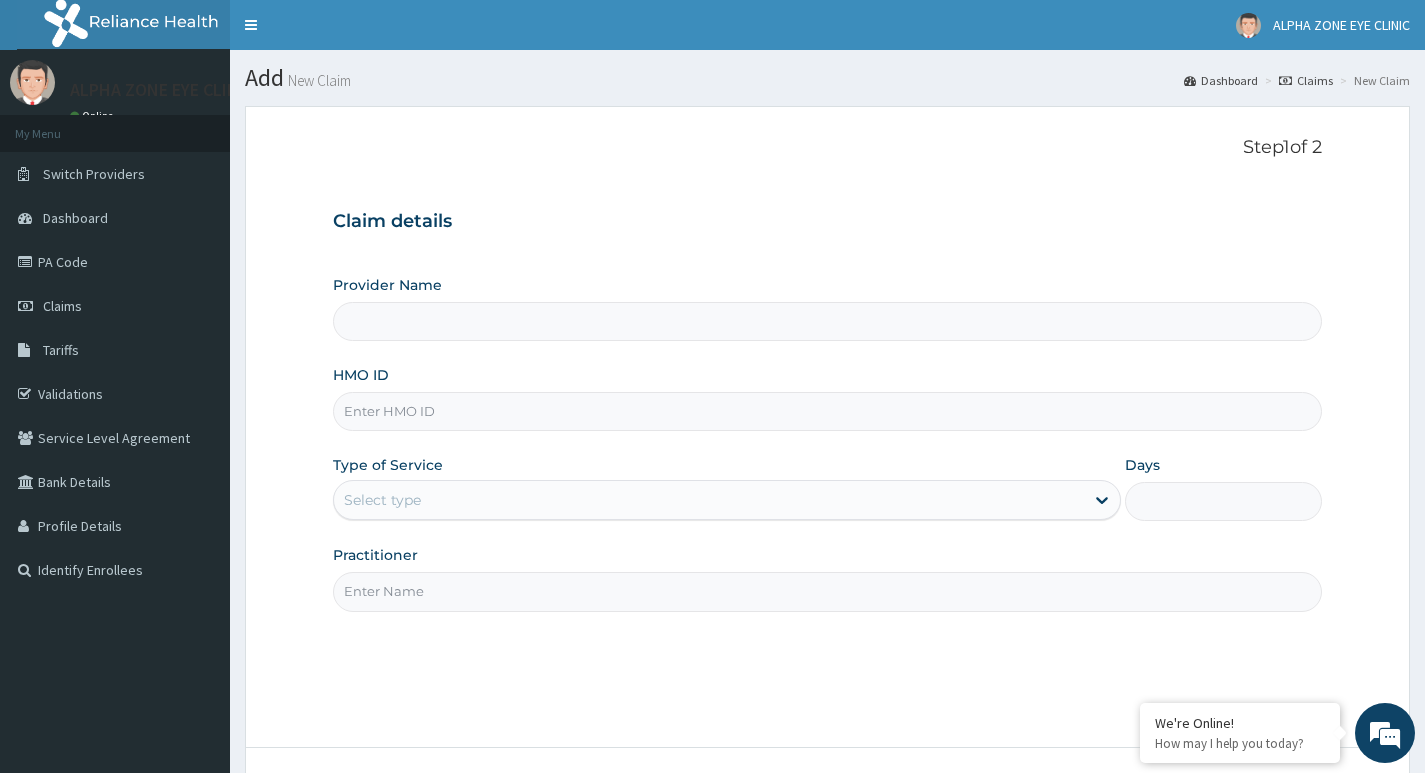 type on "ALPHA ZONE EYE CLINIC" 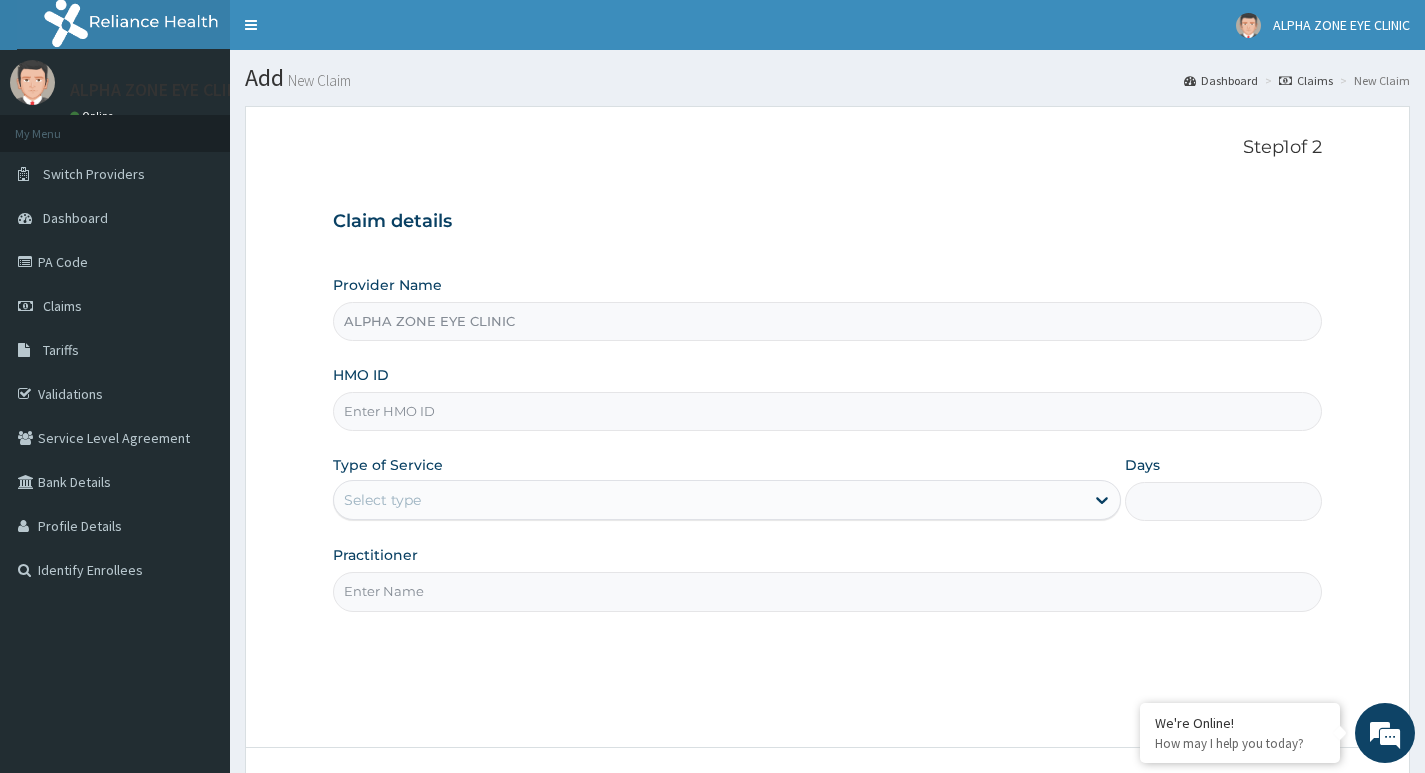 click on "HMO ID" at bounding box center [827, 411] 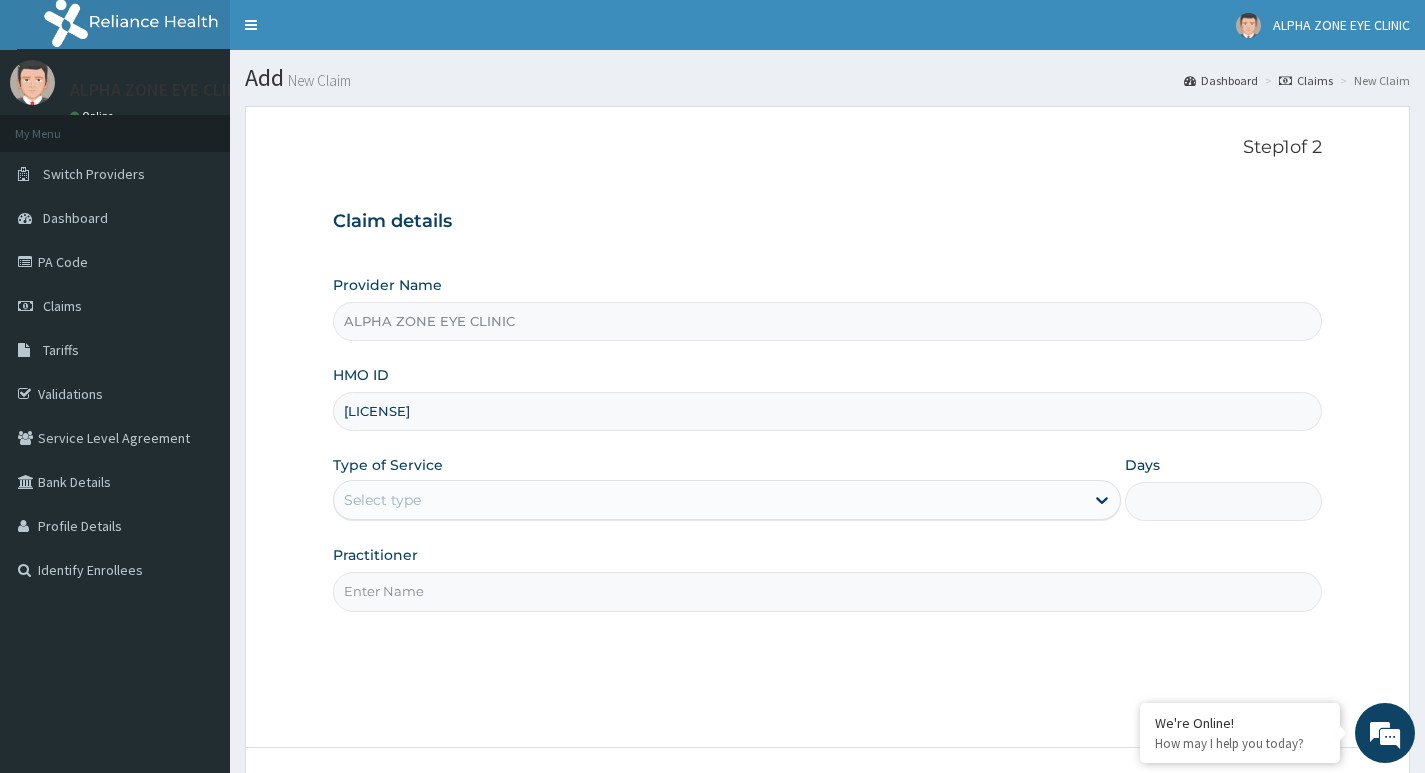 type on "[LICENSE]" 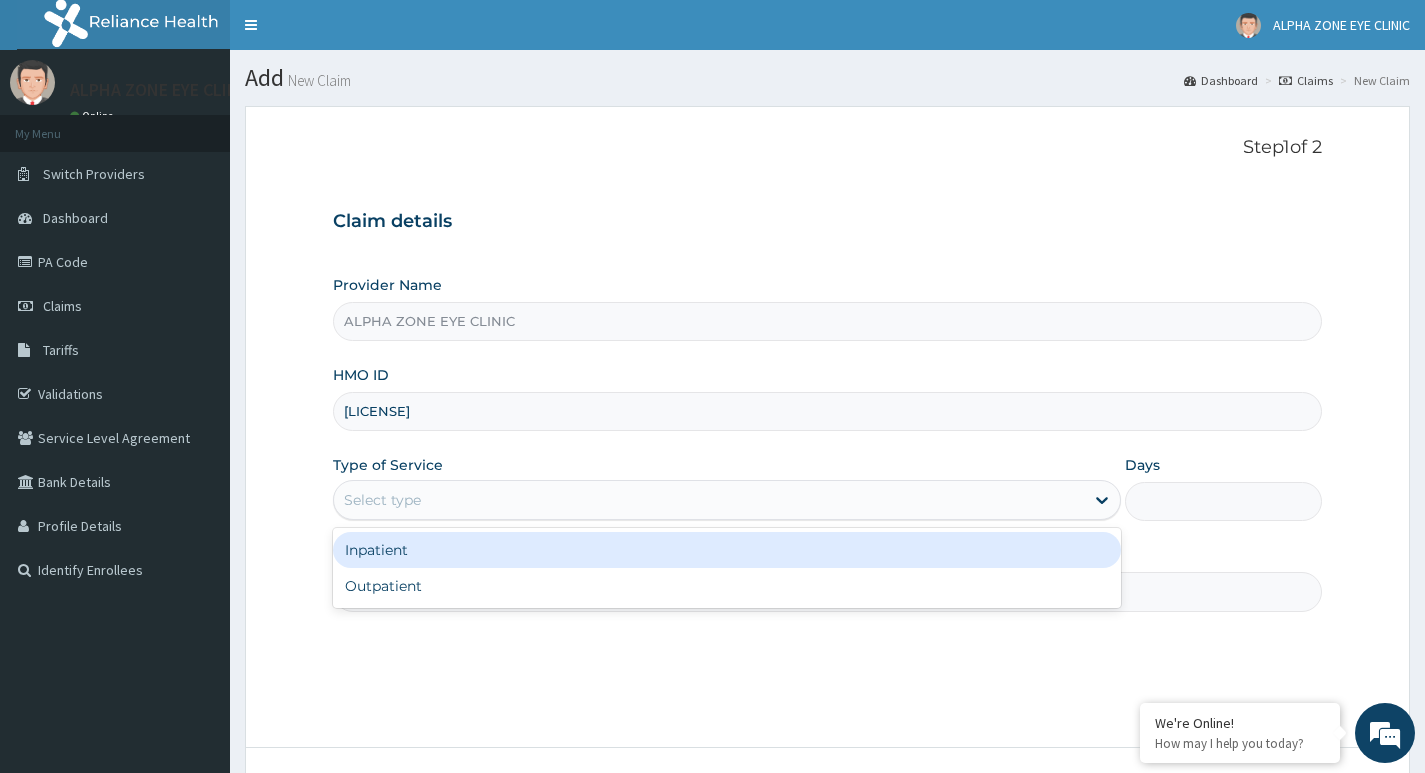 click on "Select type" at bounding box center (709, 500) 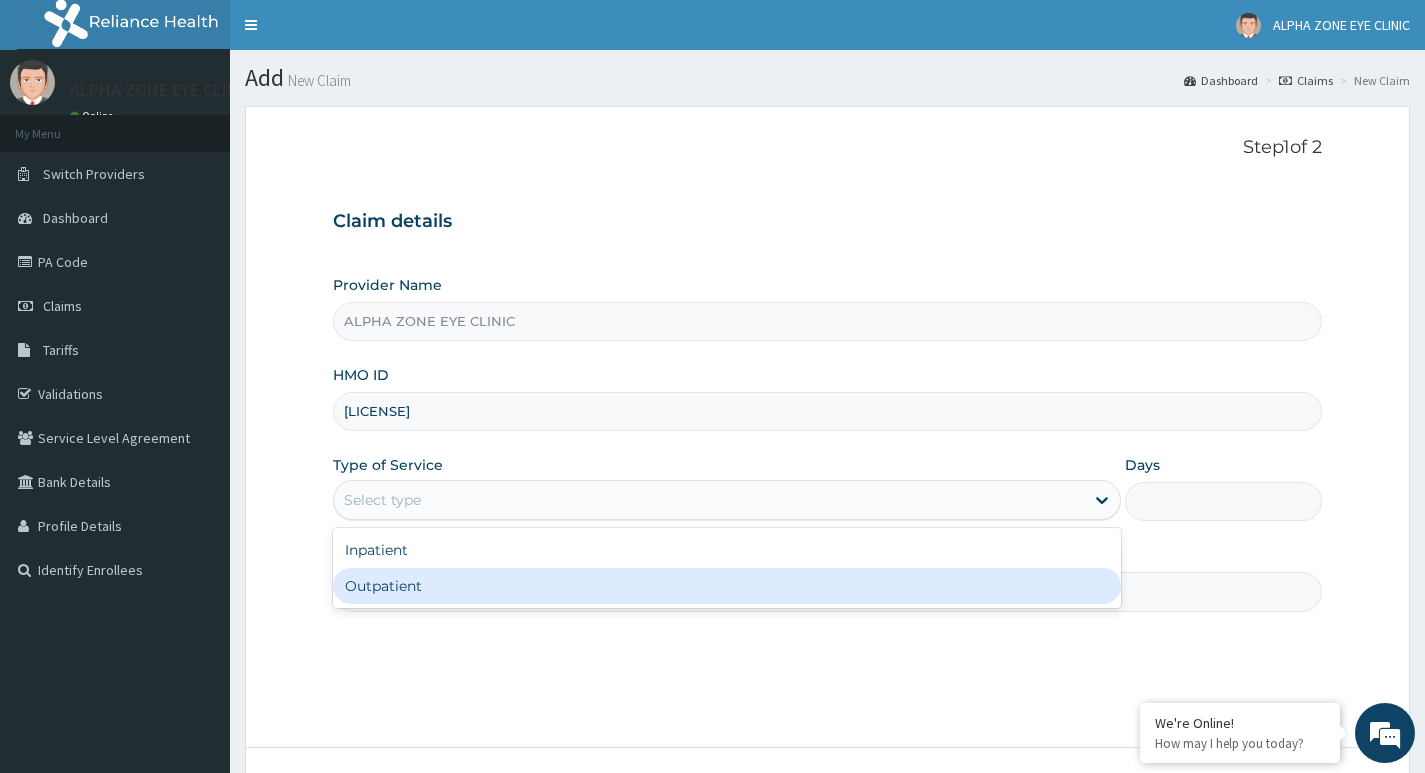 click on "Outpatient" at bounding box center (727, 586) 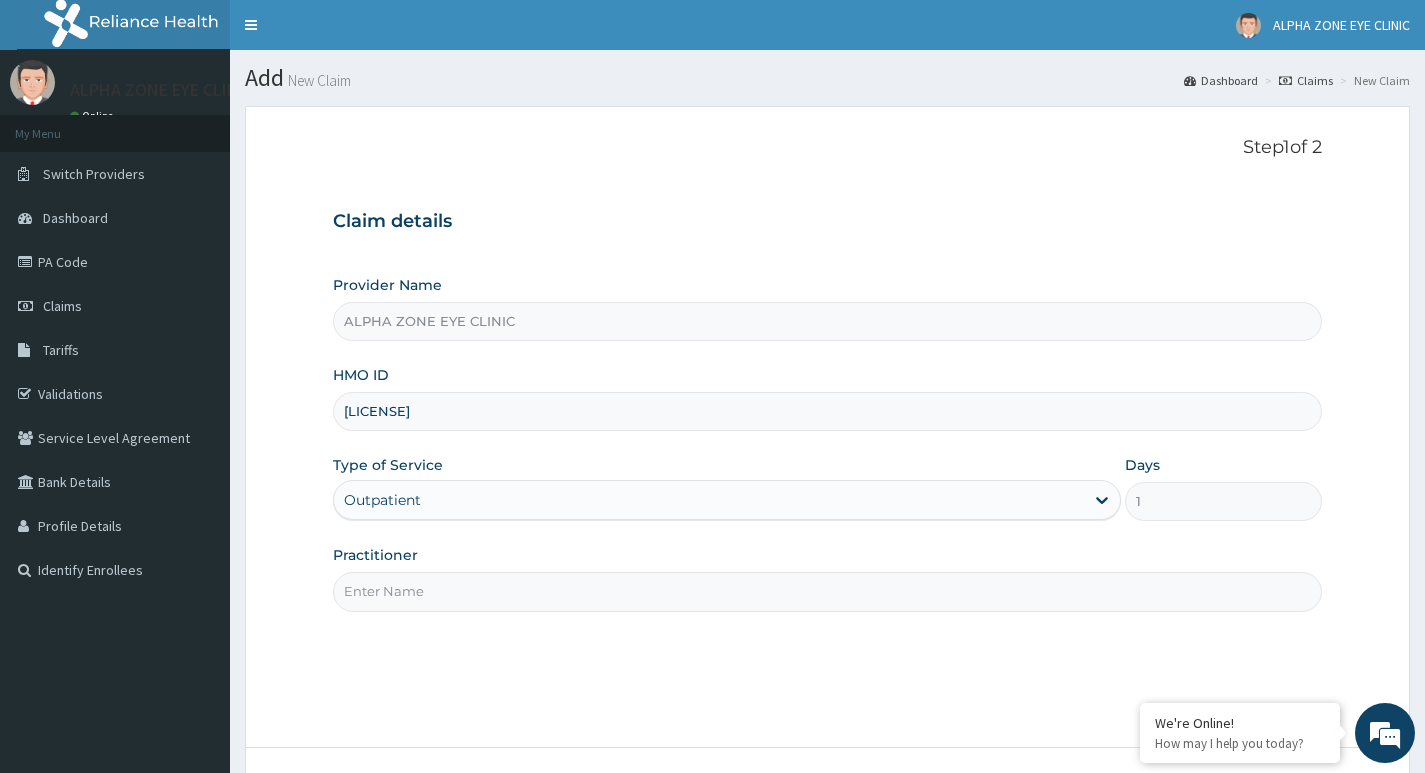 click on "Practitioner" at bounding box center [827, 591] 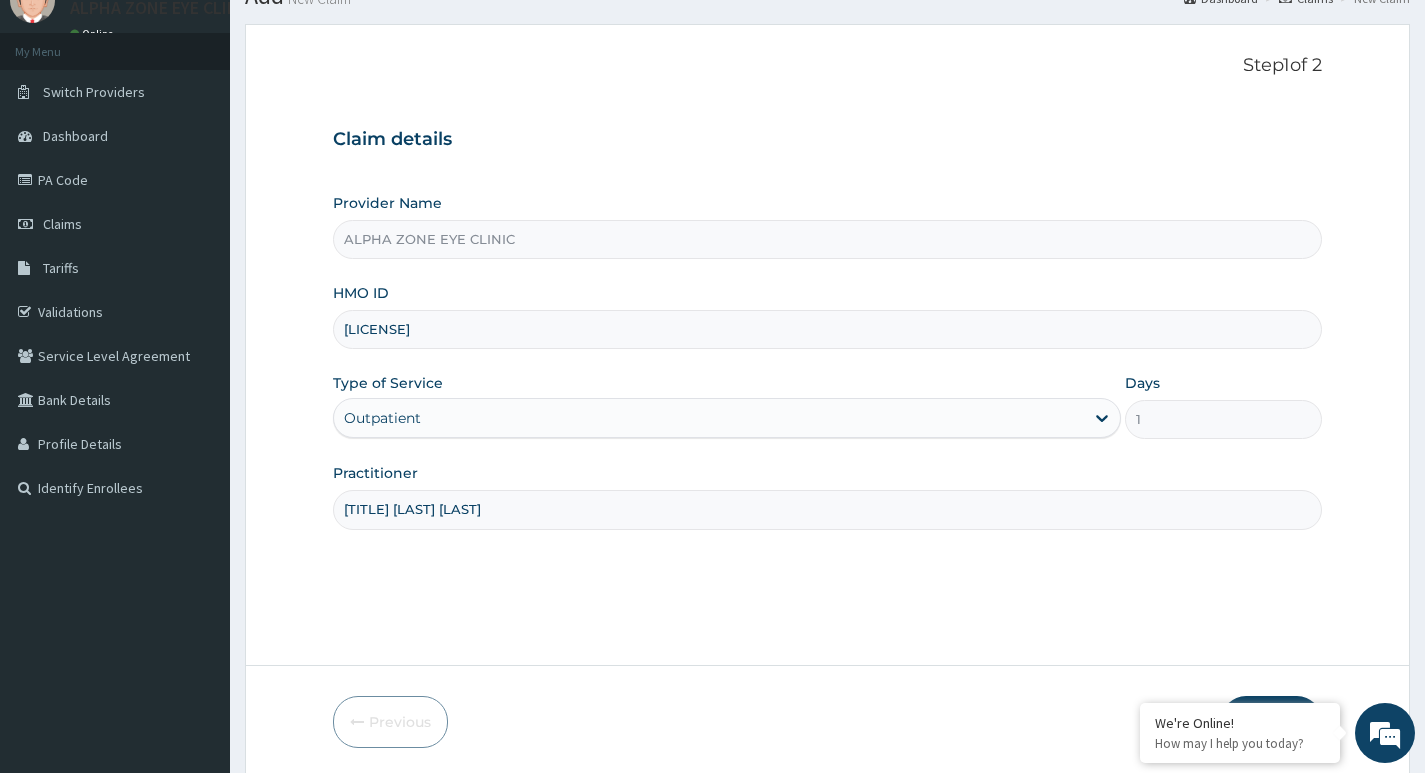 scroll, scrollTop: 154, scrollLeft: 0, axis: vertical 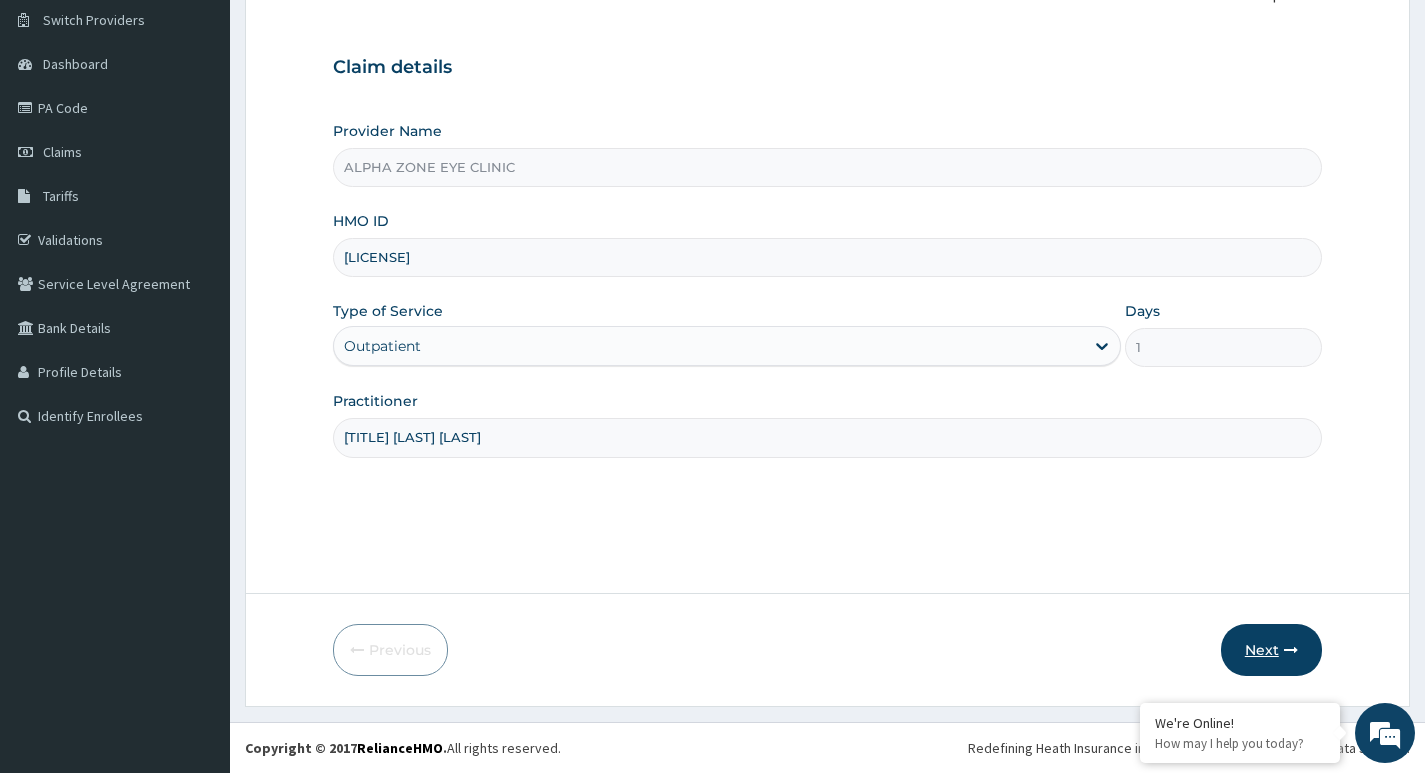 click on "Next" at bounding box center (1271, 650) 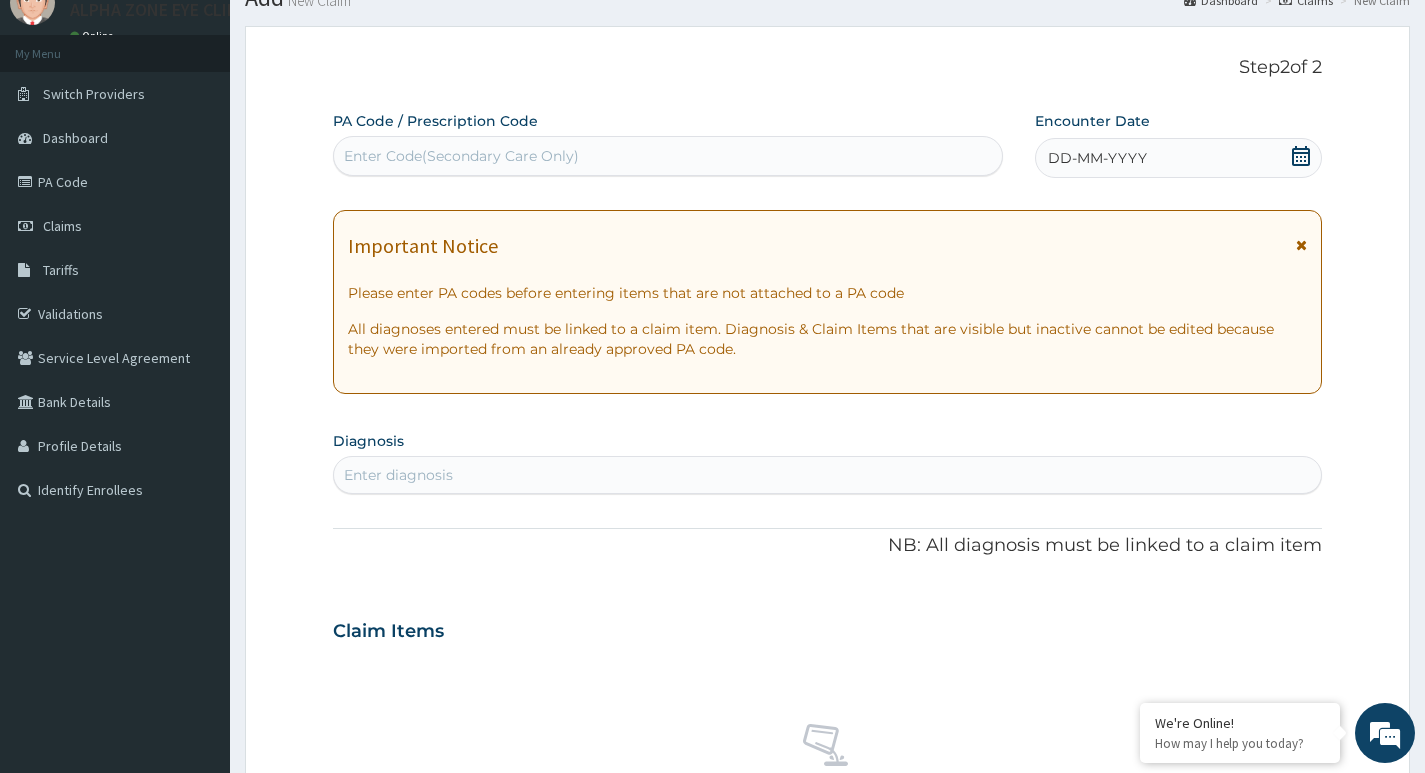 scroll, scrollTop: 0, scrollLeft: 0, axis: both 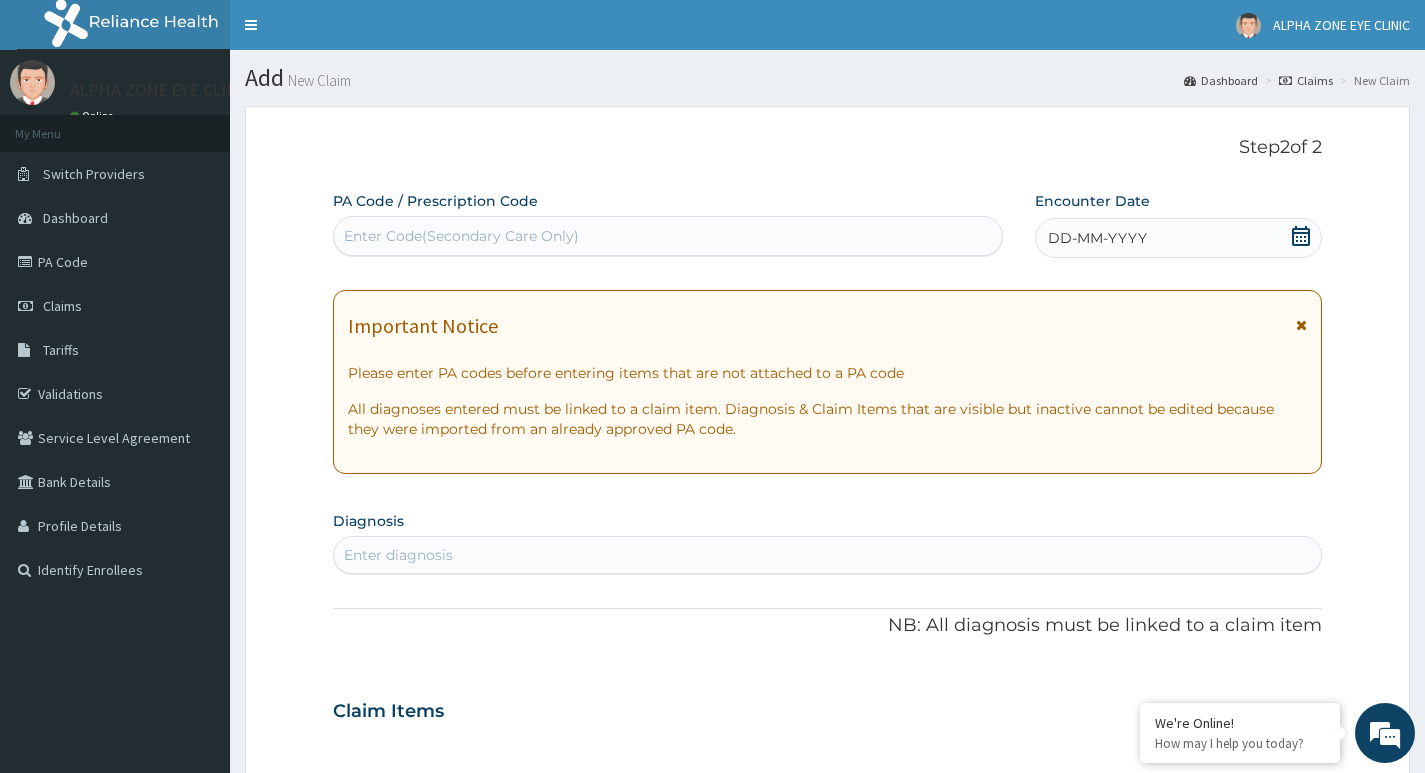 click on "Enter Code(Secondary Care Only)" at bounding box center (461, 236) 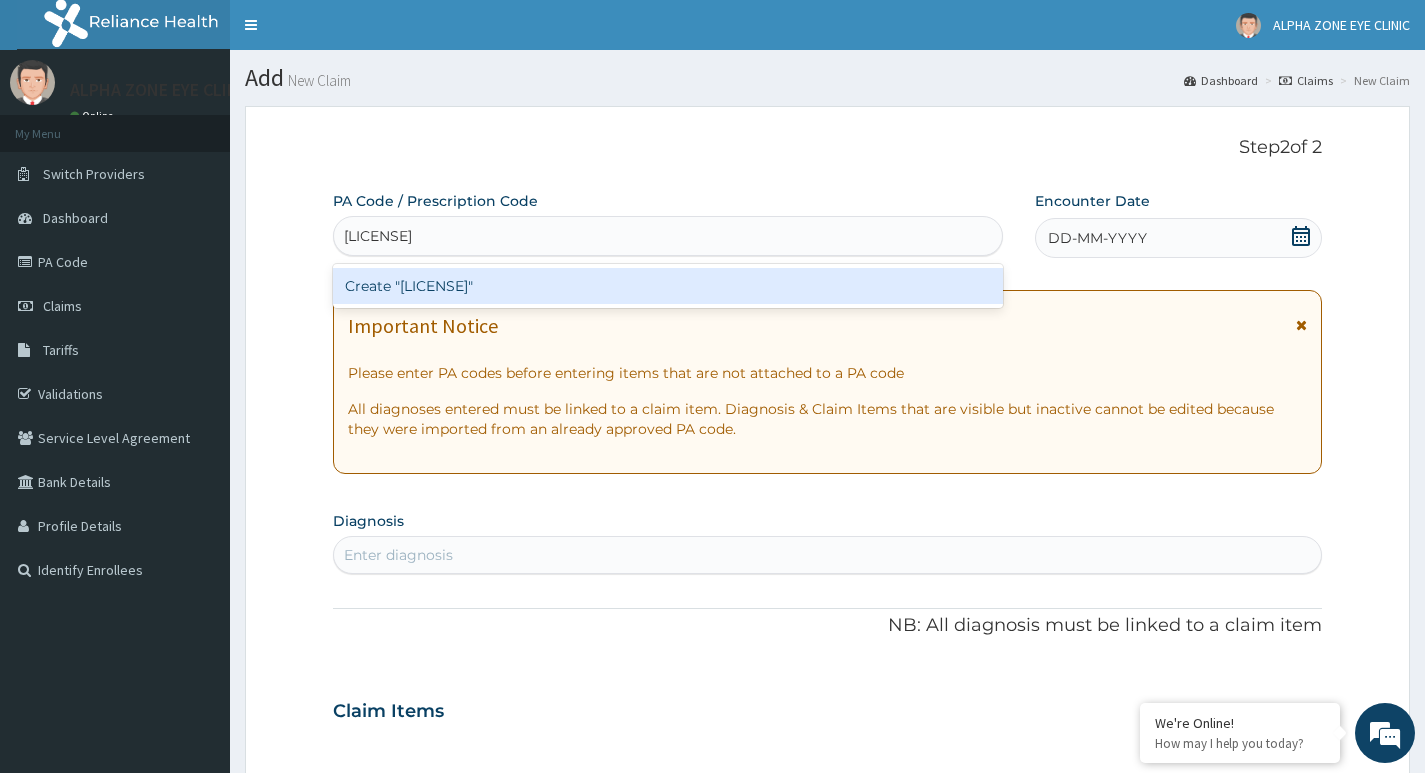 click on "Create "[LICENSE]"" at bounding box center (668, 286) 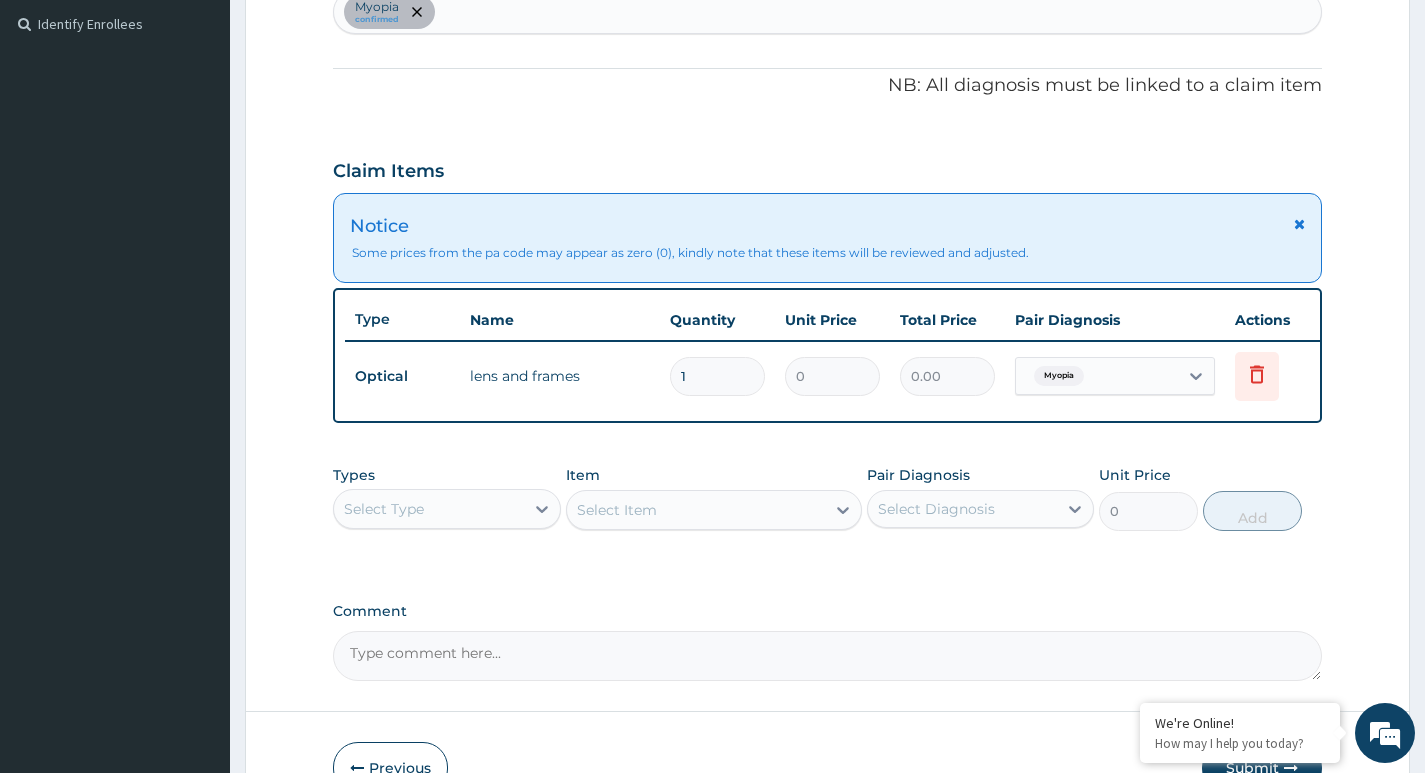 scroll, scrollTop: 679, scrollLeft: 0, axis: vertical 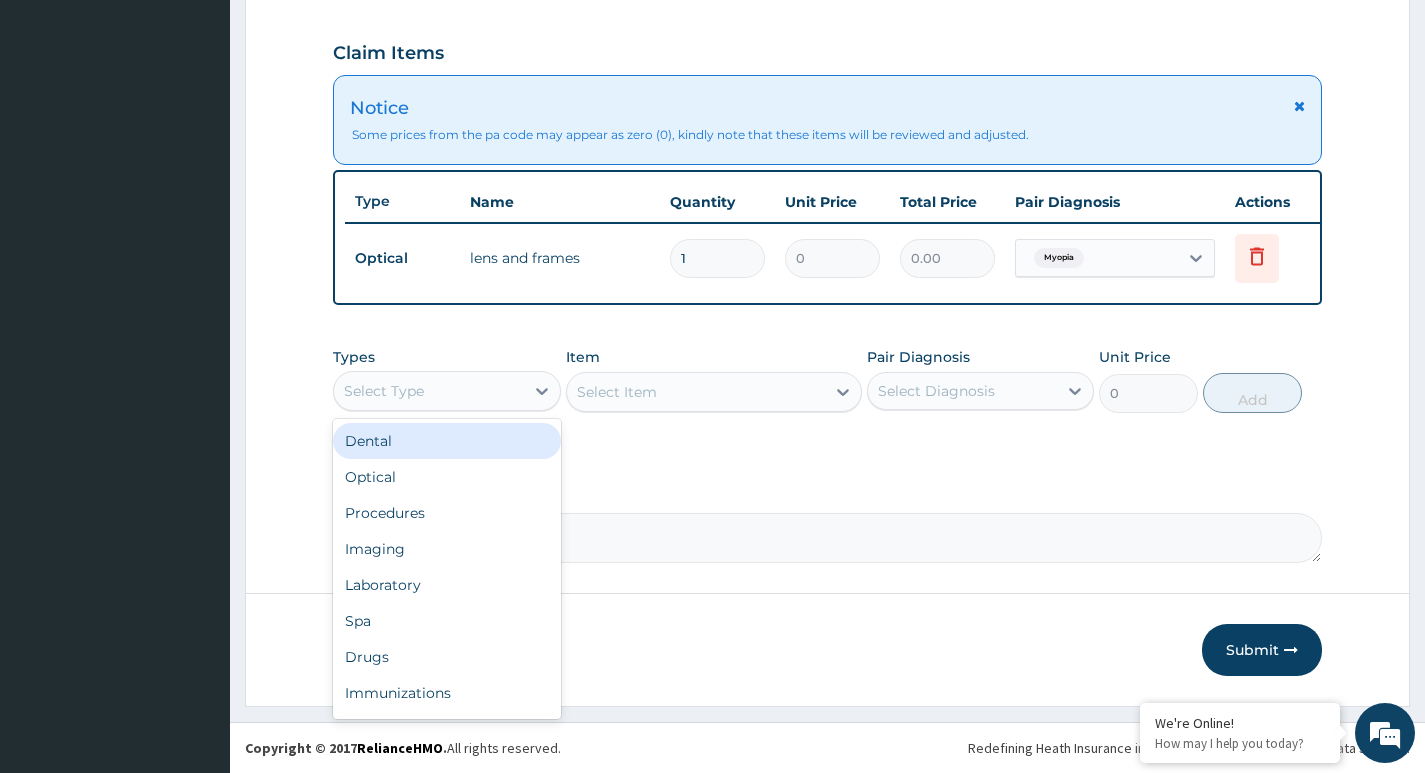 click on "Select Type" at bounding box center (384, 391) 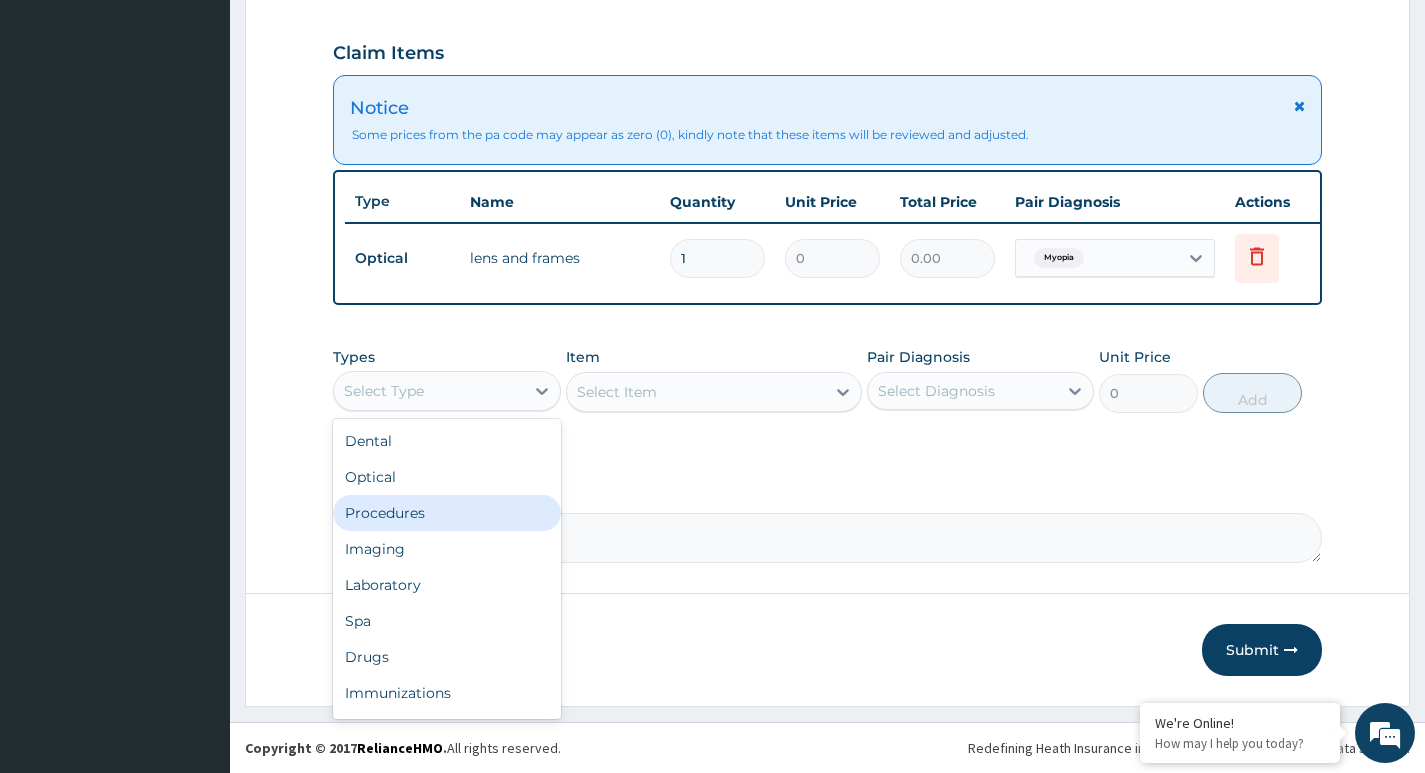 click on "Procedures" at bounding box center (446, 513) 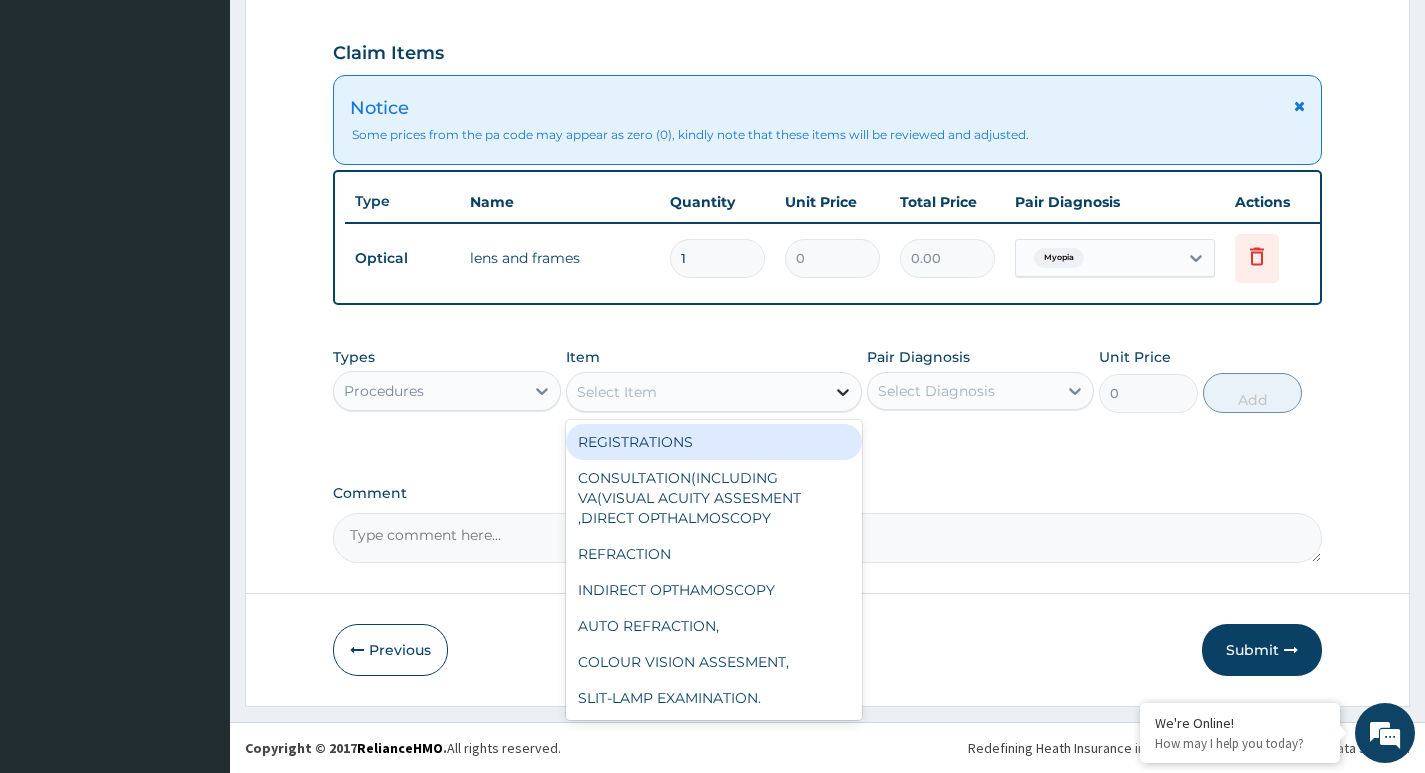 click 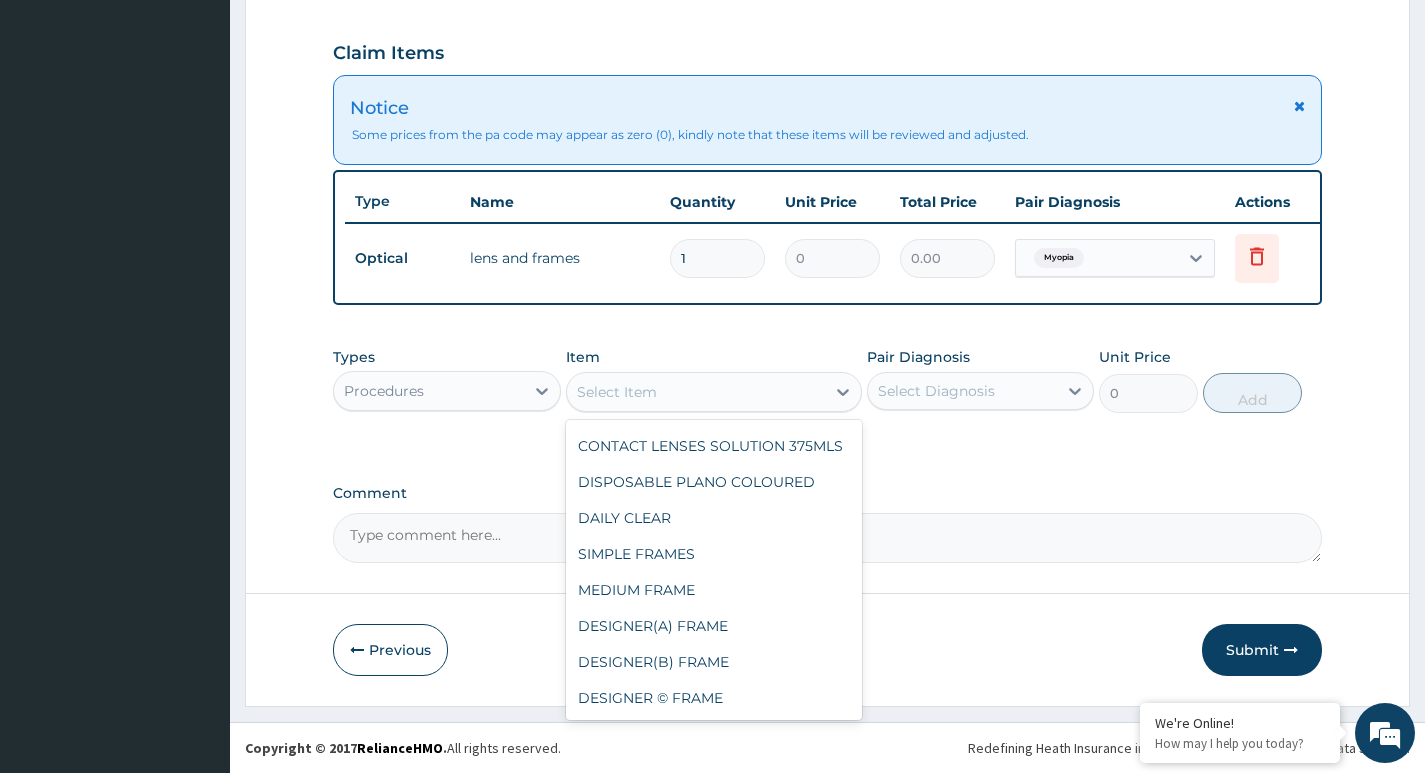 scroll, scrollTop: 1380, scrollLeft: 0, axis: vertical 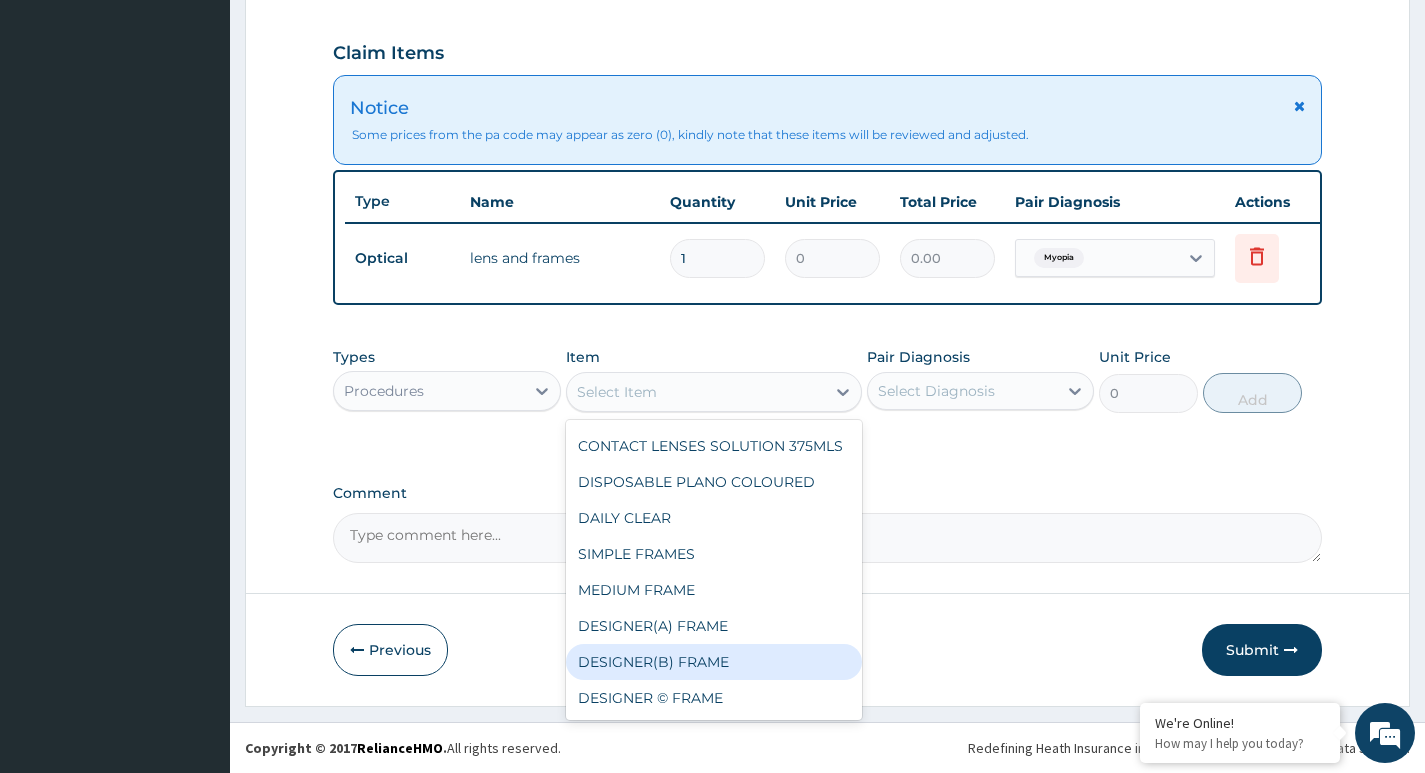 click on "DESIGNER(B) FRAME" at bounding box center (714, 662) 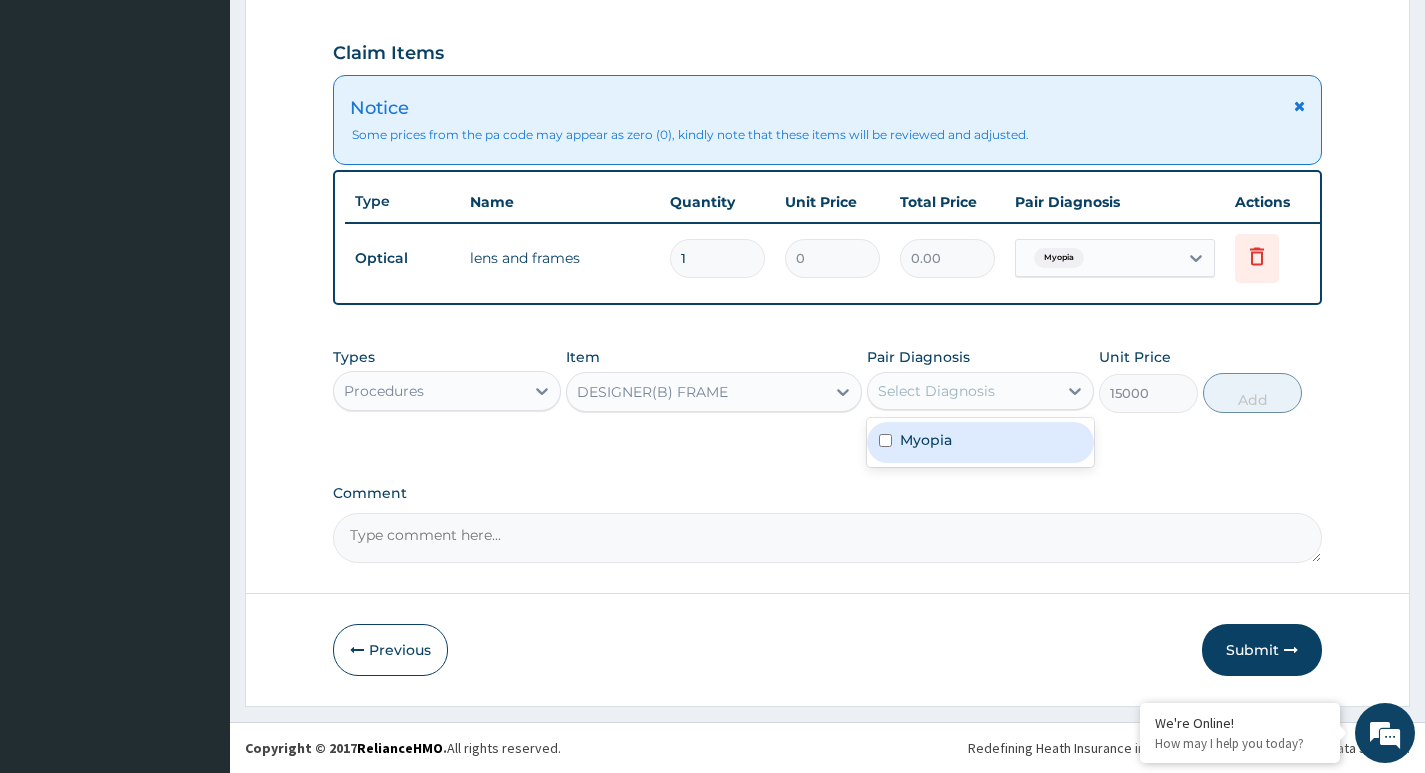 click on "Select Diagnosis" at bounding box center (962, 391) 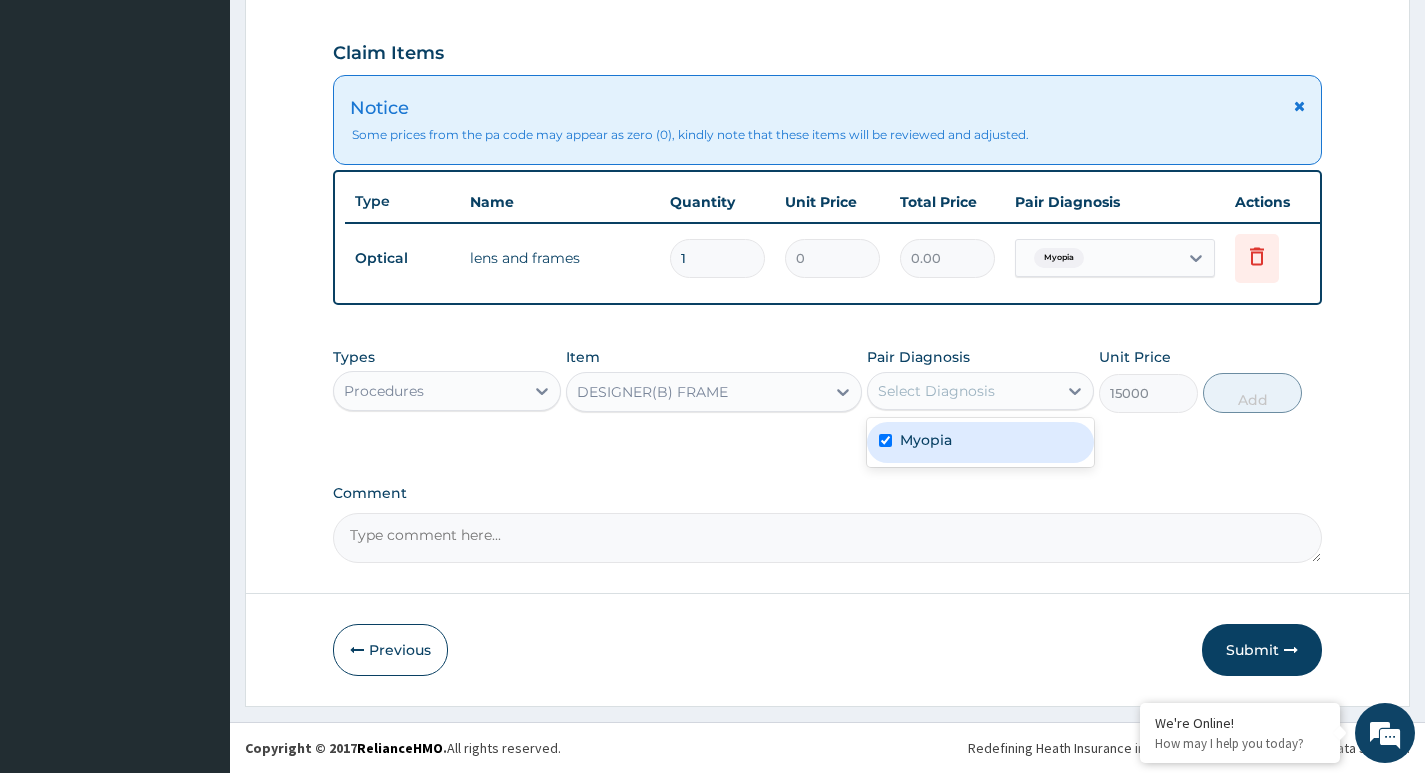 checkbox on "true" 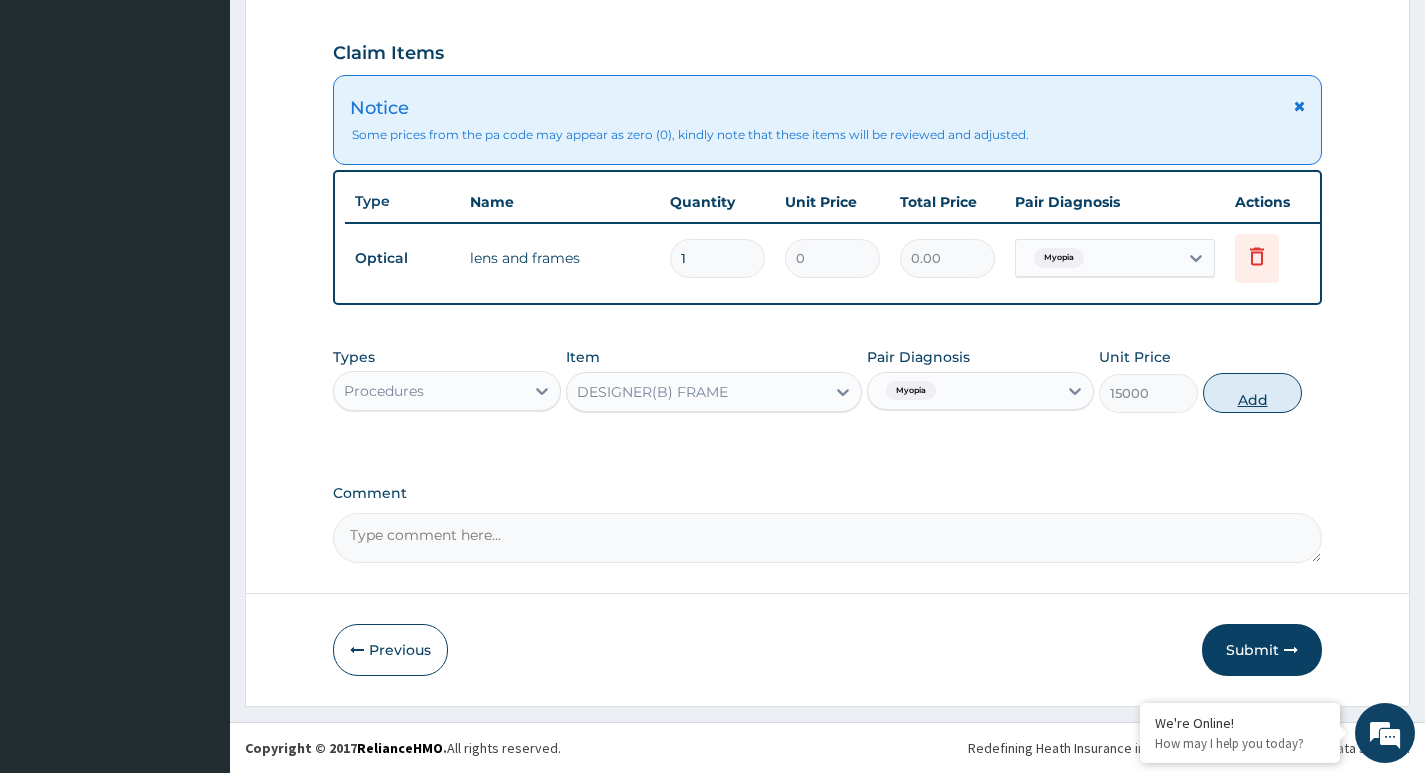 click on "Add" at bounding box center (1252, 393) 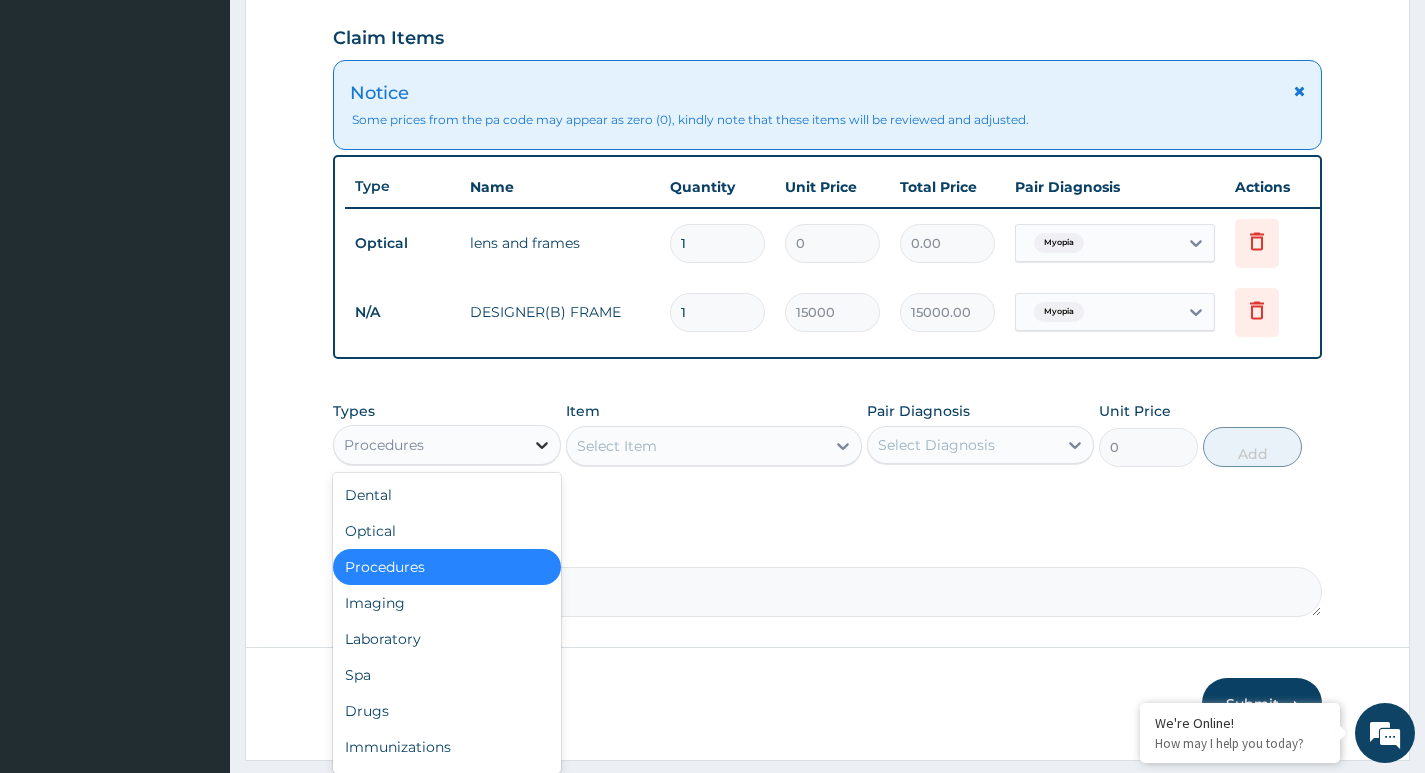 click 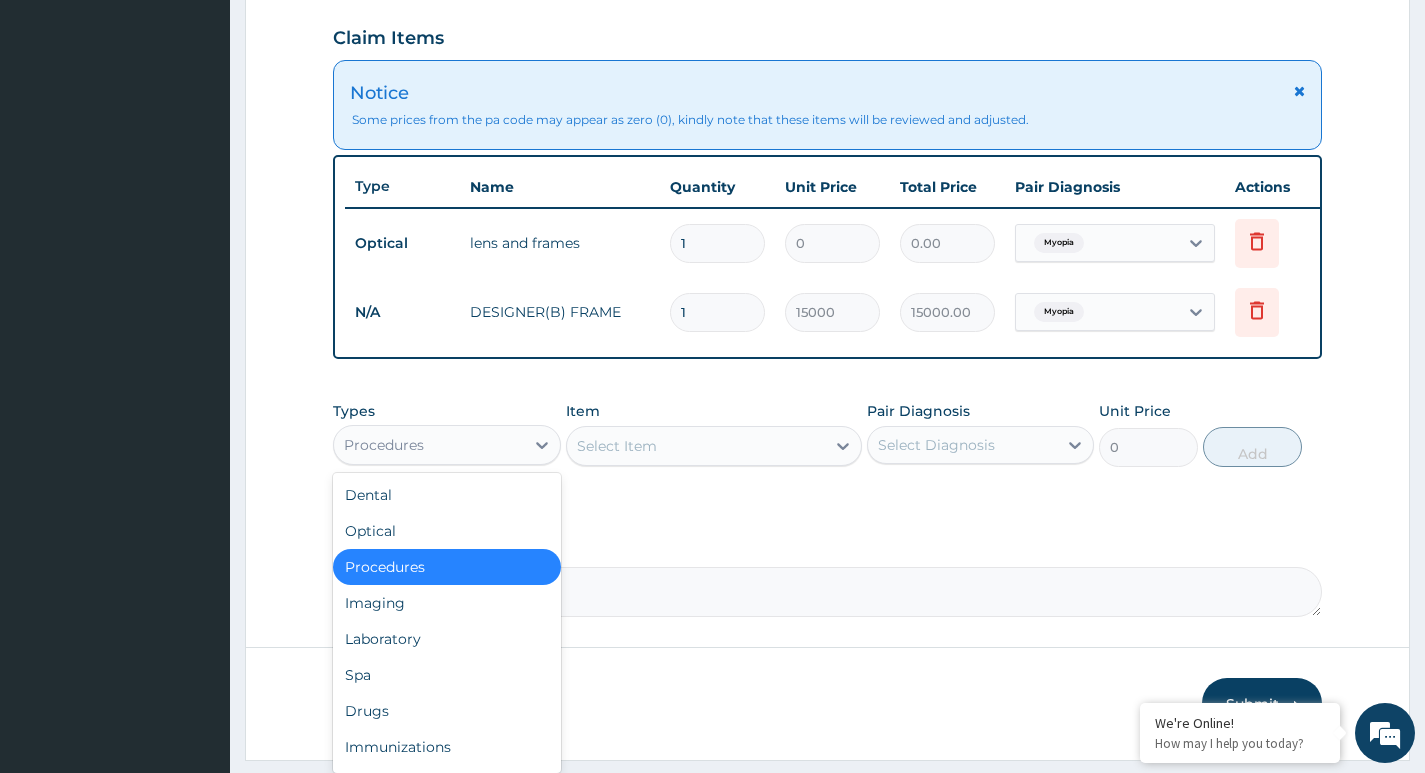 drag, startPoint x: 475, startPoint y: 591, endPoint x: 515, endPoint y: 562, distance: 49.40648 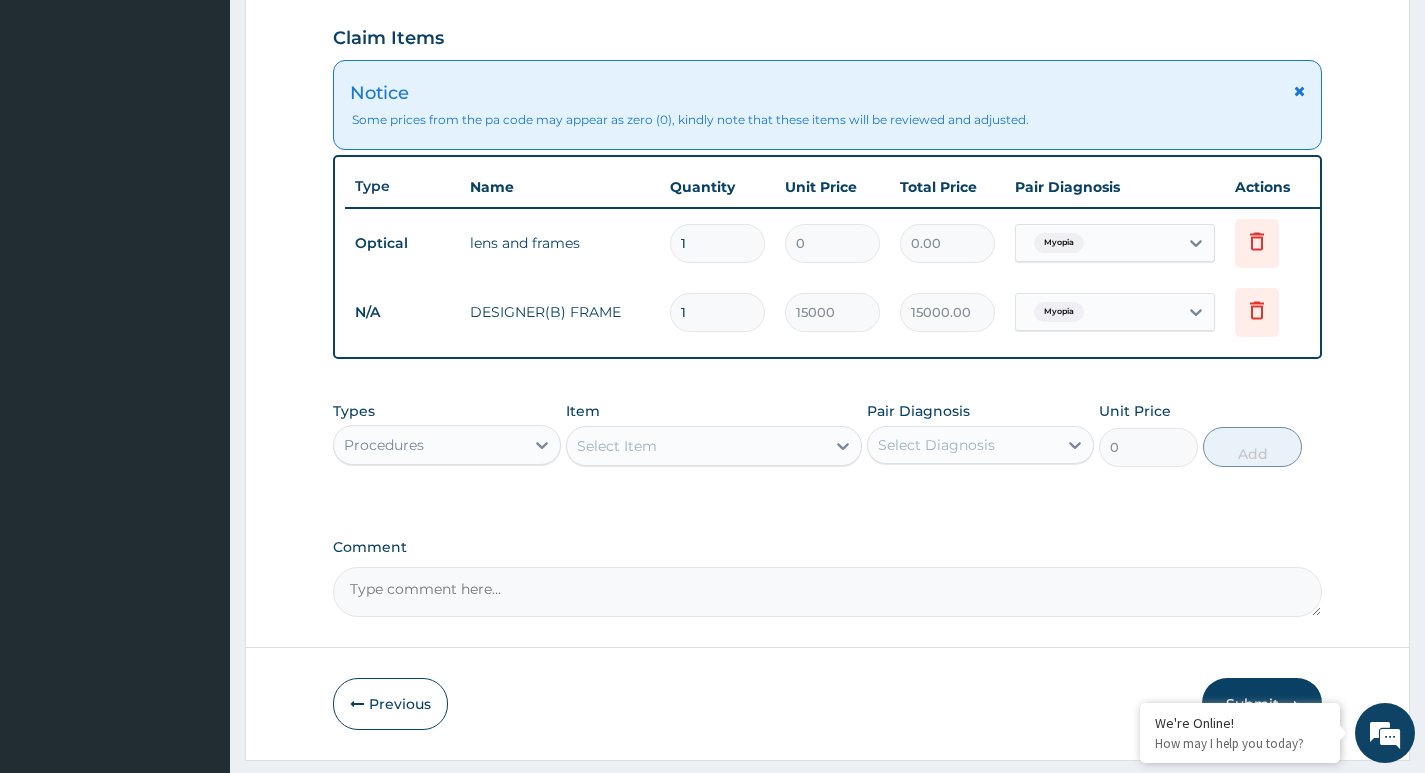 click on "Select Item" at bounding box center (696, 446) 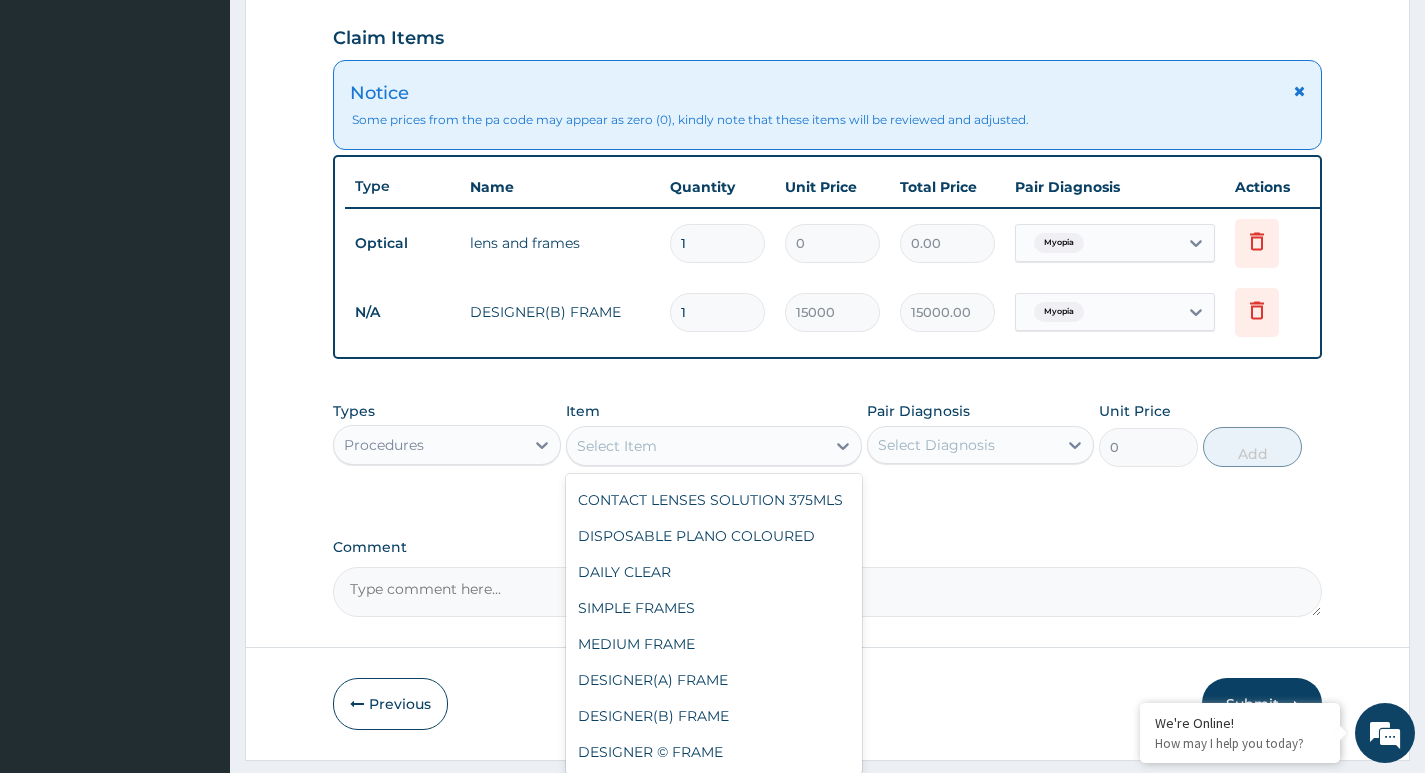 scroll, scrollTop: 1380, scrollLeft: 0, axis: vertical 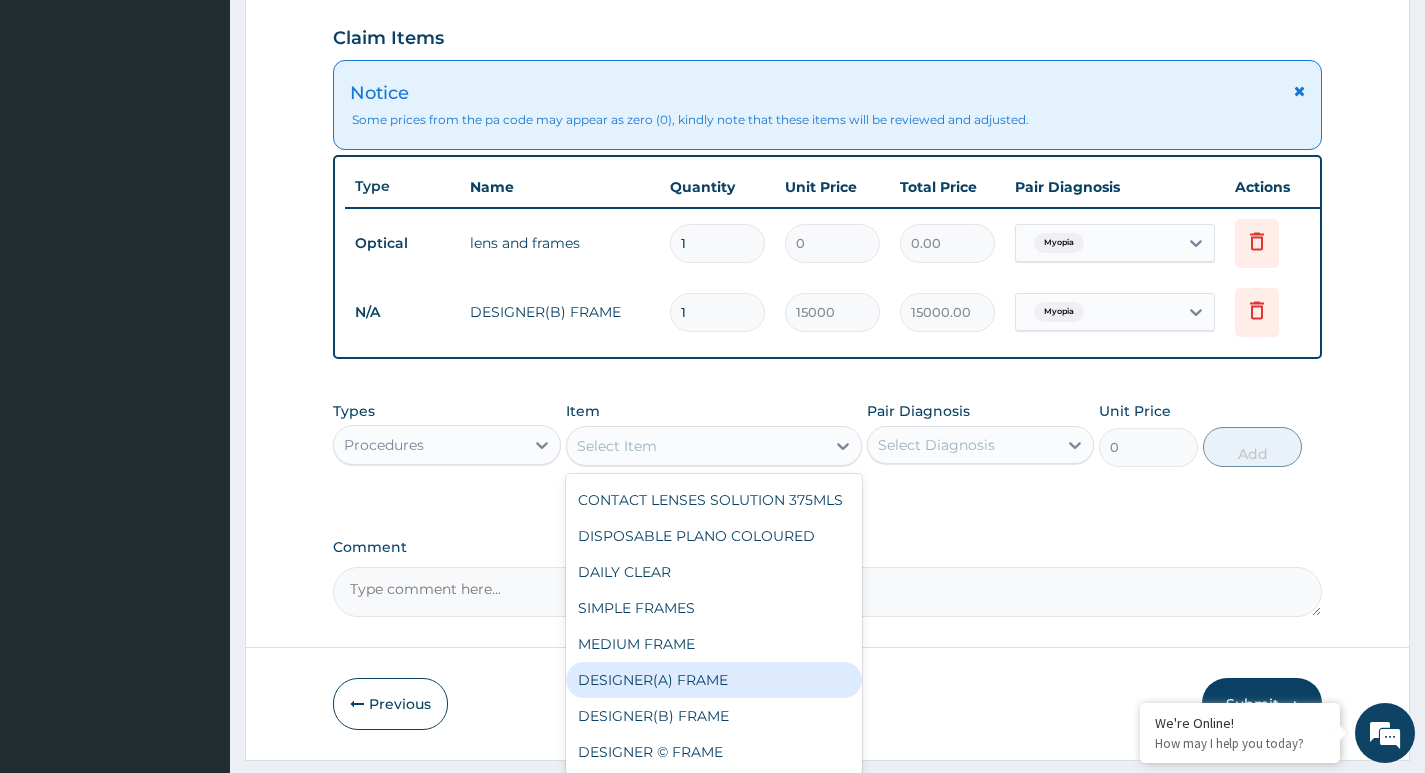 click on "DESIGNER(A) FRAME" at bounding box center [714, 680] 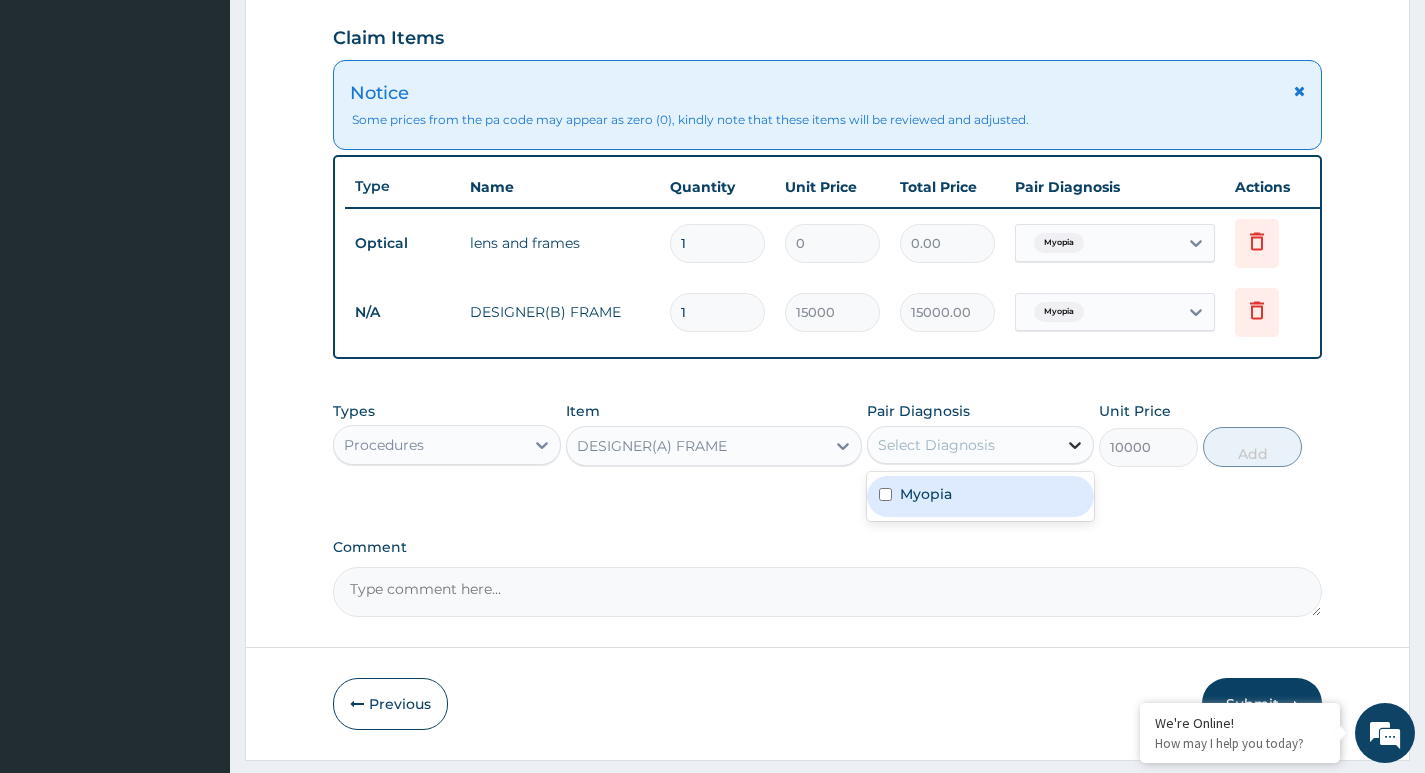 click 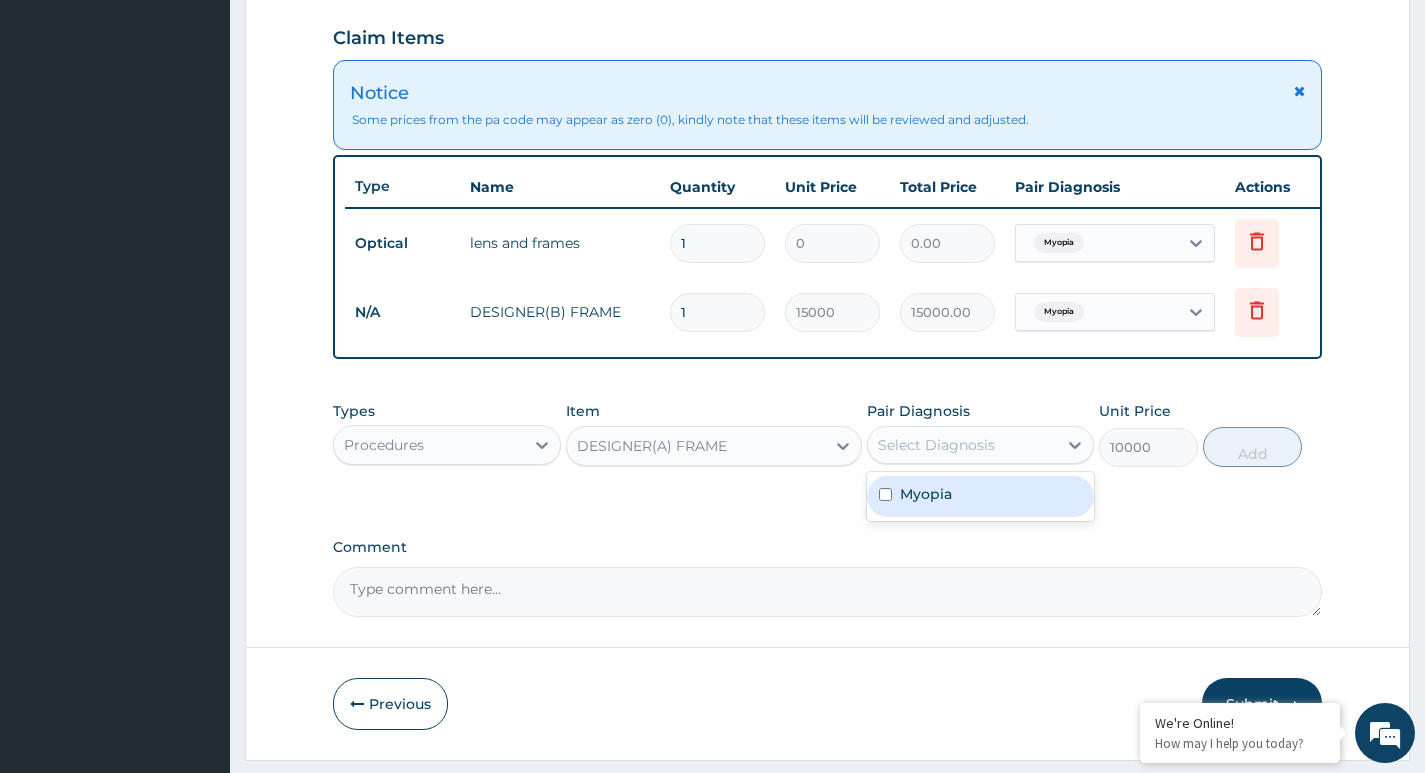 click on "Myopia" at bounding box center [980, 496] 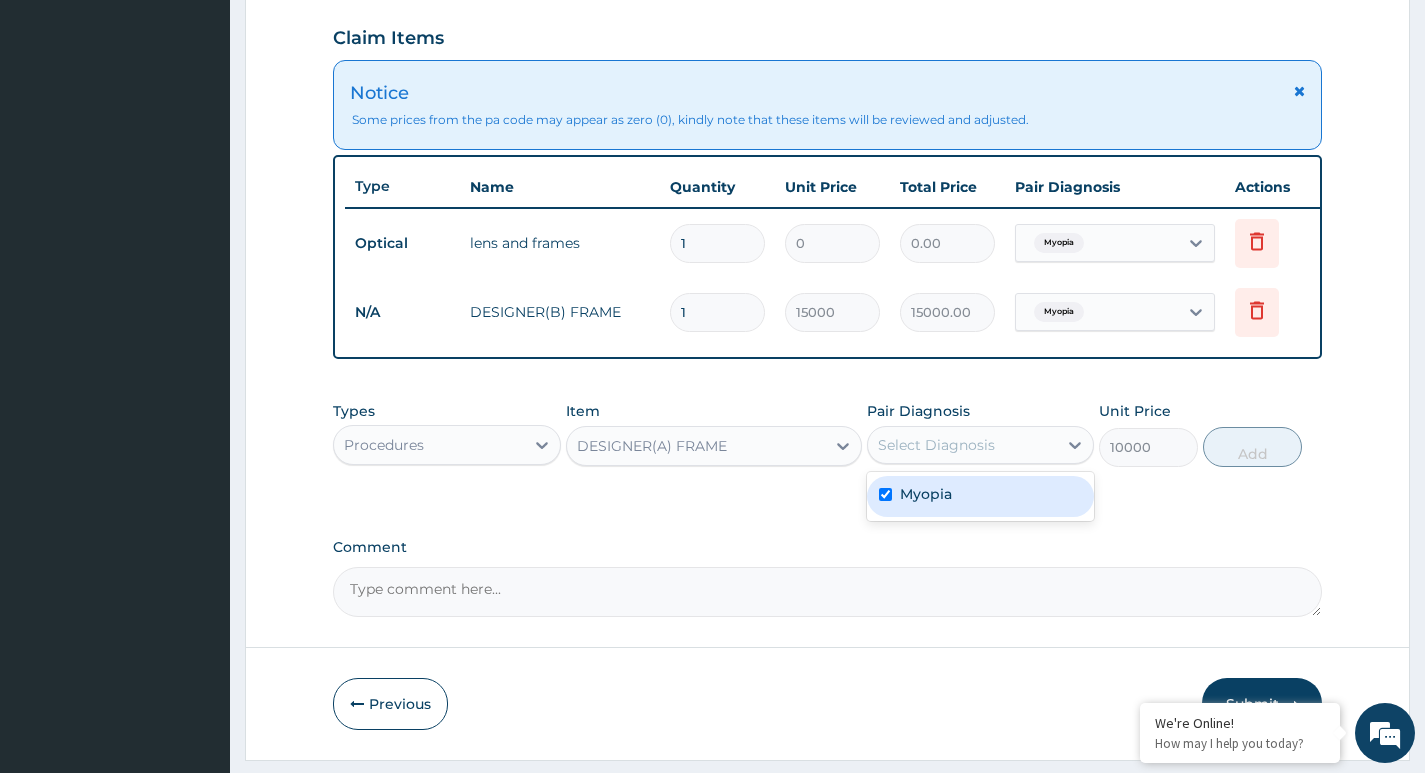 checkbox on "true" 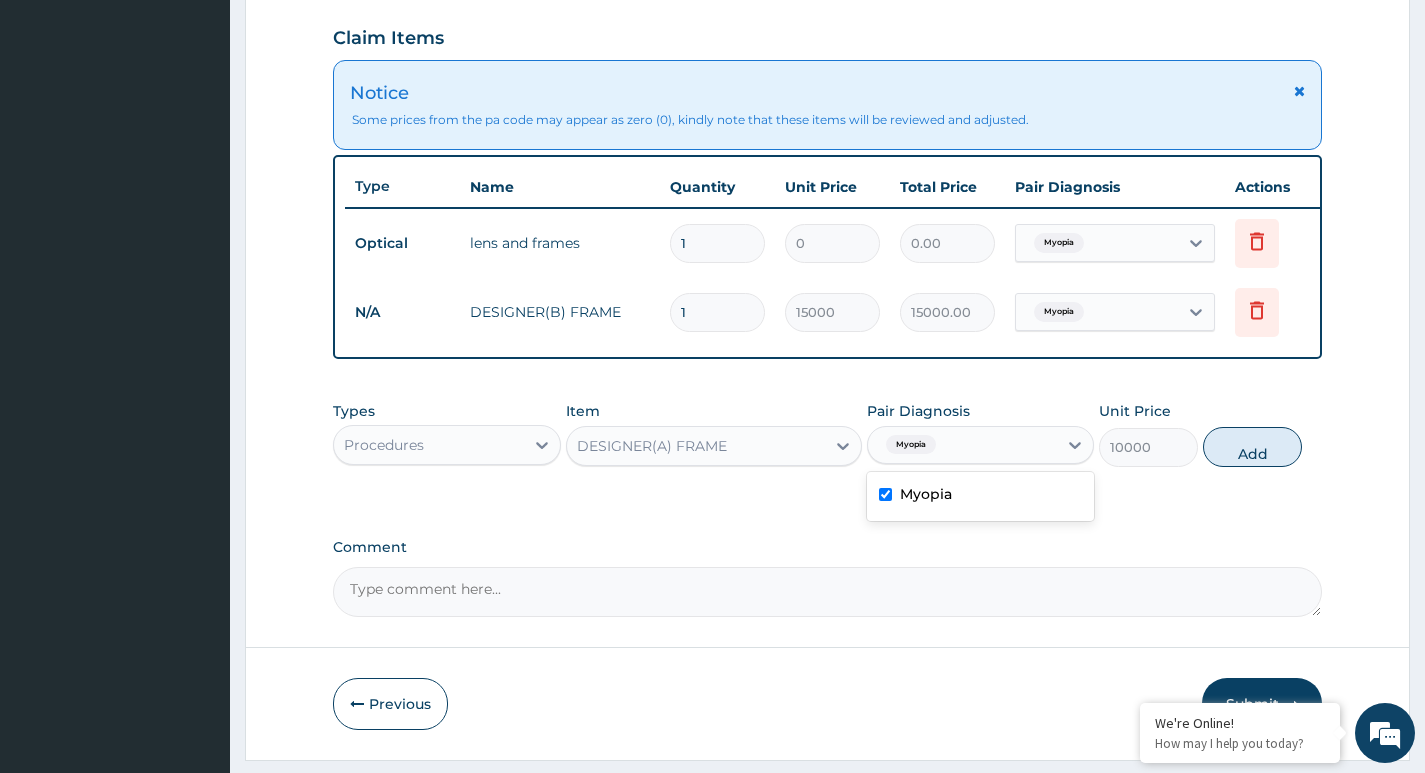 drag, startPoint x: 1243, startPoint y: 464, endPoint x: 1208, endPoint y: 457, distance: 35.69314 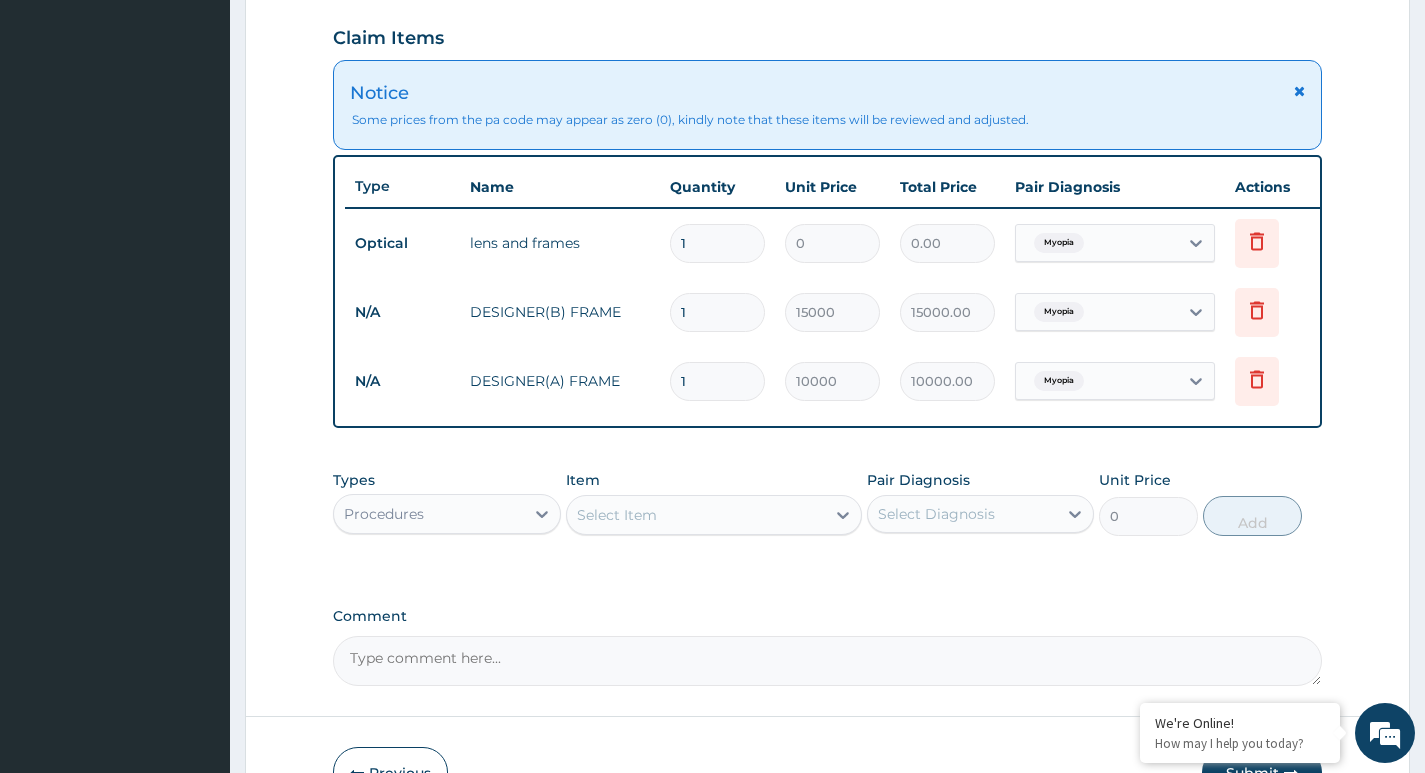 drag, startPoint x: 700, startPoint y: 385, endPoint x: 650, endPoint y: 370, distance: 52.201534 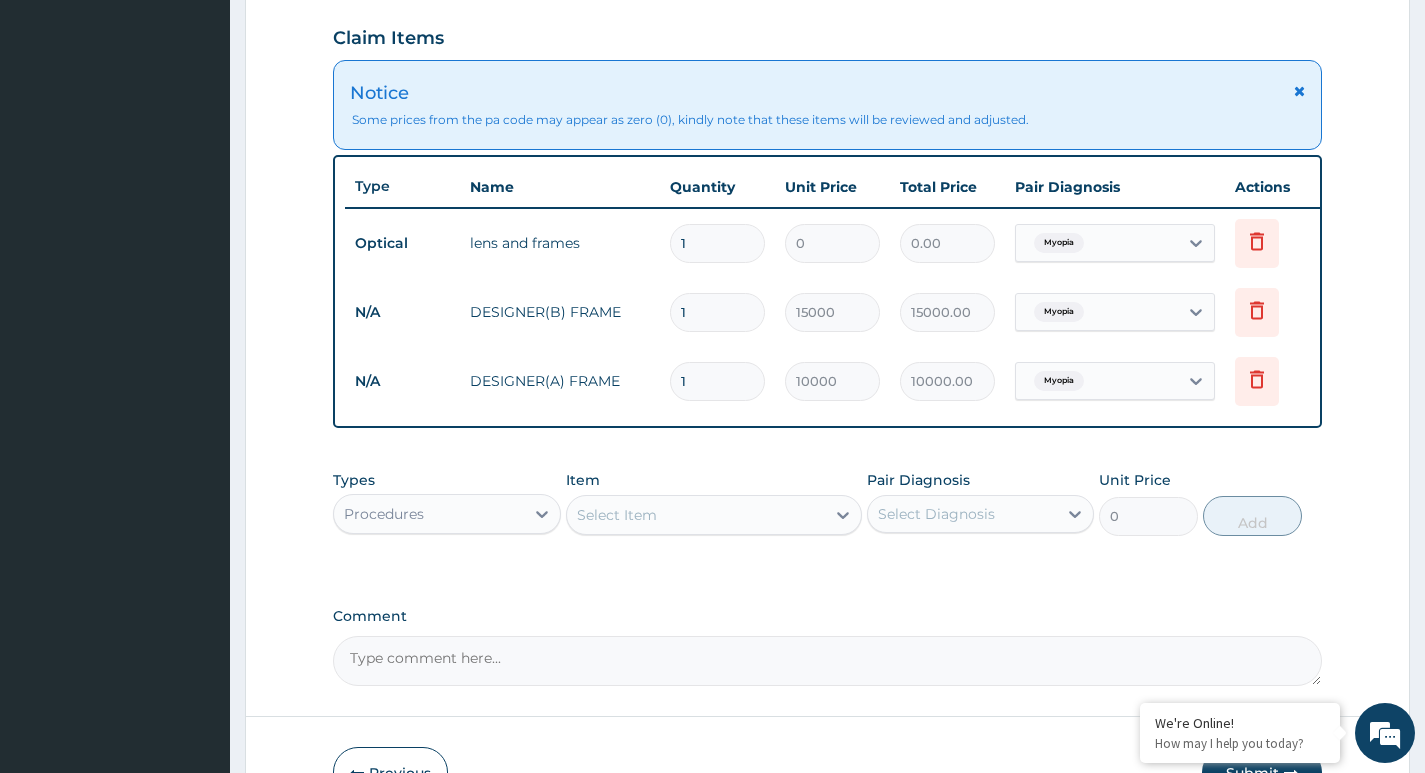 click on "N/A DESIGNER(A) FRAME 1 10000 10000.00 Myopia Delete" at bounding box center [835, 381] 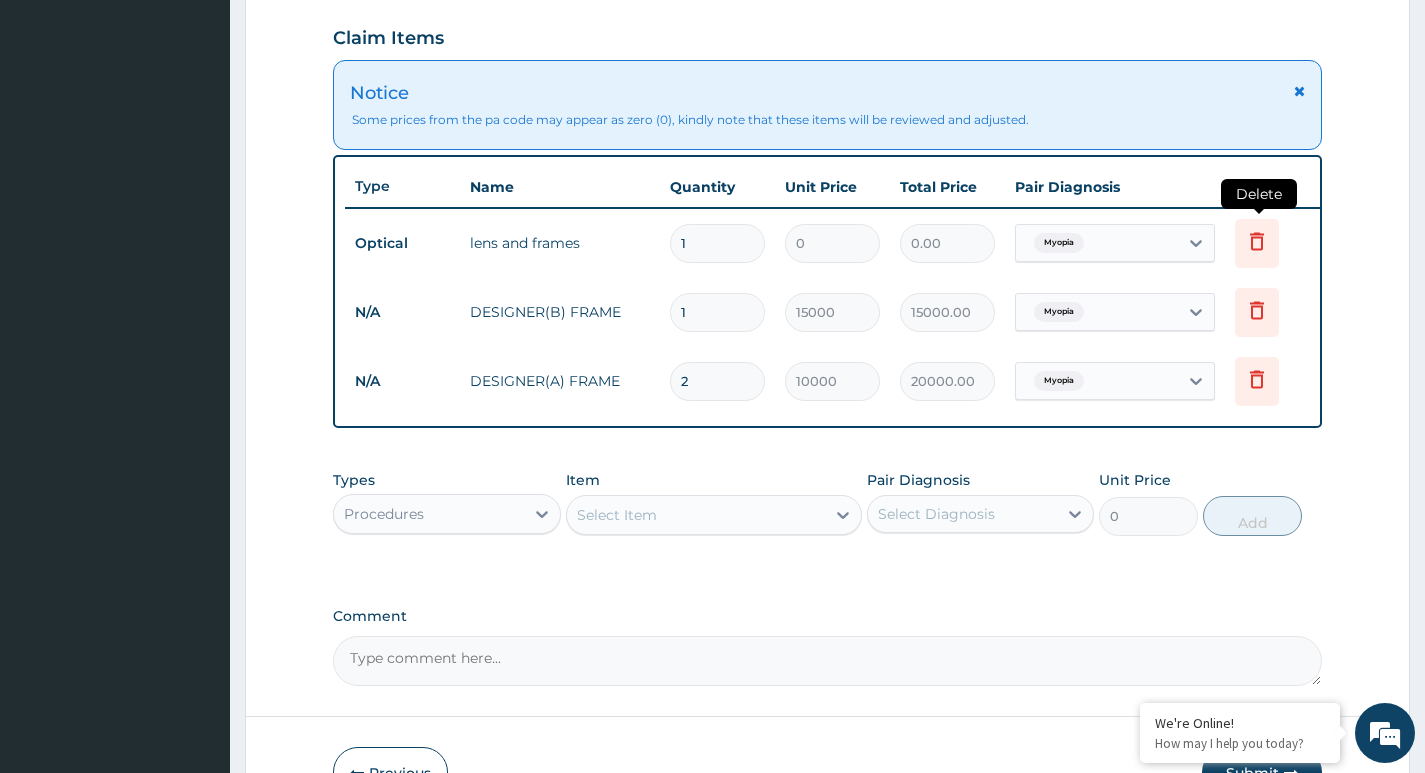 type on "2" 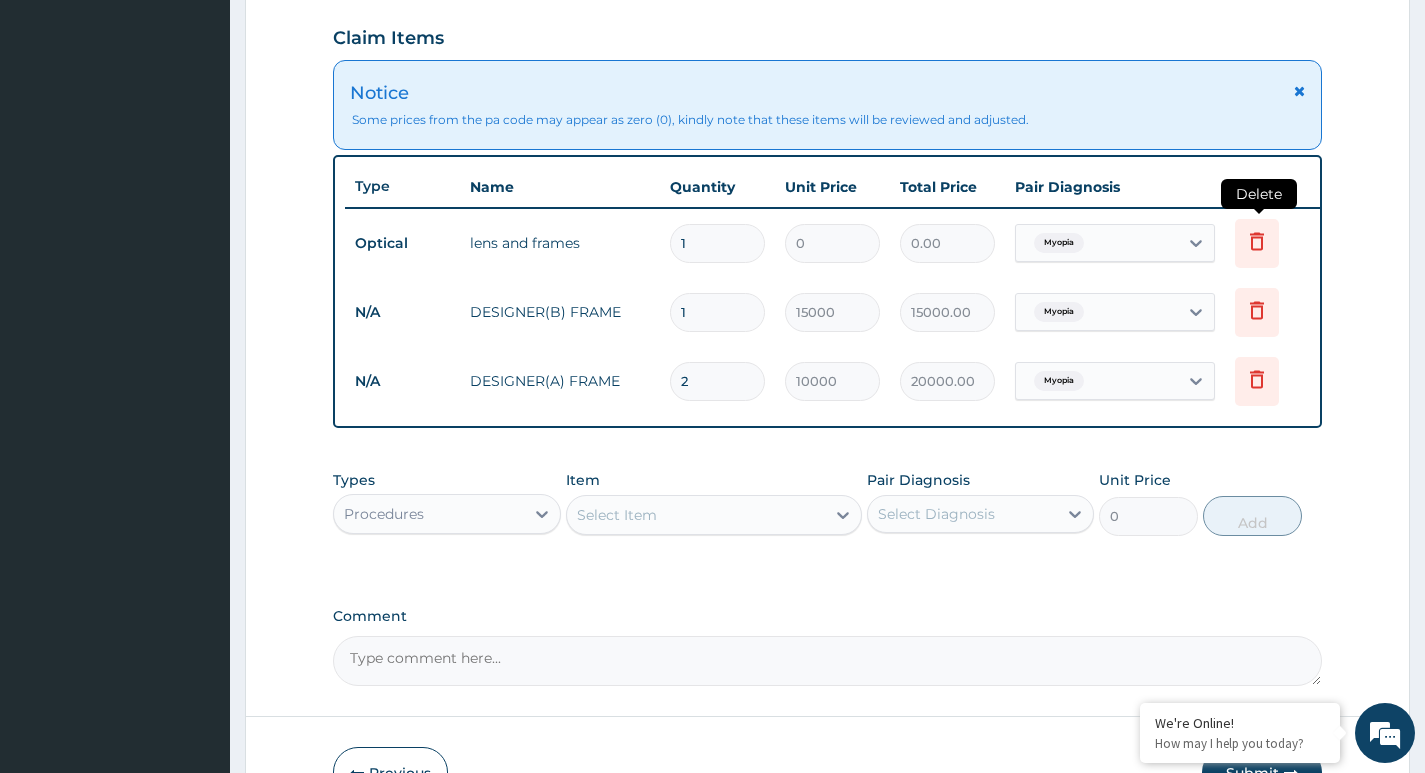 click 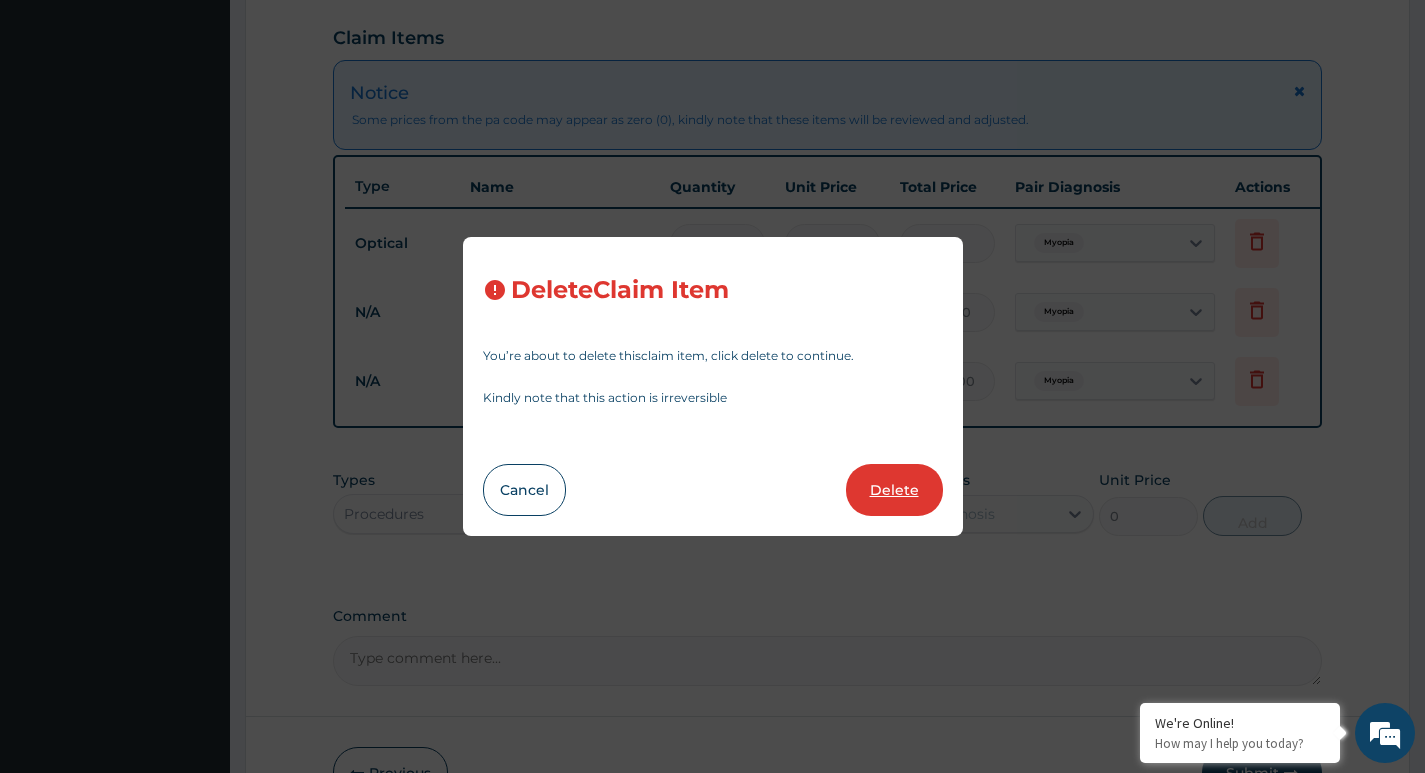 click on "Delete" at bounding box center (894, 490) 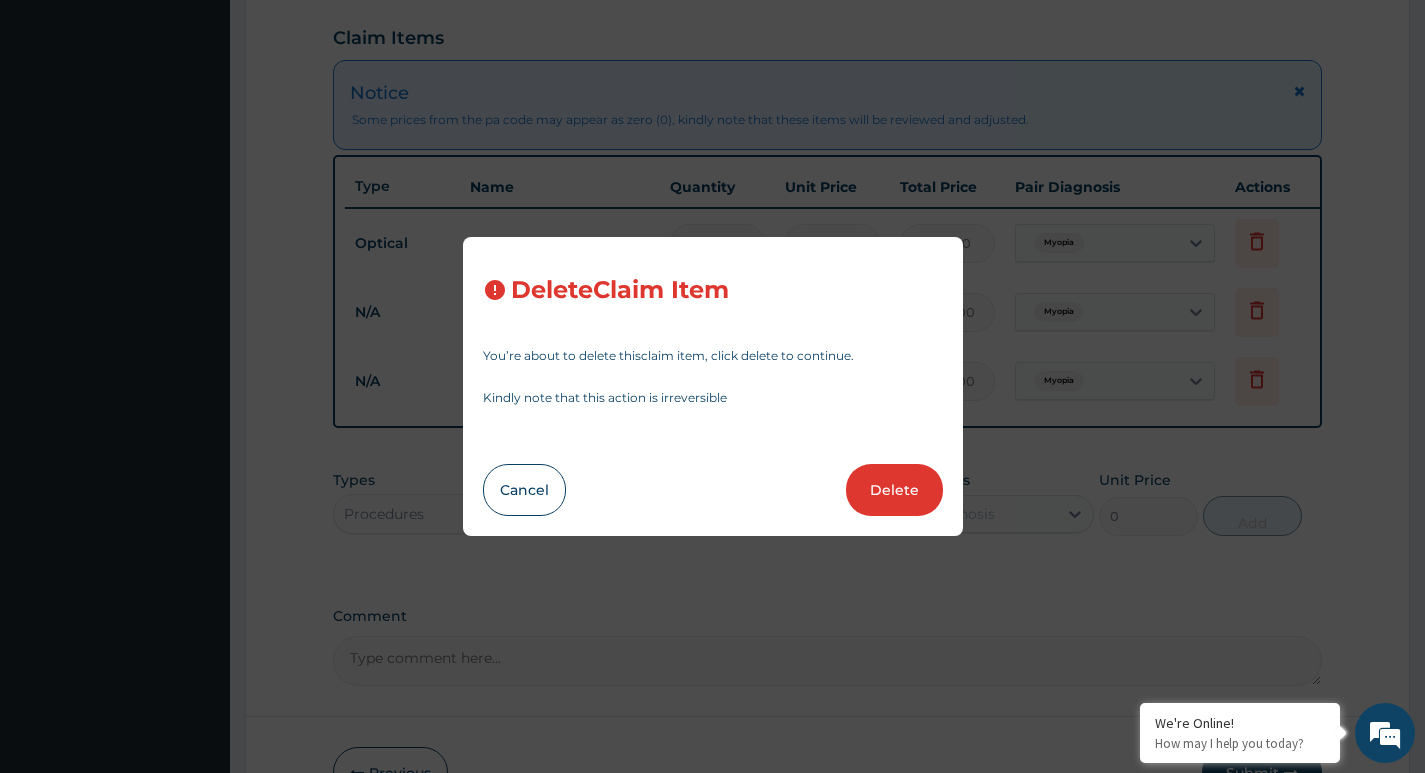 scroll, scrollTop: 658, scrollLeft: 0, axis: vertical 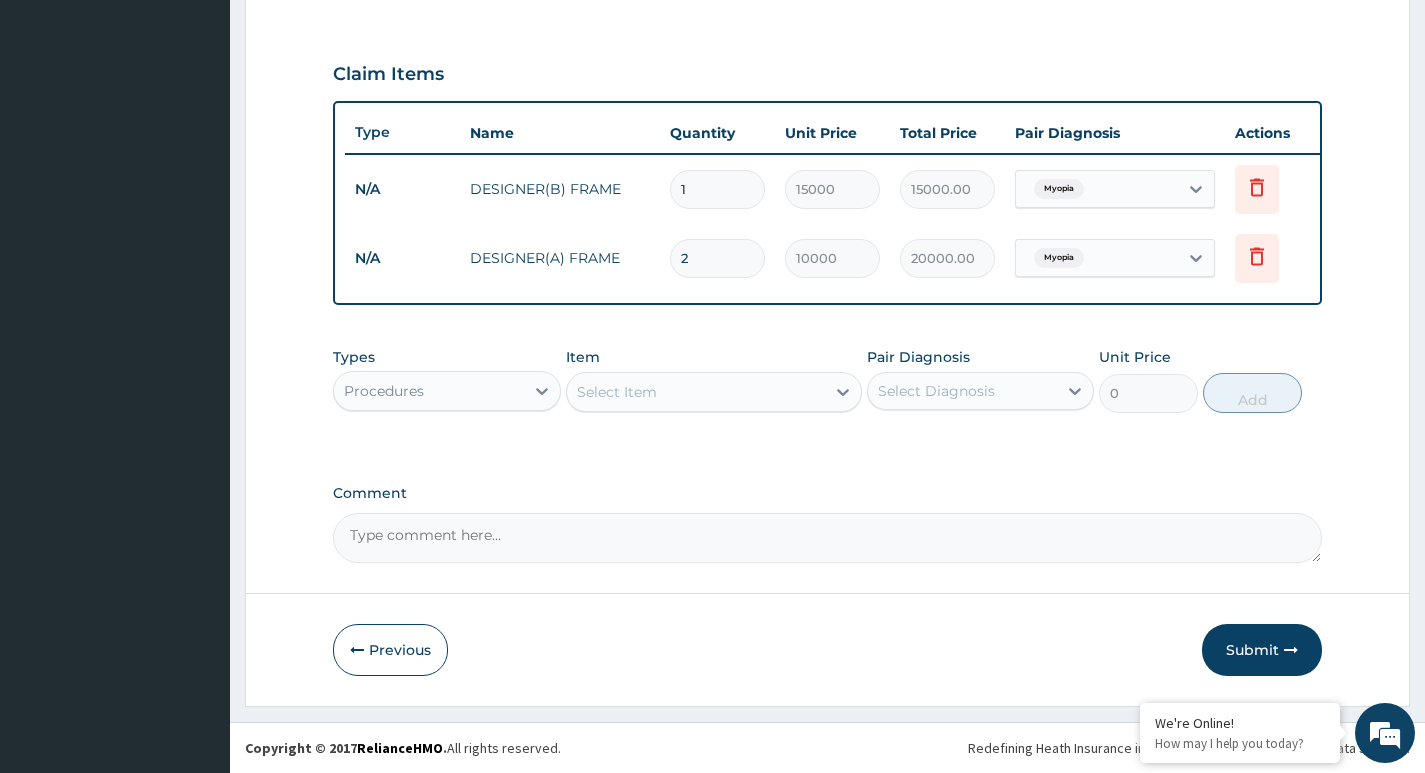 click on "Comment" at bounding box center (827, 538) 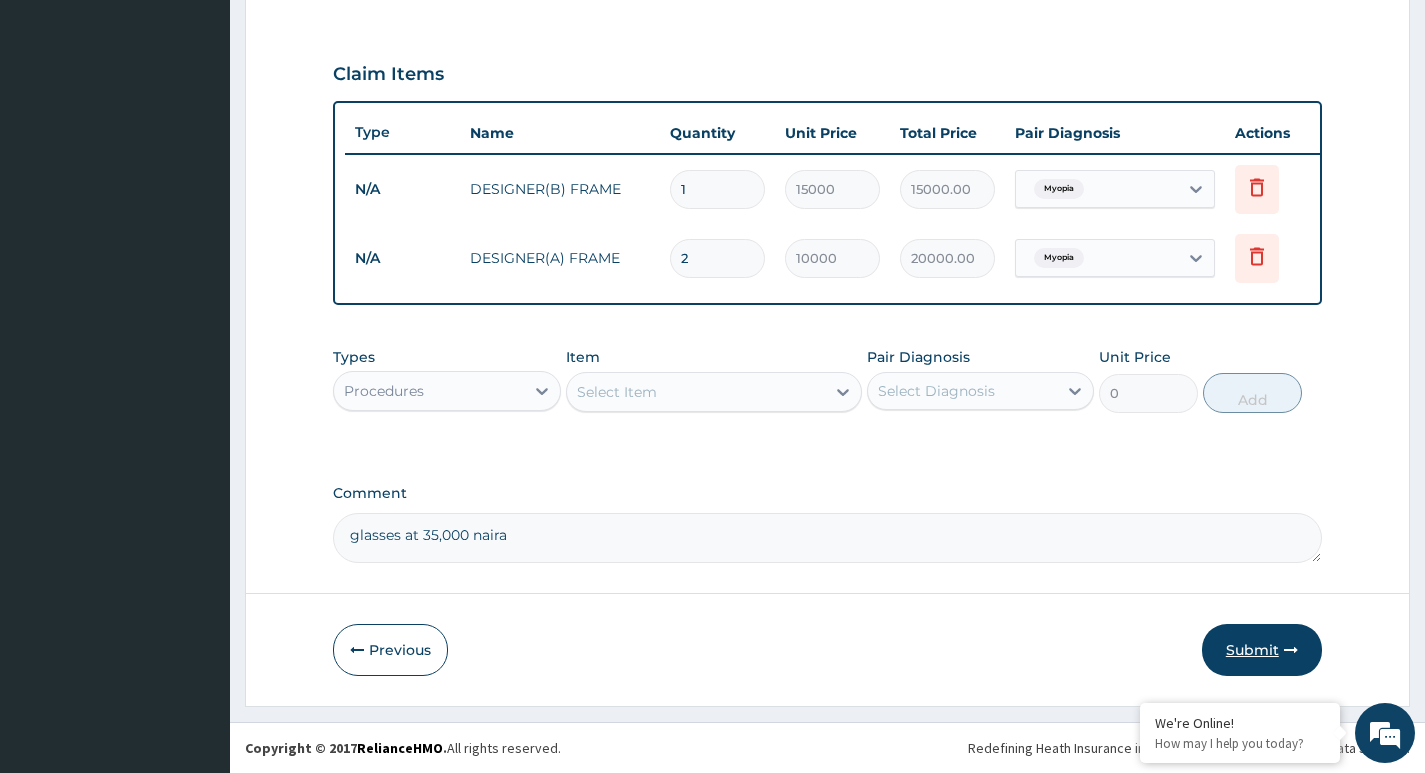 type on "glasses at 35,000 naira" 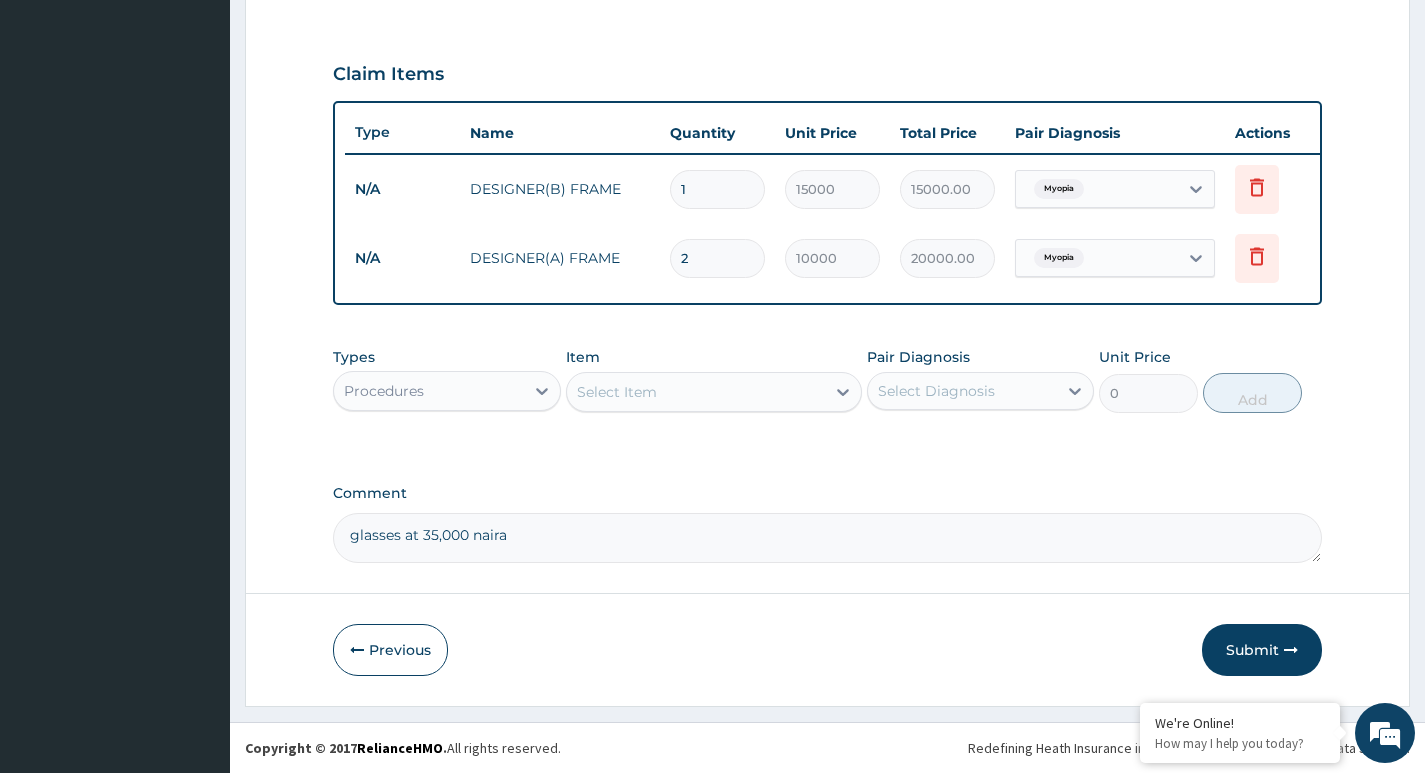 click on "Submit" at bounding box center (1262, 650) 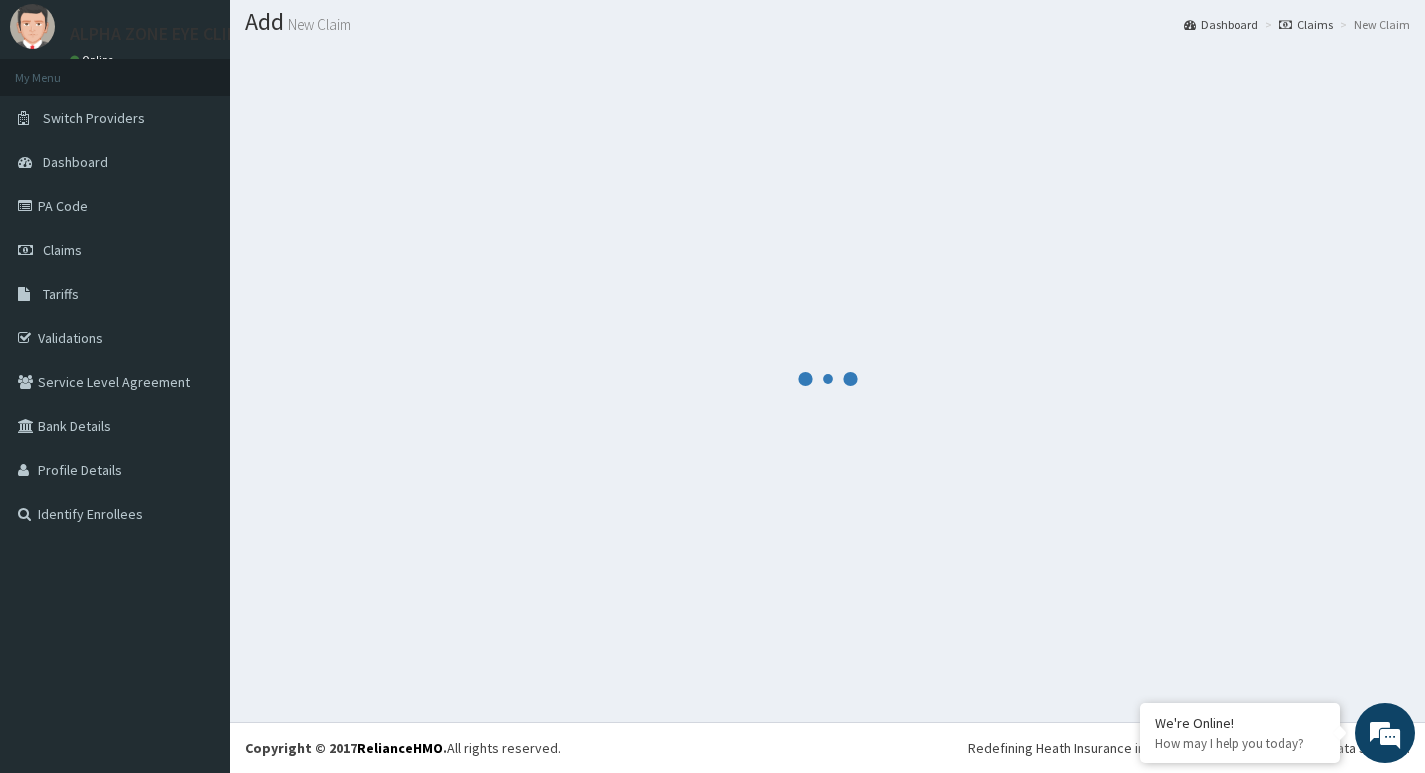 scroll, scrollTop: 56, scrollLeft: 0, axis: vertical 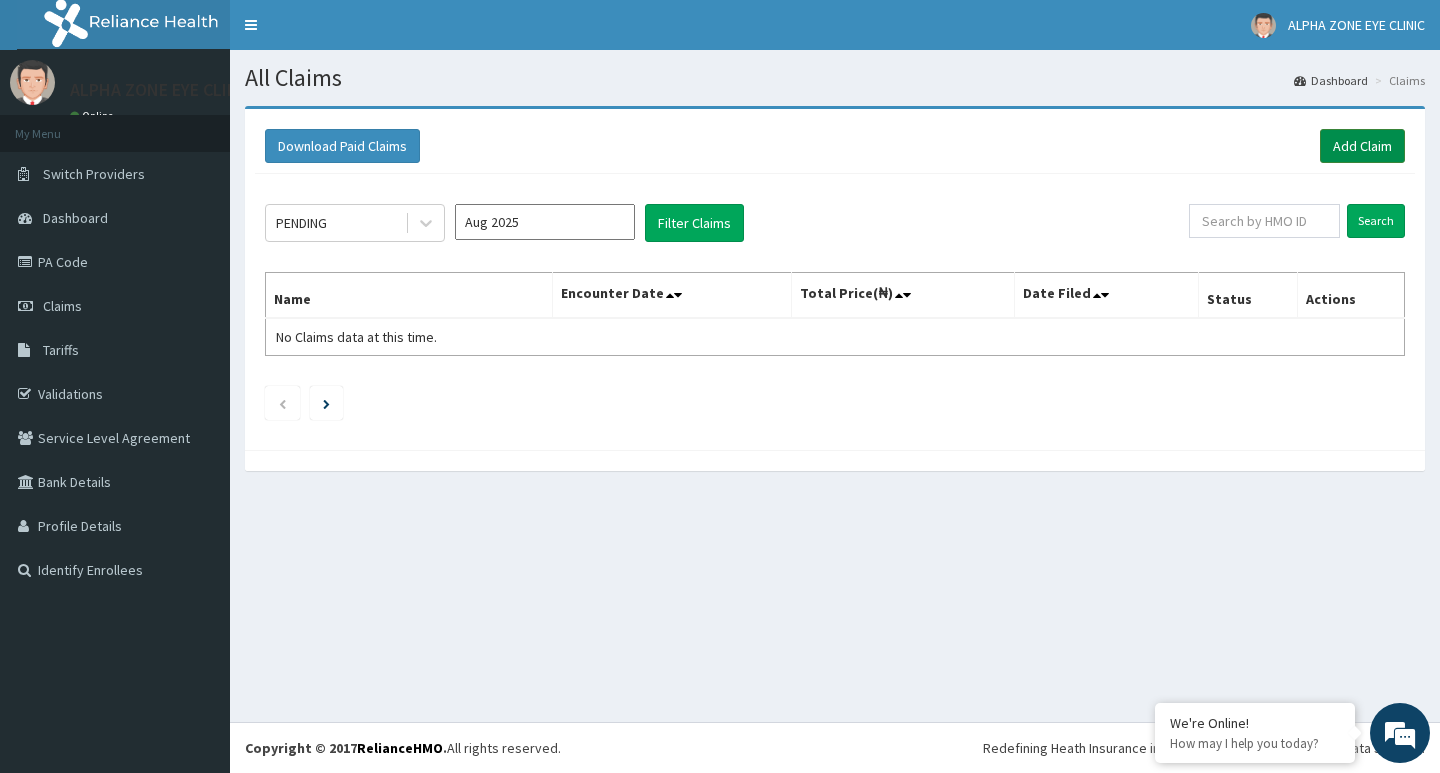 click on "Add Claim" at bounding box center [1362, 146] 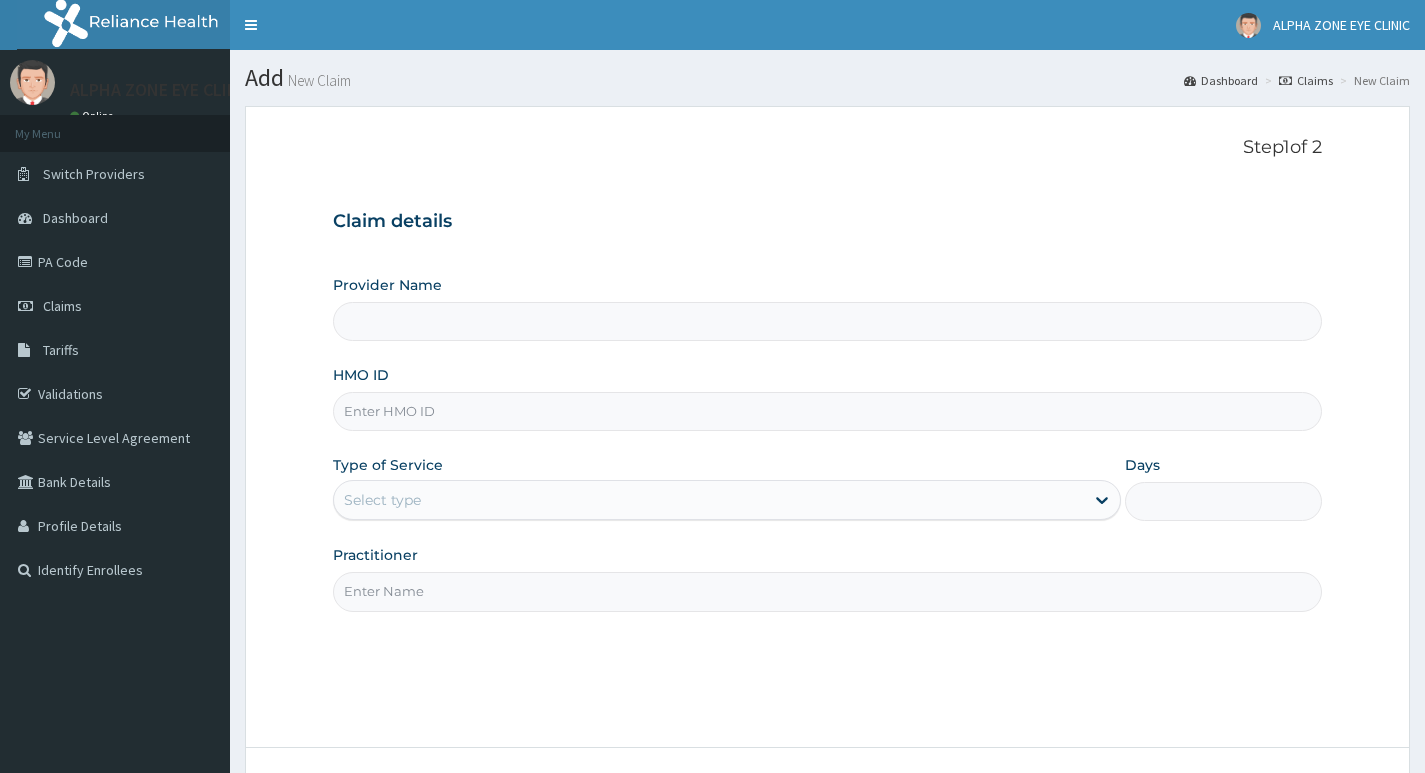 scroll, scrollTop: 0, scrollLeft: 0, axis: both 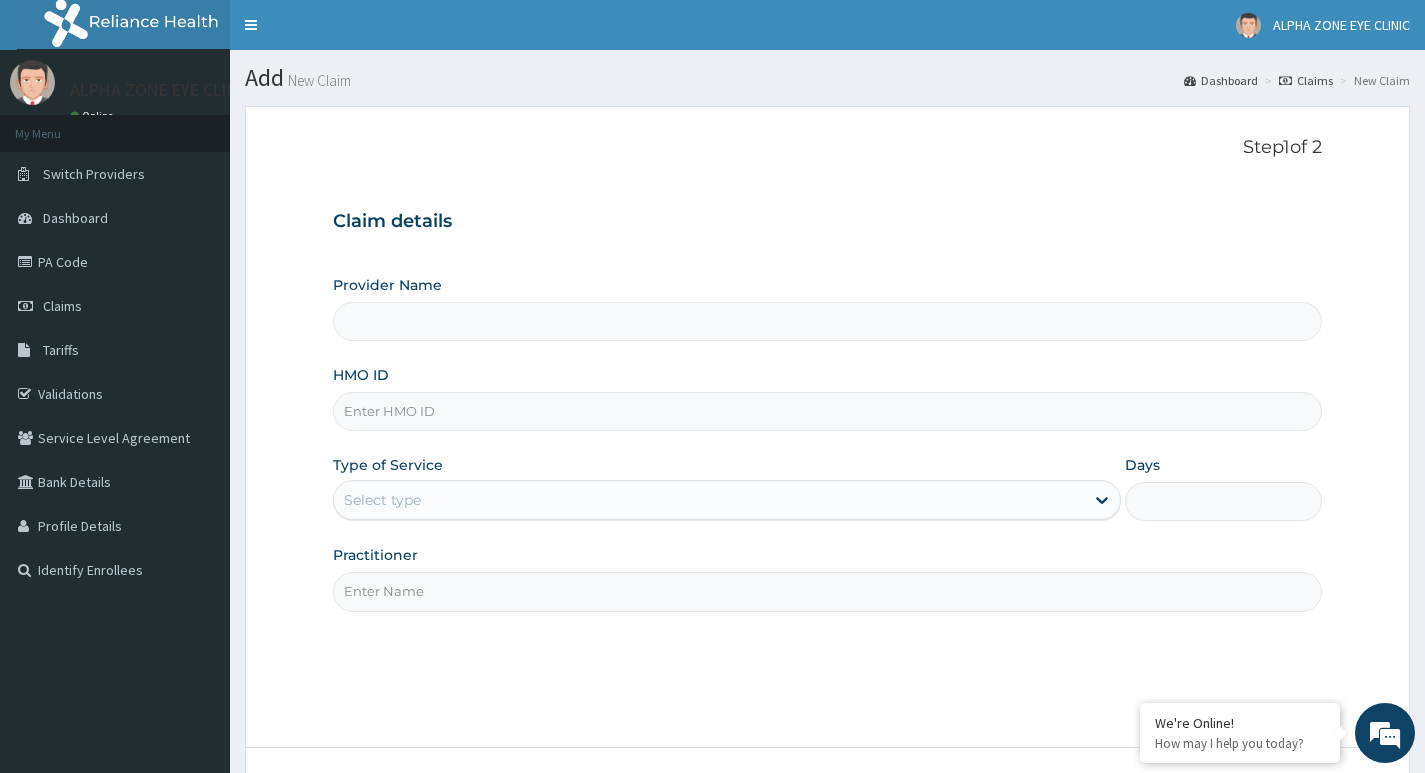 type on "ALPHA ZONE EYE CLINIC" 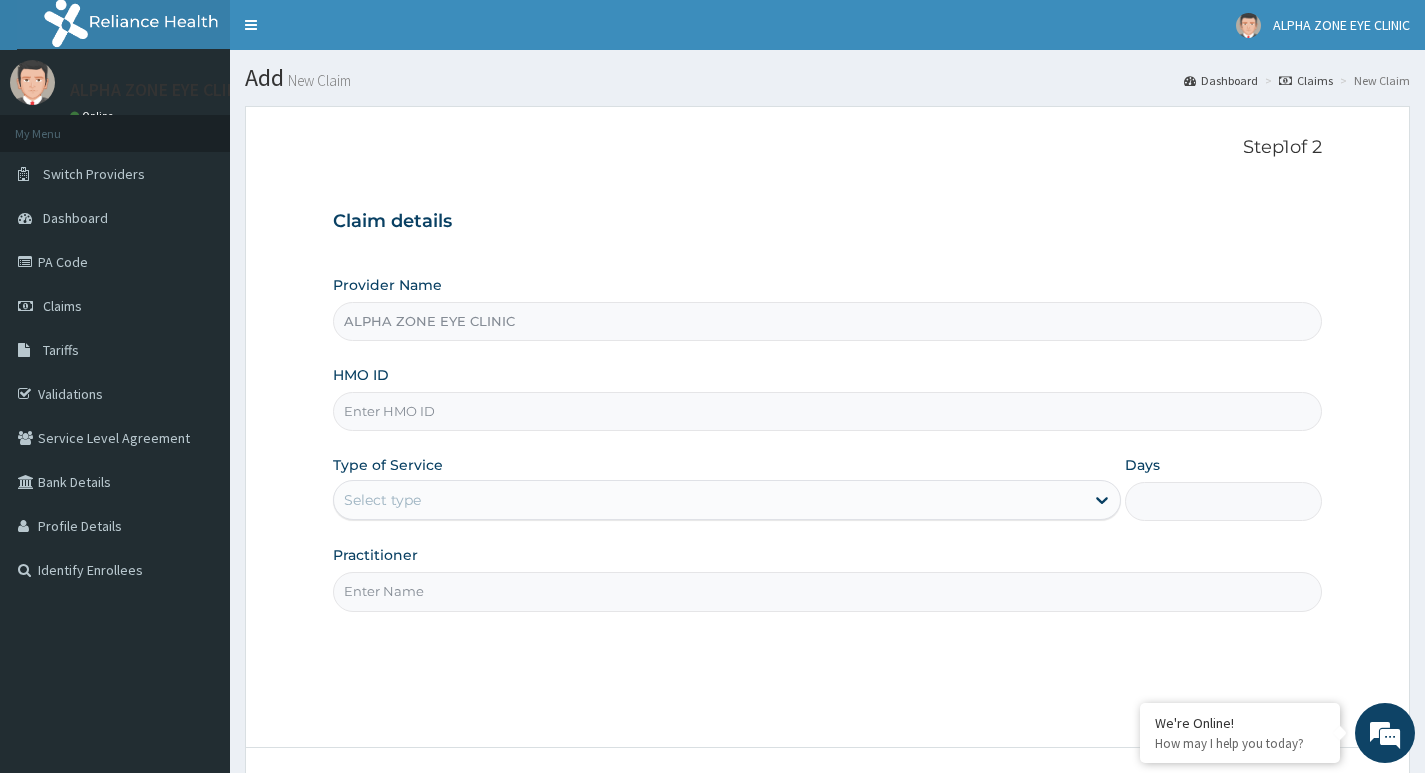 paste on "SFA/15434/A" 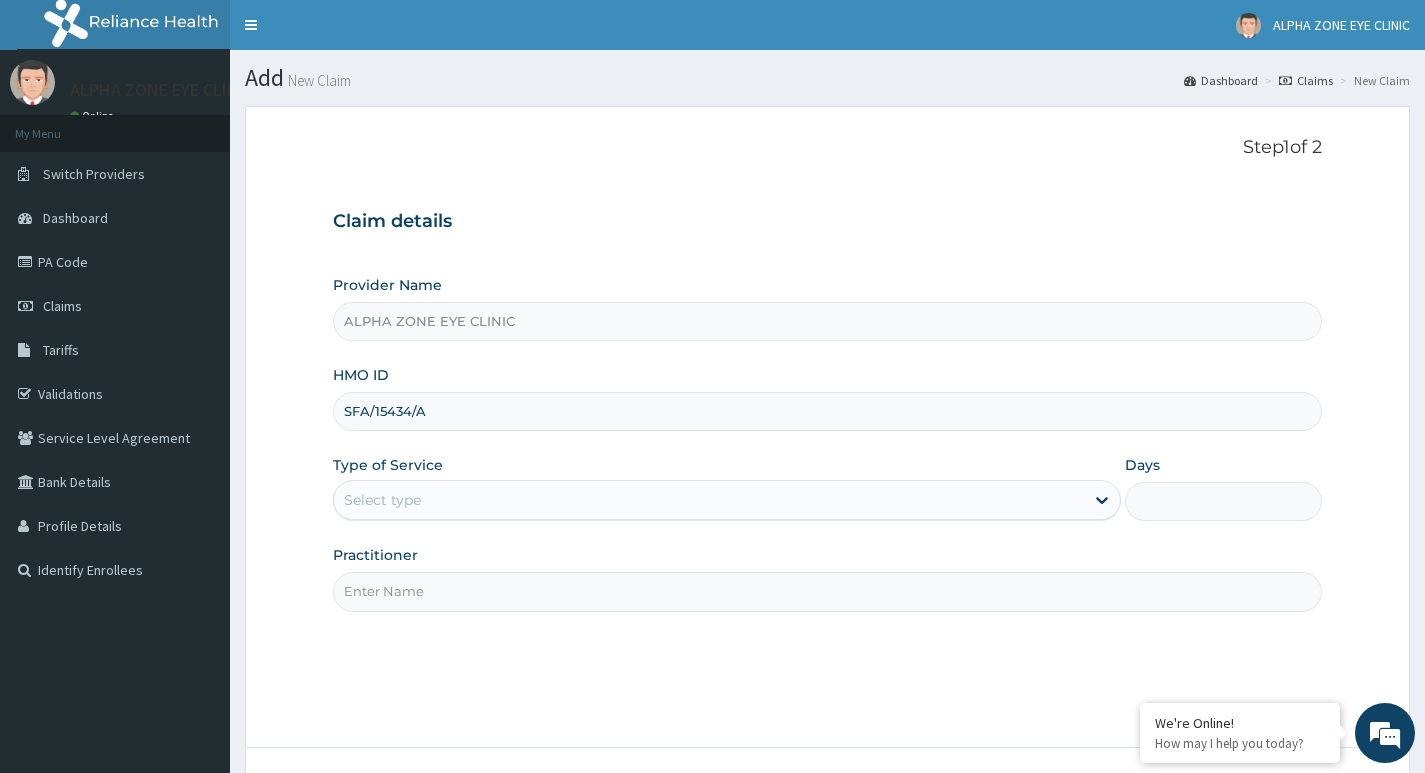 type on "SFA/15434/A" 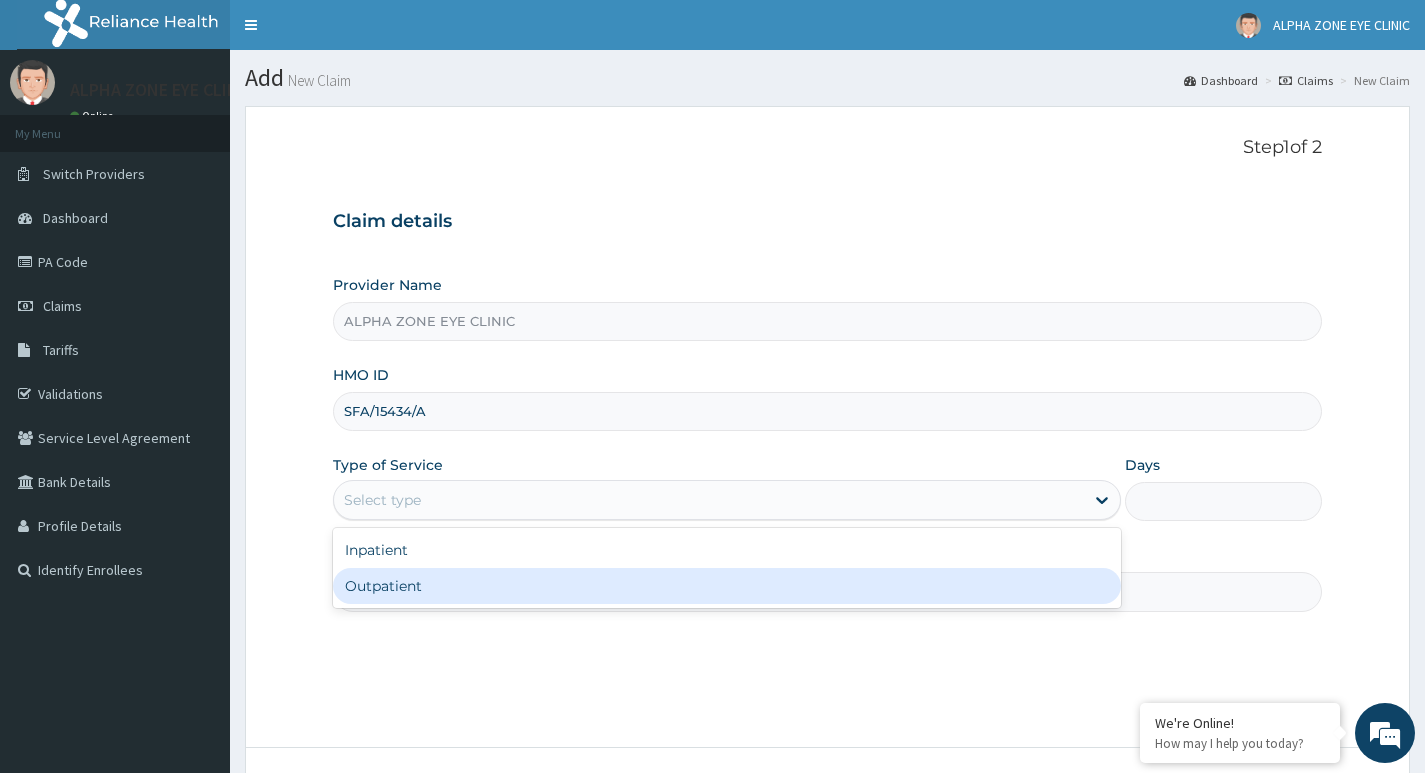 click on "Outpatient" at bounding box center (727, 586) 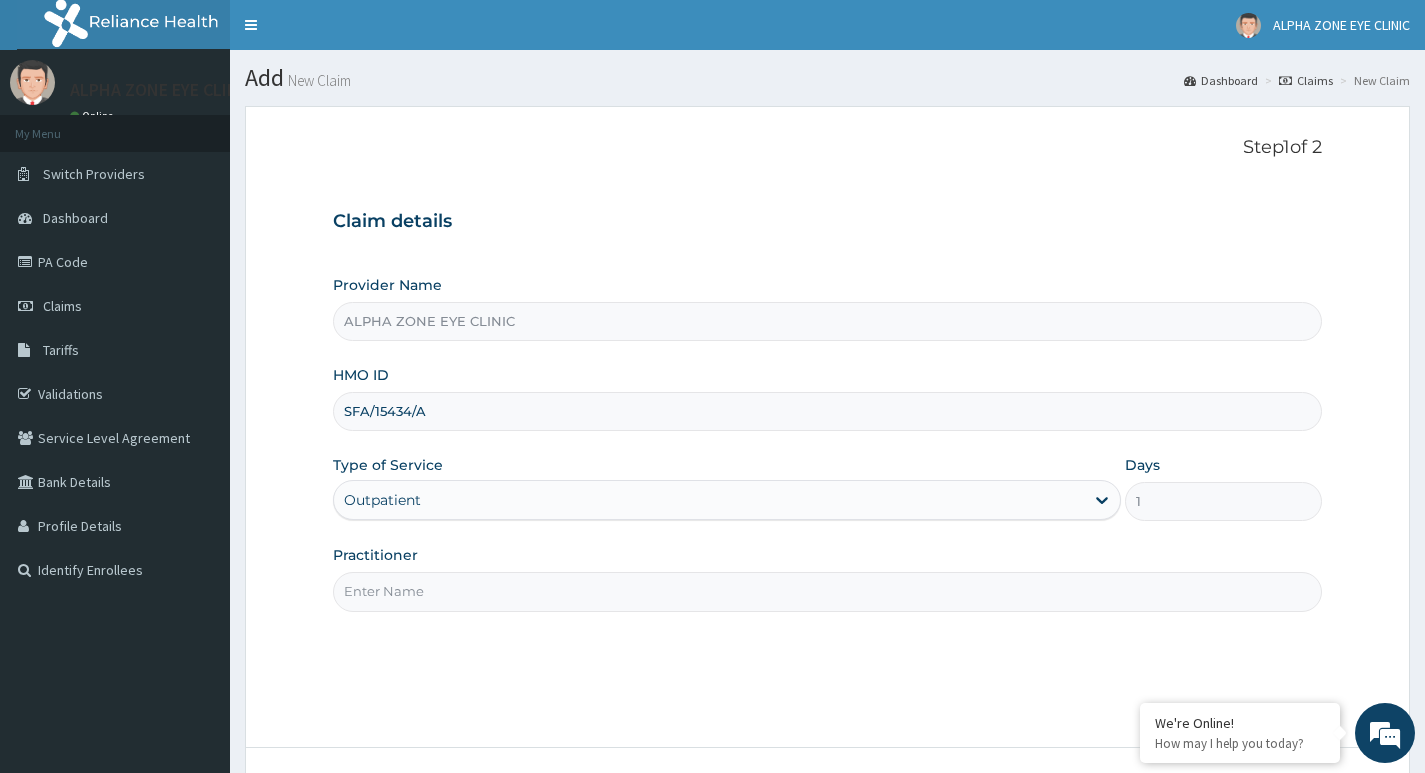 click on "Practitioner" at bounding box center (827, 591) 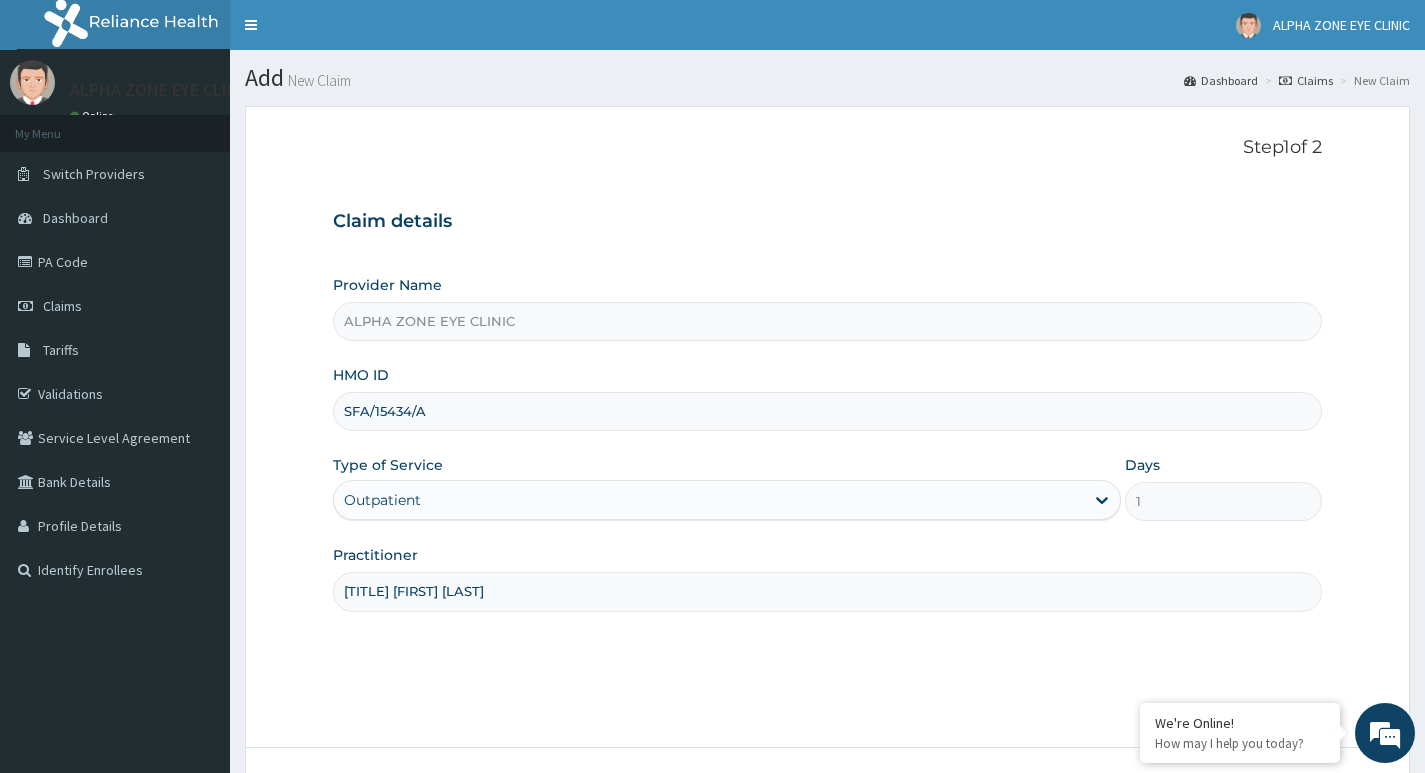 scroll, scrollTop: 0, scrollLeft: 0, axis: both 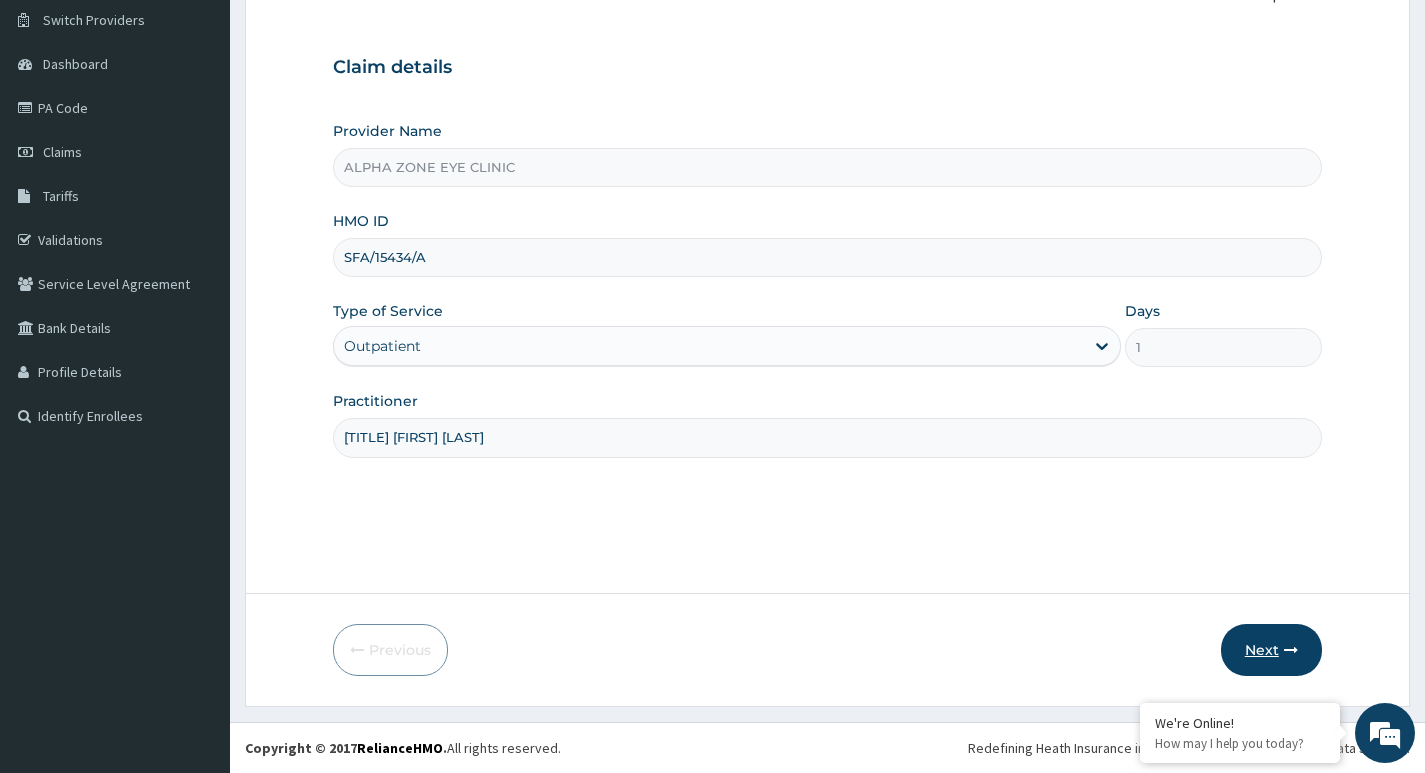 click on "Next" at bounding box center [1271, 650] 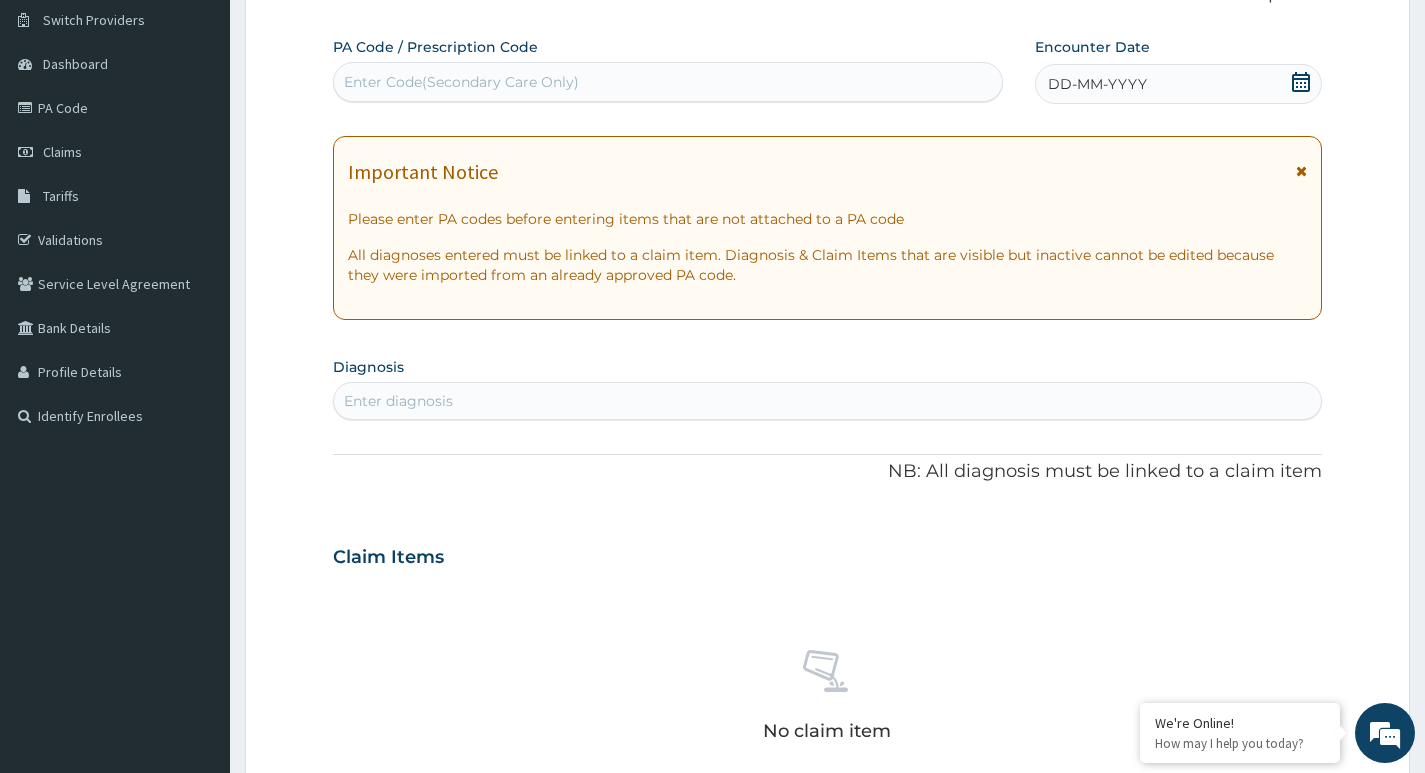 click on "Enter Code(Secondary Care Only)" at bounding box center [461, 82] 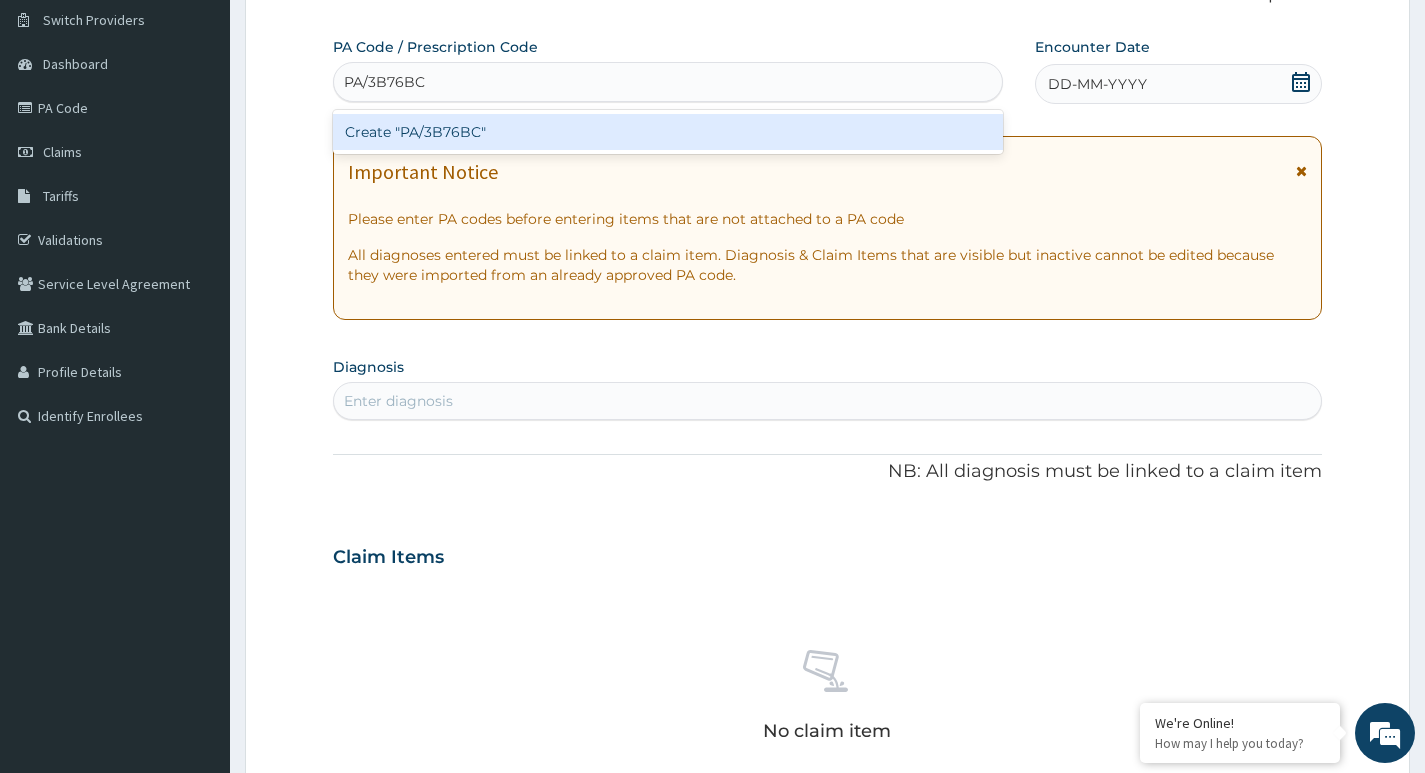 click on "Create "PA/3B76BC"" at bounding box center (668, 132) 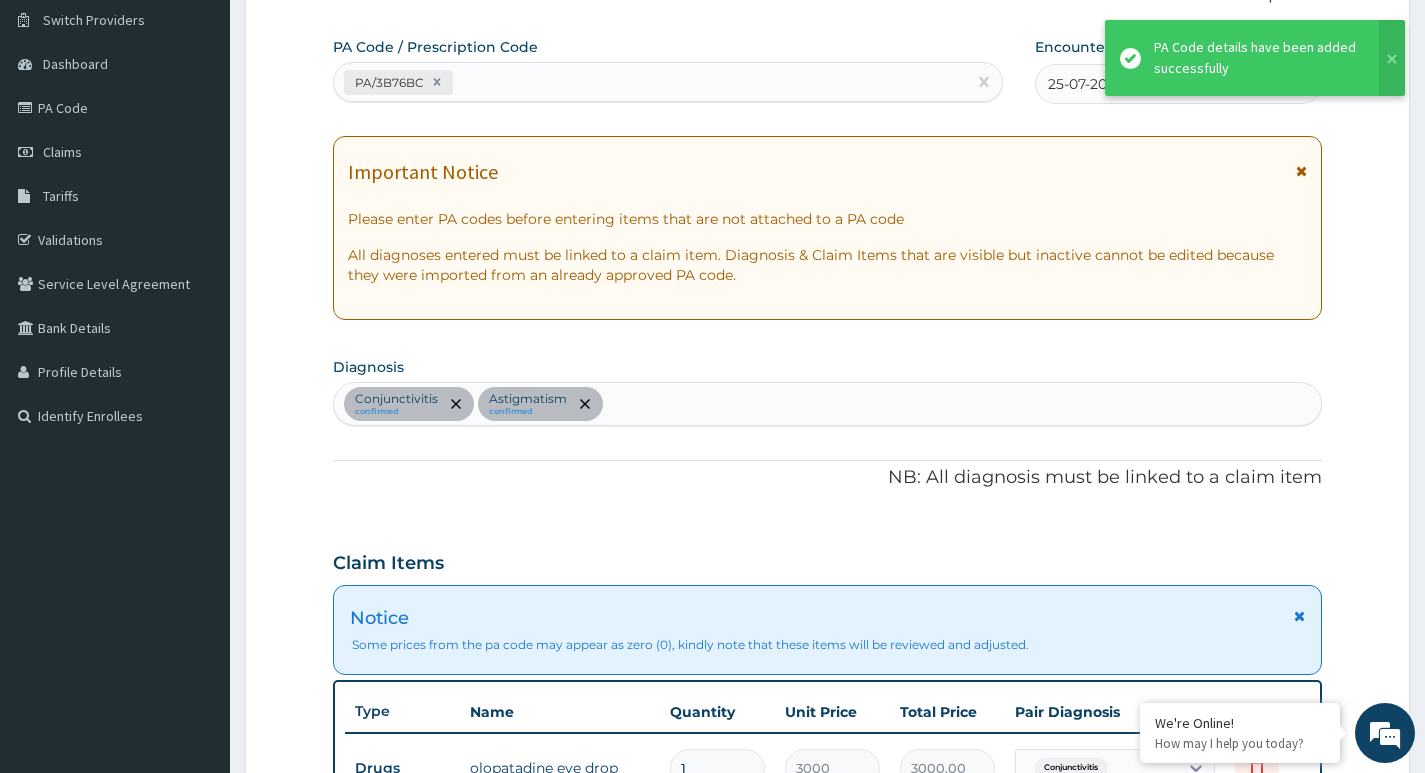 scroll, scrollTop: 753, scrollLeft: 0, axis: vertical 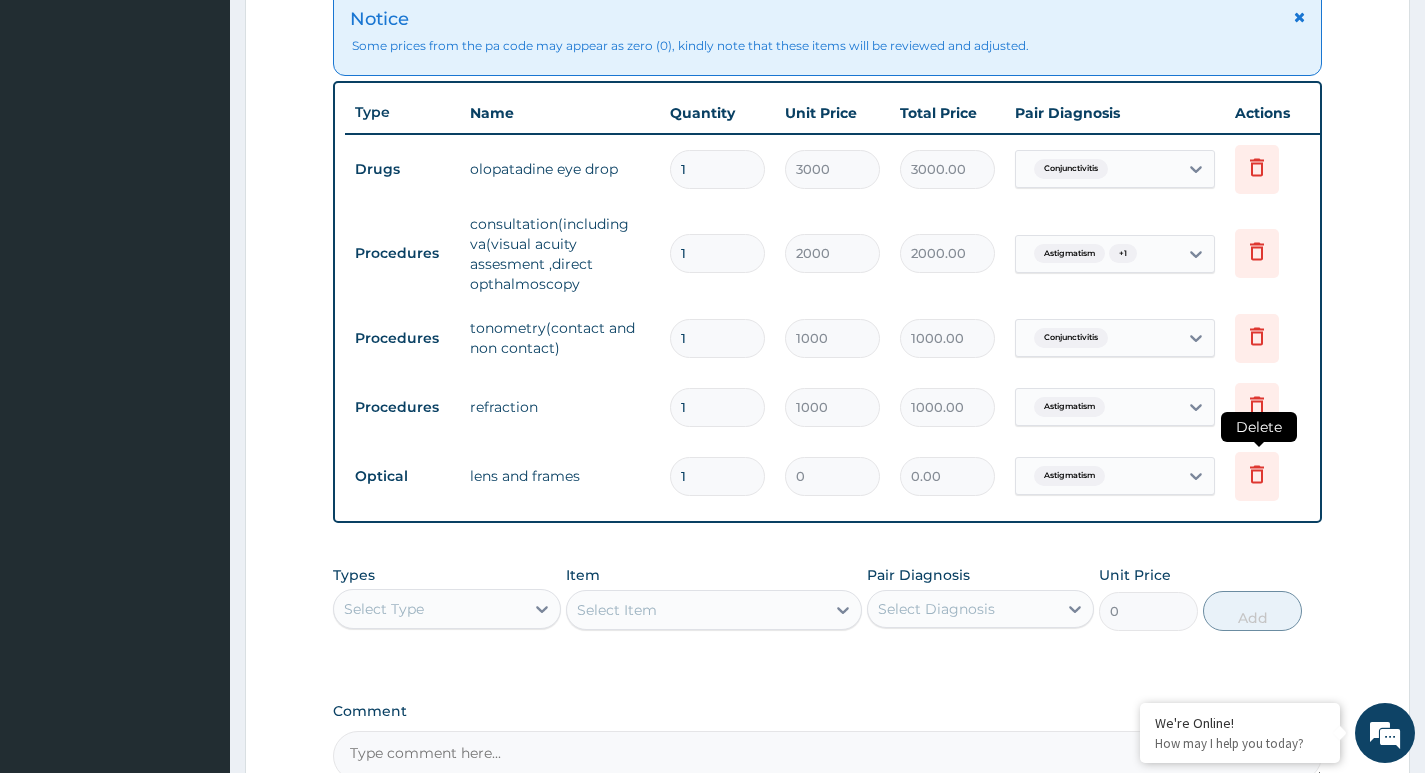 click 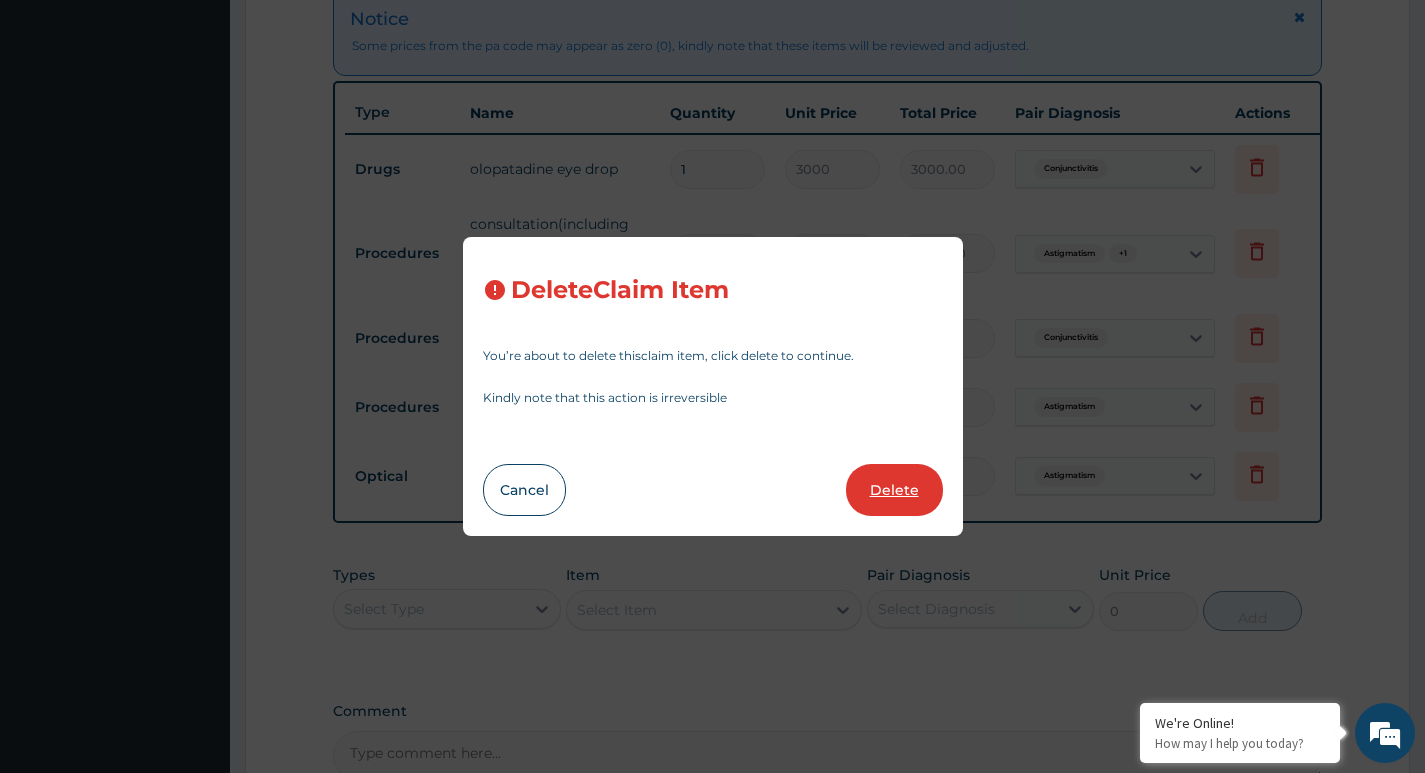 drag, startPoint x: 890, startPoint y: 487, endPoint x: 736, endPoint y: 552, distance: 167.15561 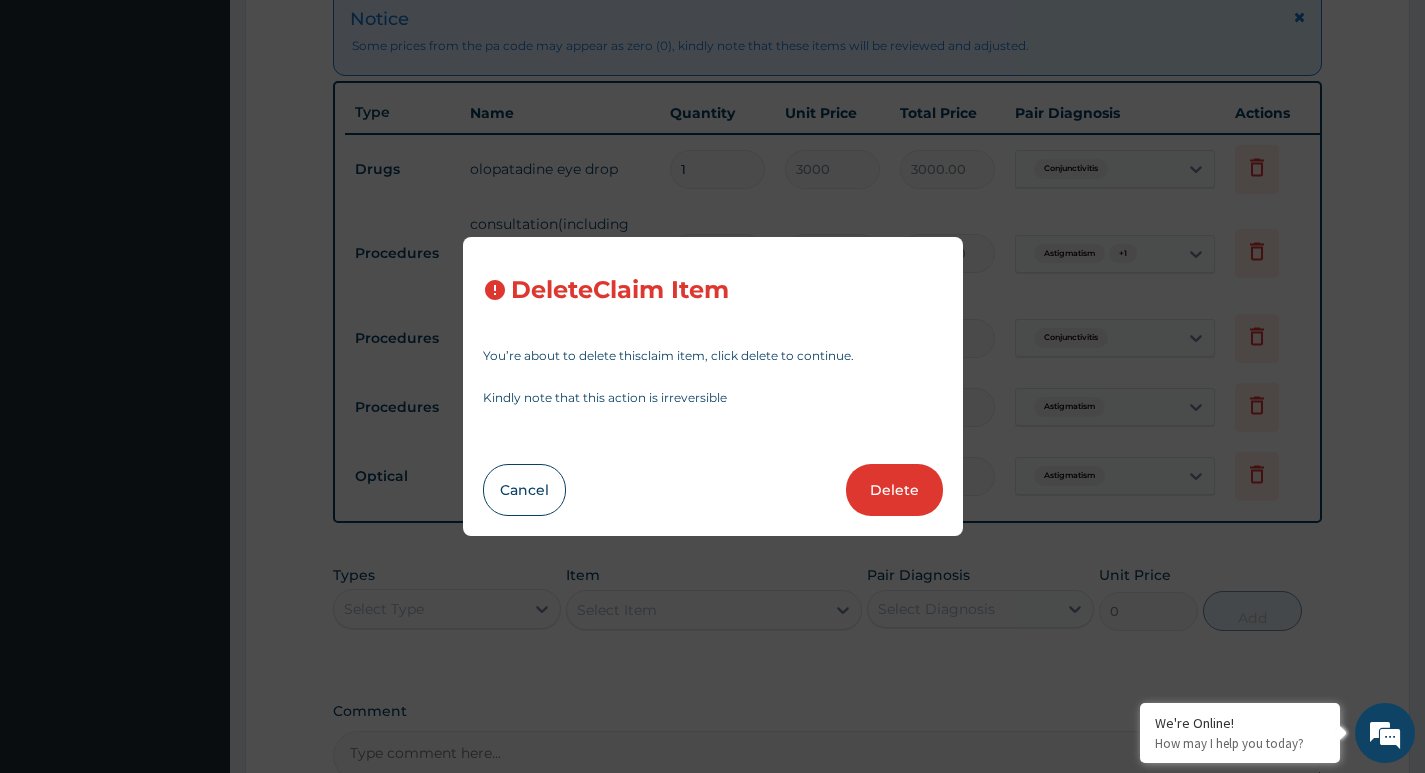 click on "Delete" at bounding box center [894, 490] 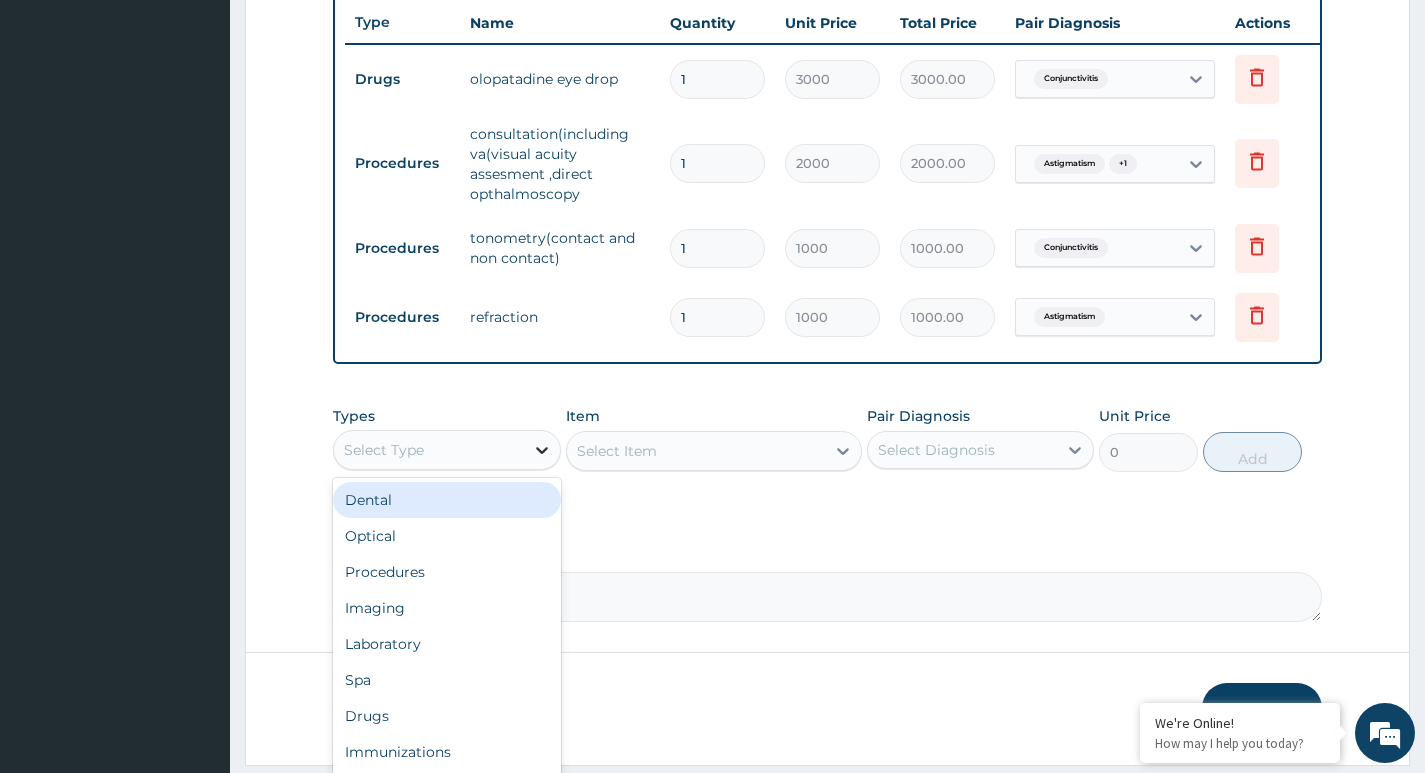 click at bounding box center [542, 450] 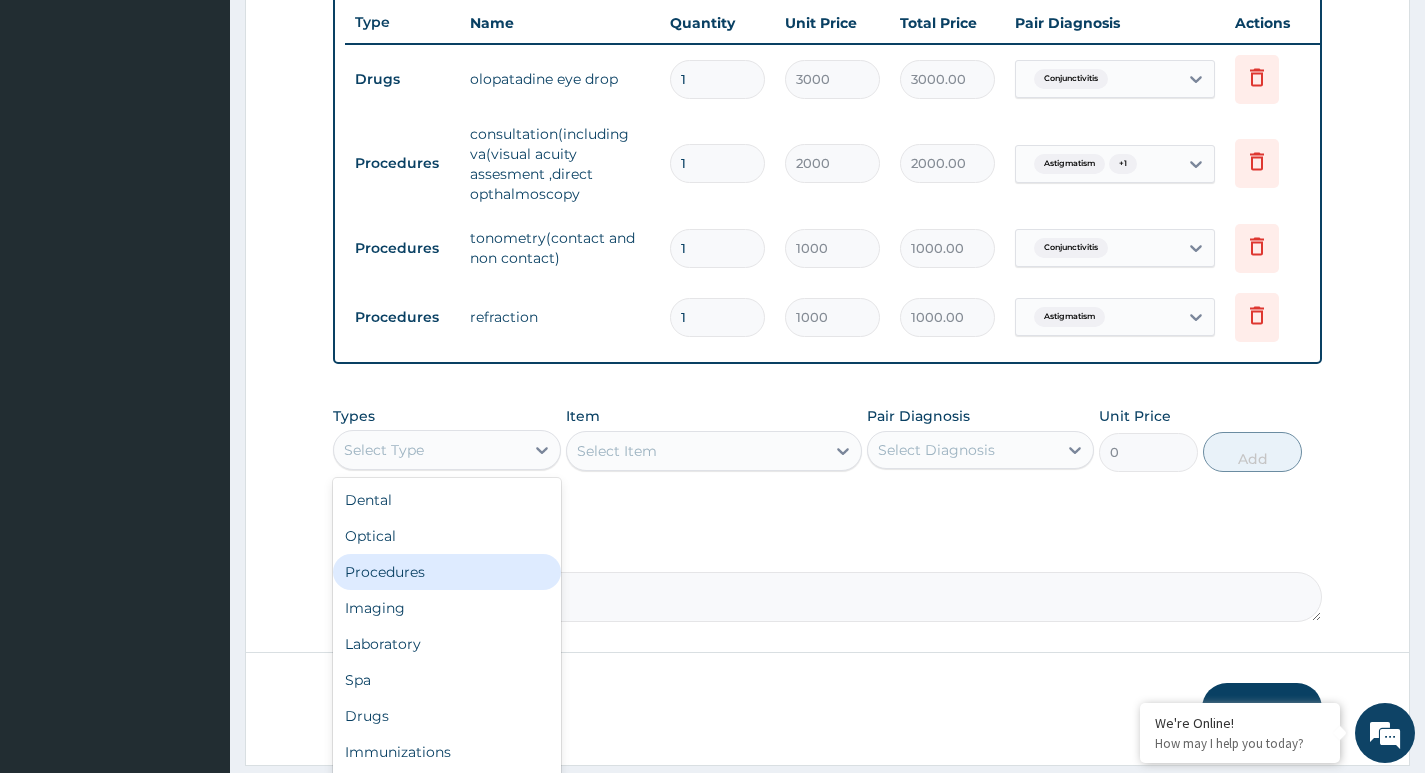 click on "Procedures" at bounding box center (446, 572) 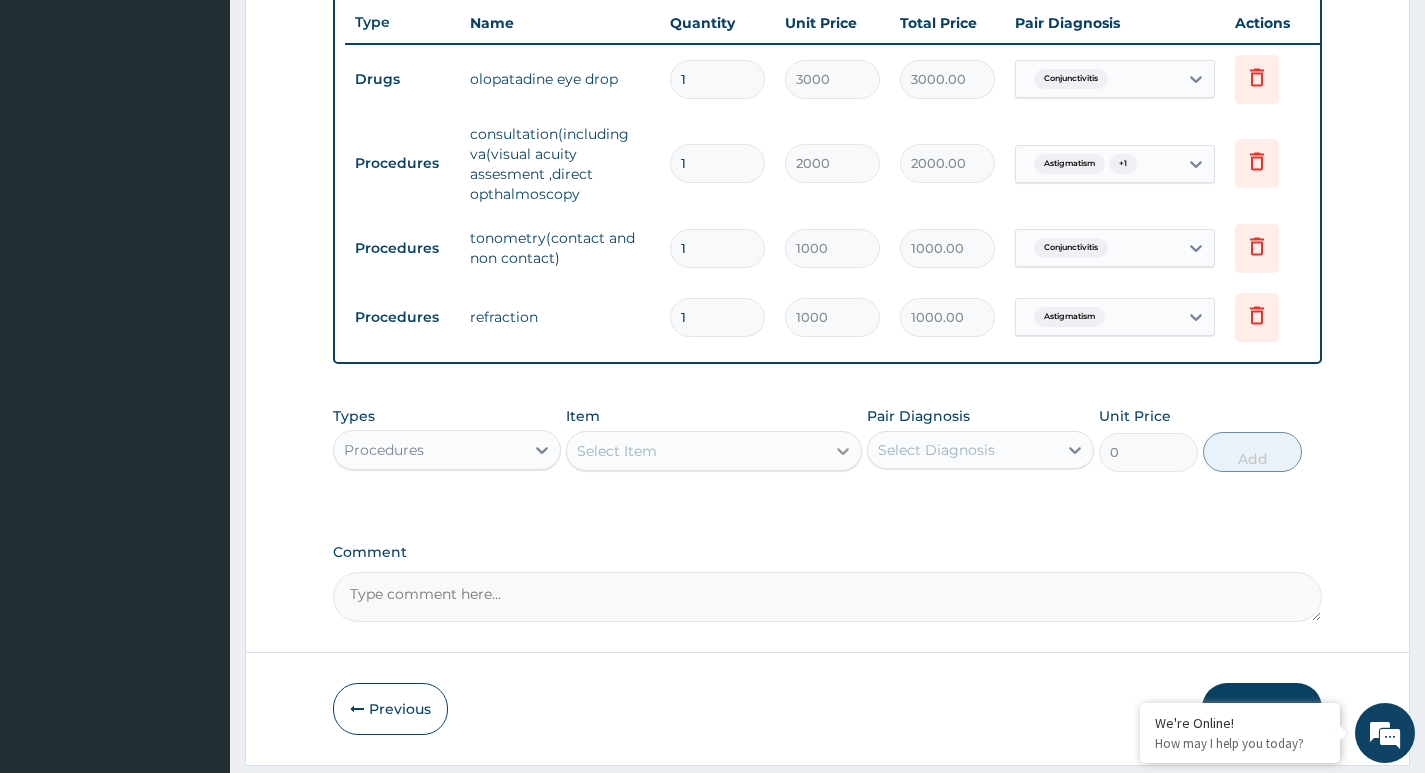 click 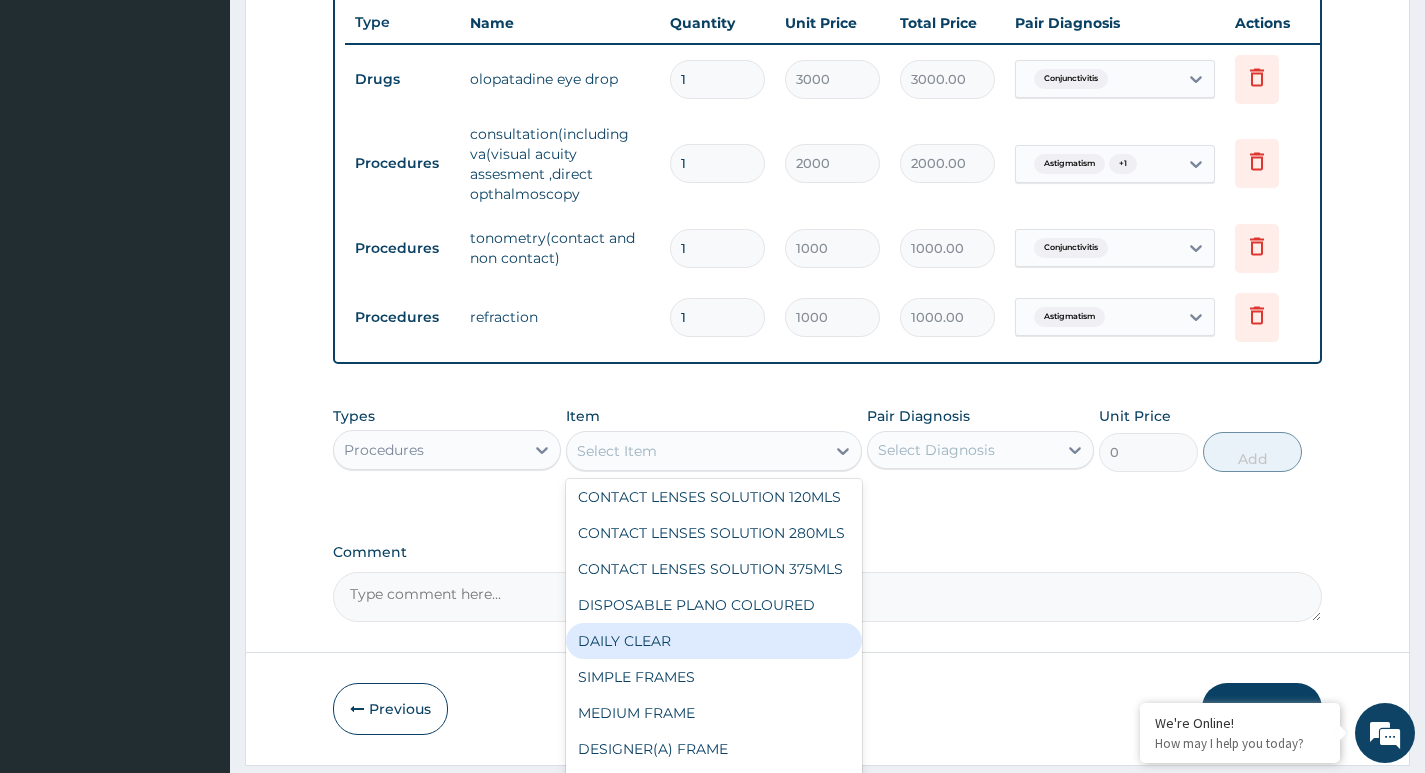scroll, scrollTop: 1380, scrollLeft: 0, axis: vertical 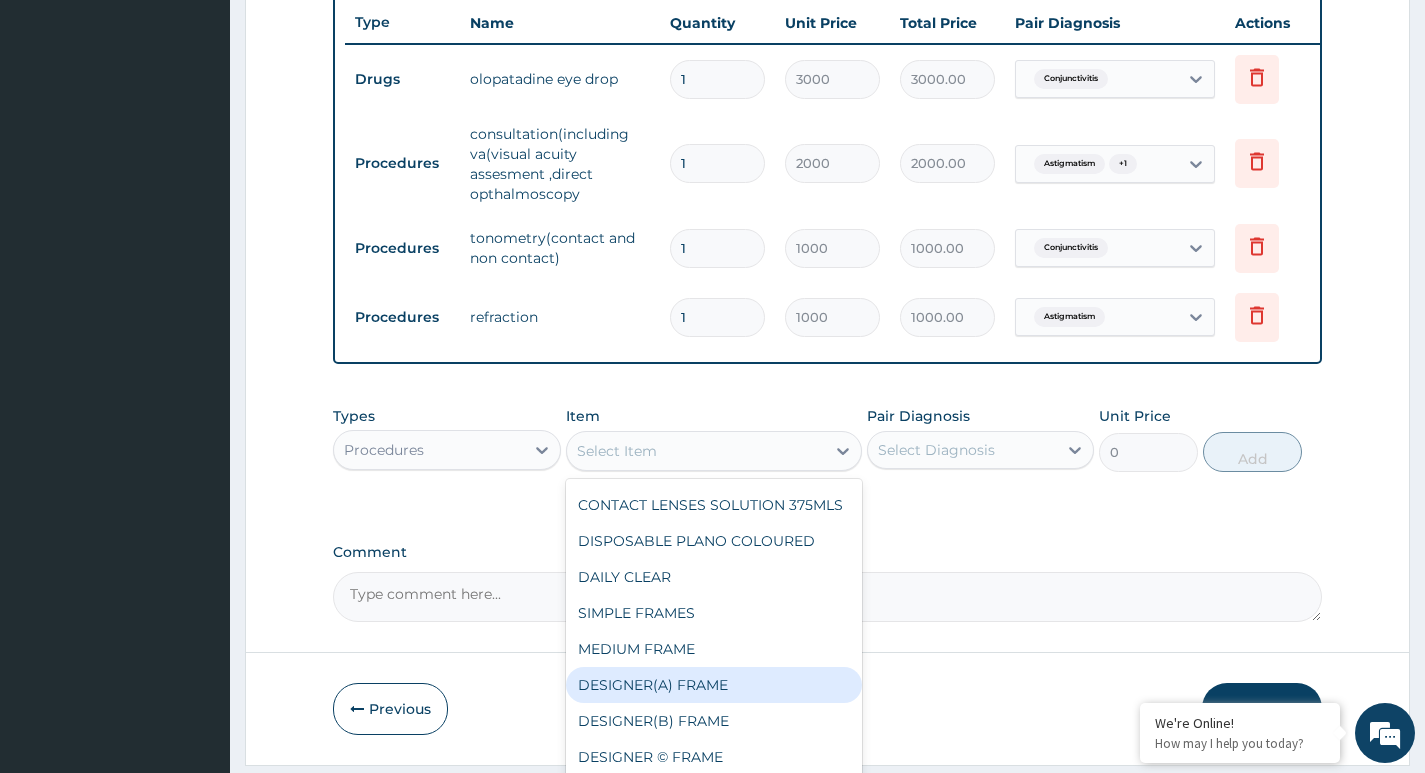 click on "DESIGNER(A) FRAME" at bounding box center (714, 685) 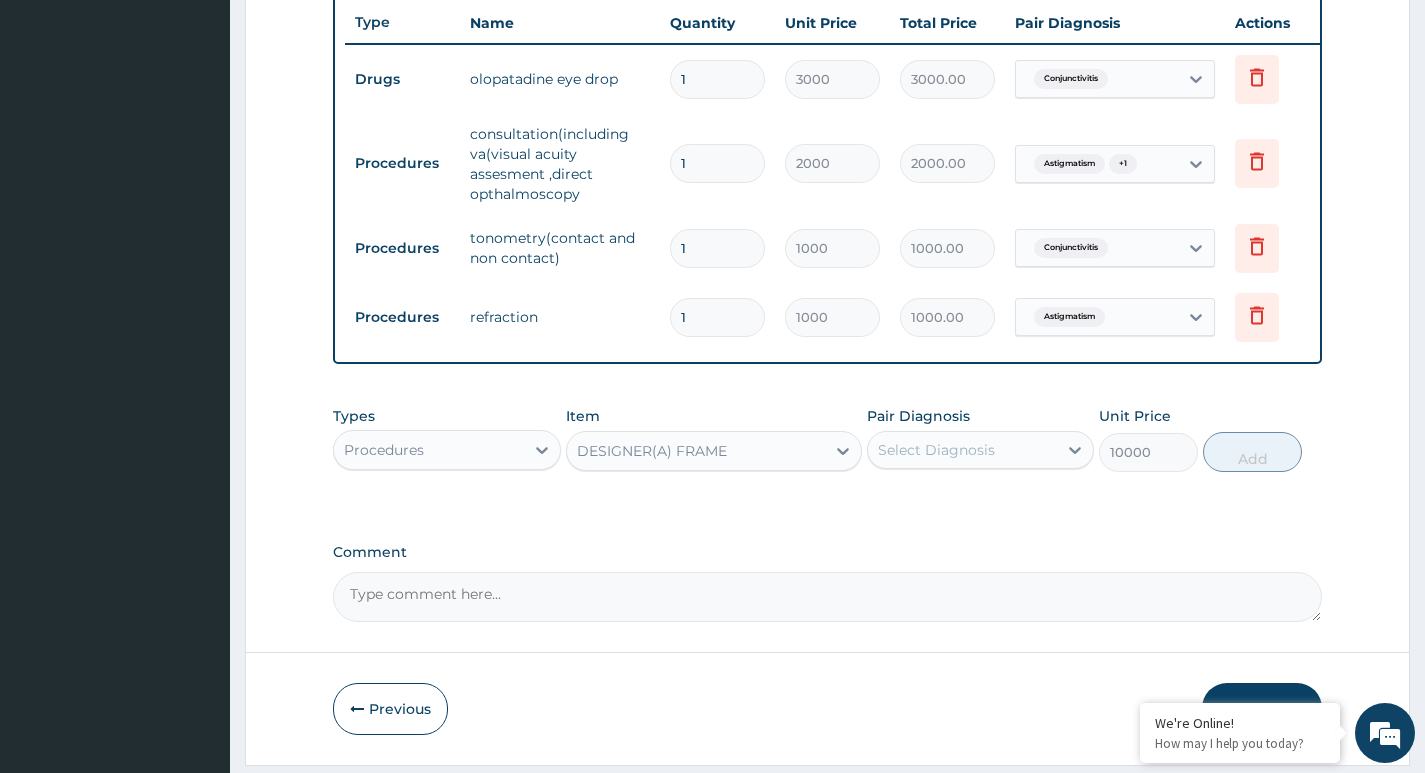 click on "Select Diagnosis" at bounding box center (962, 450) 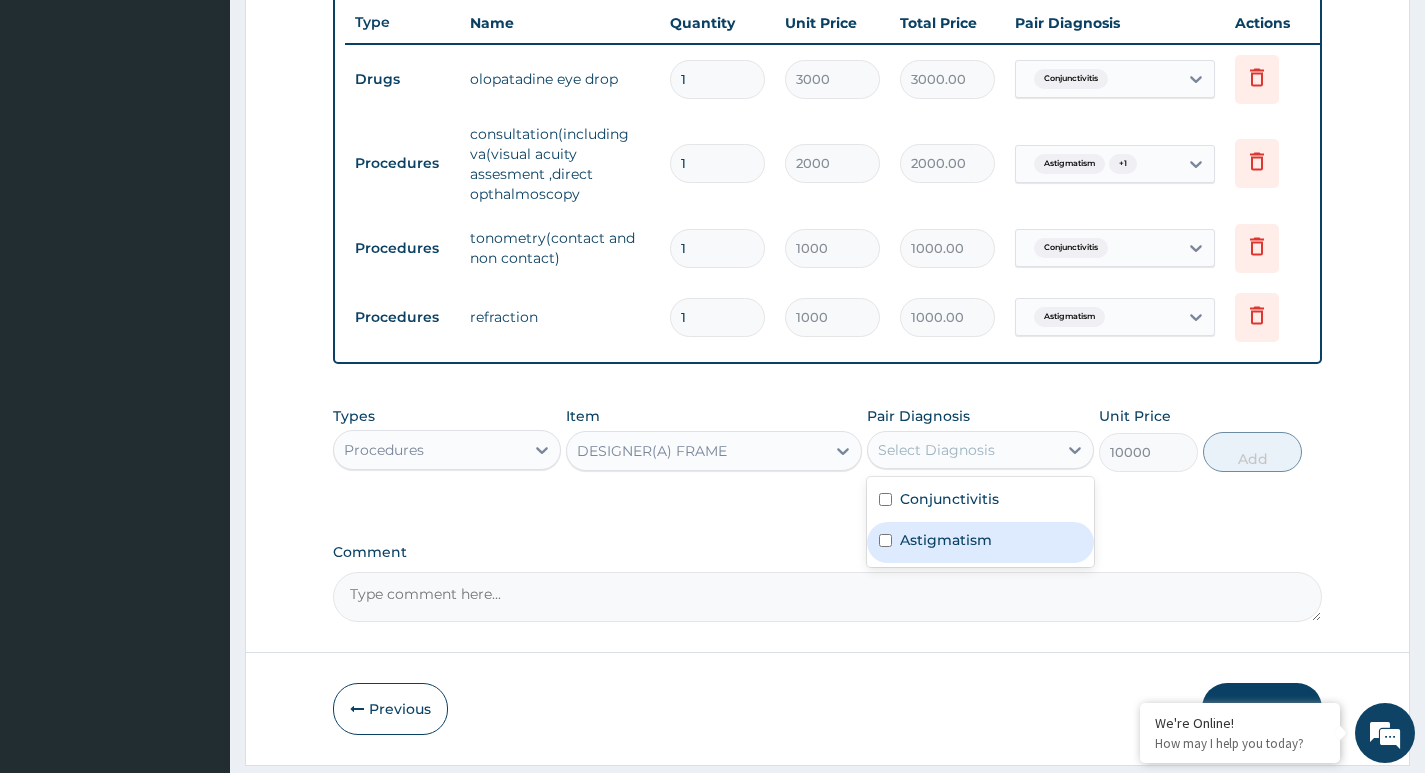 click at bounding box center [885, 540] 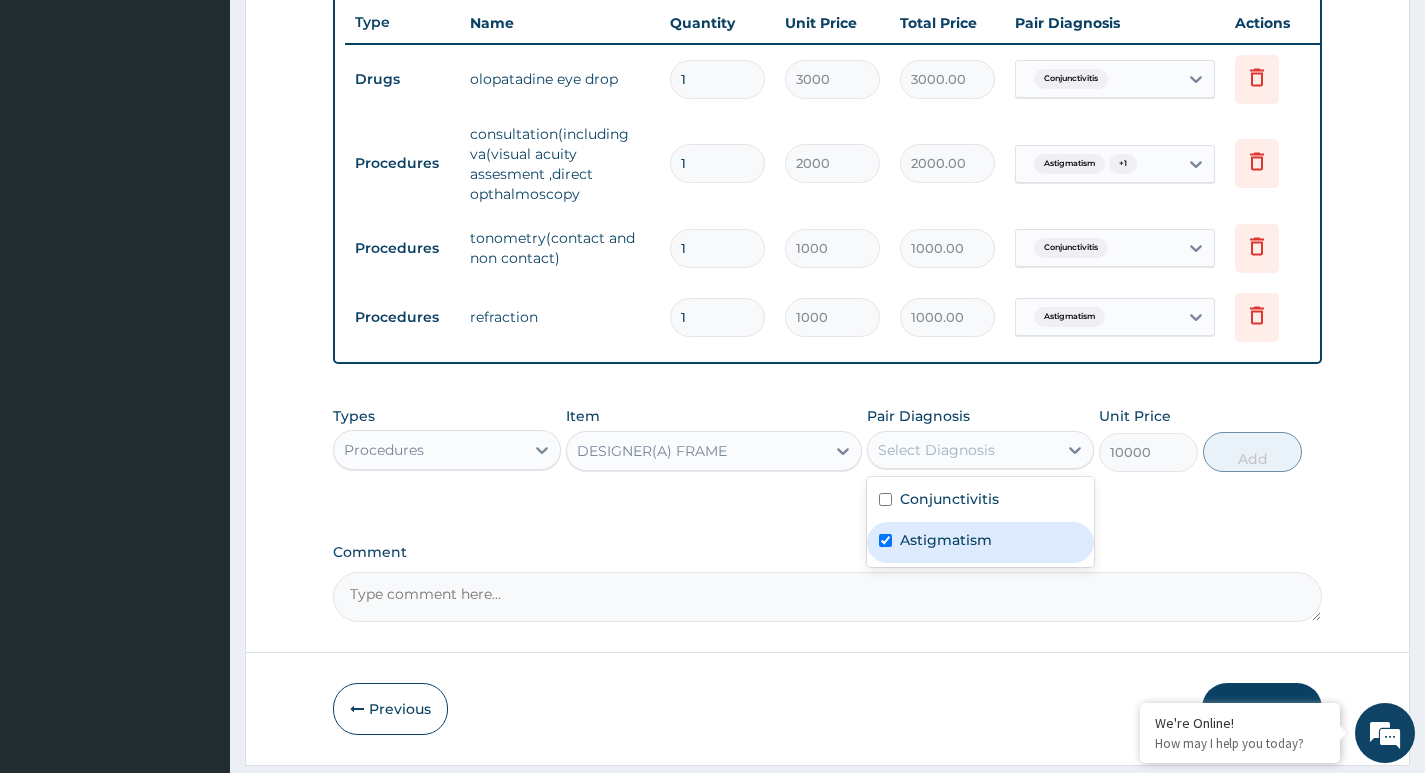checkbox on "true" 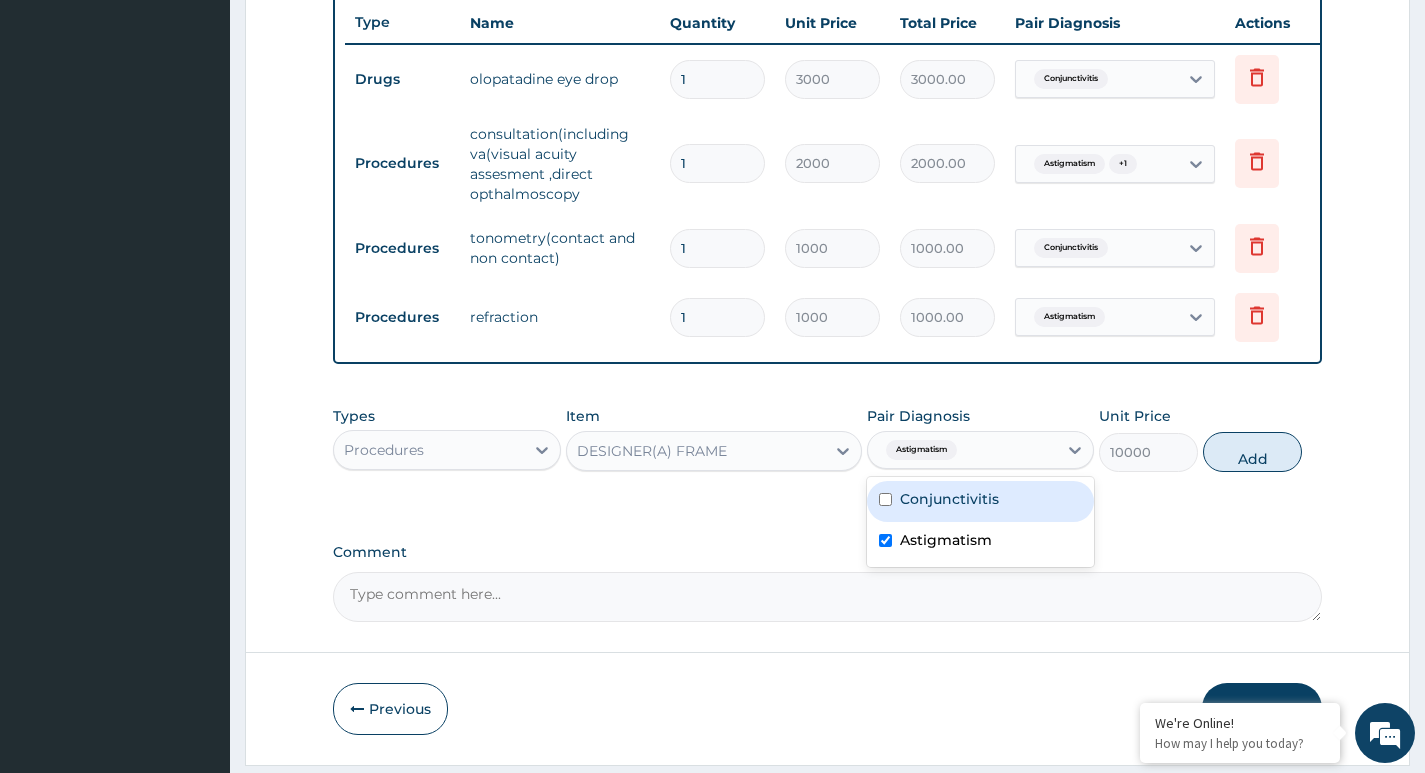 click on "Add" at bounding box center [1252, 452] 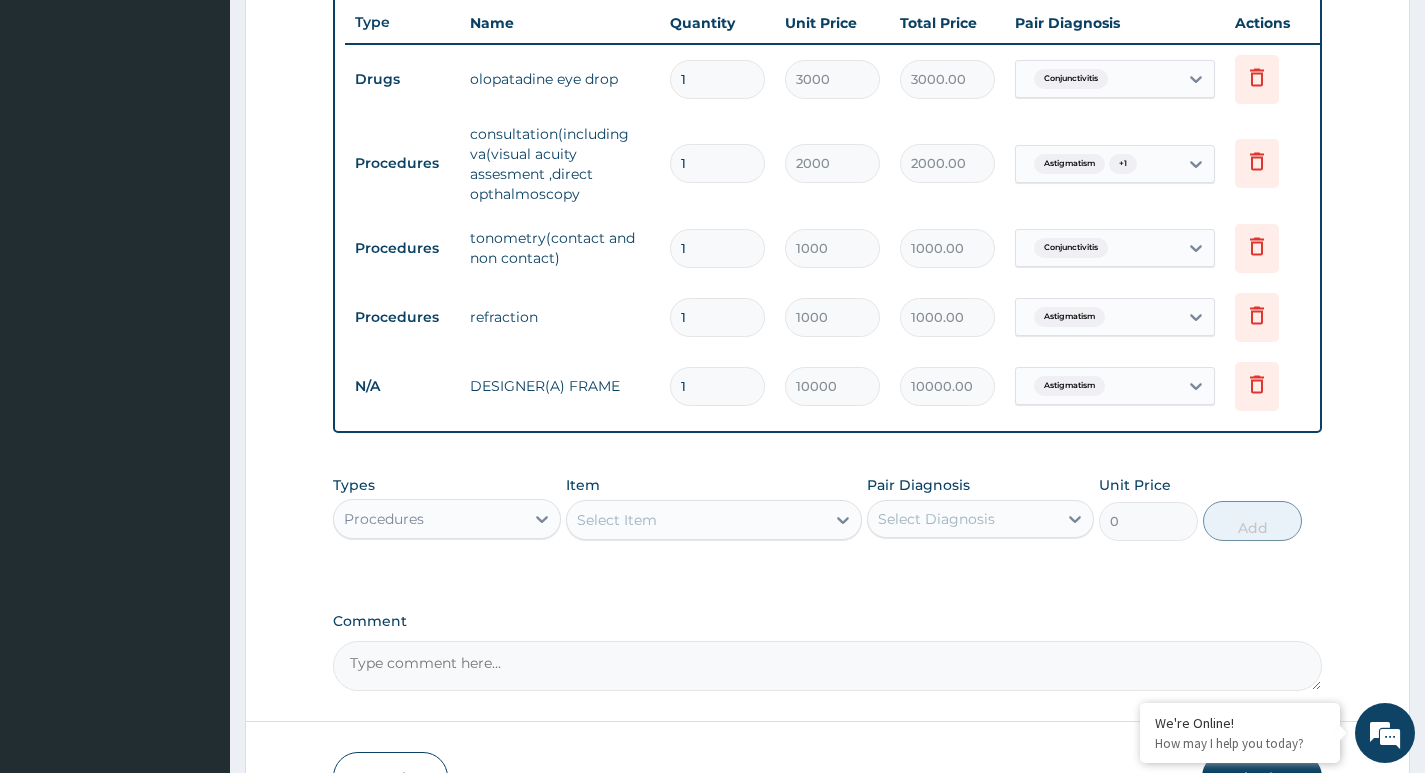 click on "Comment" at bounding box center [827, 666] 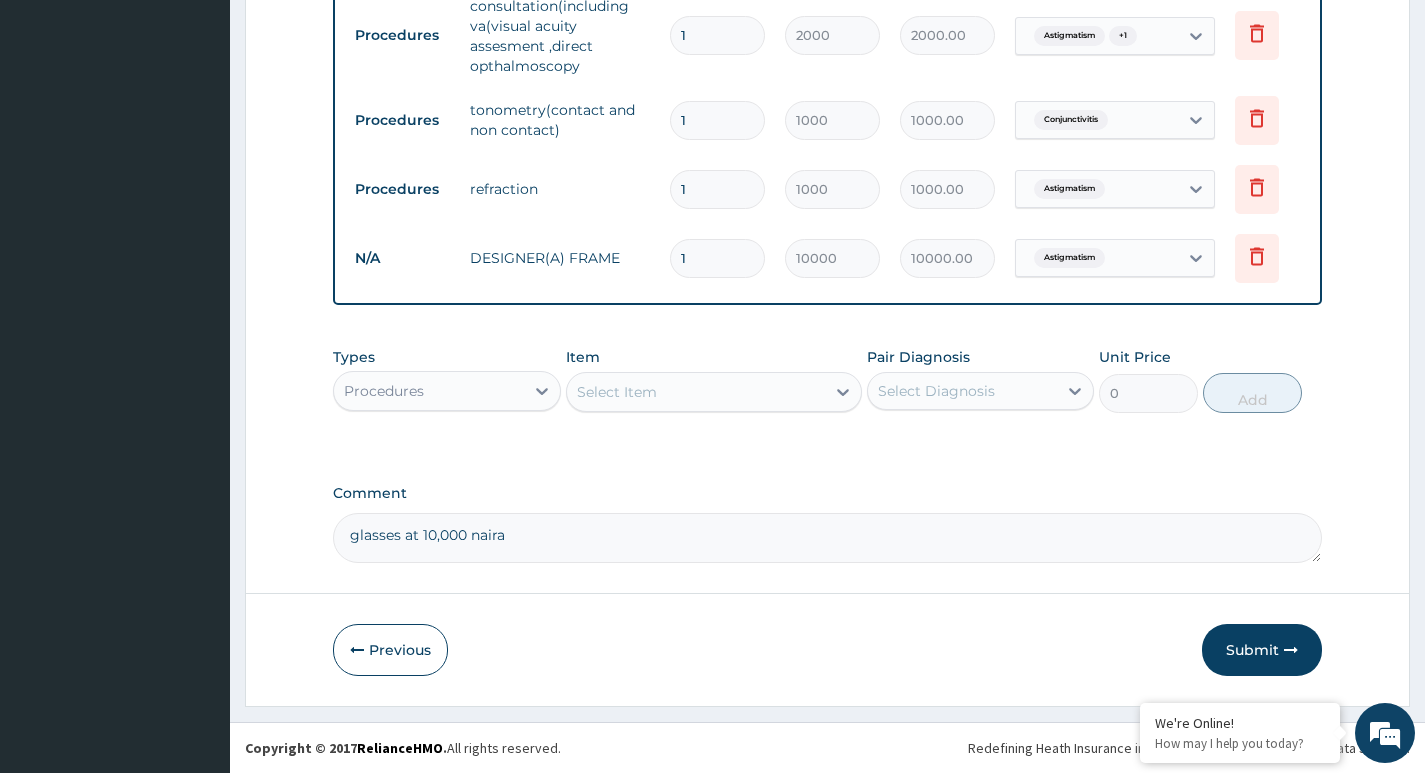 scroll, scrollTop: 896, scrollLeft: 0, axis: vertical 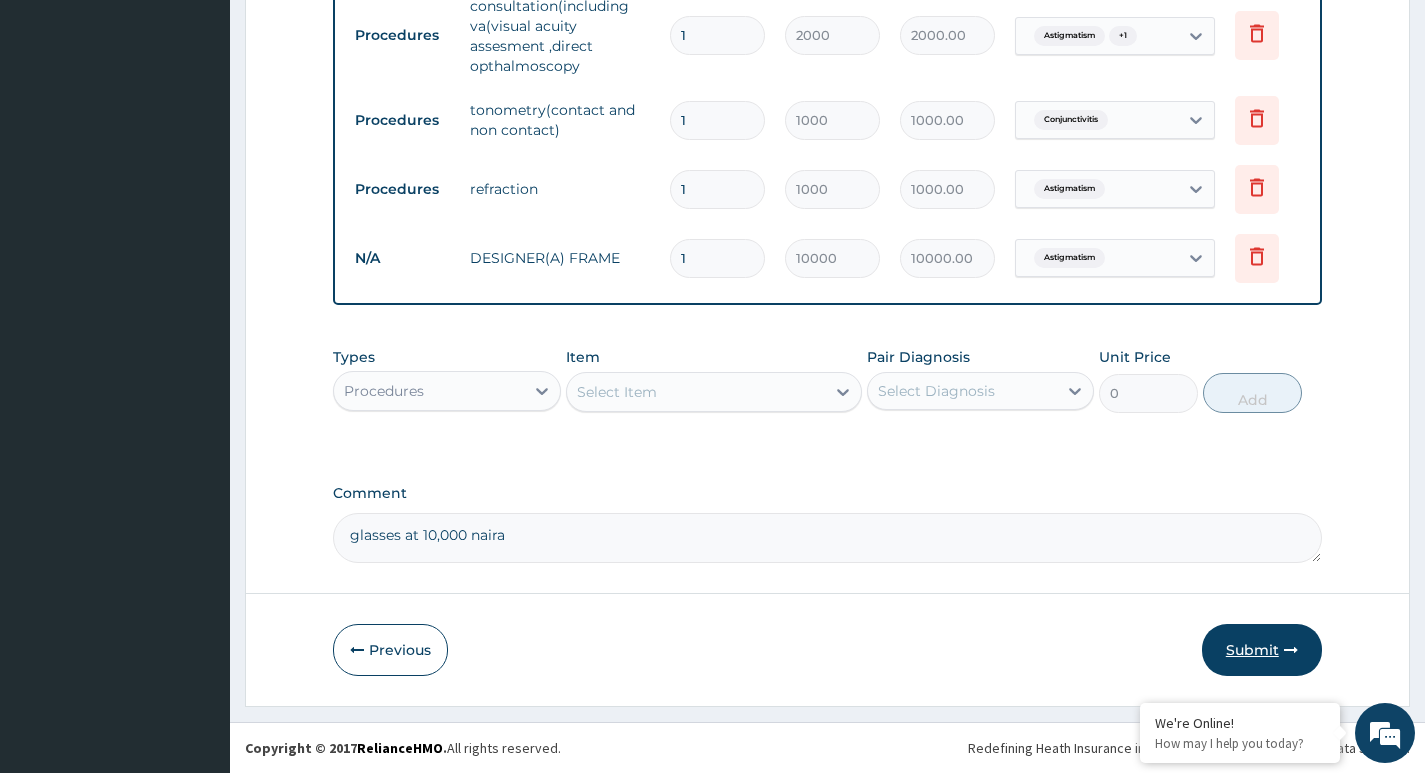 type on "glasses at 10,000 naira" 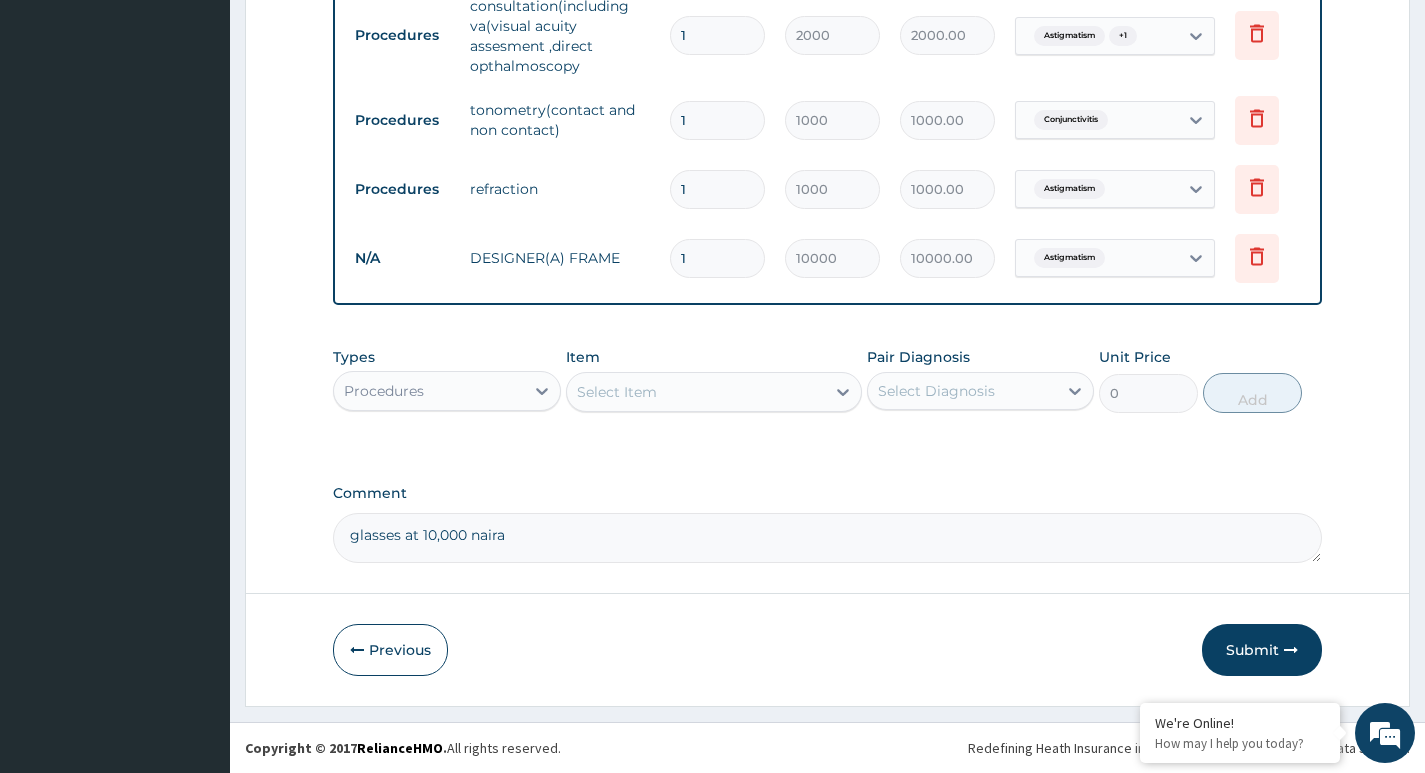 click on "Submit" at bounding box center (1262, 650) 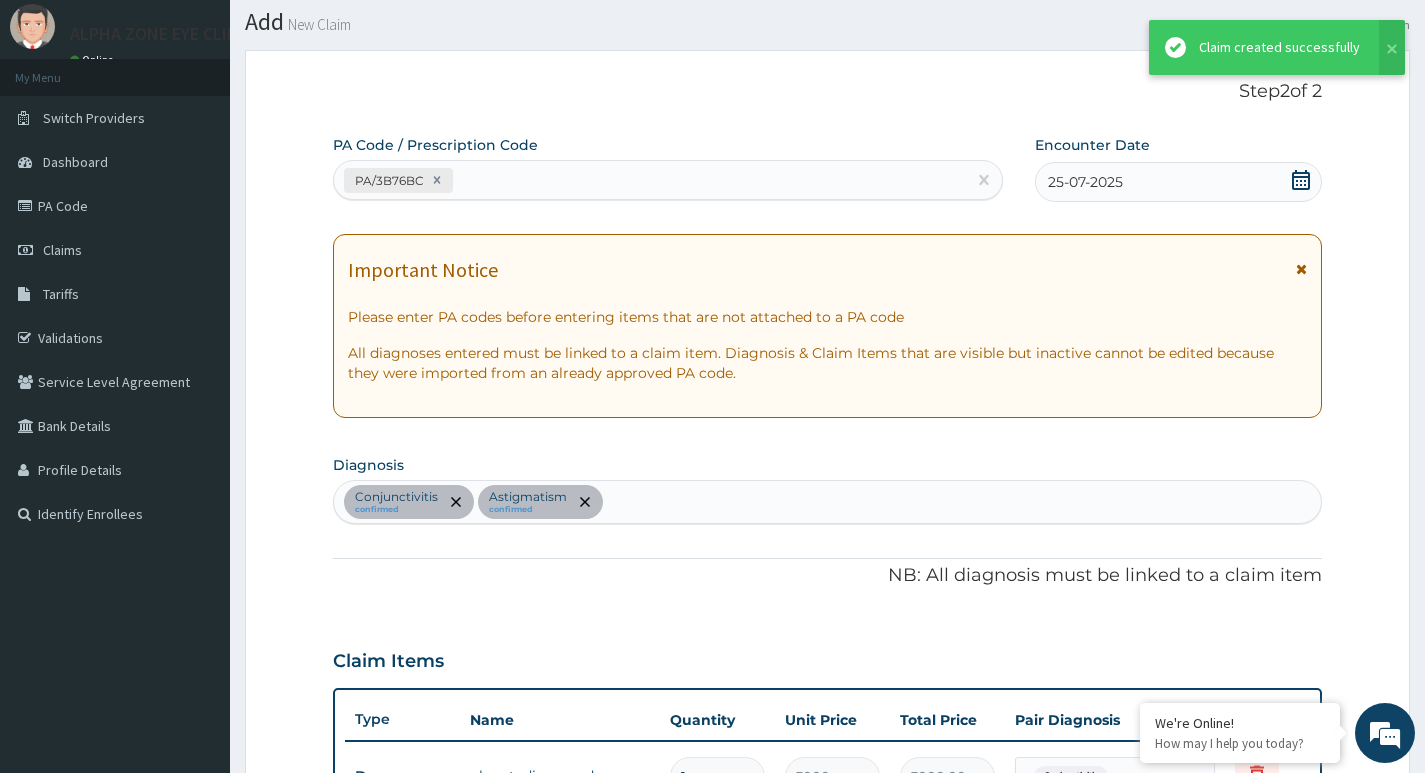 scroll, scrollTop: 896, scrollLeft: 0, axis: vertical 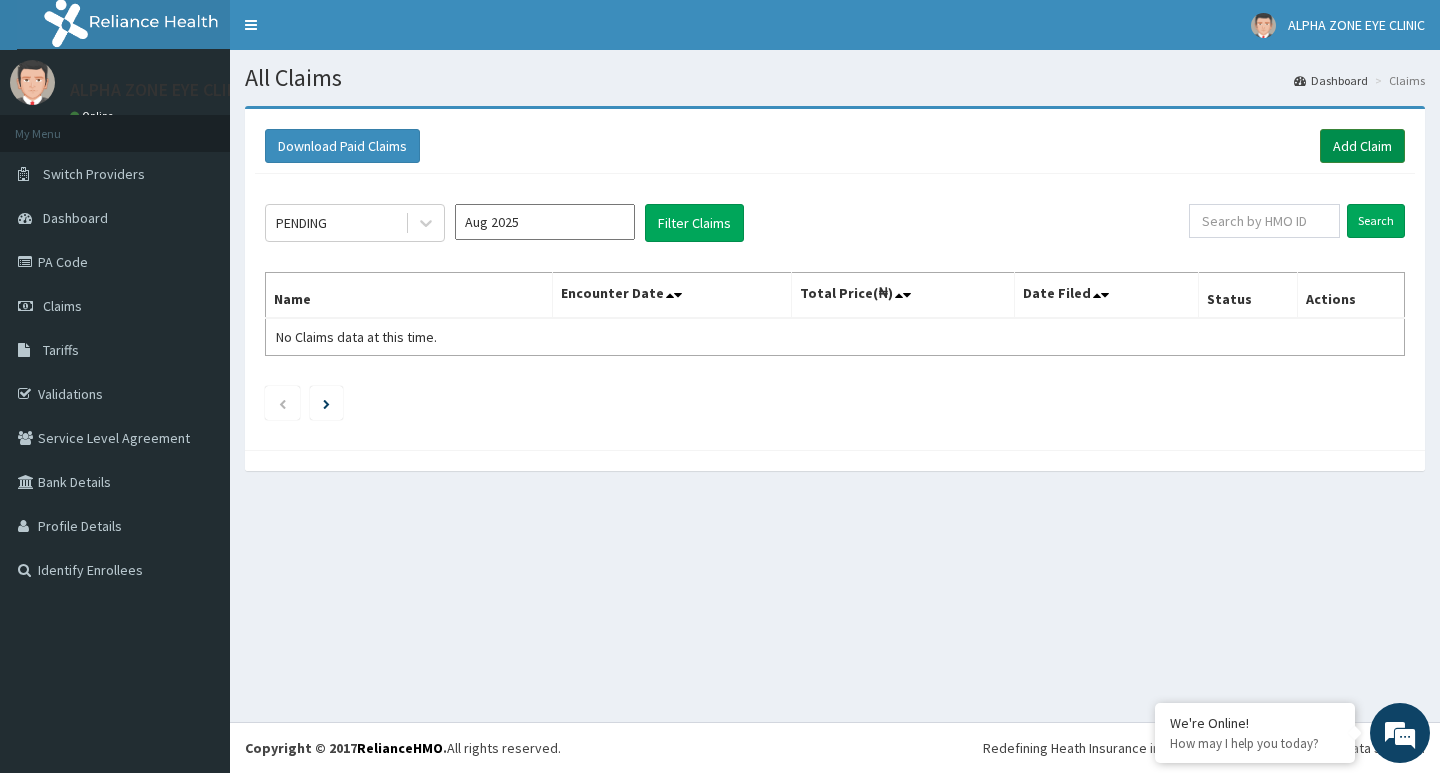 click on "Add Claim" at bounding box center (1362, 146) 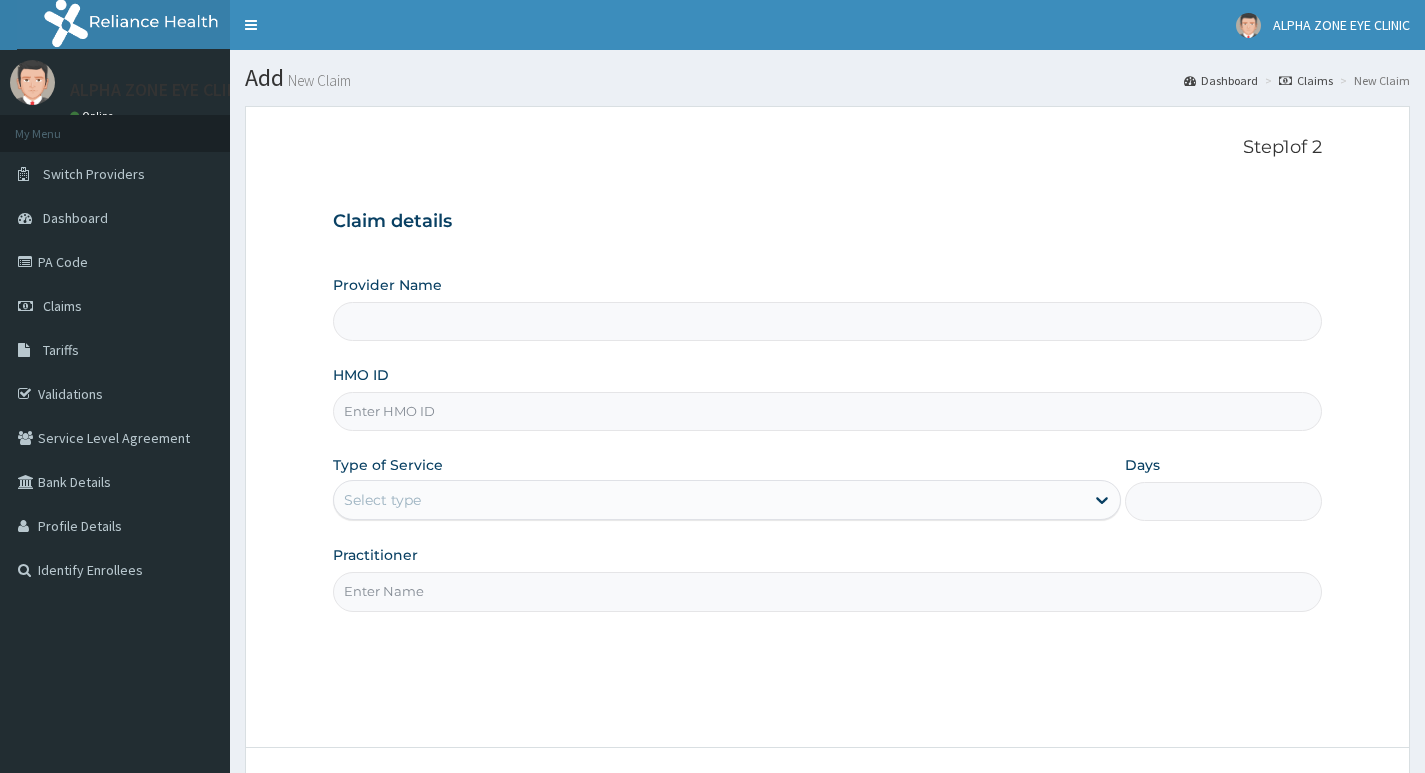 scroll, scrollTop: 0, scrollLeft: 0, axis: both 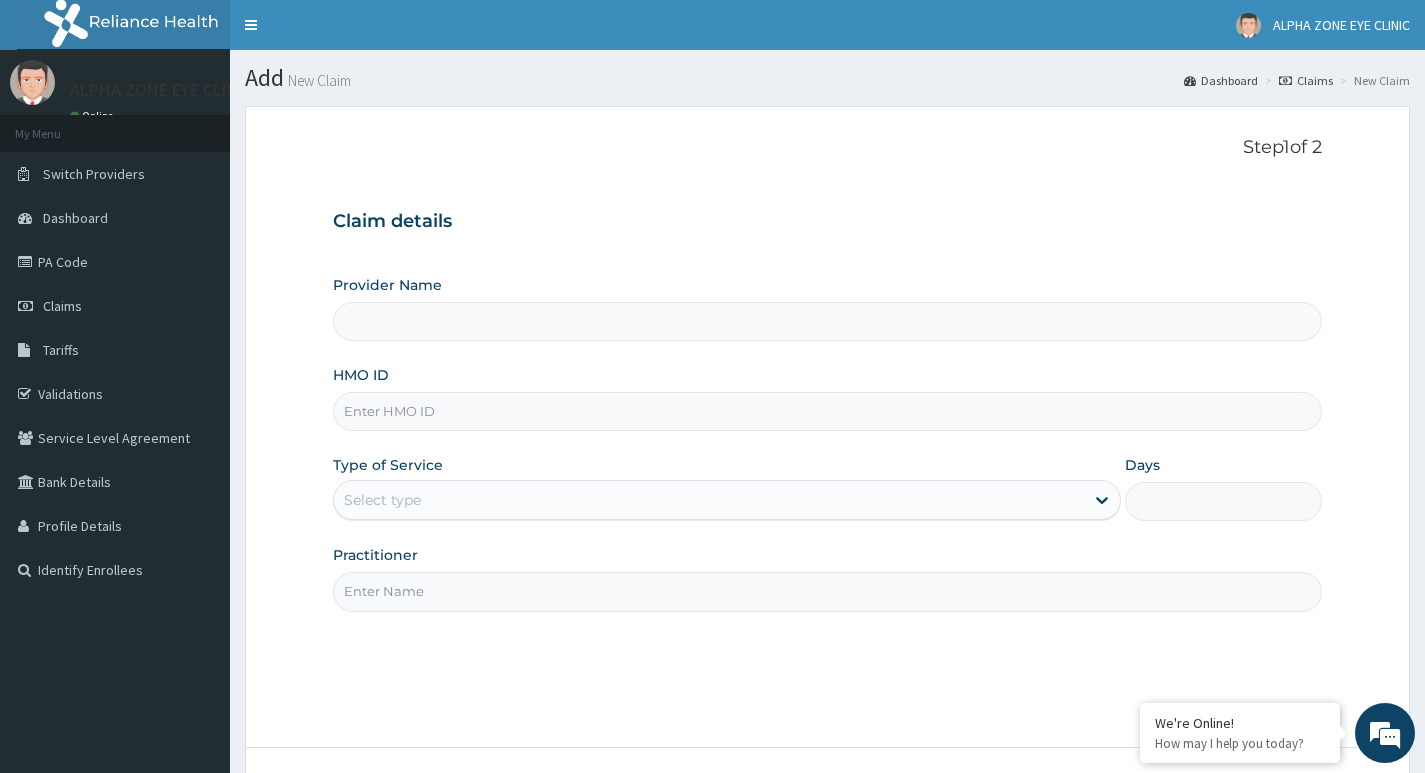 click on "HMO ID" at bounding box center (827, 411) 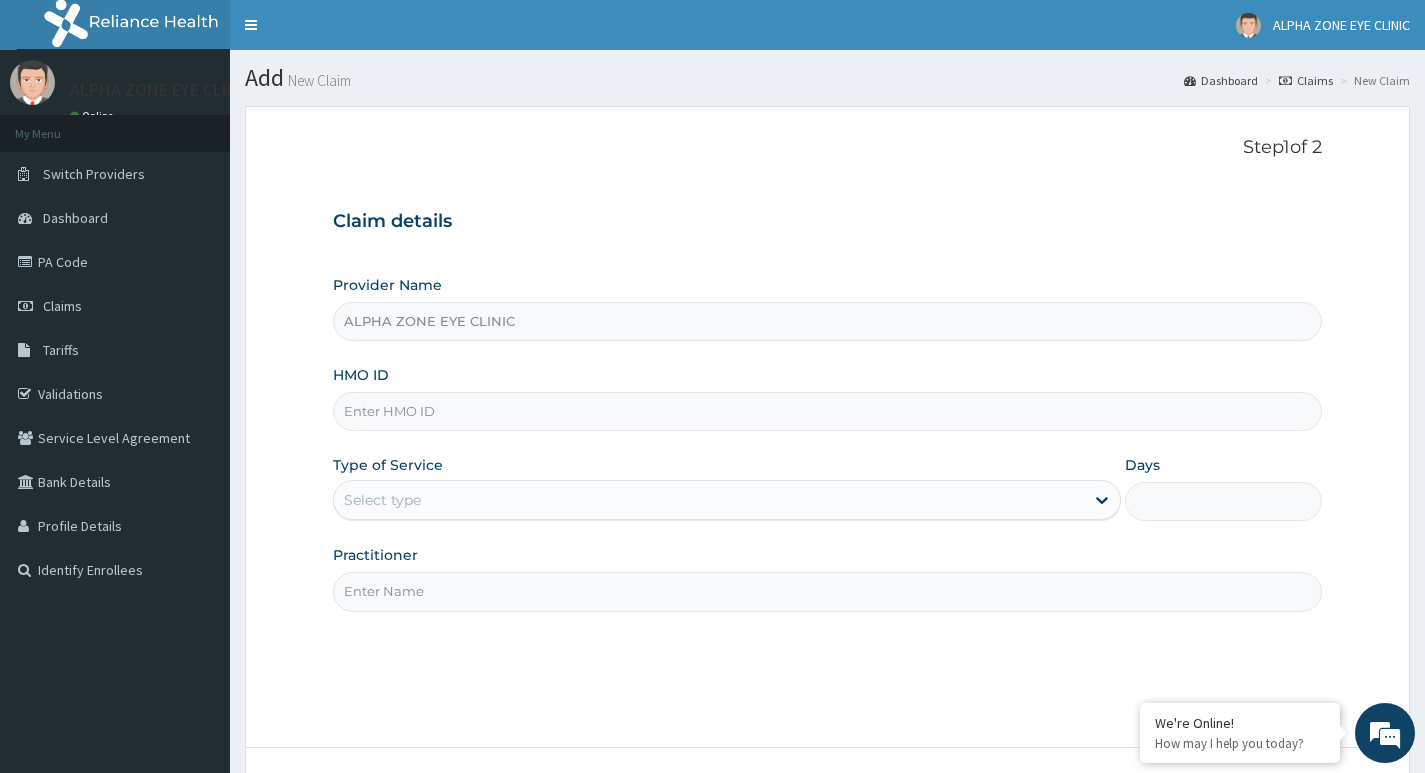 paste on "azg/10105/b" 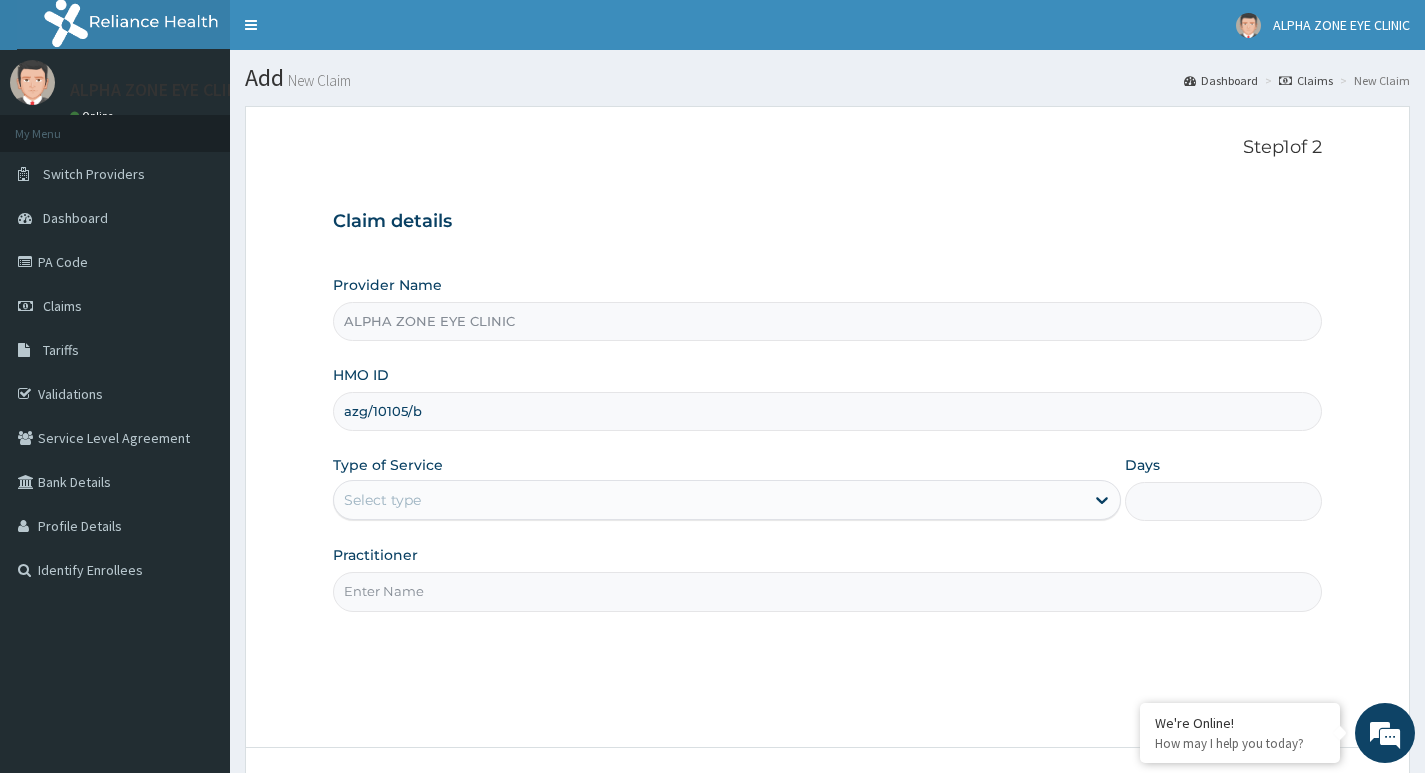 type on "azg/10105/b" 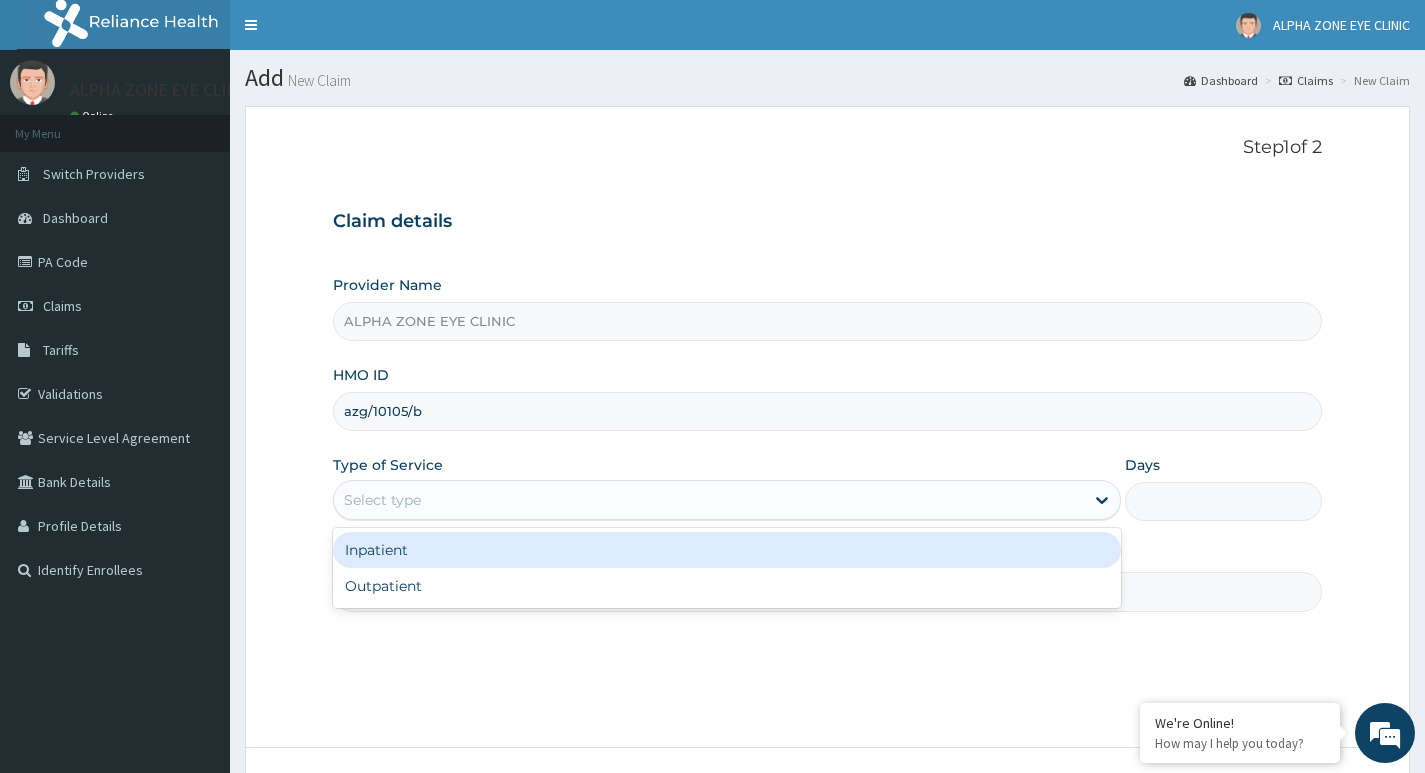 click on "Select type" at bounding box center (709, 500) 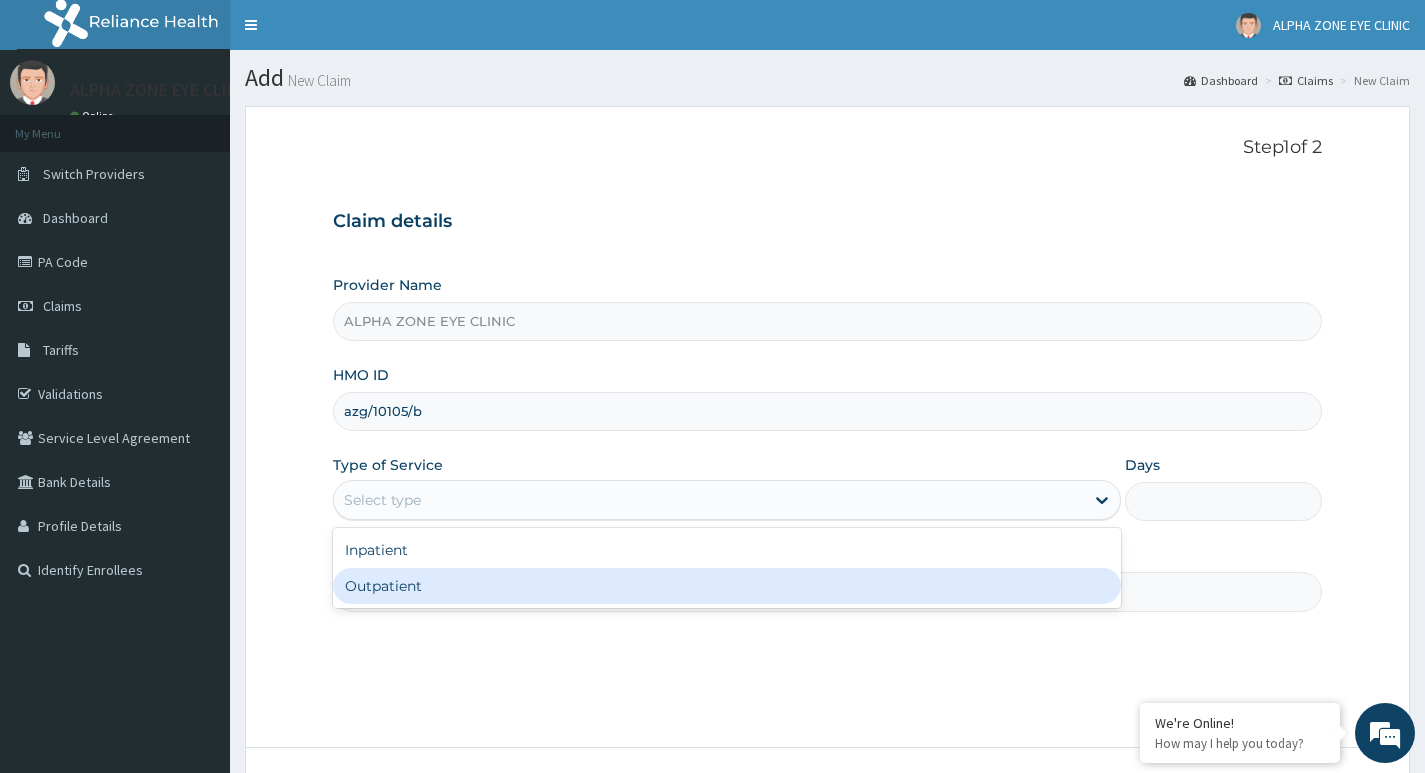 click on "Outpatient" at bounding box center [727, 586] 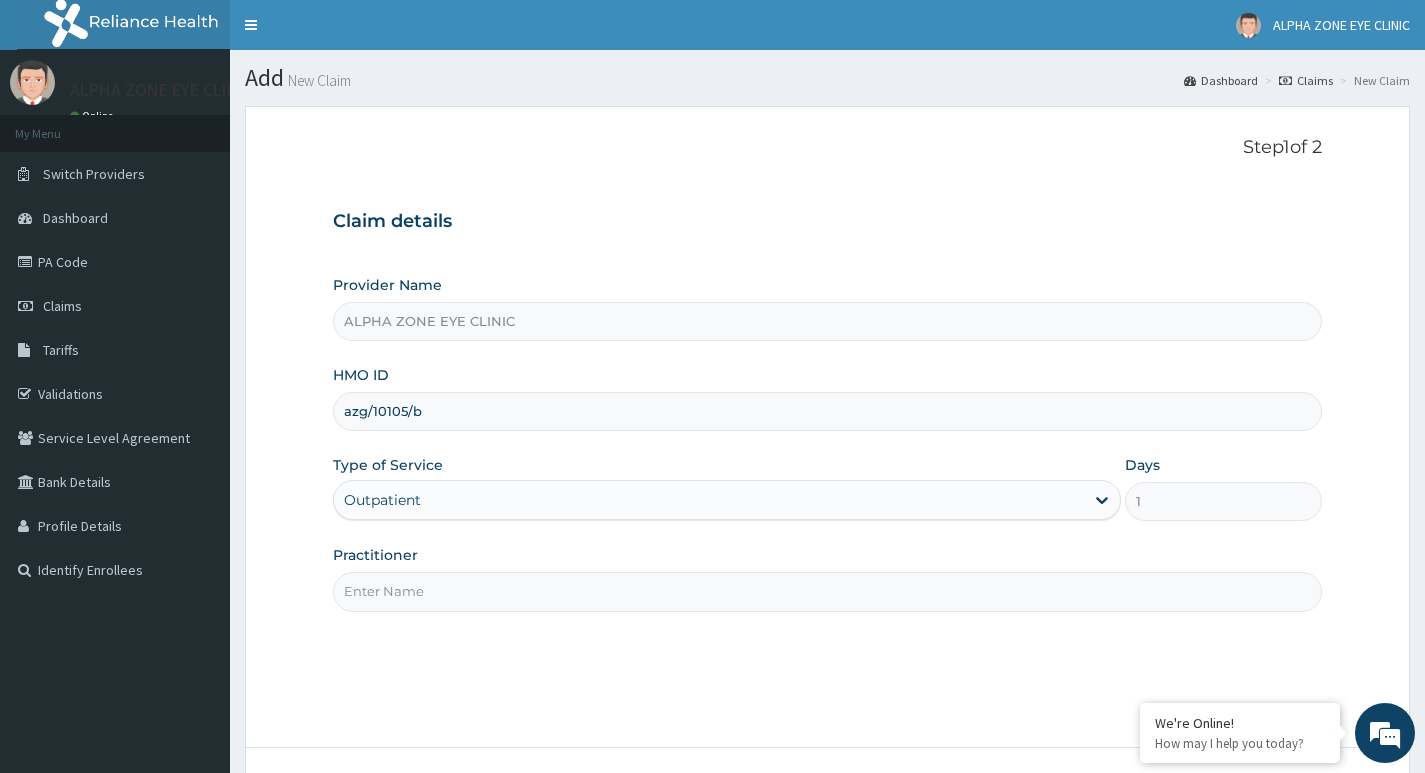 click on "Practitioner" at bounding box center [827, 591] 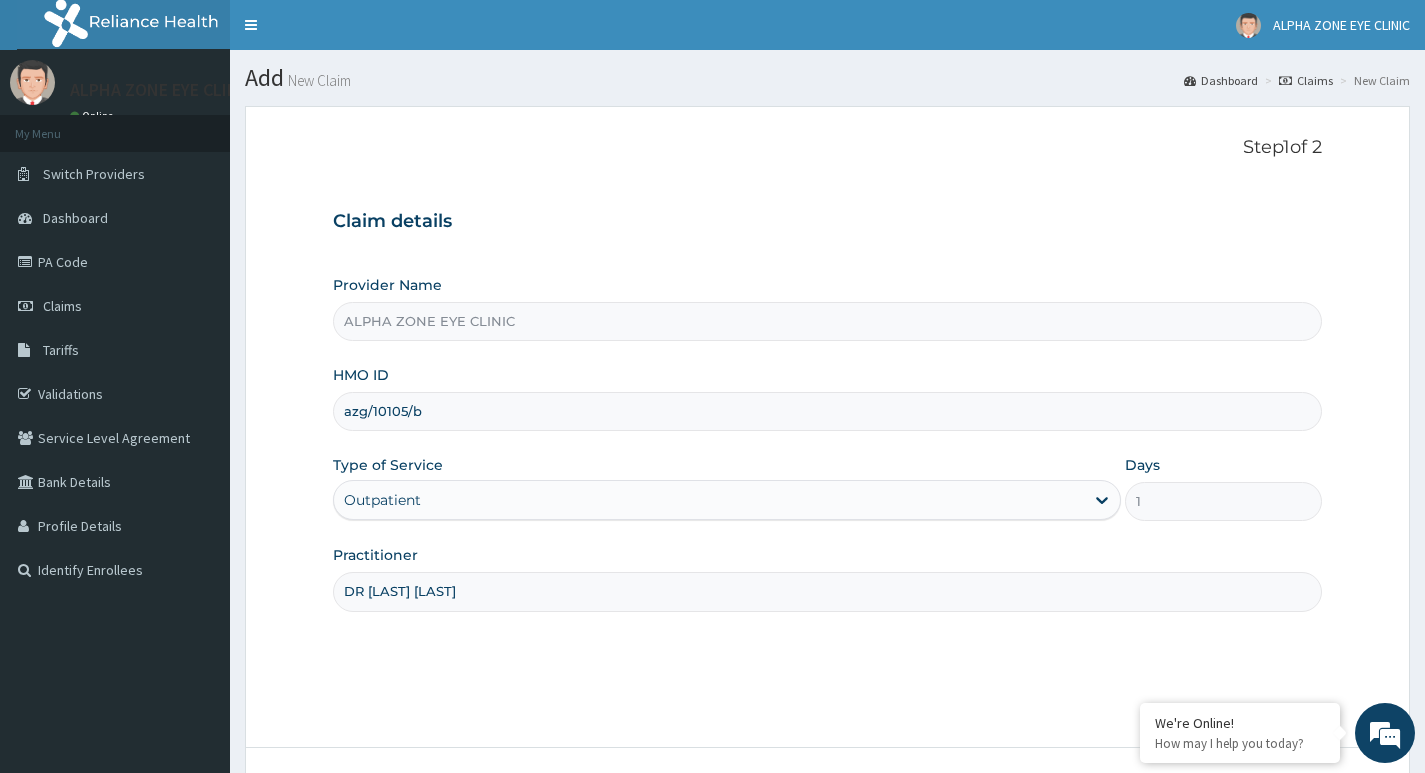 scroll, scrollTop: 0, scrollLeft: 0, axis: both 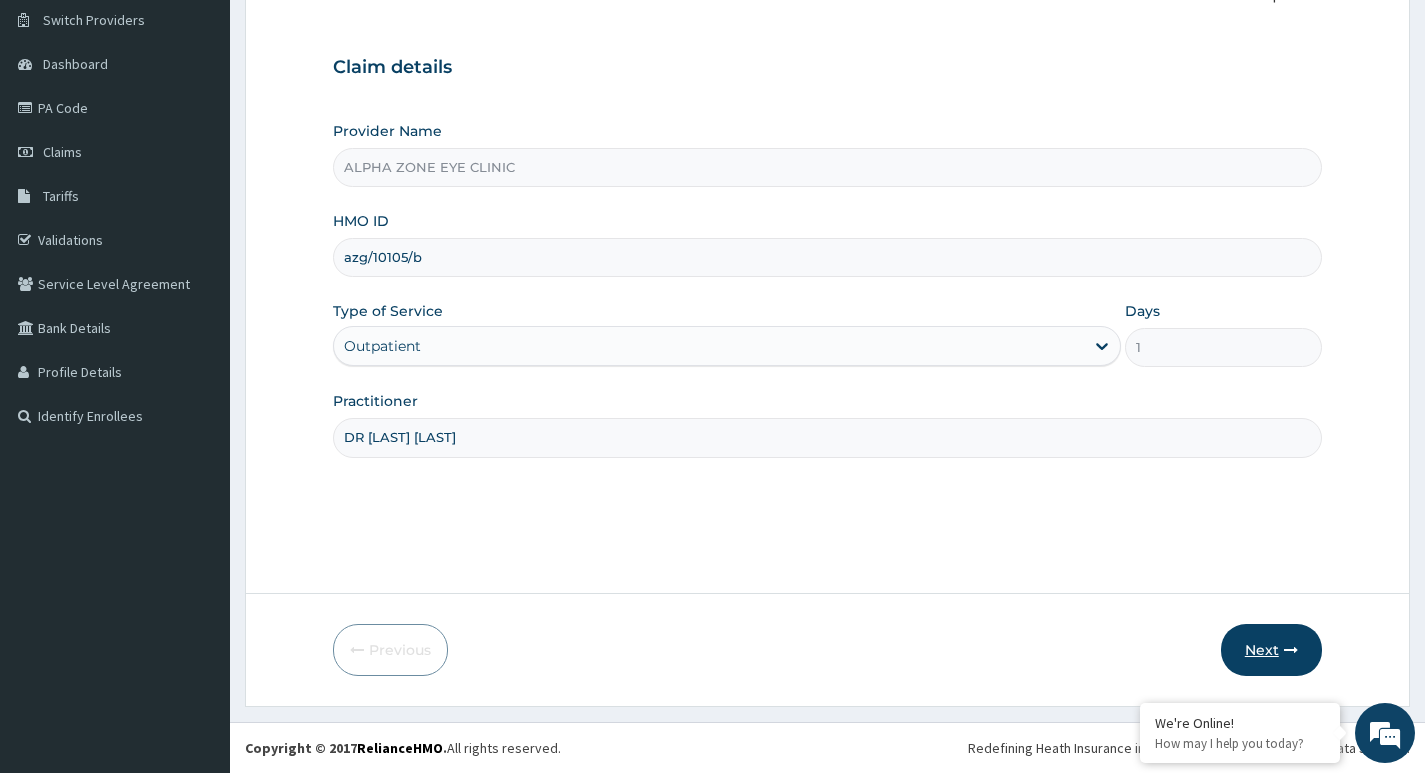 click on "Next" at bounding box center (1271, 650) 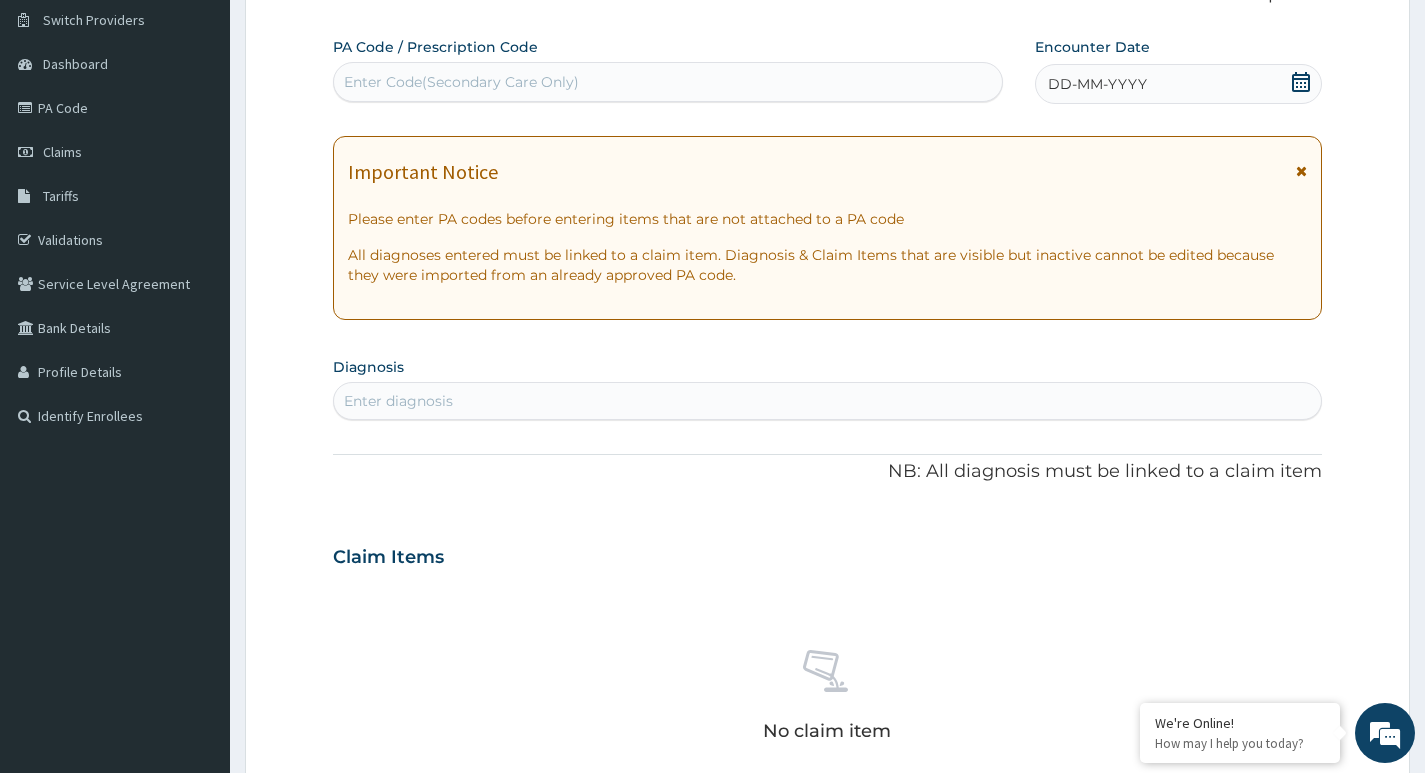 click on "Enter Code(Secondary Care Only)" at bounding box center (461, 82) 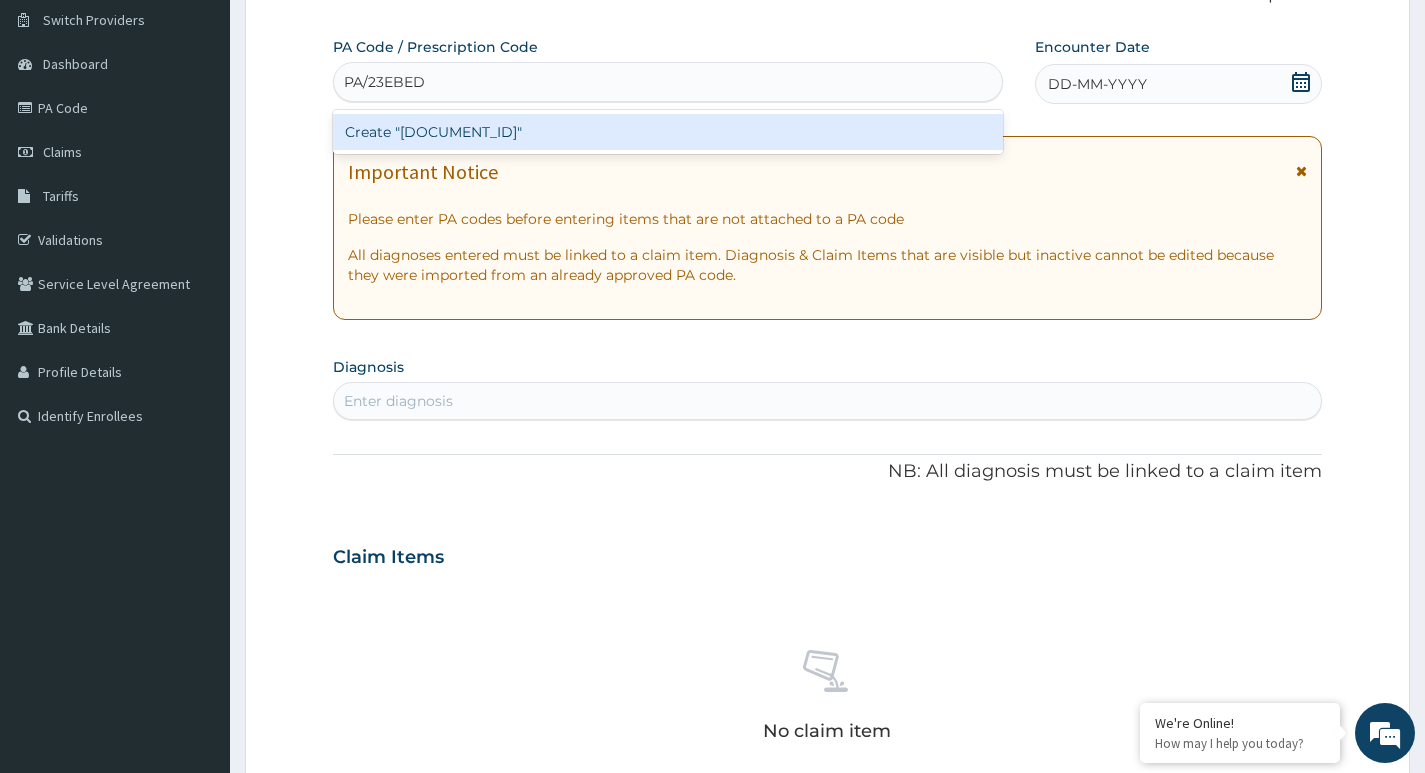 click on "Create "PA/23EBED"" at bounding box center [668, 132] 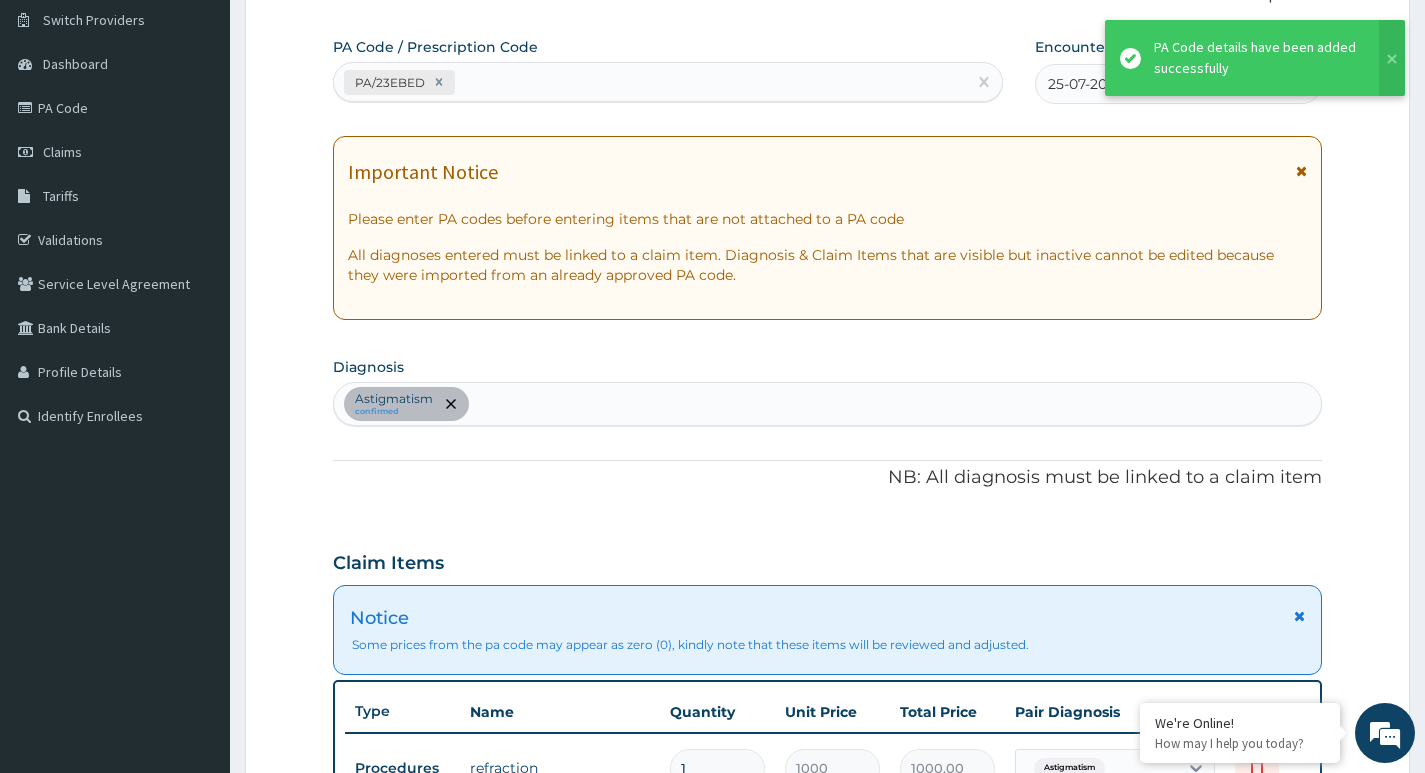 scroll, scrollTop: 684, scrollLeft: 0, axis: vertical 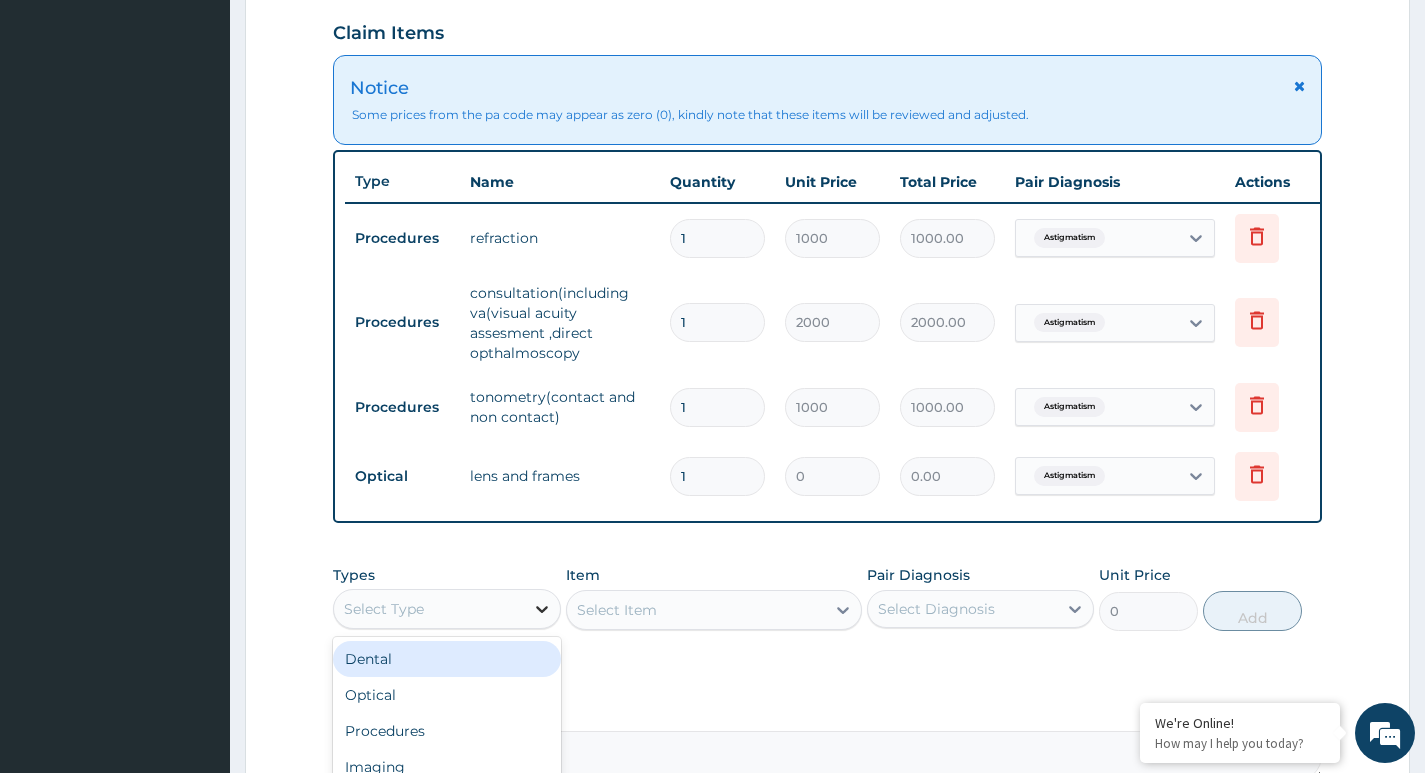 click 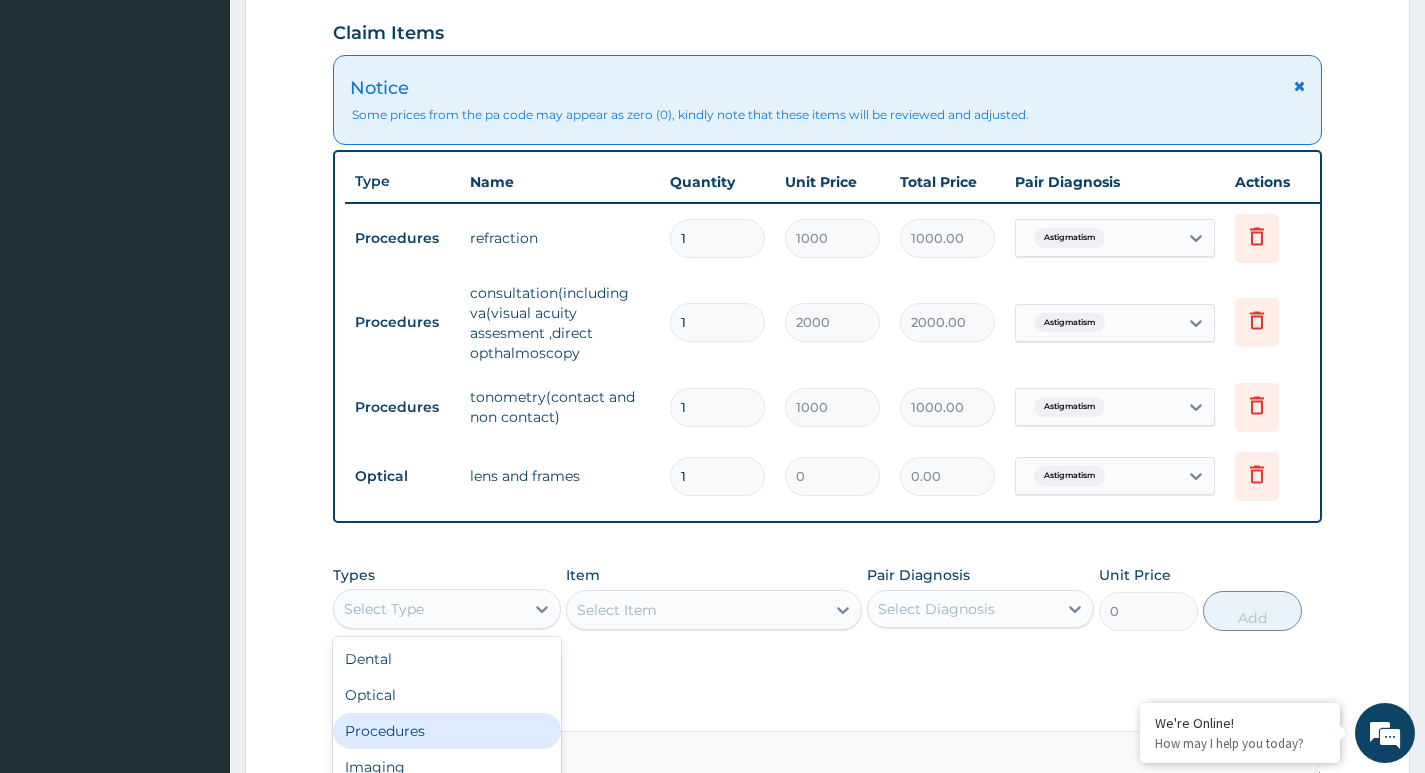 click on "Procedures" at bounding box center (446, 731) 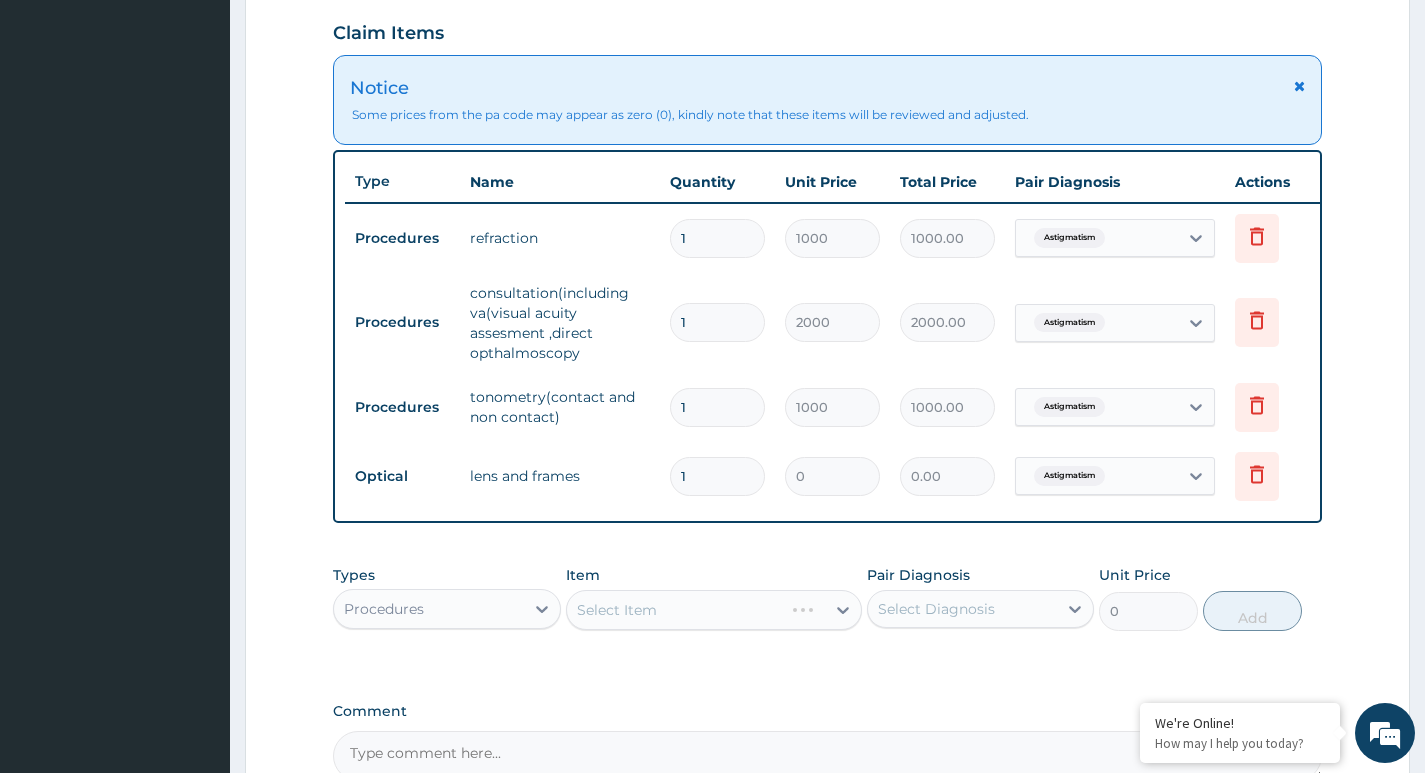 scroll, scrollTop: 784, scrollLeft: 0, axis: vertical 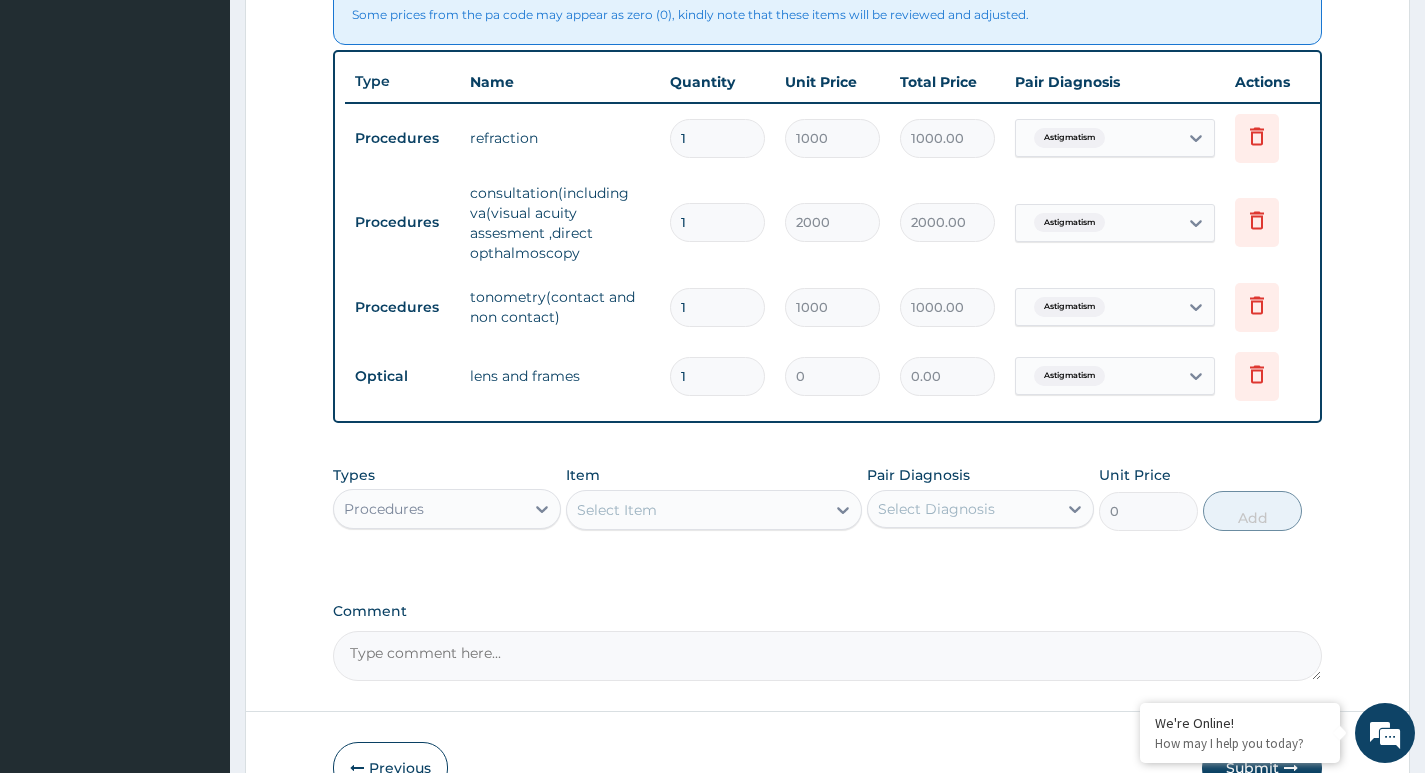 click on "Select Item" at bounding box center (696, 510) 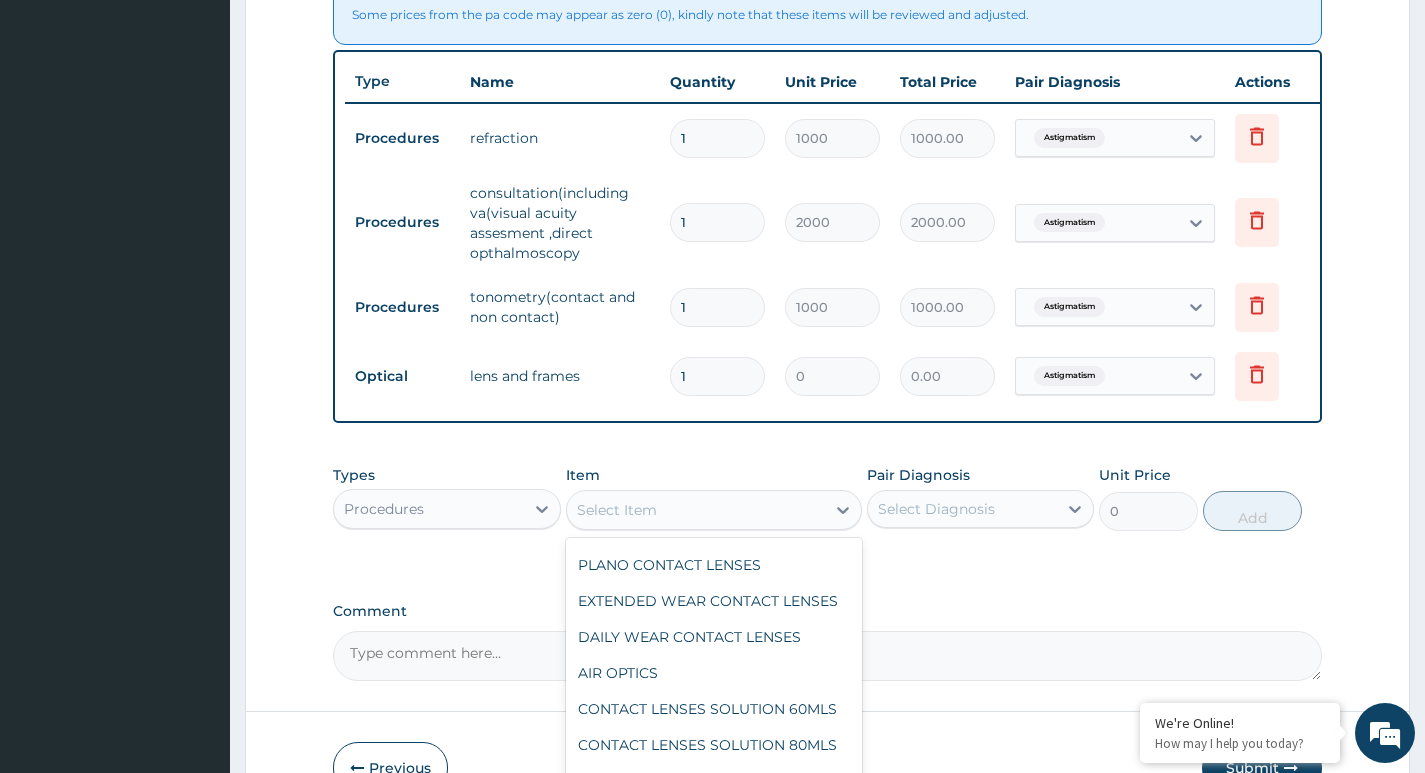 scroll, scrollTop: 1037, scrollLeft: 0, axis: vertical 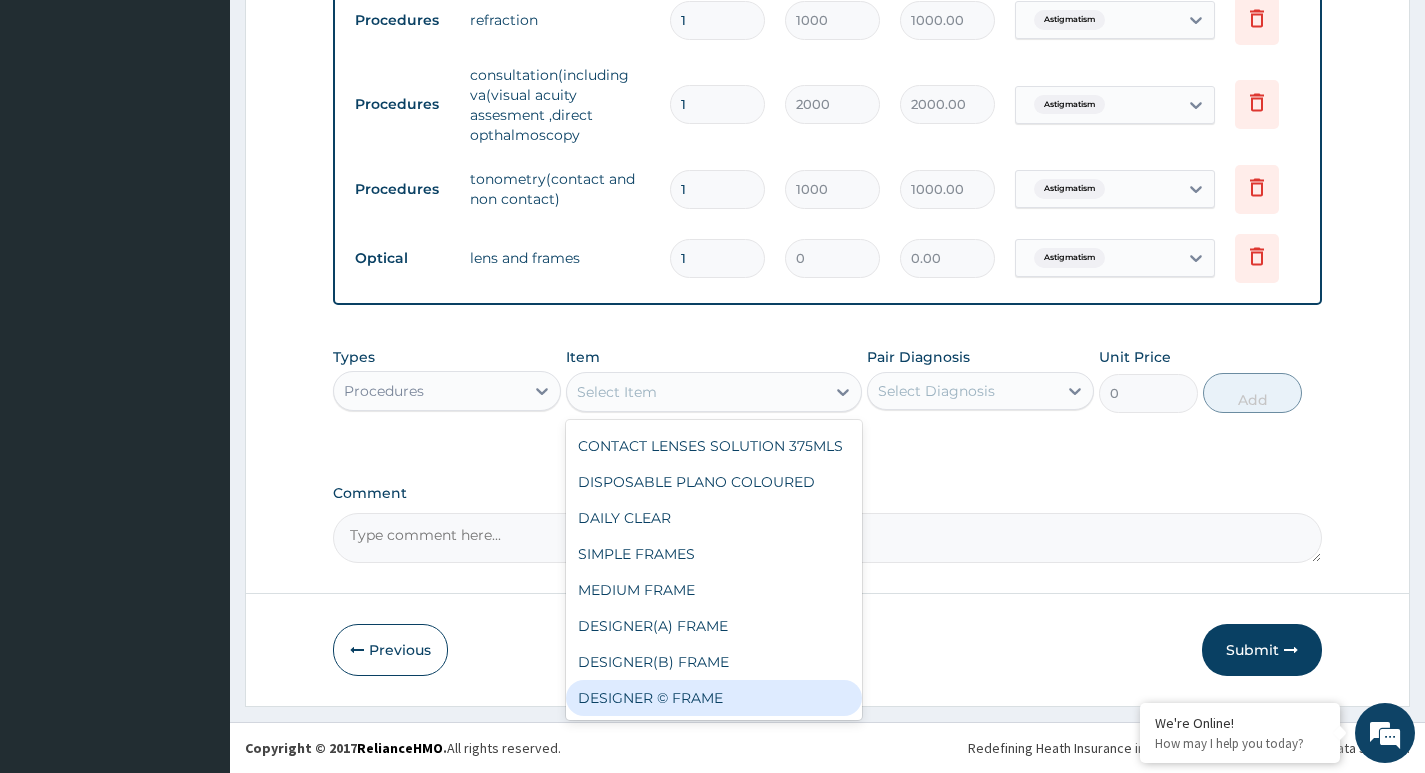 click on "DESIGNER © FRAME" at bounding box center [714, 698] 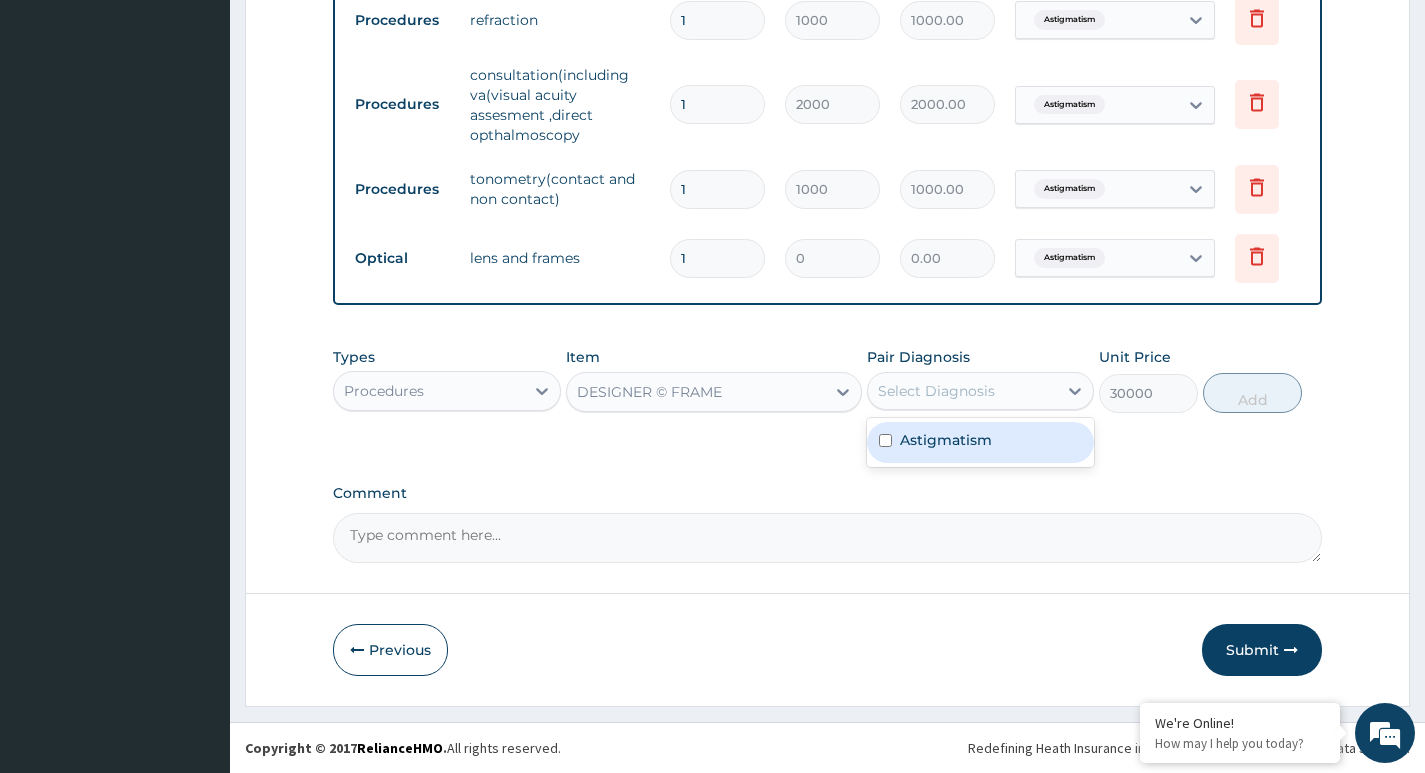 click on "Select Diagnosis" at bounding box center (962, 391) 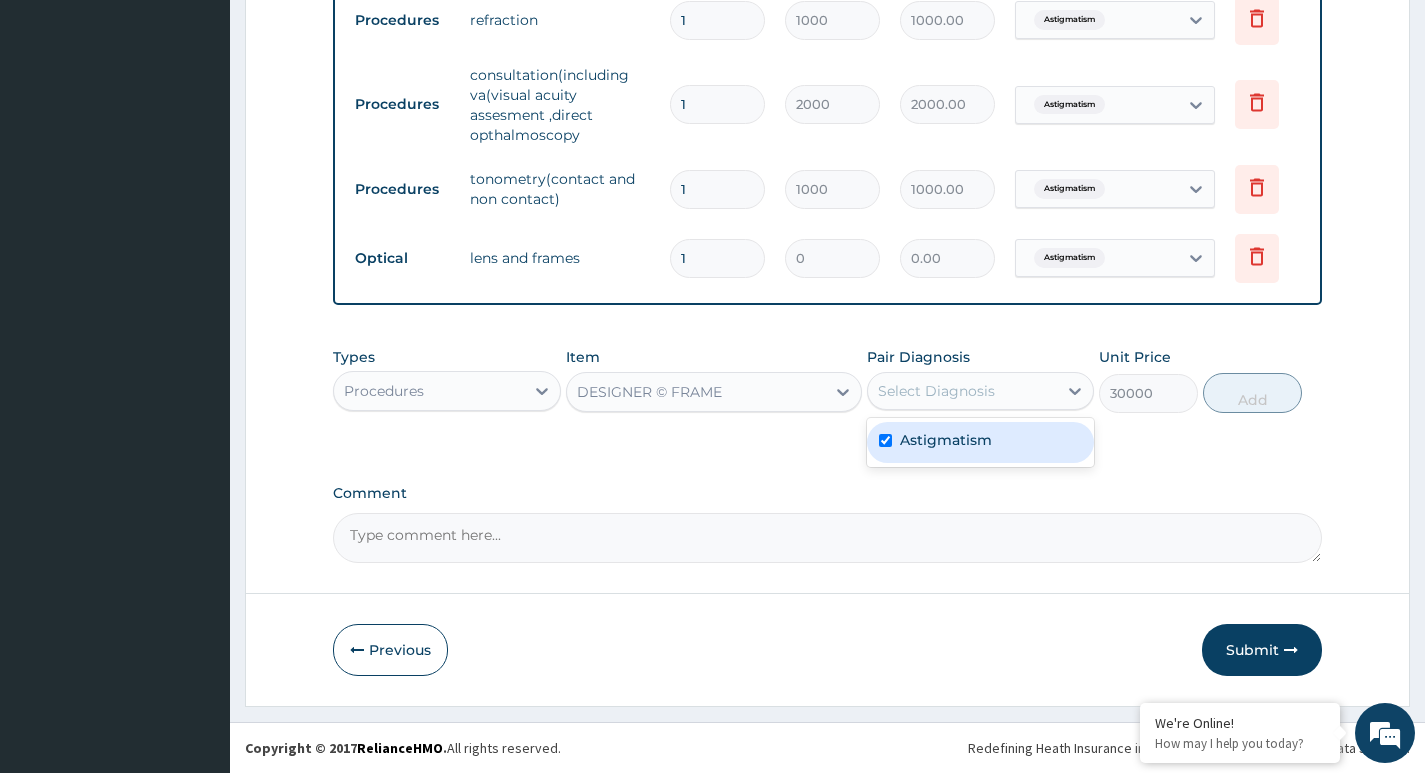 checkbox on "true" 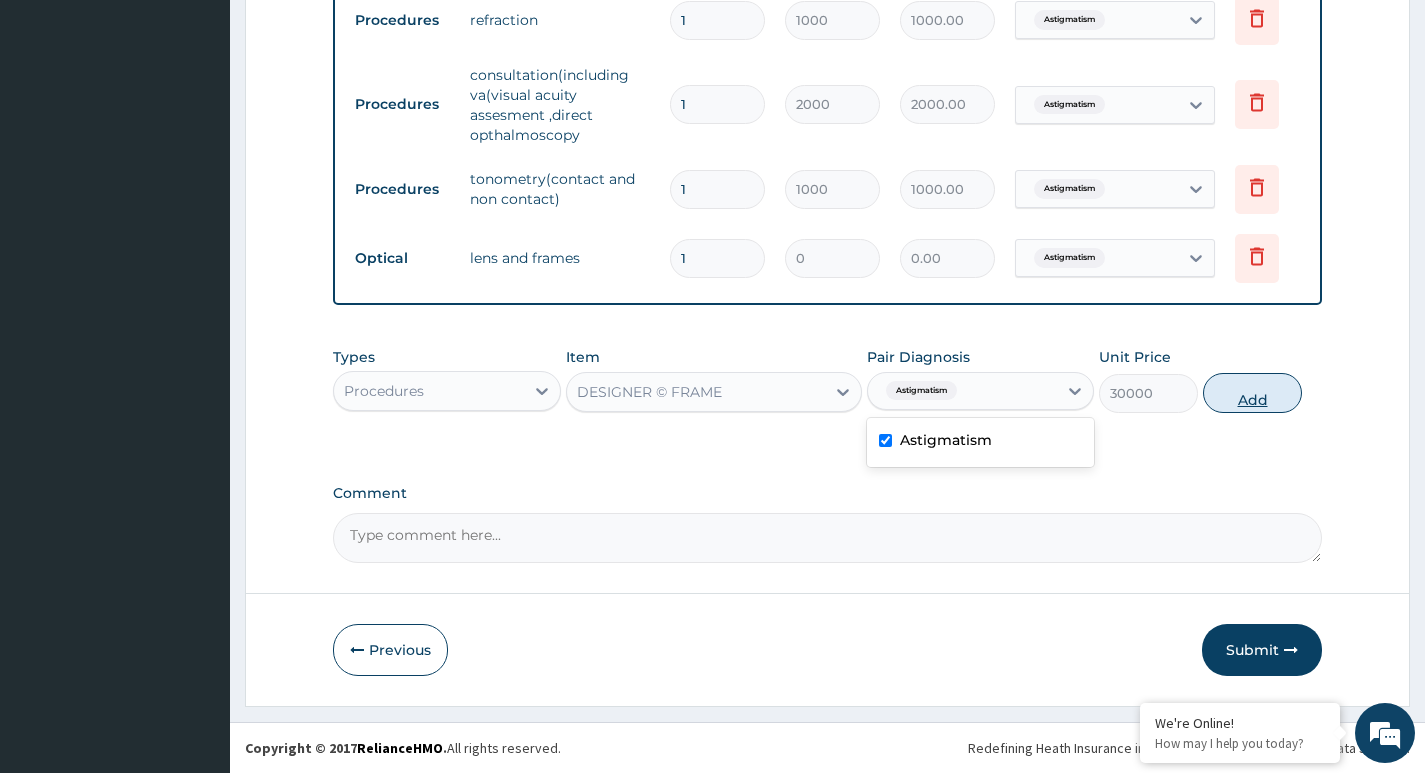 click on "Add" at bounding box center [1252, 393] 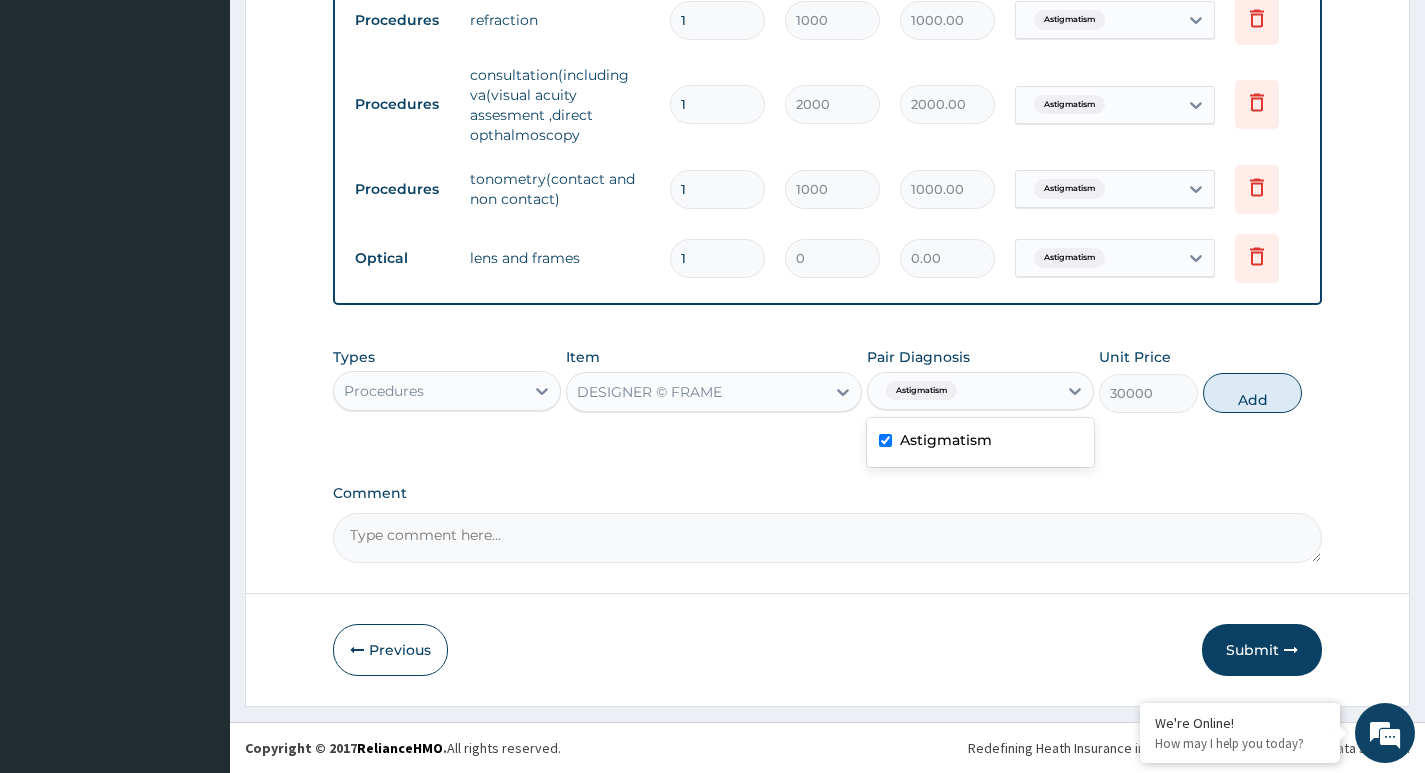 type on "0" 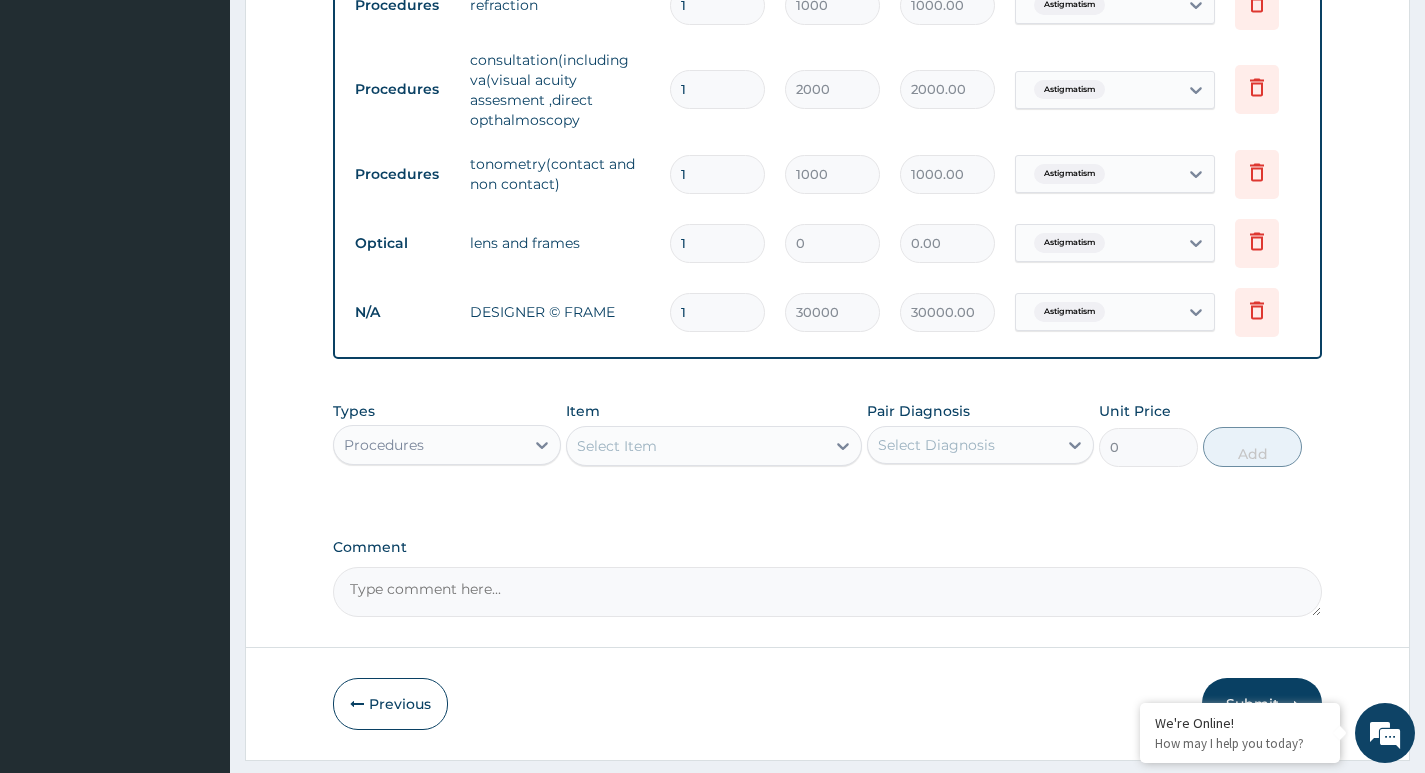 click on "Comment" at bounding box center [827, 592] 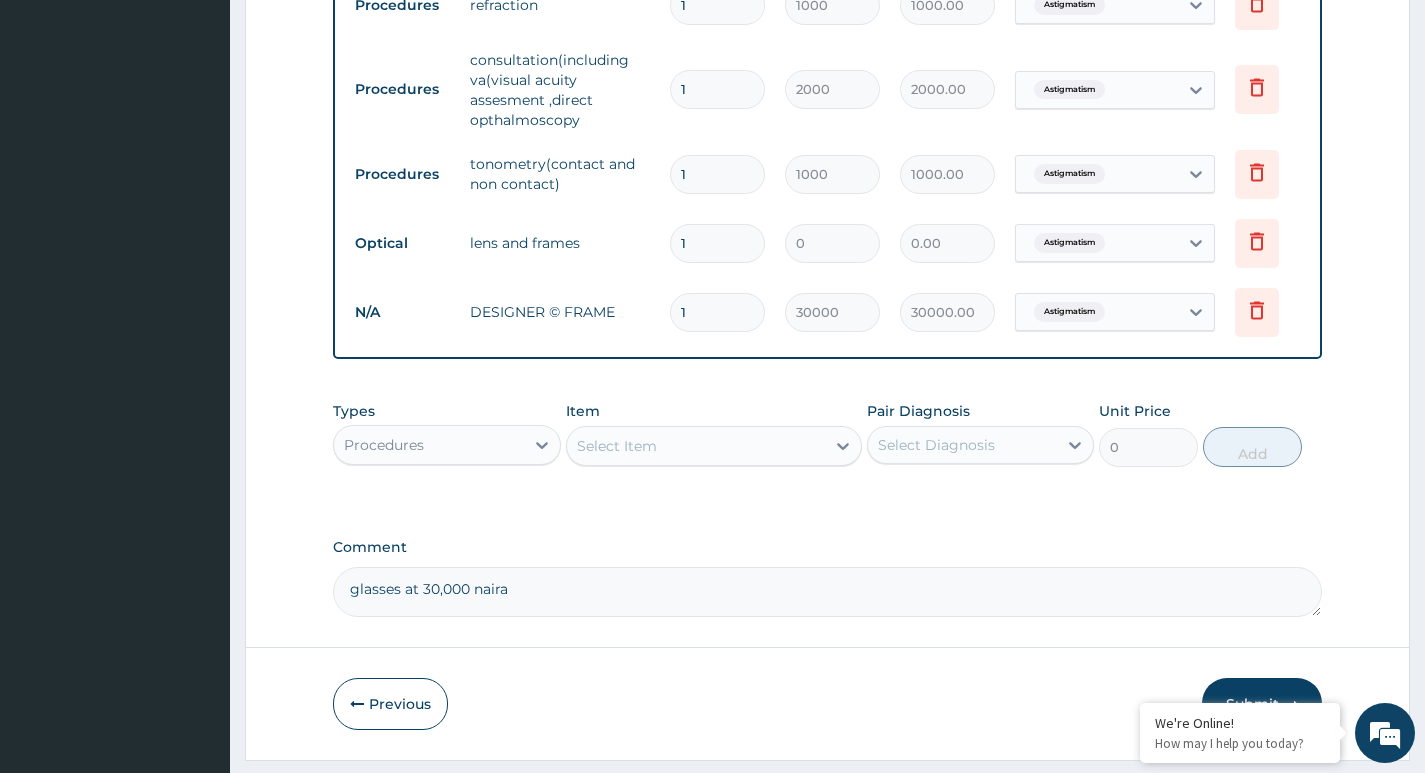scroll, scrollTop: 986, scrollLeft: 0, axis: vertical 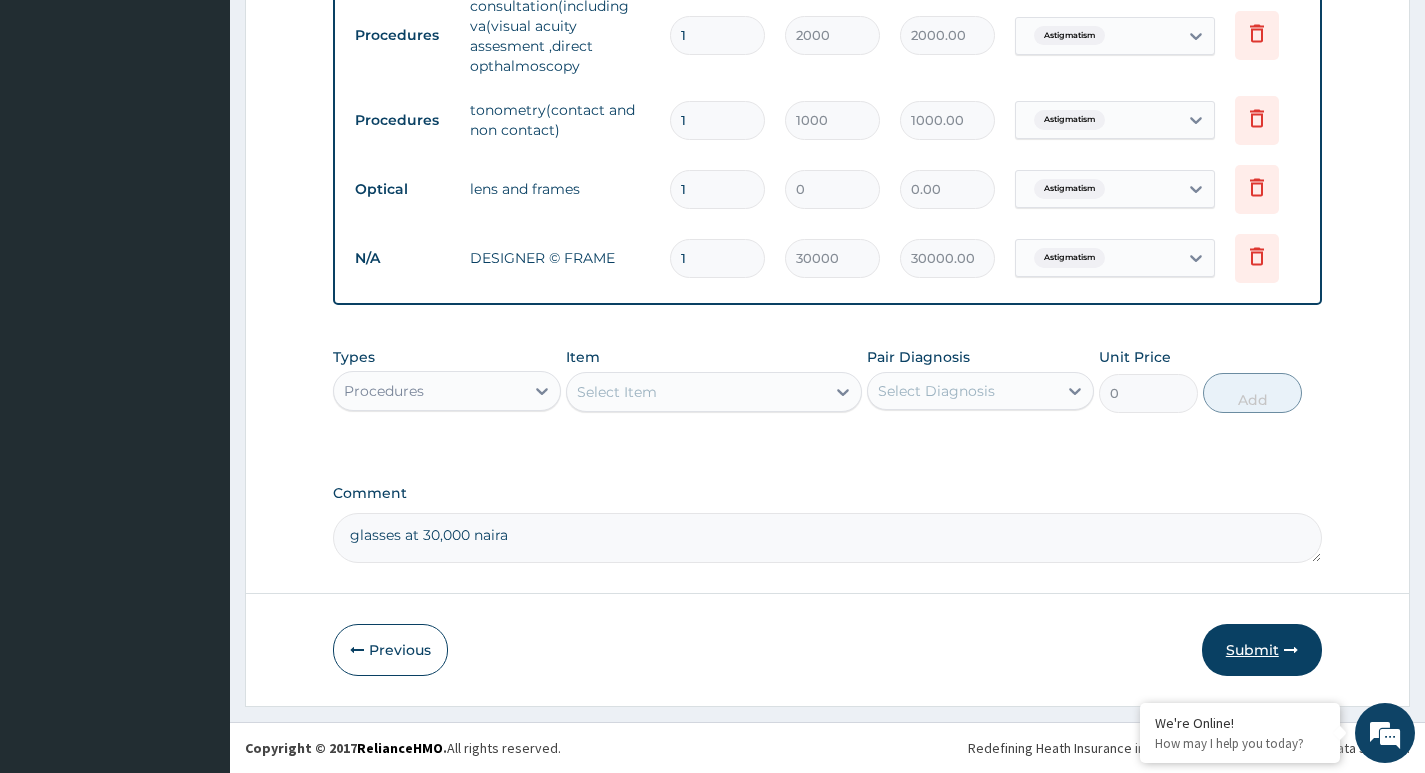 type on "glasses at 30,000 naira" 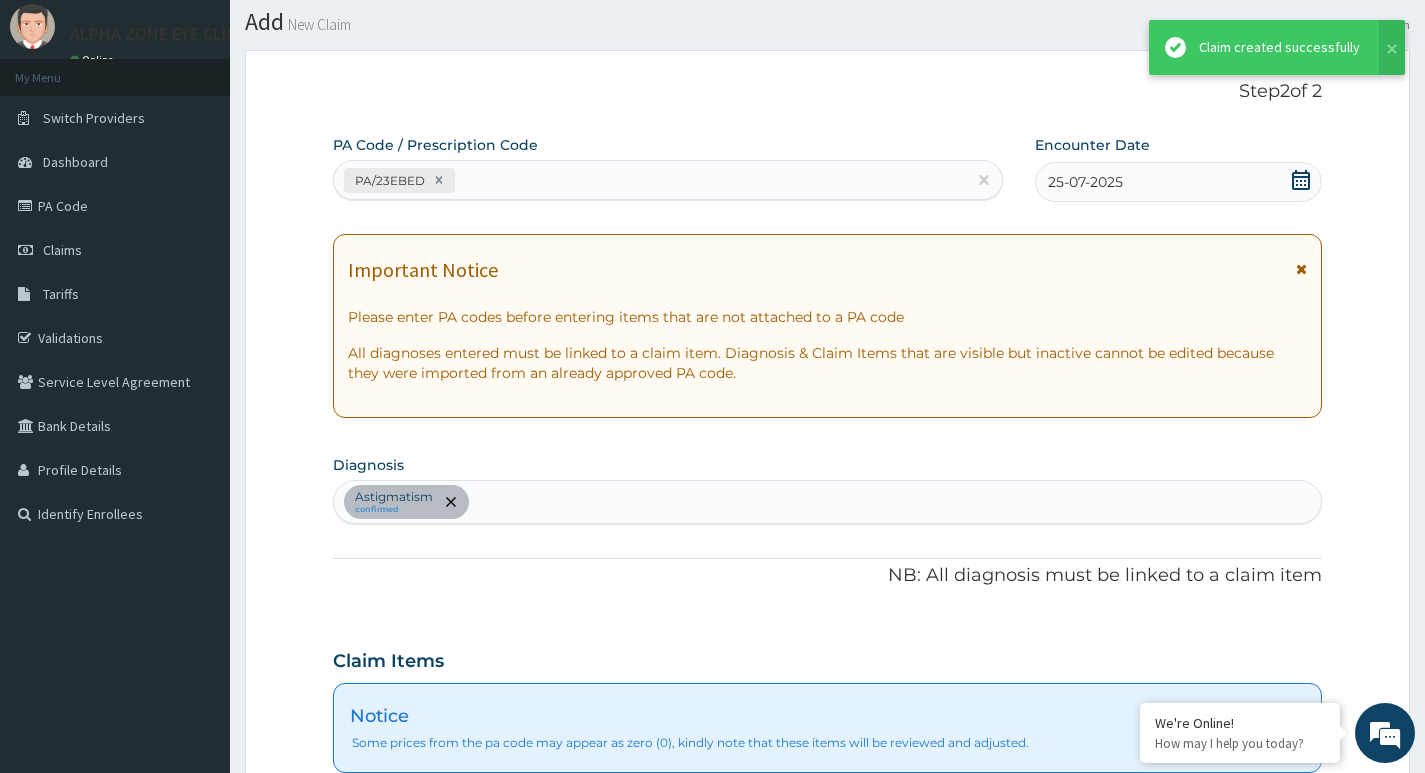 scroll, scrollTop: 986, scrollLeft: 0, axis: vertical 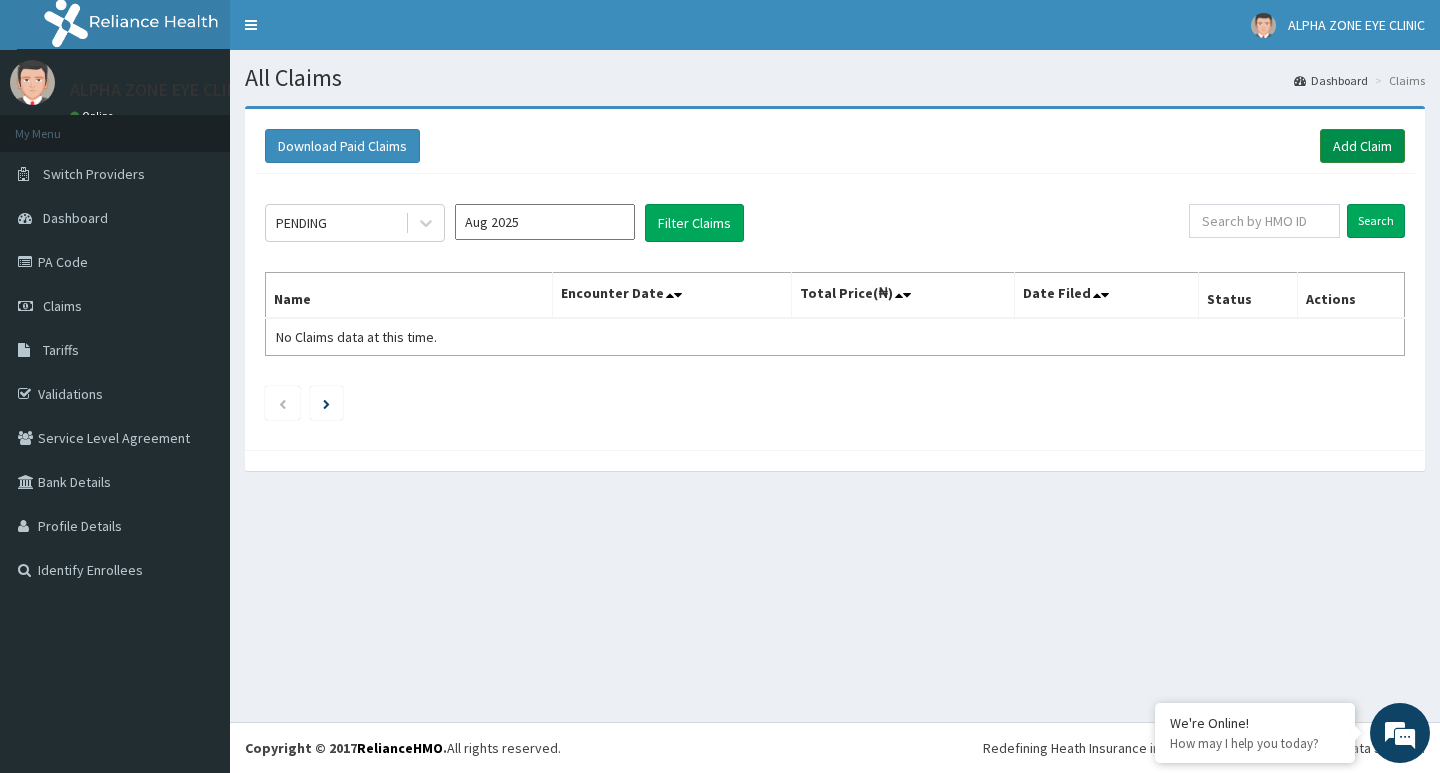 click on "Add Claim" at bounding box center (1362, 146) 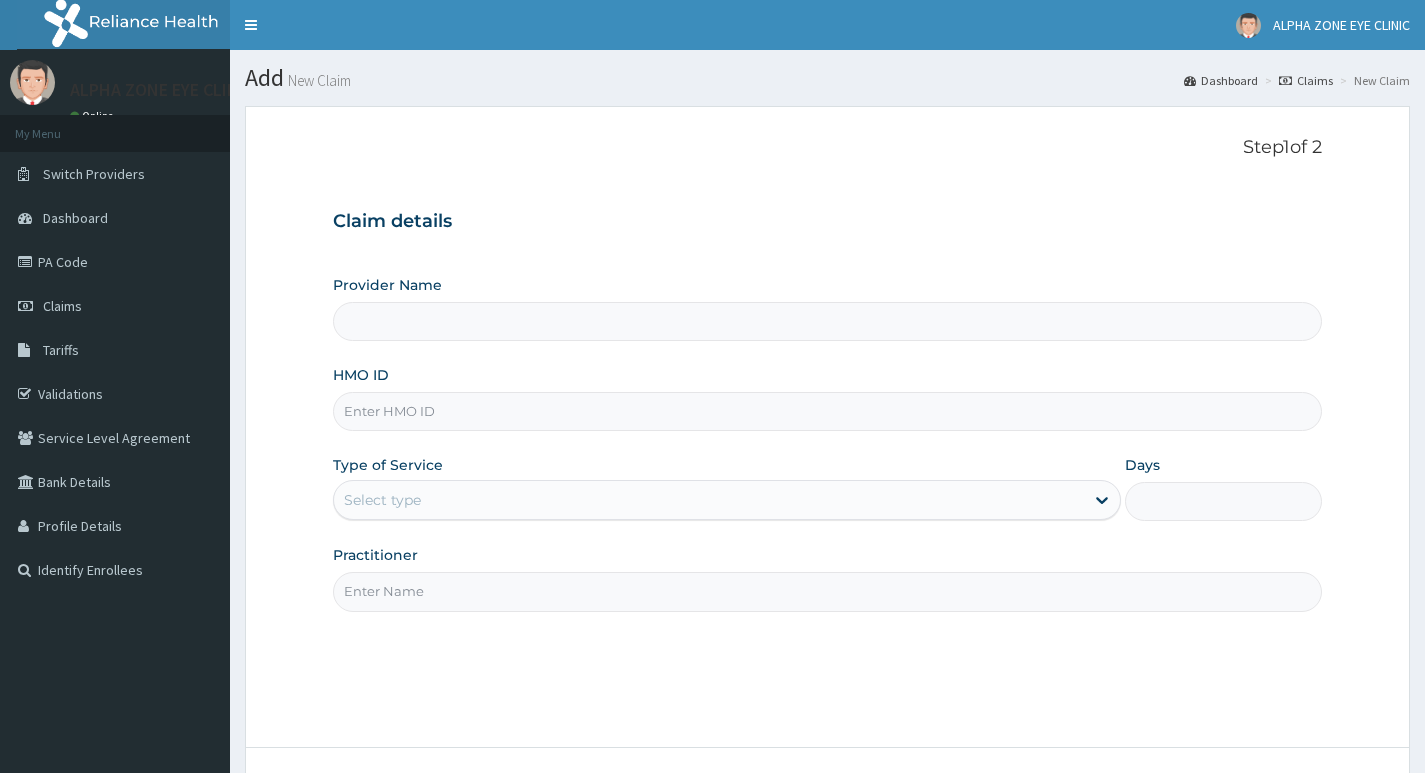 scroll, scrollTop: 0, scrollLeft: 0, axis: both 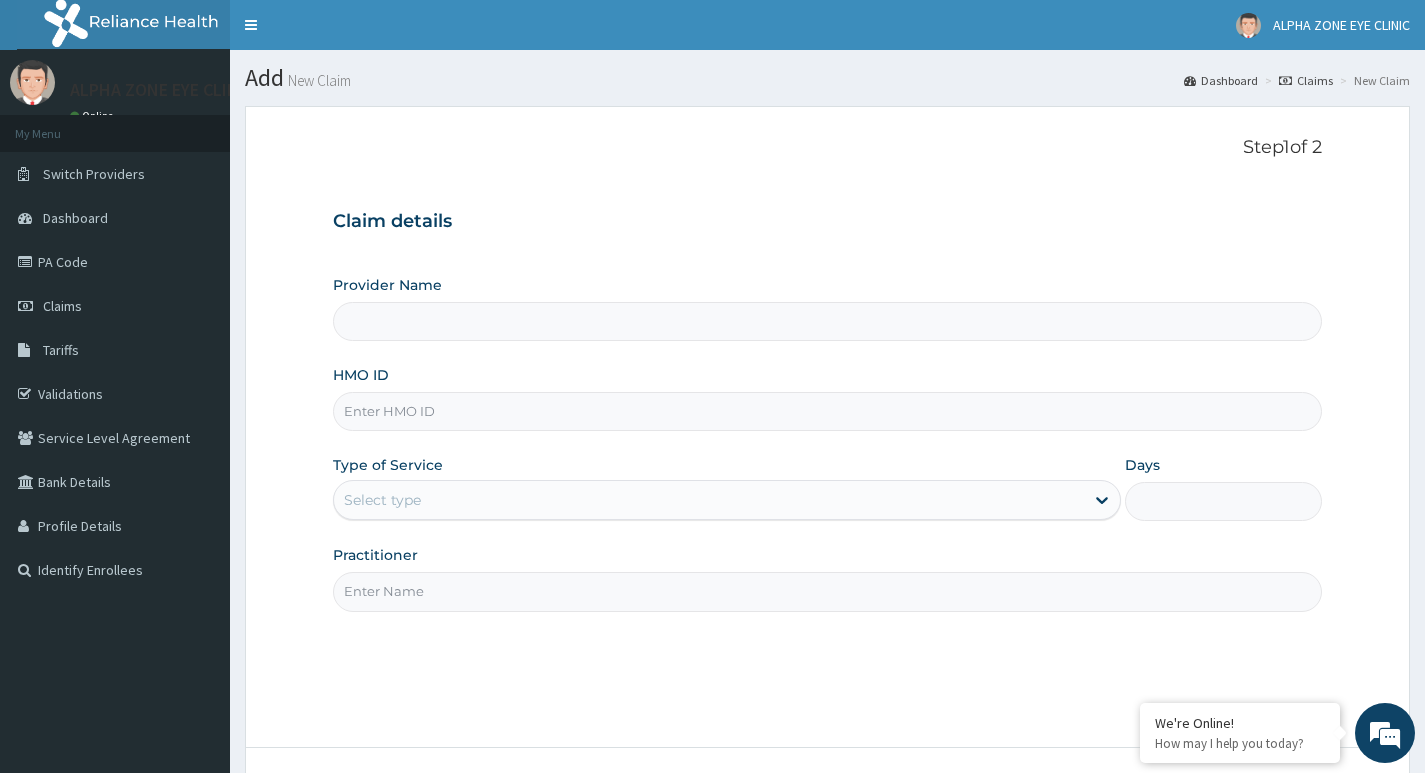 type on "ALPHA ZONE EYE CLINIC" 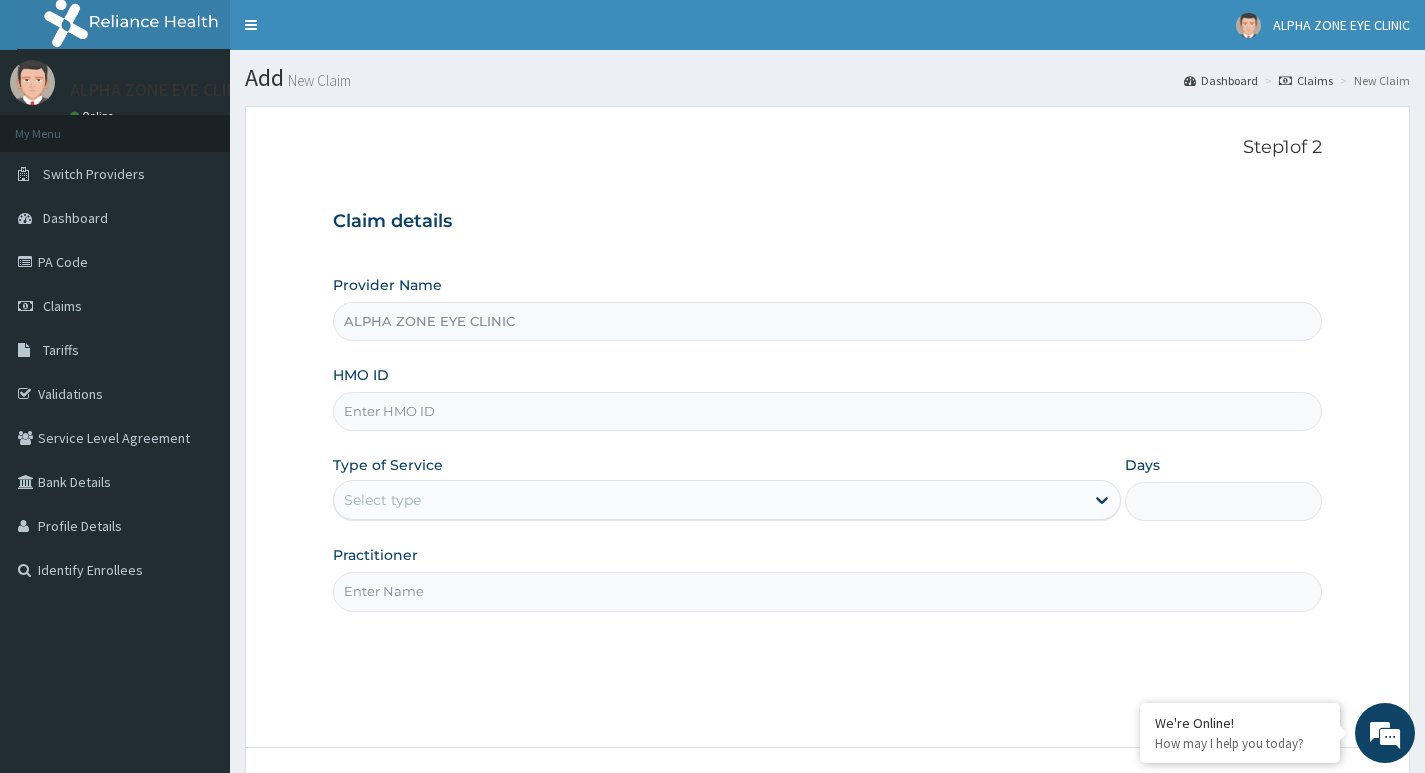 scroll, scrollTop: 0, scrollLeft: 0, axis: both 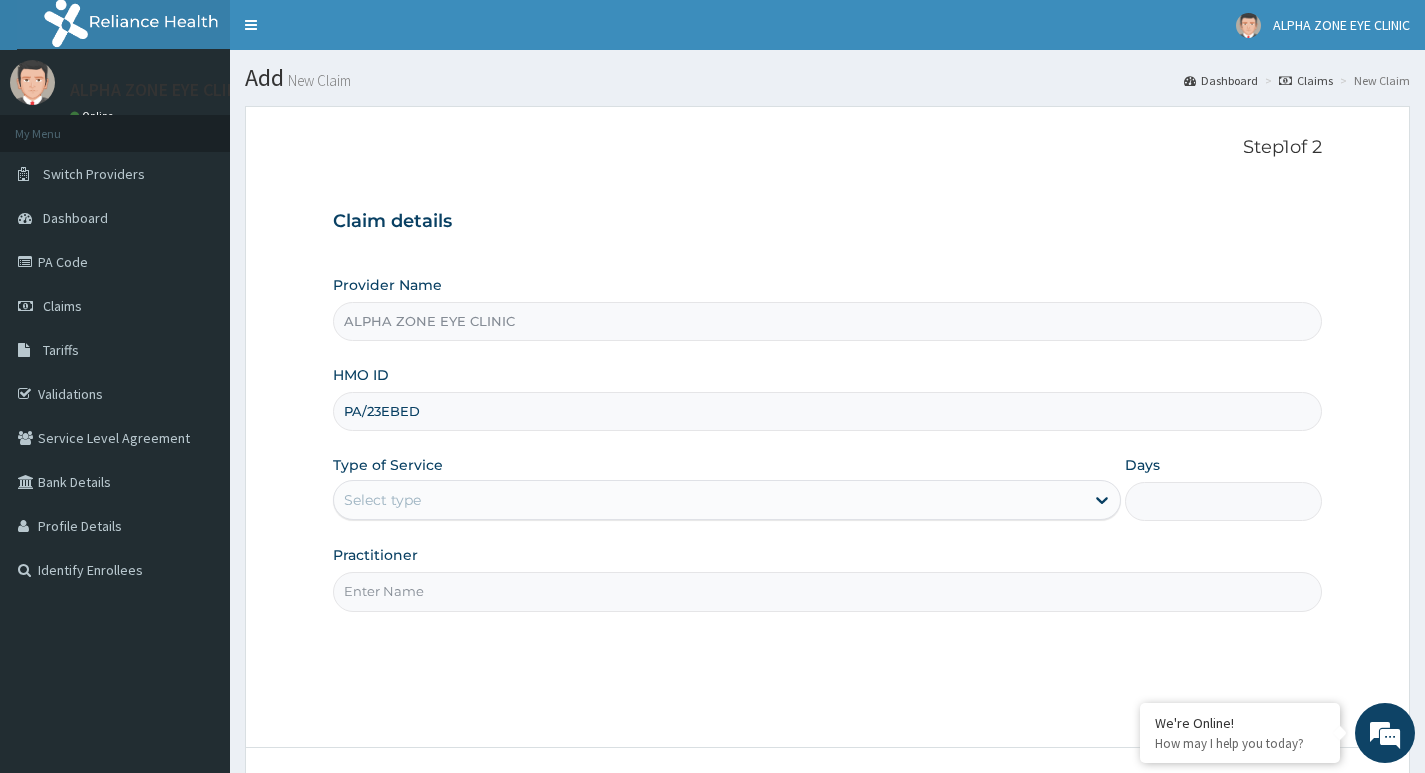 type on "PA/23EBED" 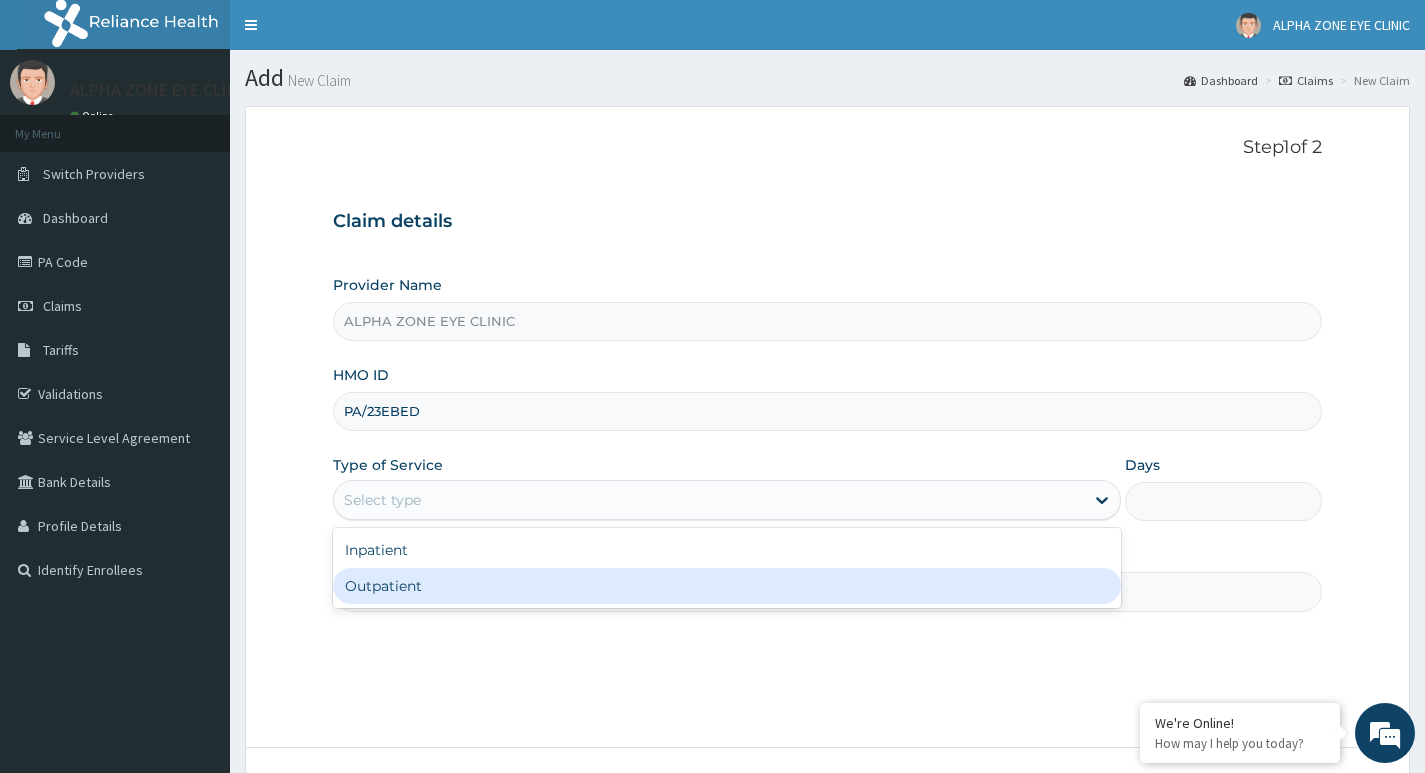 click on "Outpatient" at bounding box center [727, 586] 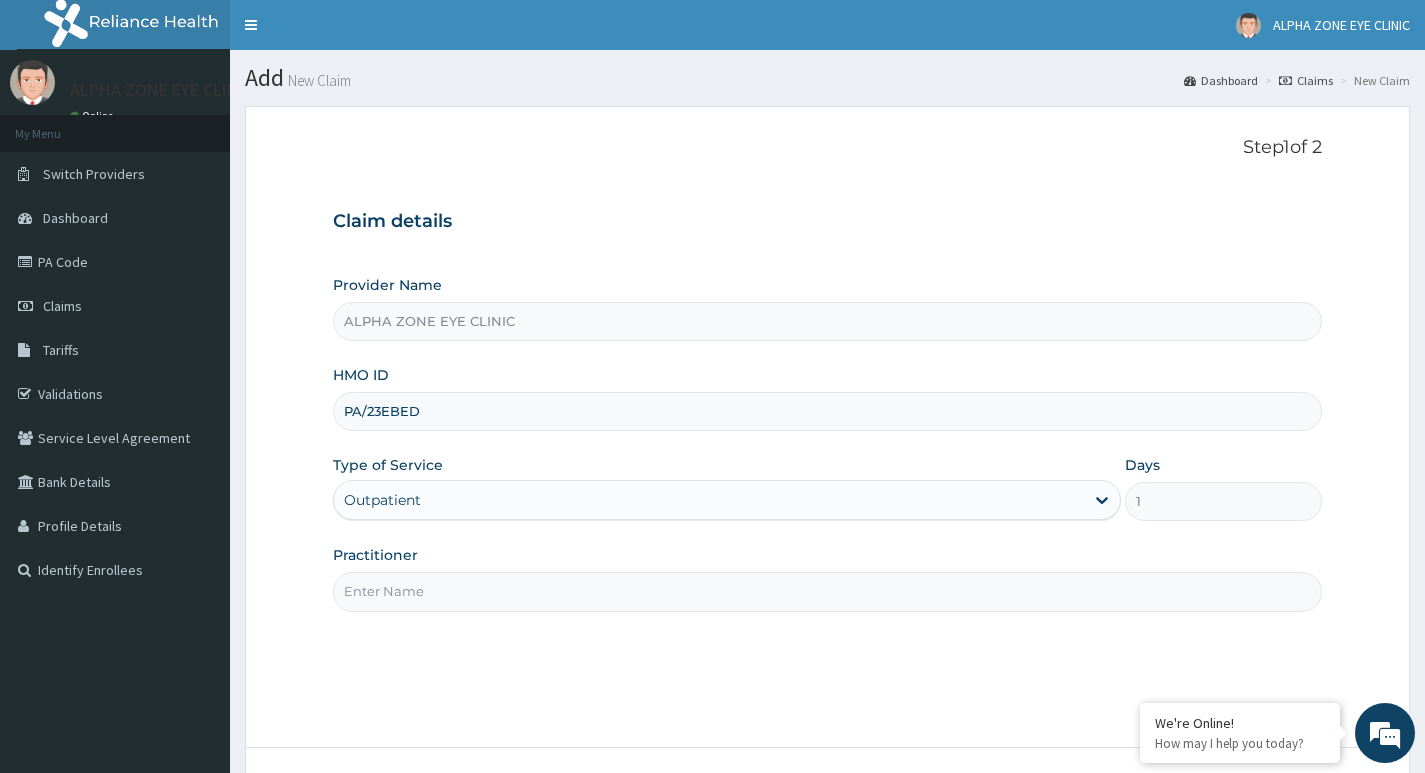 click on "Practitioner" at bounding box center (827, 591) 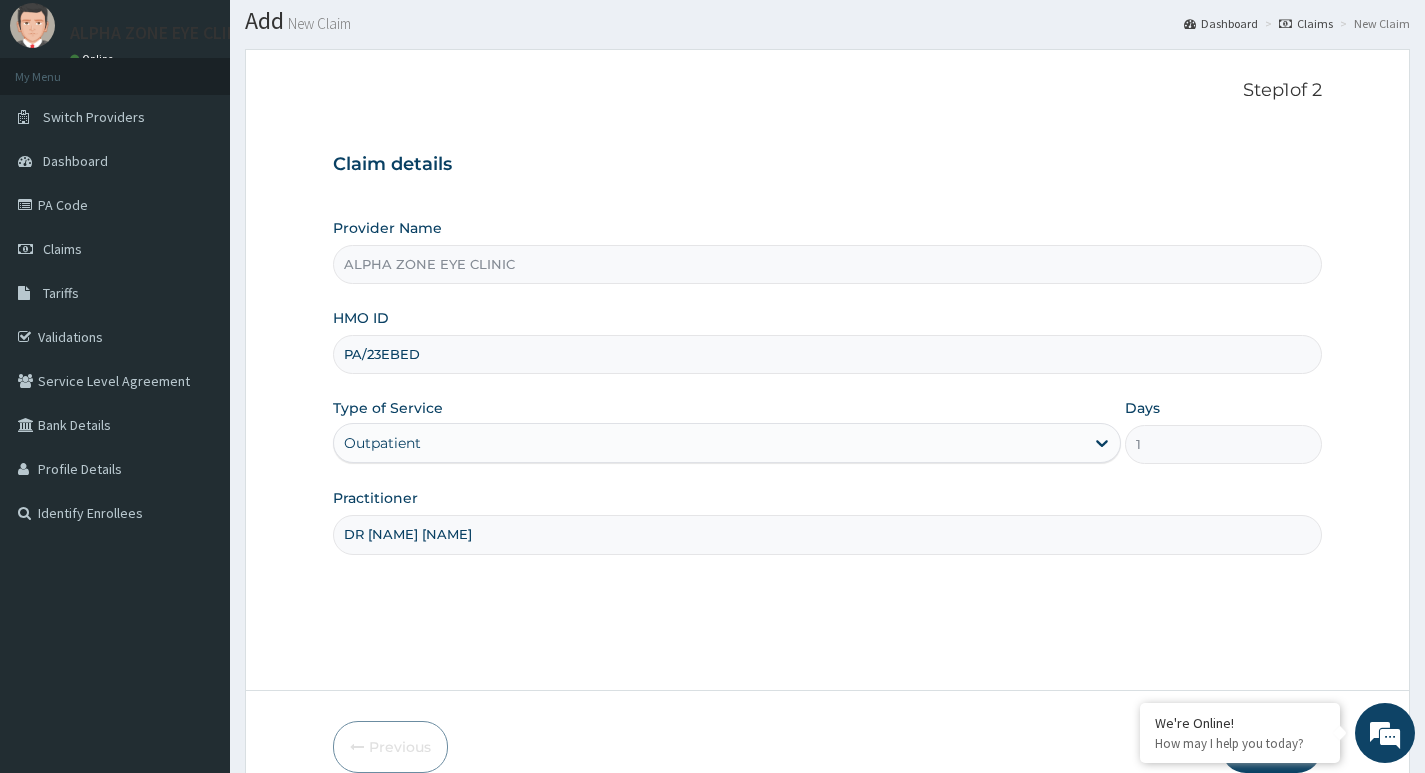 scroll, scrollTop: 154, scrollLeft: 0, axis: vertical 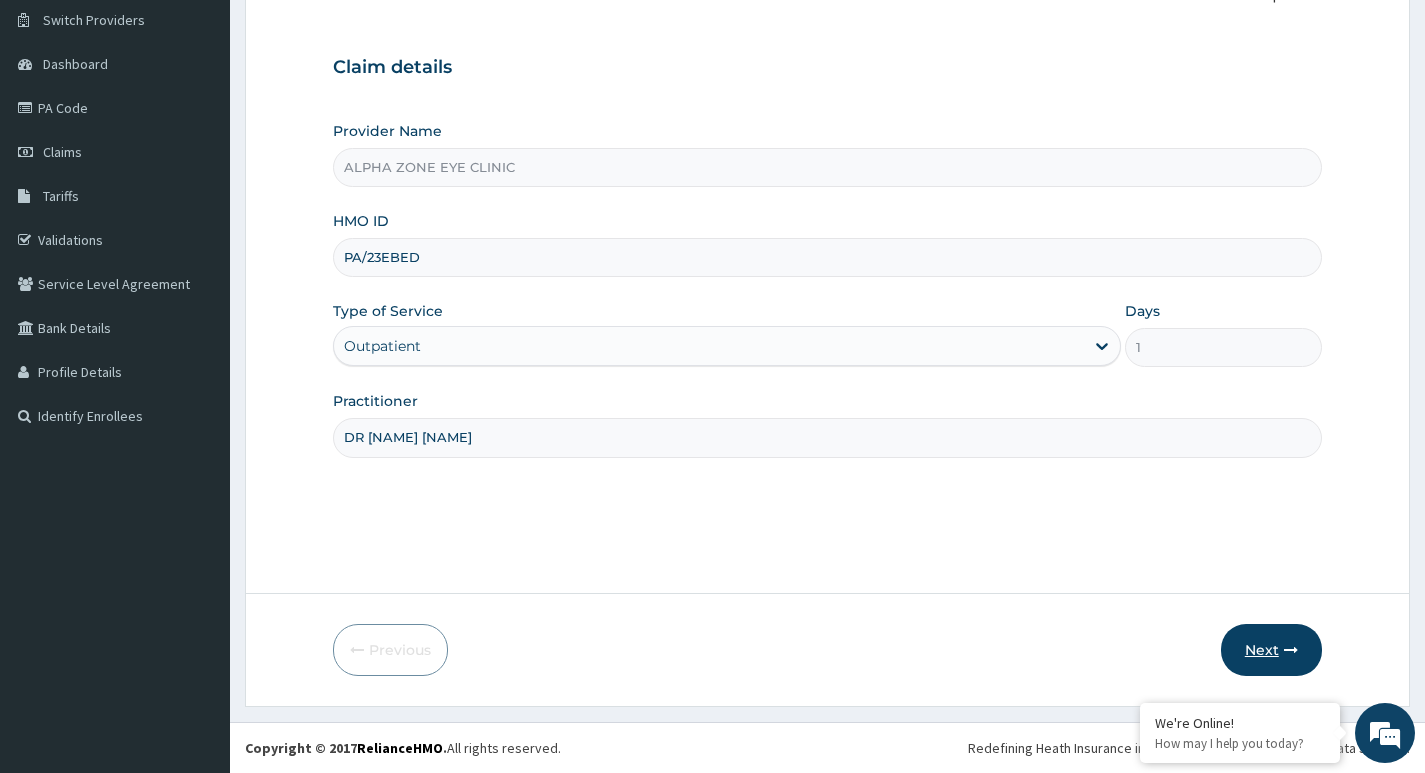 click on "Next" at bounding box center (1271, 650) 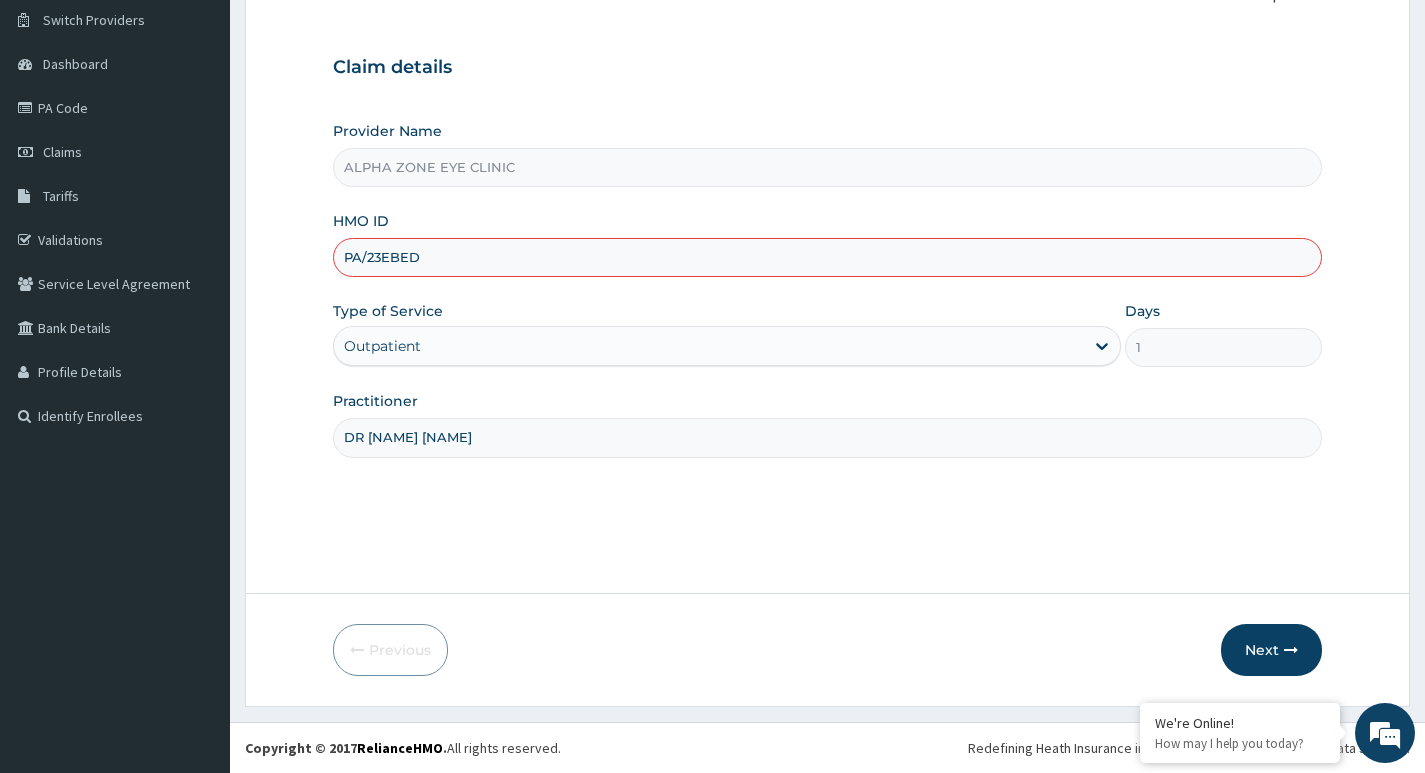 drag, startPoint x: 431, startPoint y: 256, endPoint x: 230, endPoint y: 205, distance: 207.36923 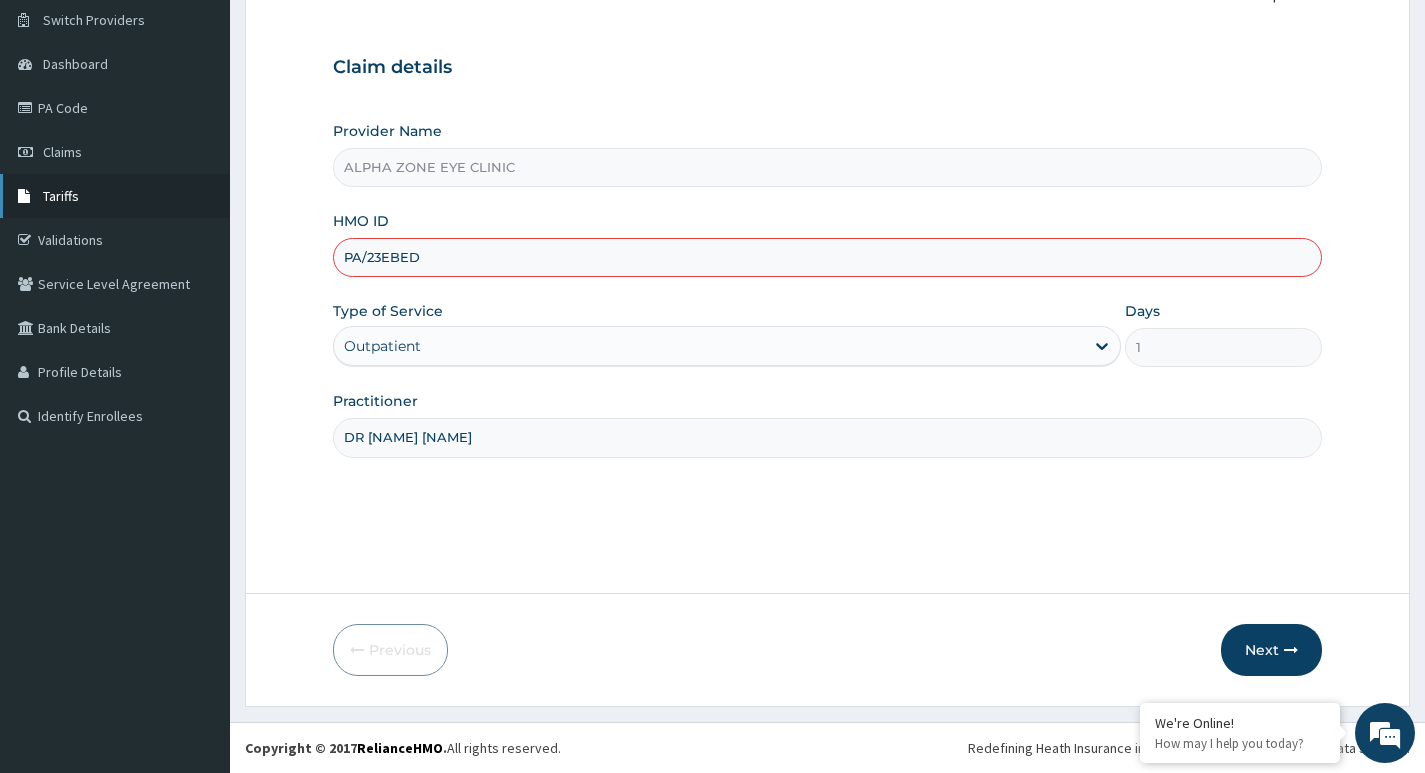paste on "NNI/10004/A" 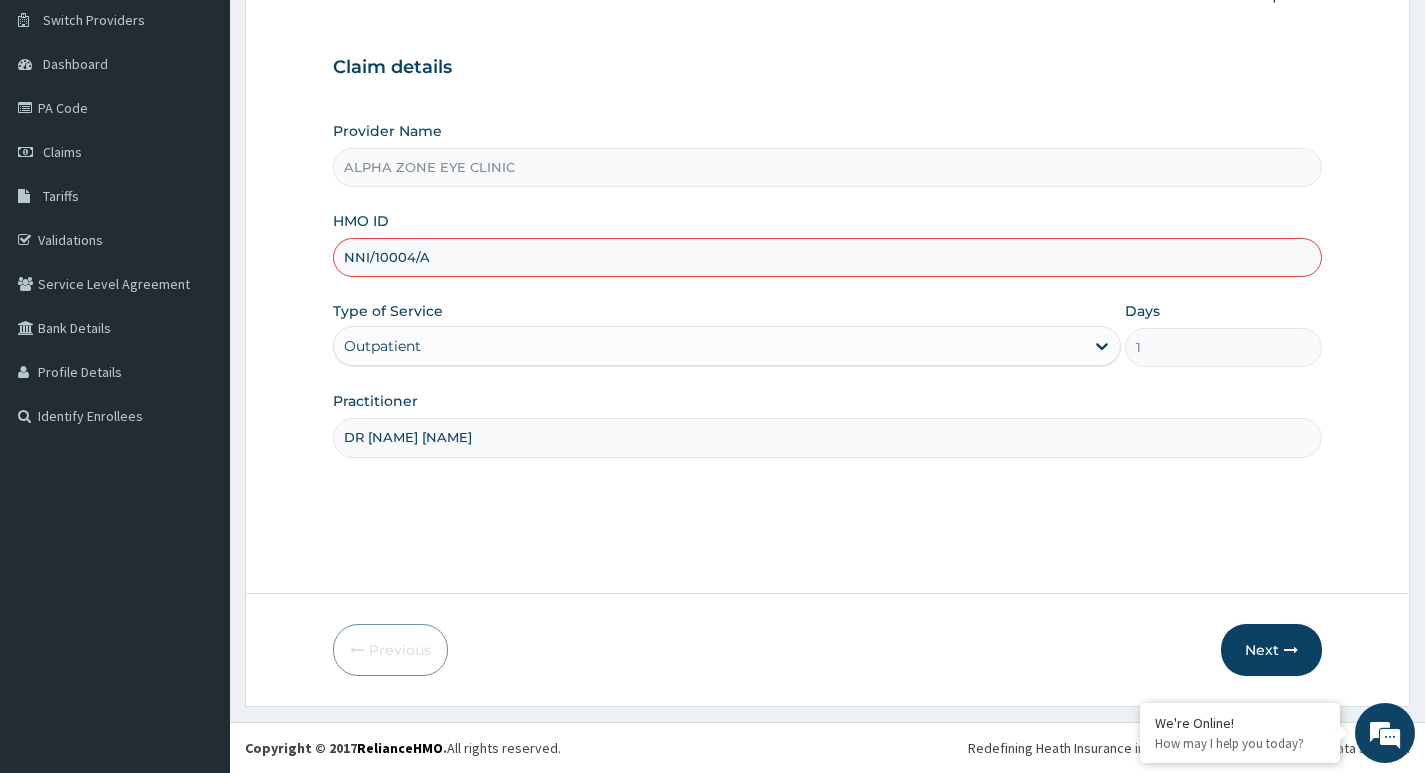 type on "NNI/10004/A" 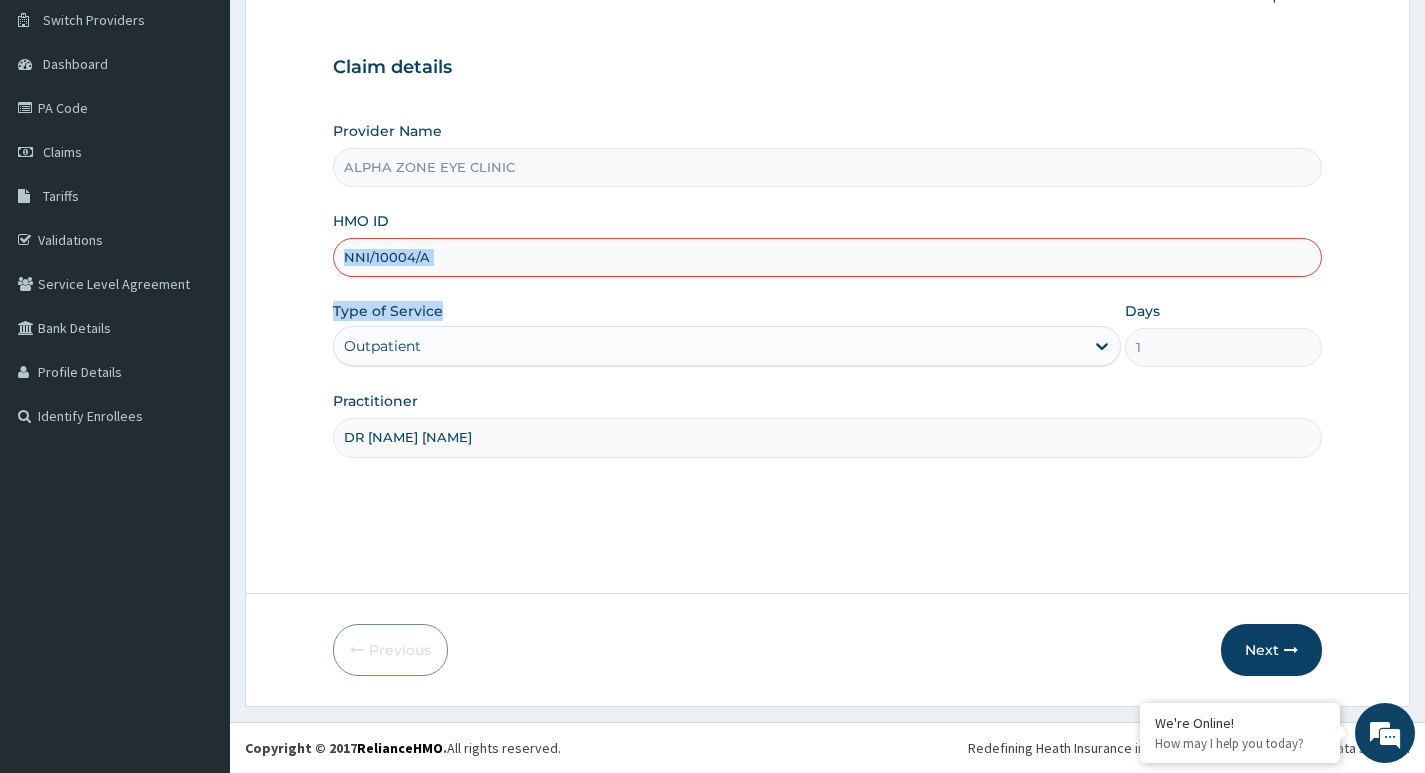 click on "Provider Name ALPHA ZONE EYE CLINIC HMO ID NNI/10004/A Type of Service Outpatient Days 1 Practitioner DR ADESUWA AGBONTAEN" at bounding box center [827, 289] 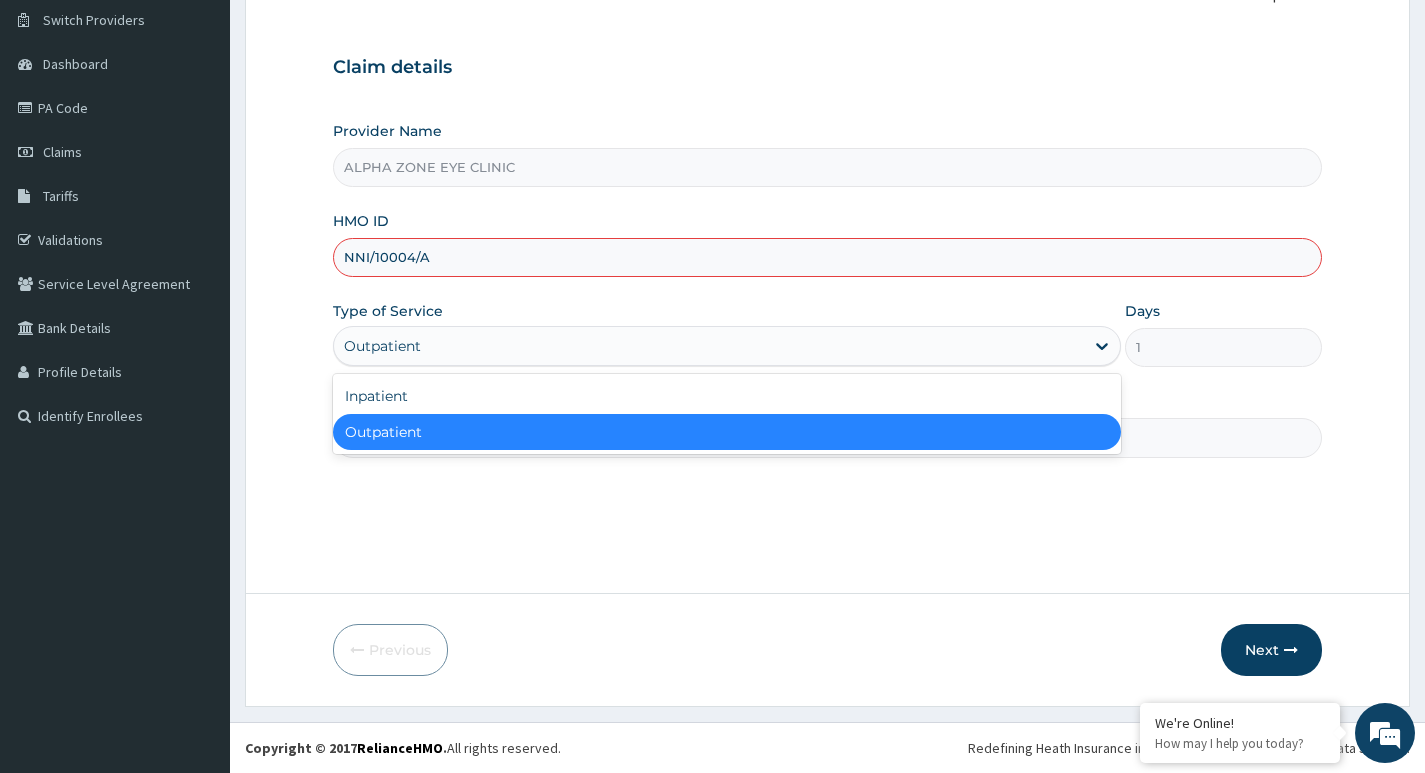 click on "Outpatient" at bounding box center (709, 346) 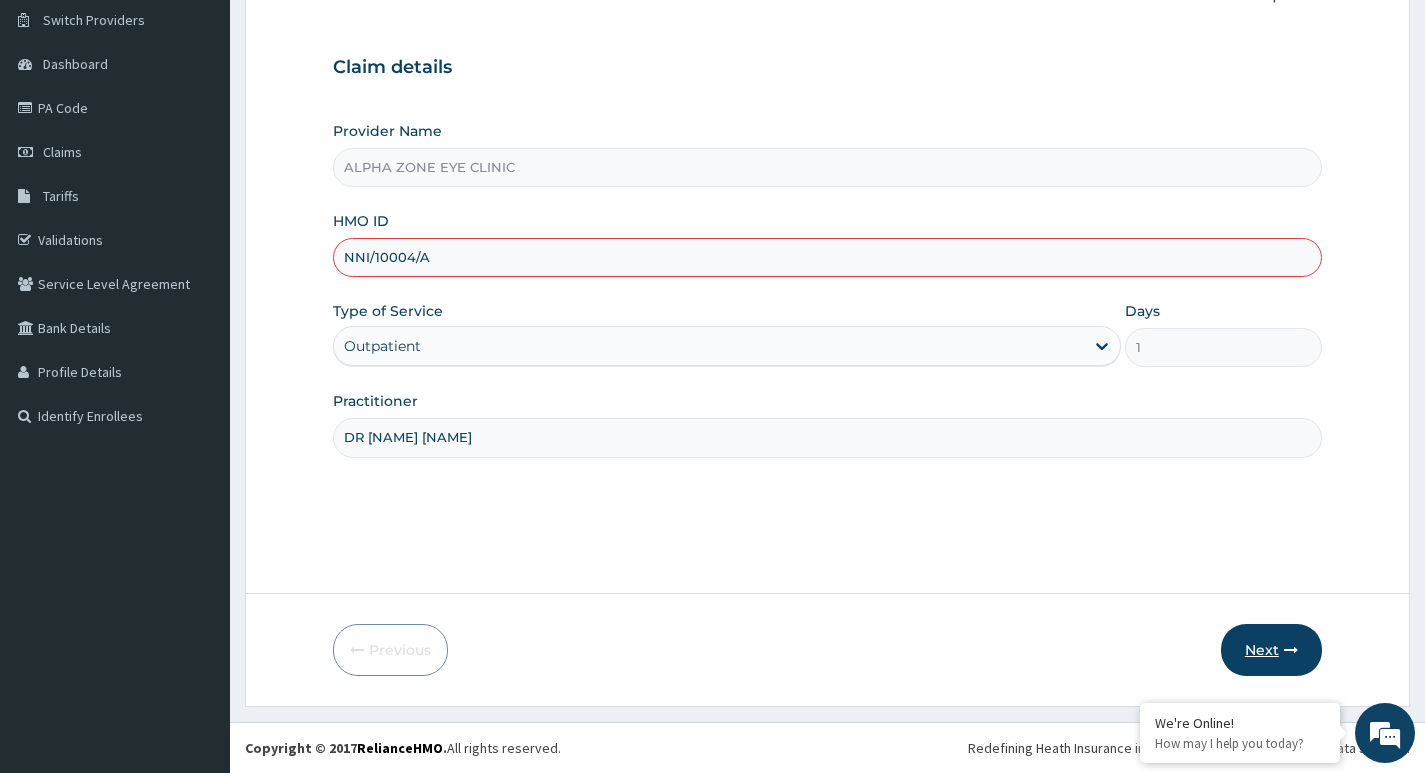click at bounding box center [1291, 650] 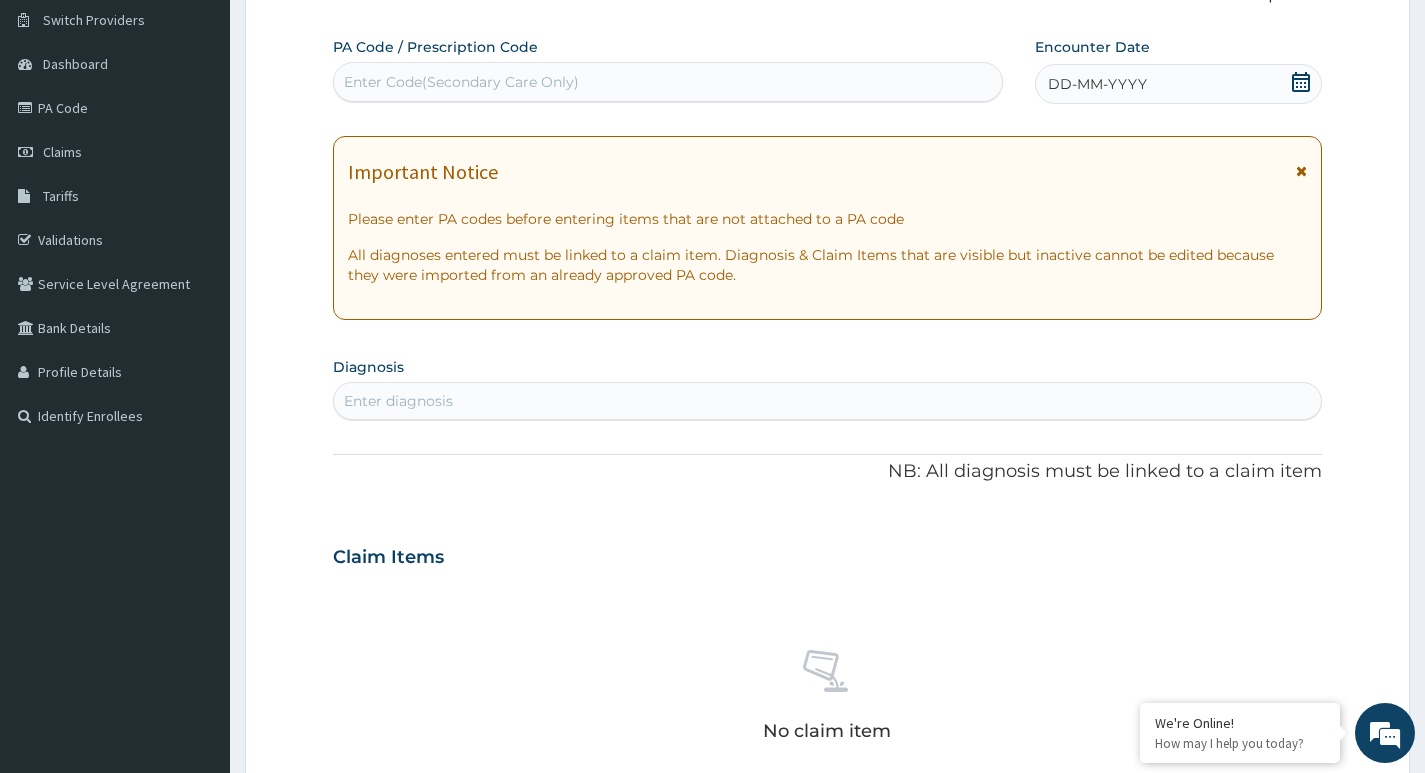 drag, startPoint x: 464, startPoint y: 78, endPoint x: 453, endPoint y: 46, distance: 33.83785 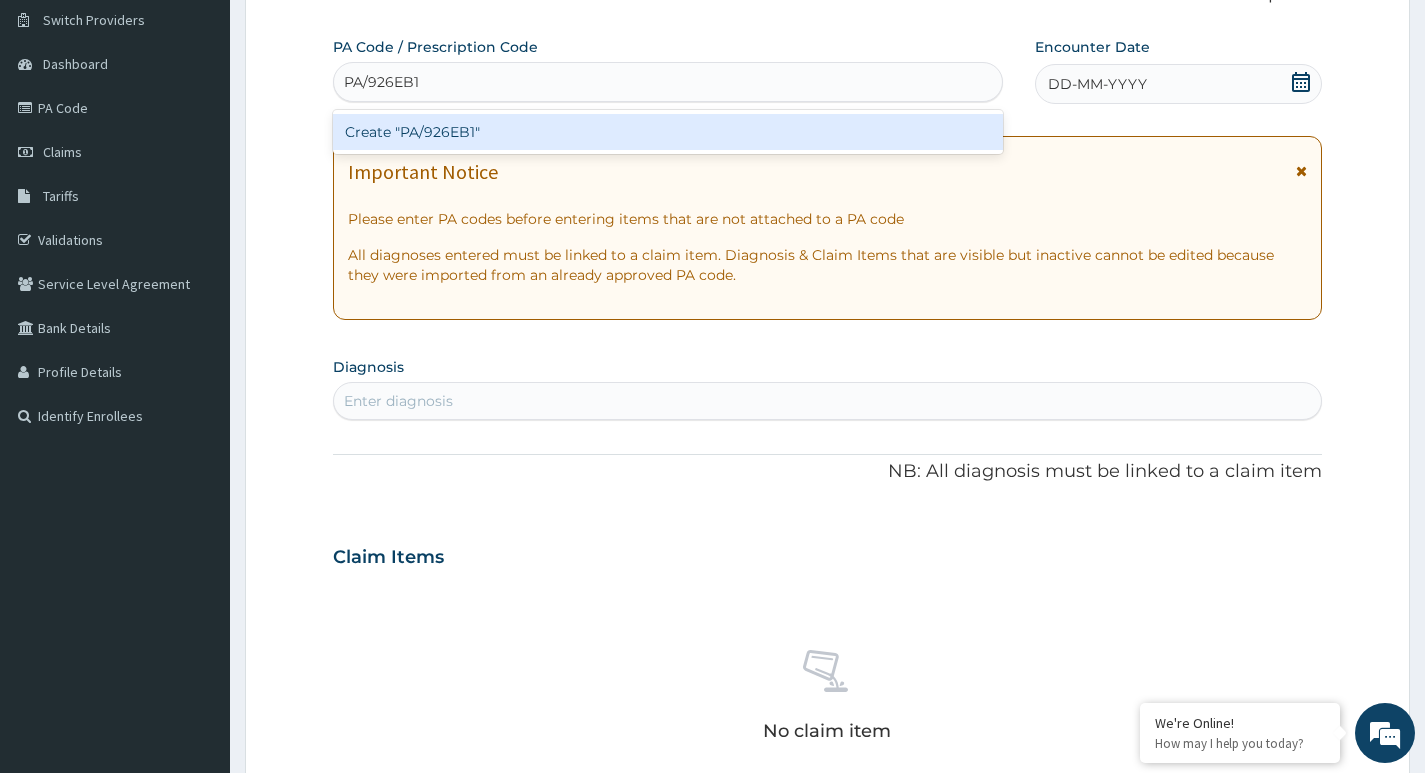click on "Create "PA/926EB1"" at bounding box center [668, 132] 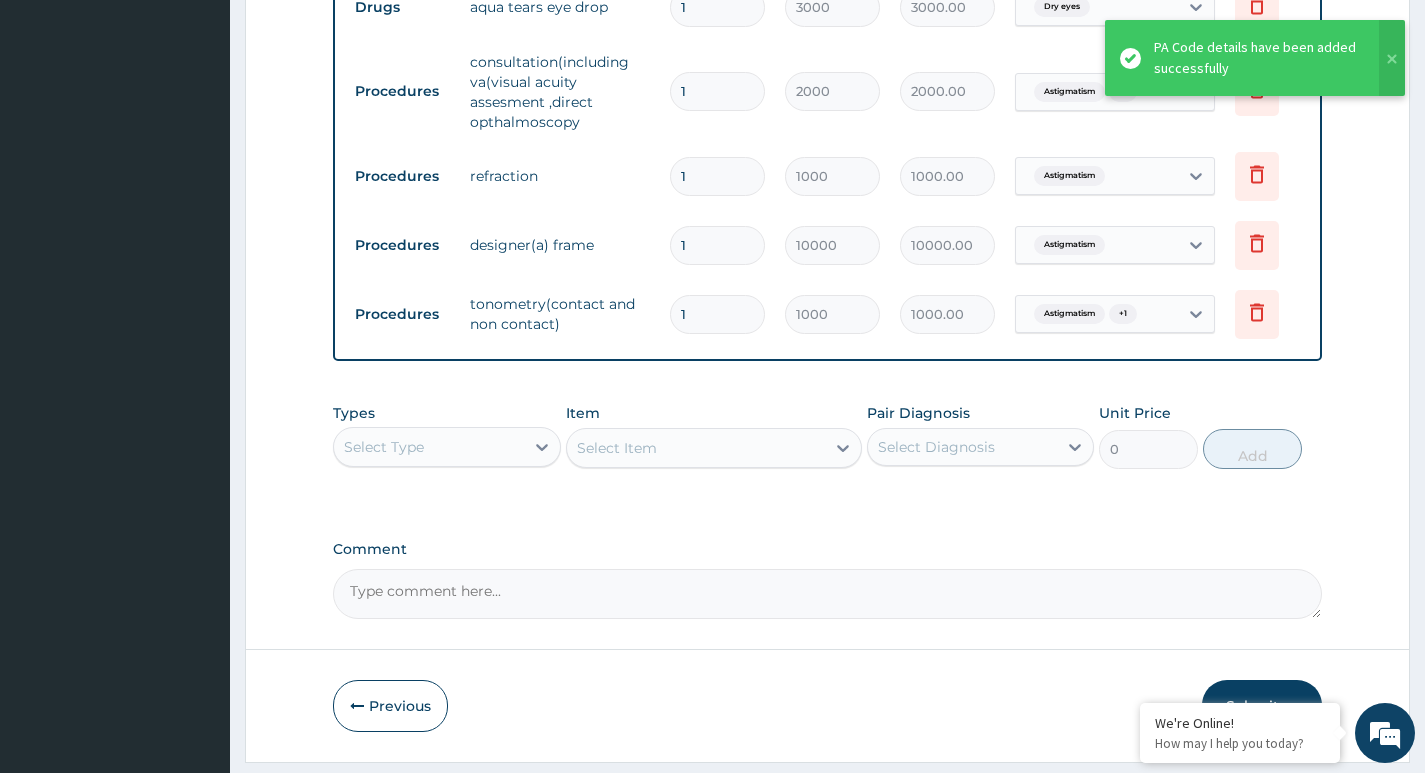 scroll, scrollTop: 896, scrollLeft: 0, axis: vertical 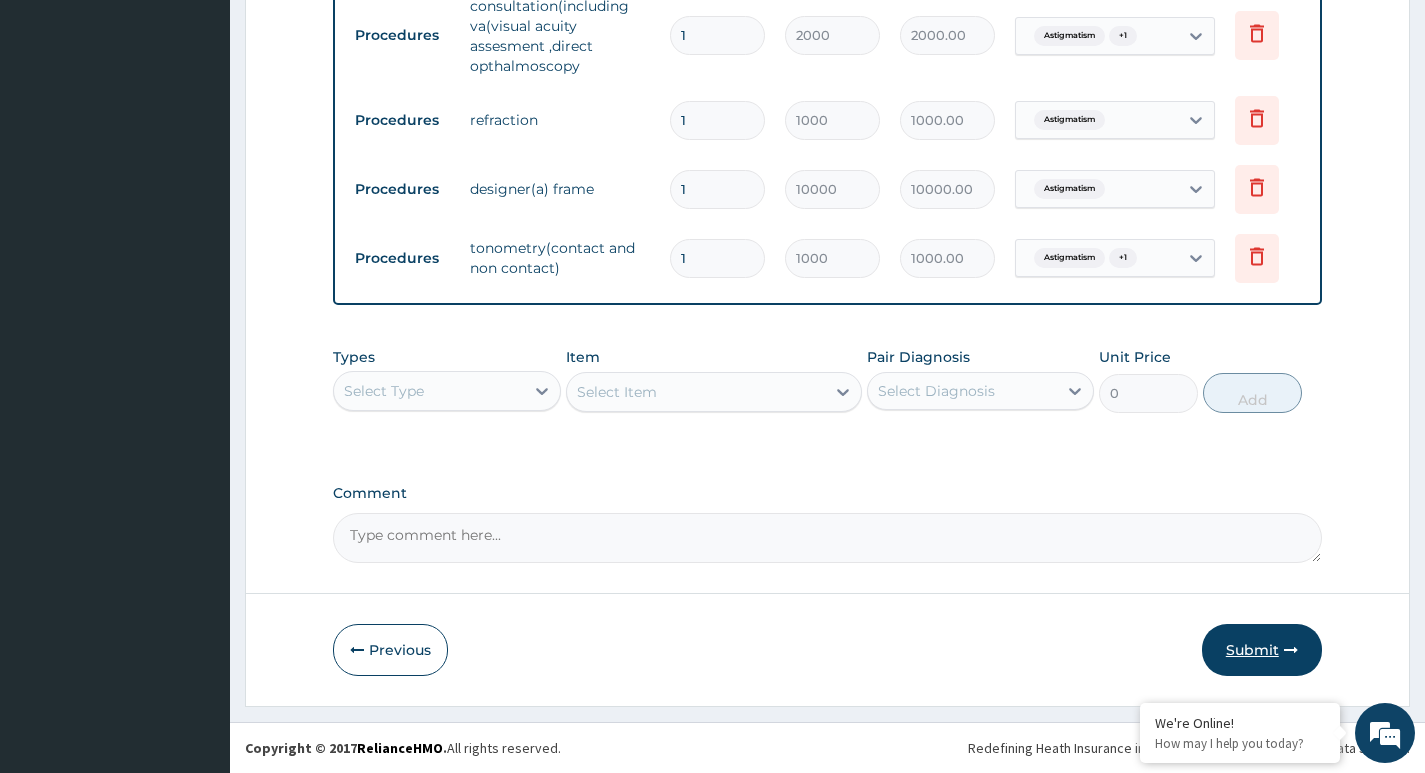 click on "Submit" at bounding box center [1262, 650] 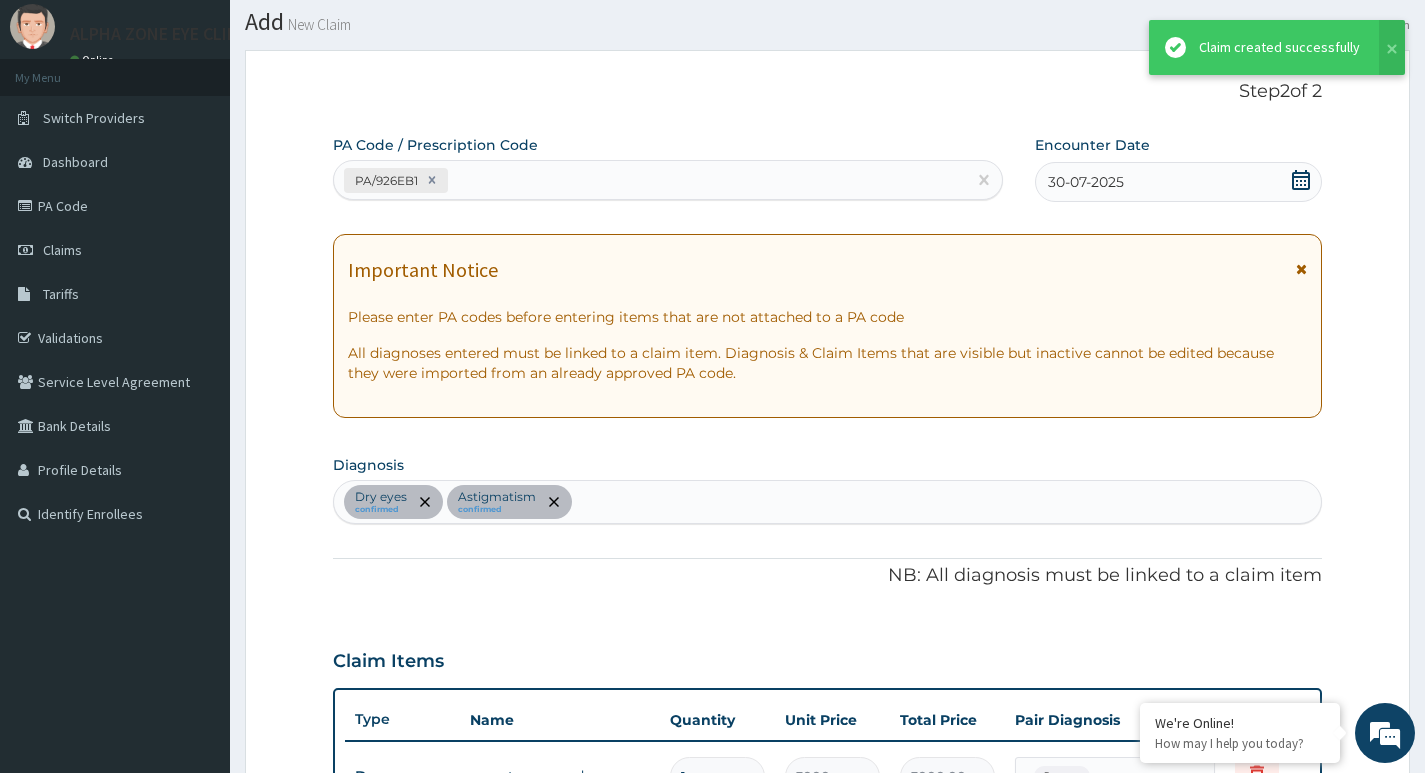 scroll, scrollTop: 896, scrollLeft: 0, axis: vertical 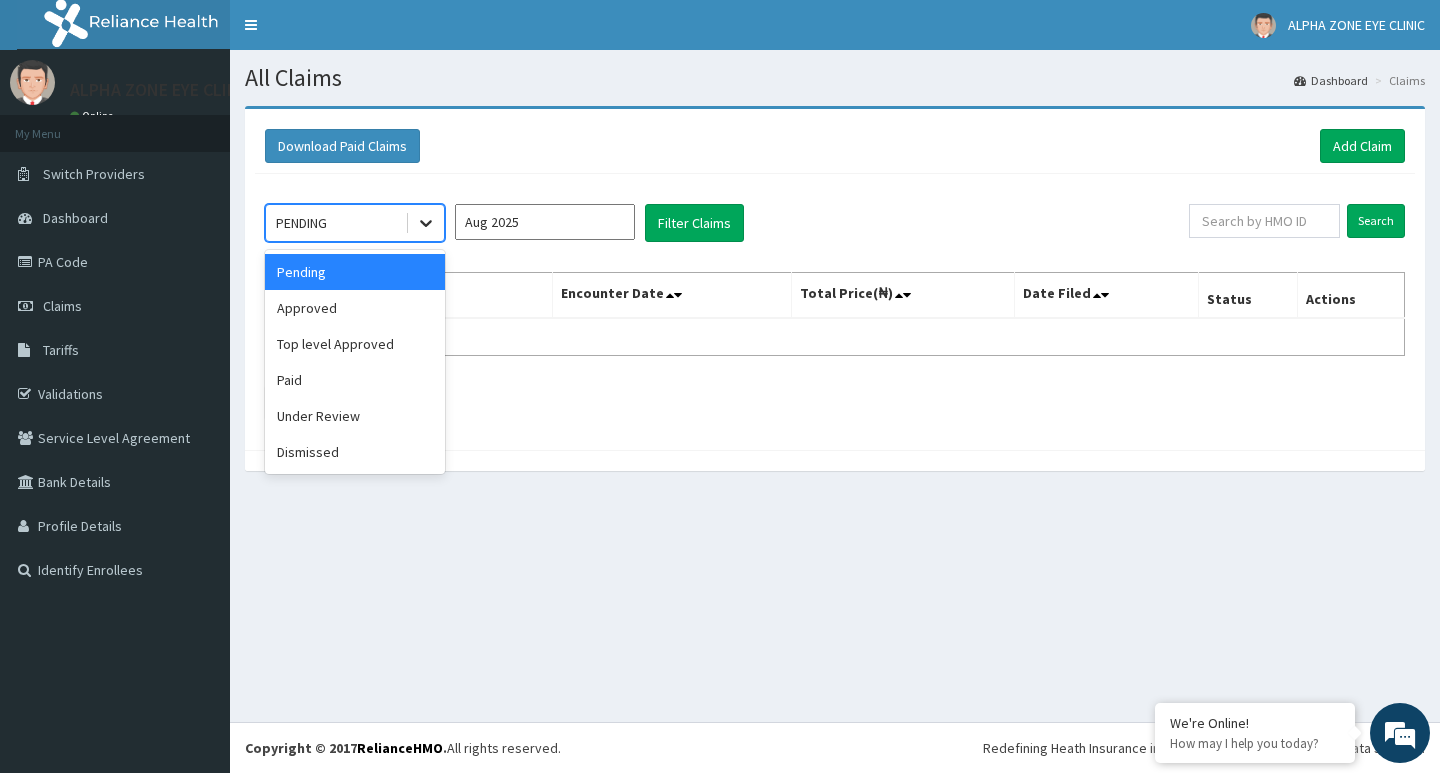 click 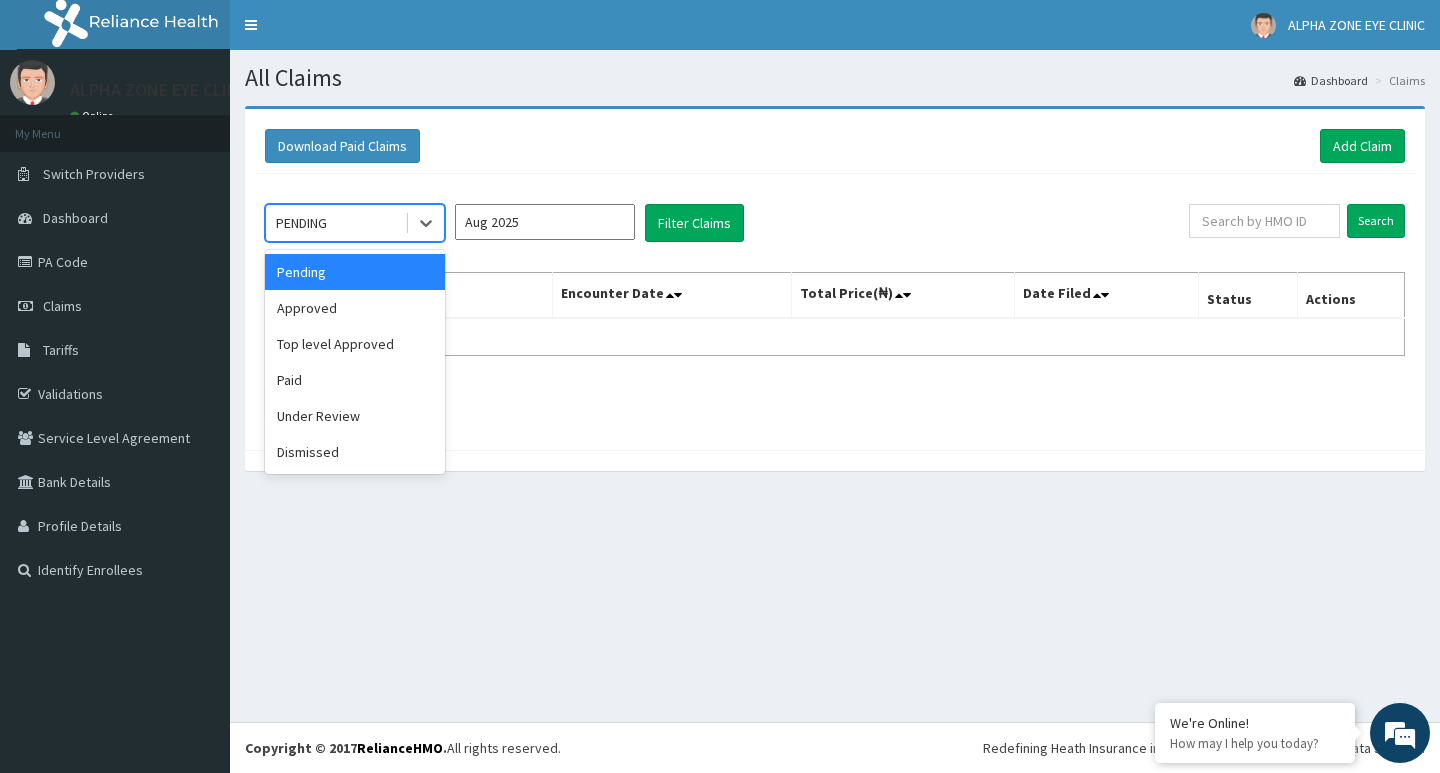 click on "Pending" at bounding box center (355, 272) 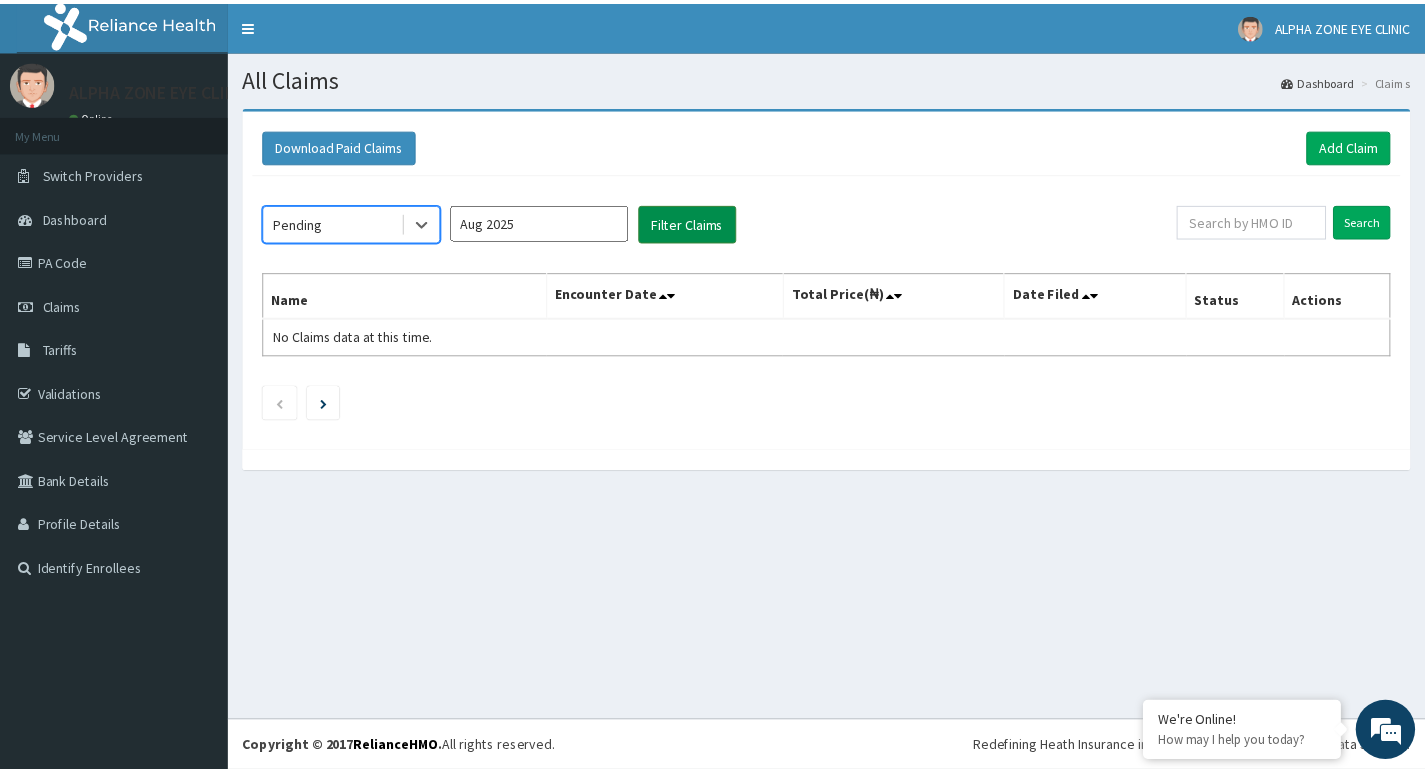 scroll, scrollTop: 0, scrollLeft: 0, axis: both 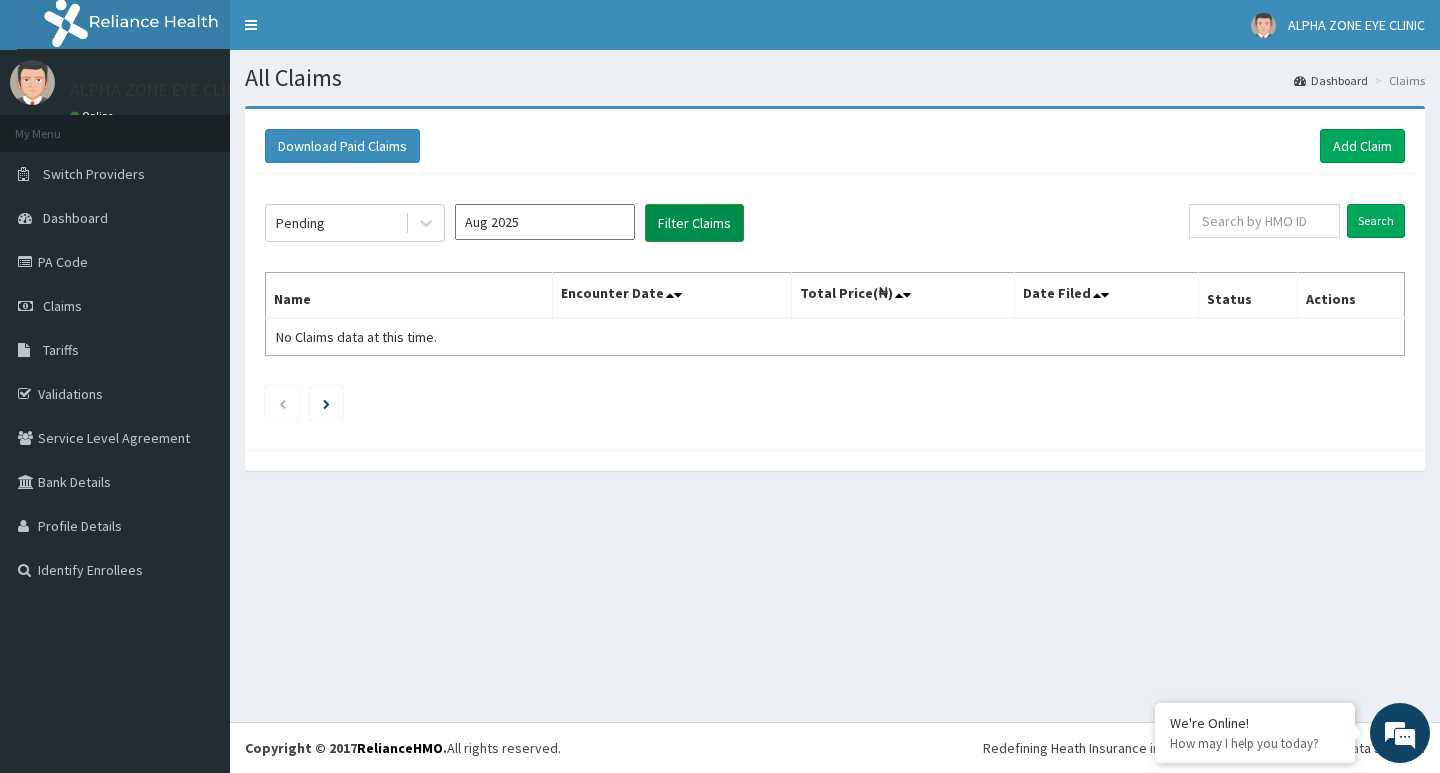 click on "Filter Claims" at bounding box center (694, 223) 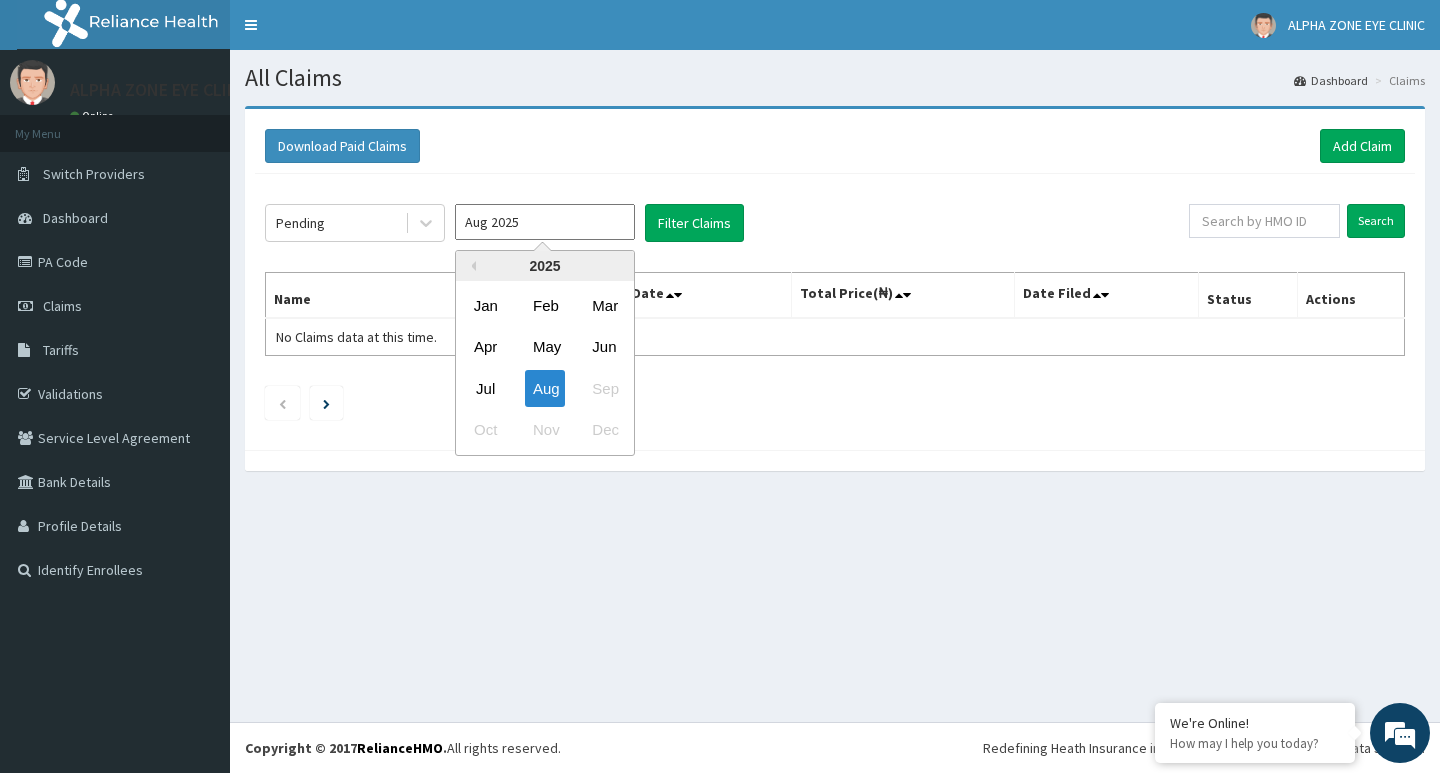 click on "Aug 2025" at bounding box center (545, 222) 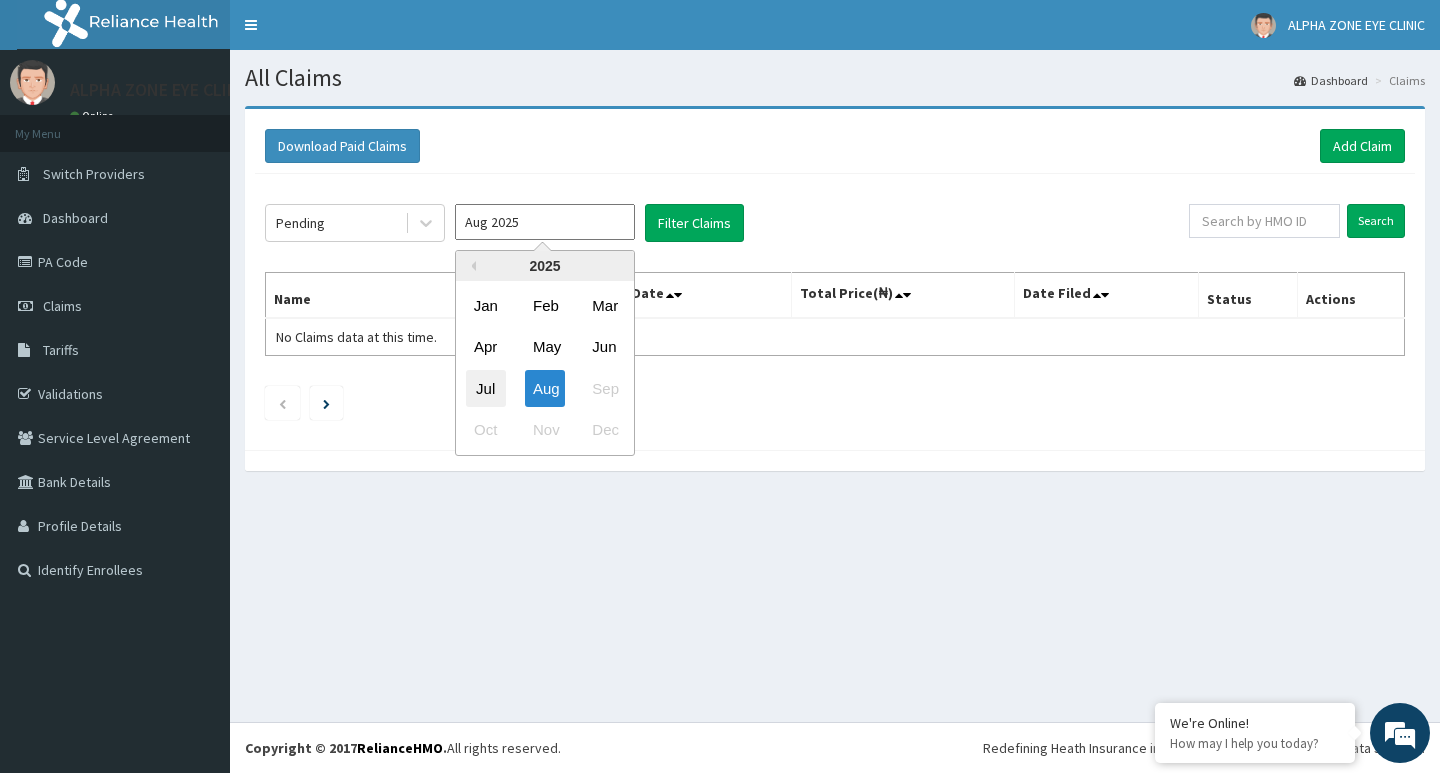 click on "Jul" at bounding box center [486, 388] 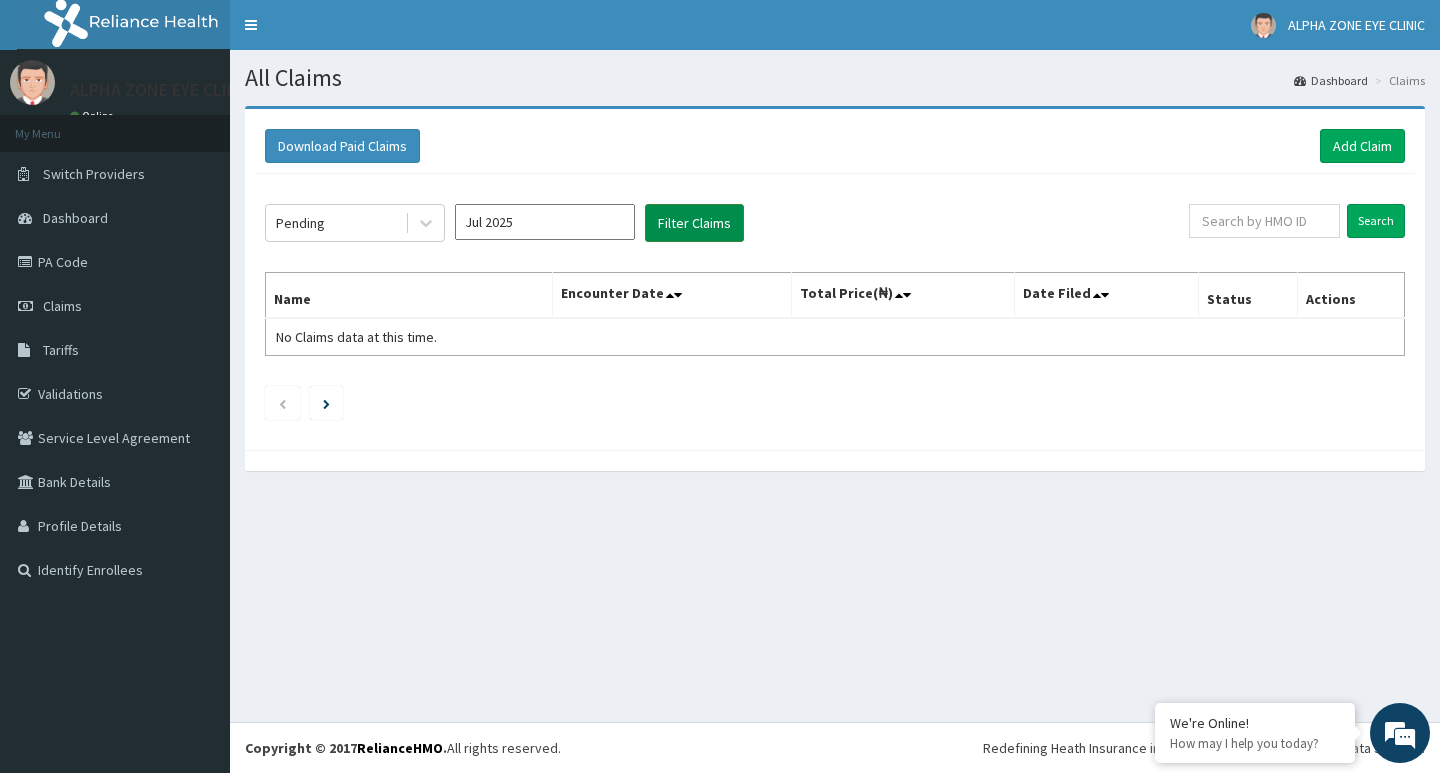 click on "Filter Claims" at bounding box center (694, 223) 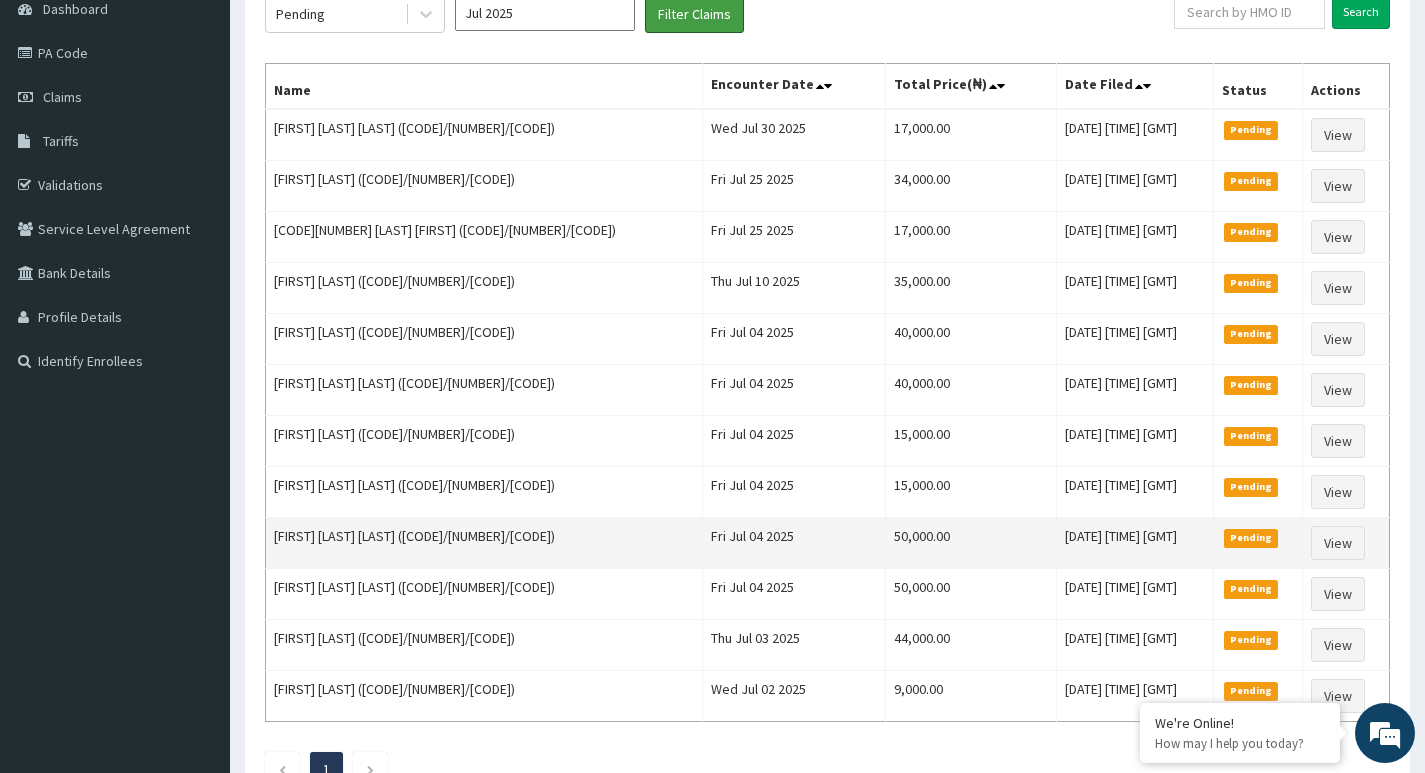 scroll, scrollTop: 259, scrollLeft: 0, axis: vertical 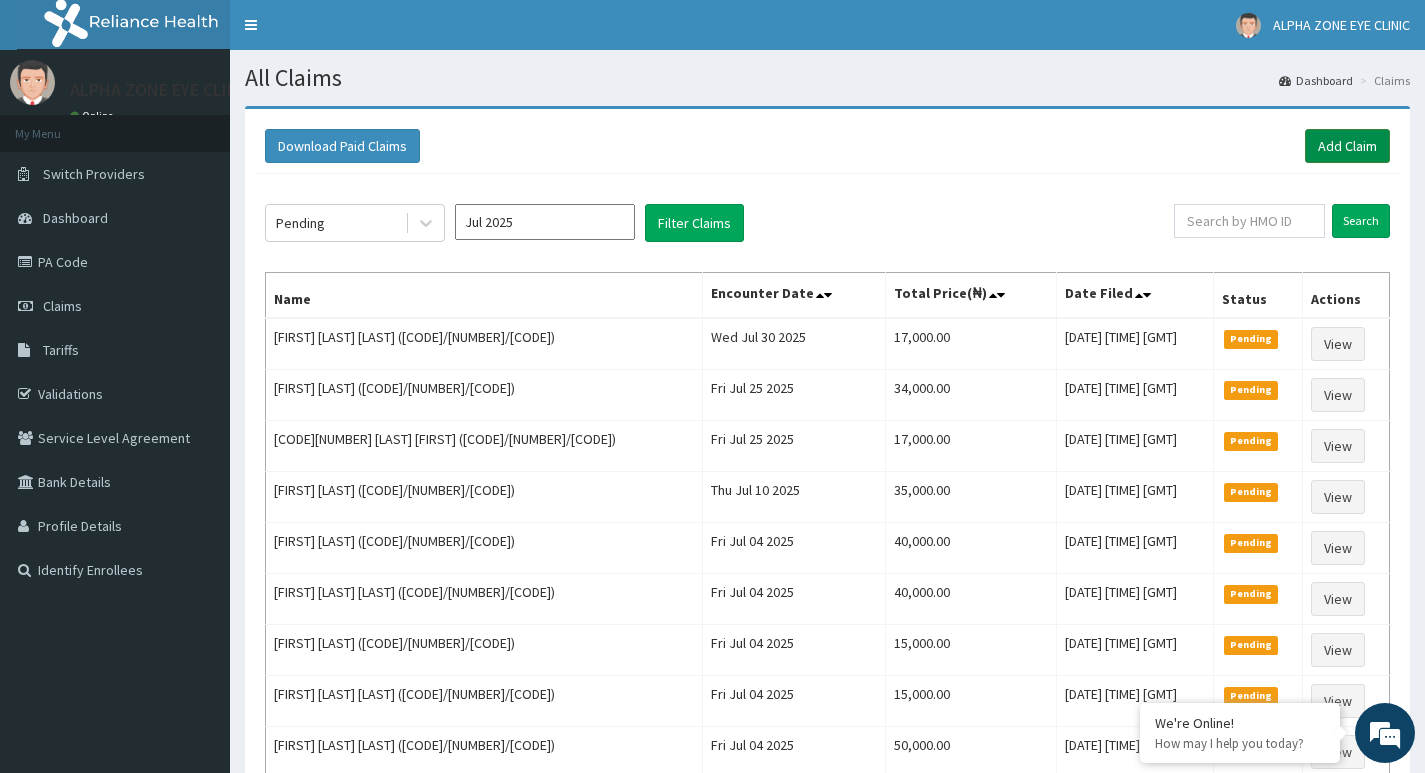 click on "Add Claim" at bounding box center [1347, 146] 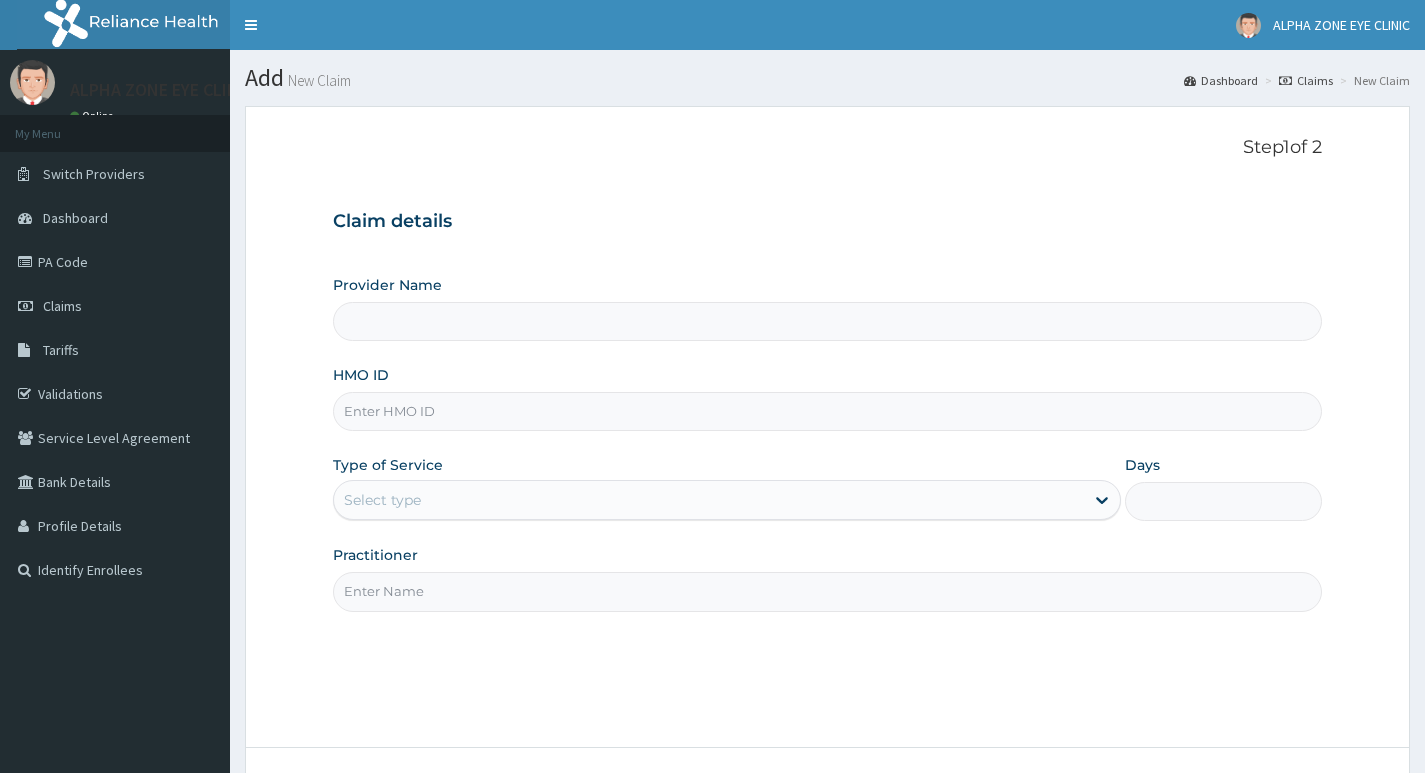 scroll, scrollTop: 0, scrollLeft: 0, axis: both 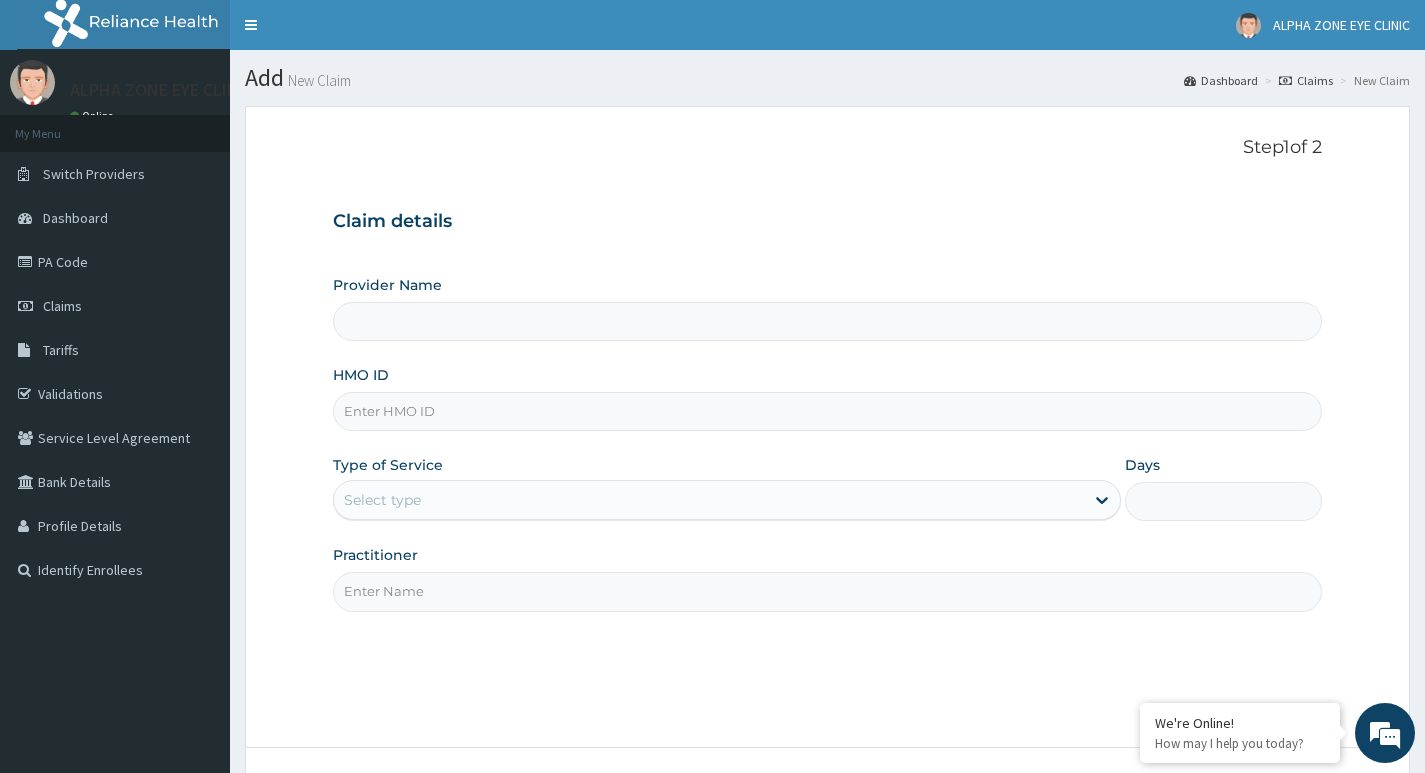 type on "ALPHA ZONE EYE CLINIC" 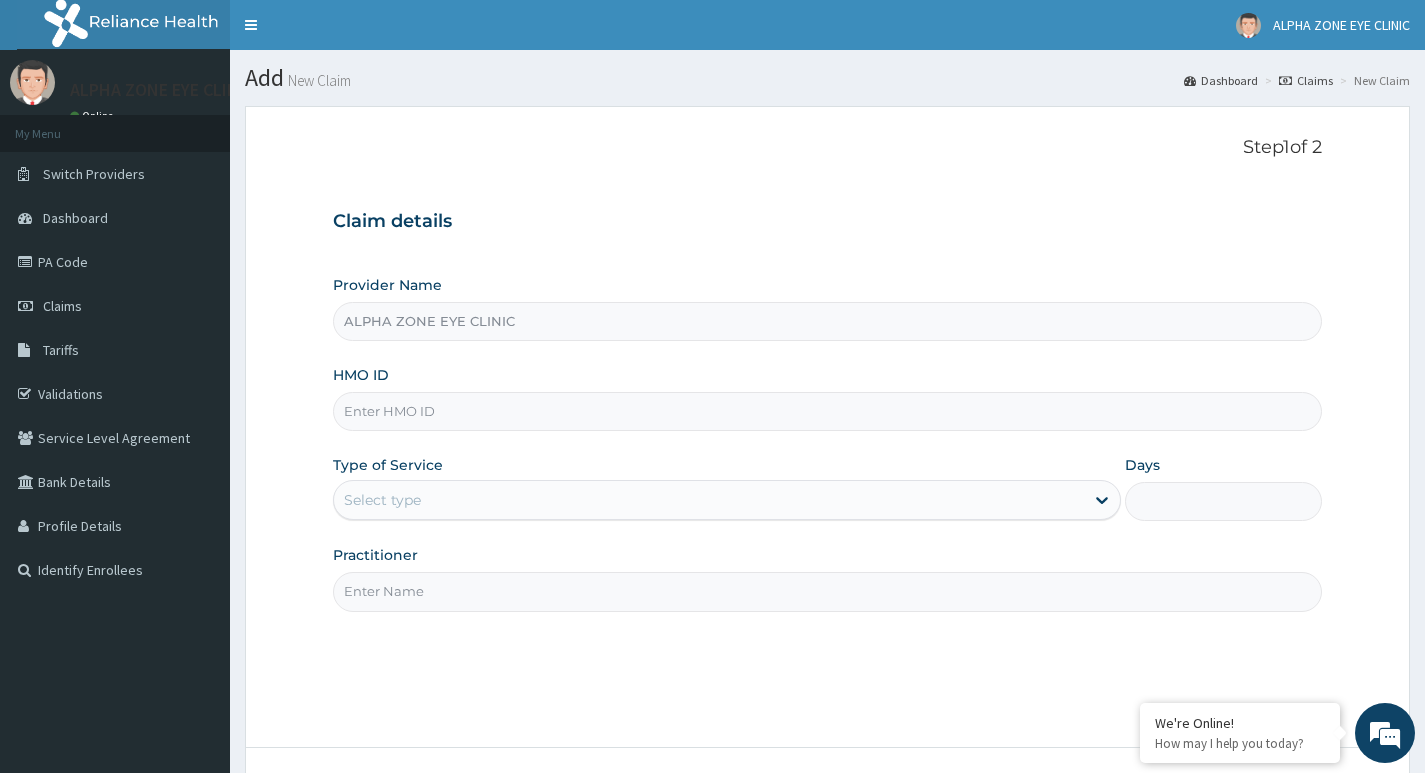 paste on "aip/10414/a" 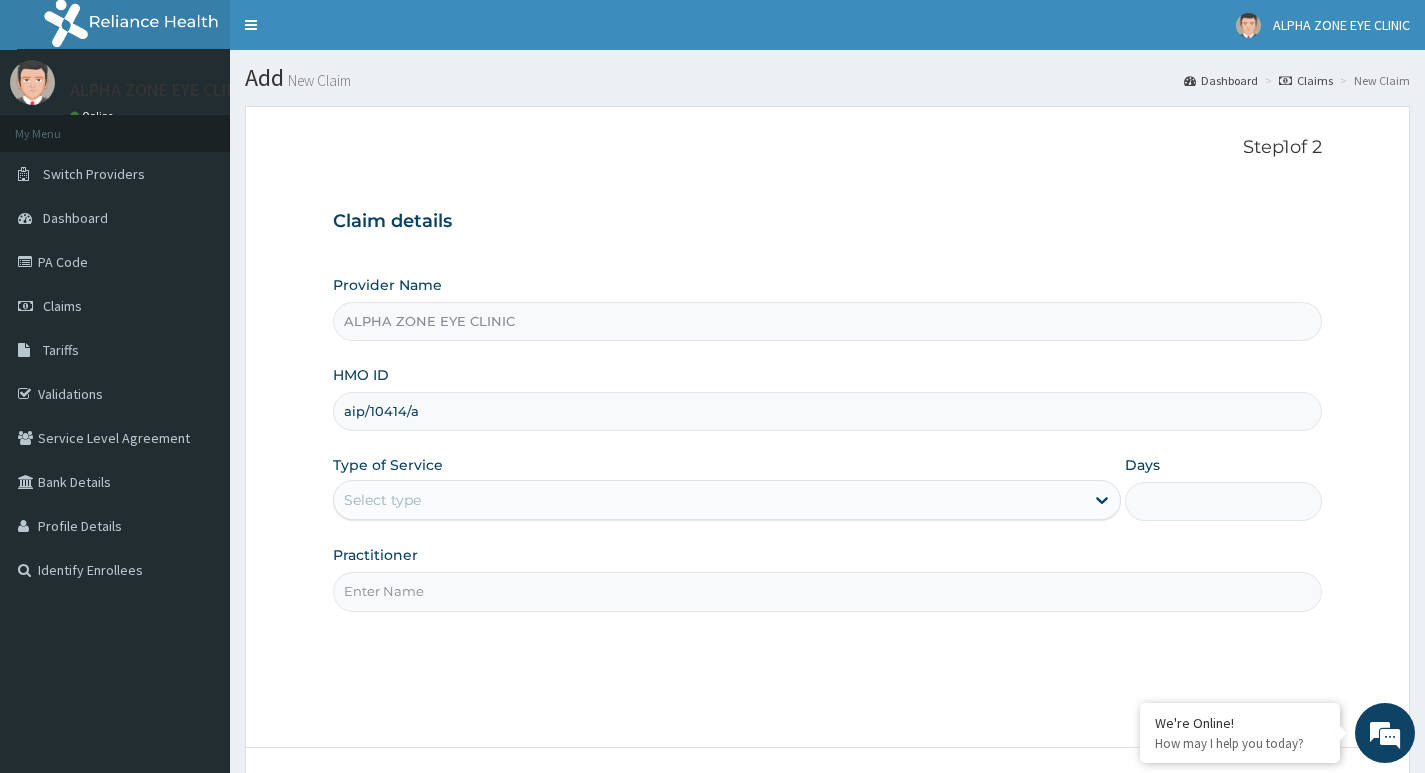 type on "aip/10414/a" 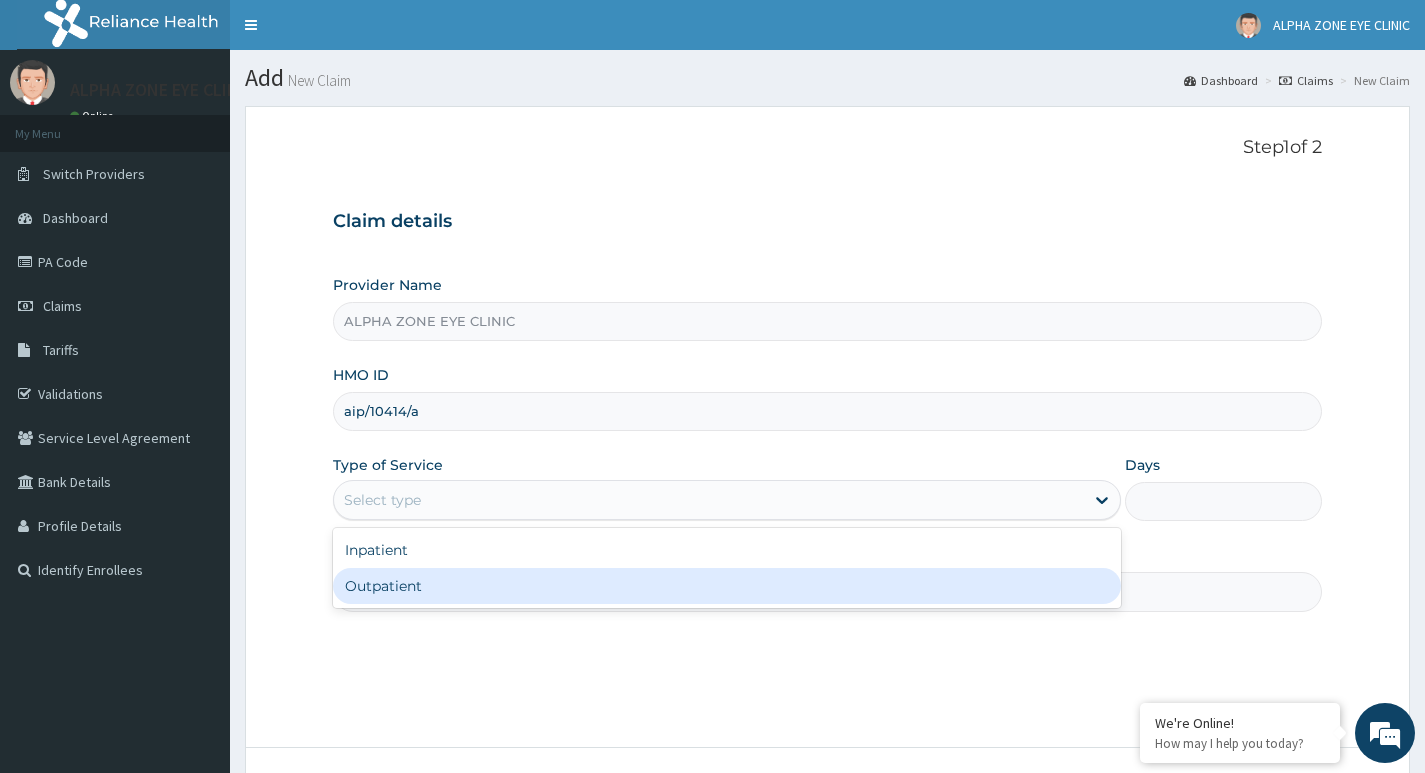 click on "Outpatient" at bounding box center (727, 586) 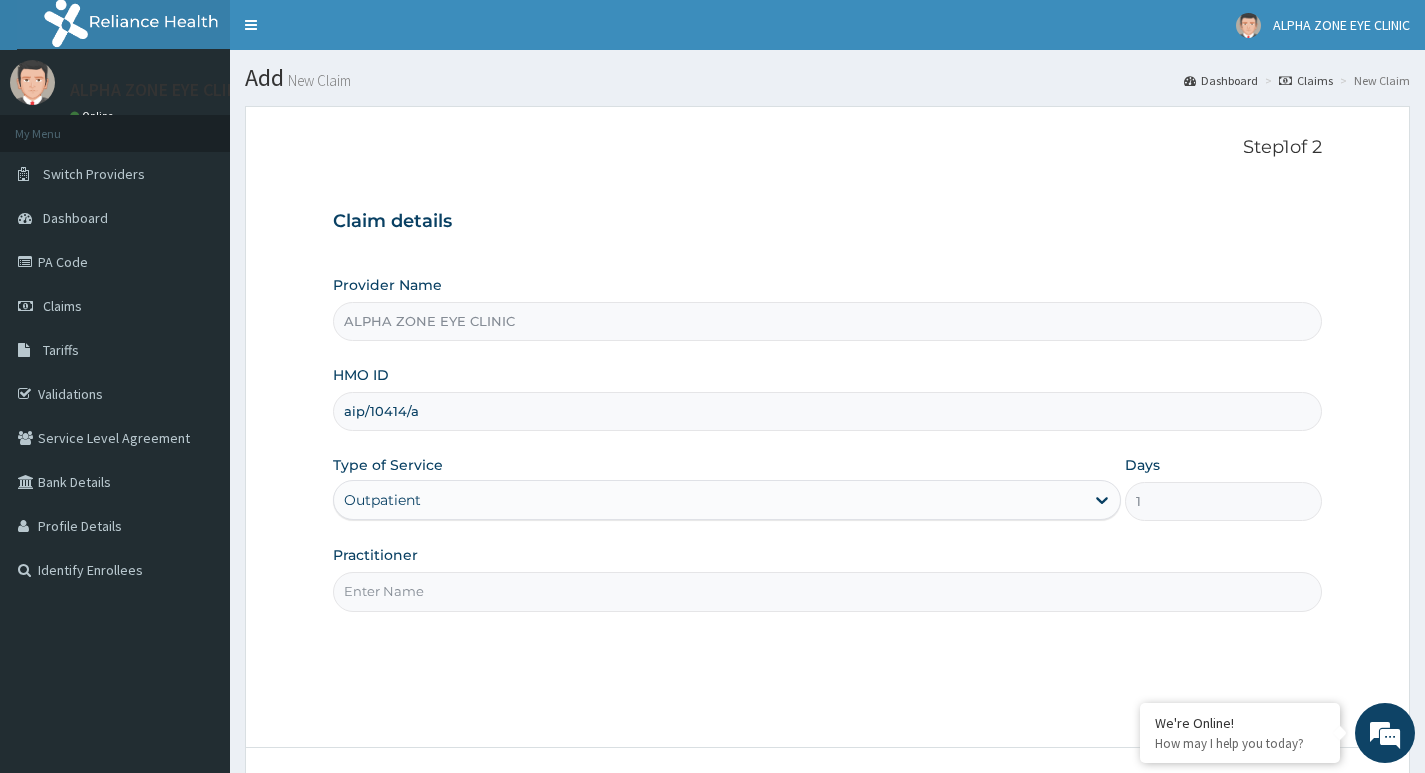 click on "Practitioner" at bounding box center (827, 591) 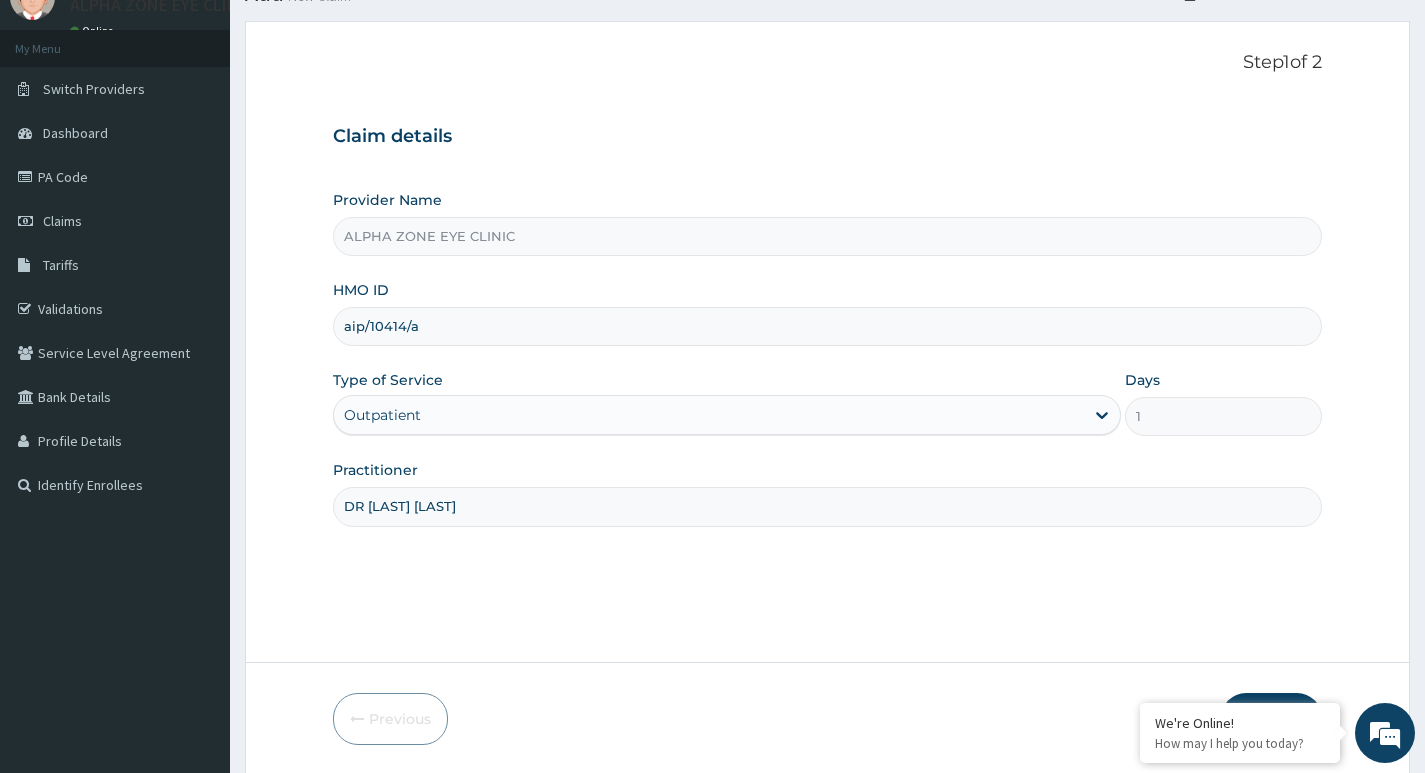 scroll, scrollTop: 154, scrollLeft: 0, axis: vertical 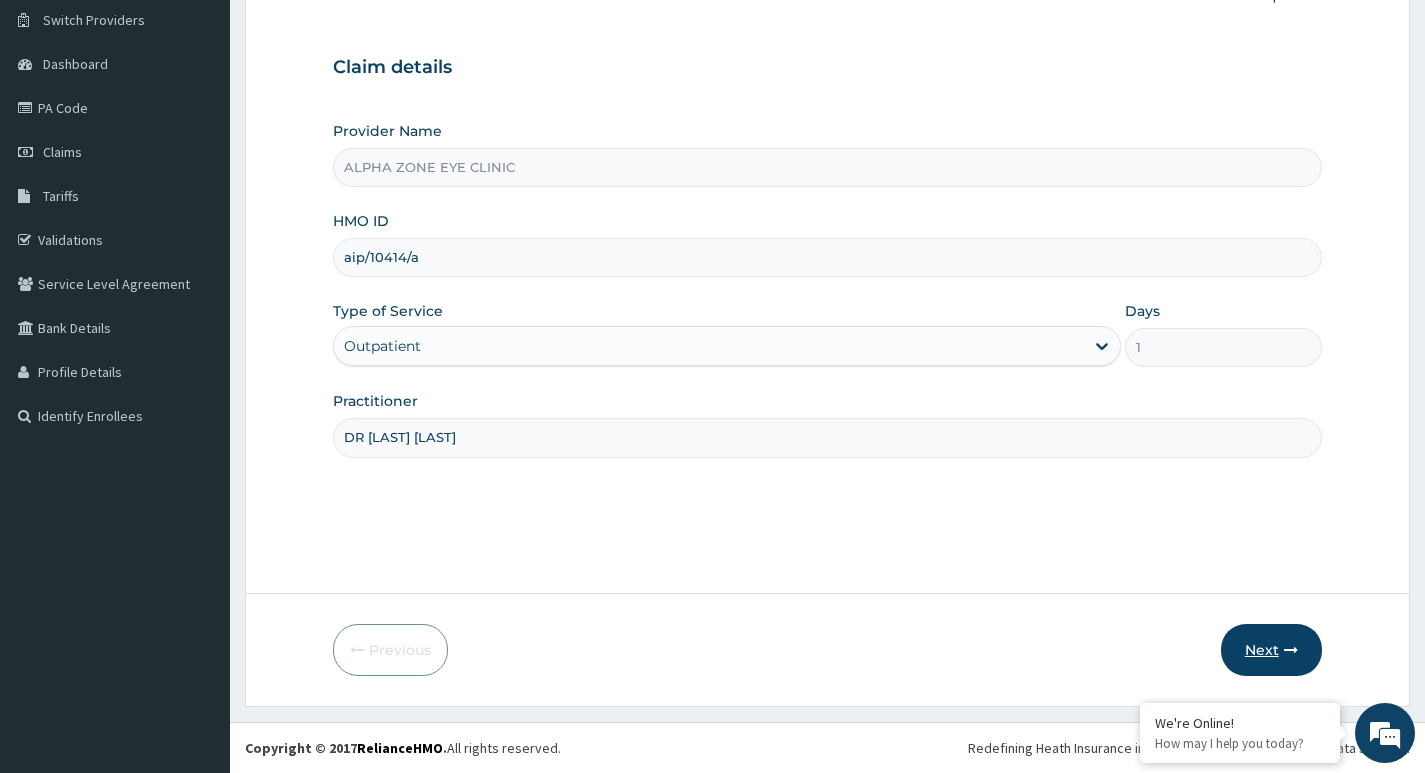 click on "Next" at bounding box center (1271, 650) 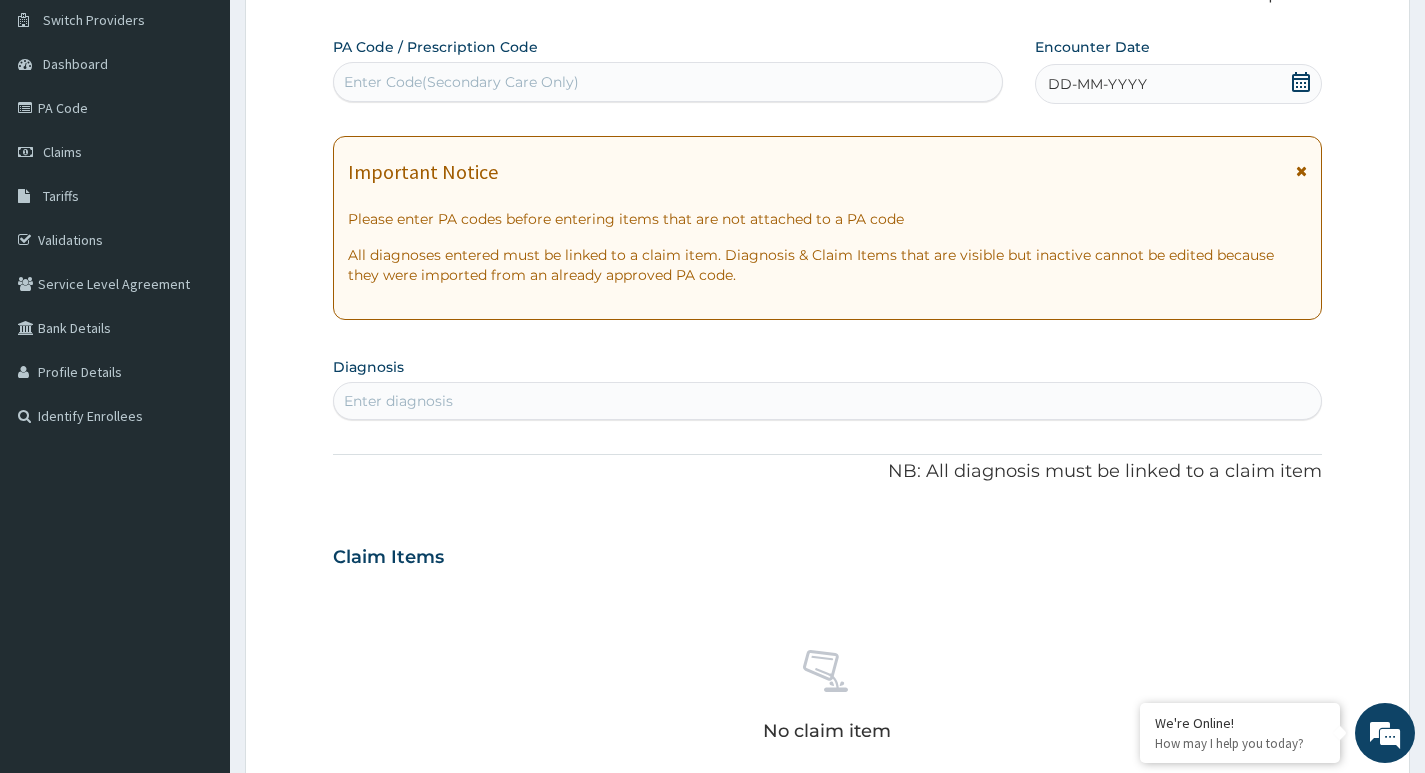 scroll, scrollTop: 0, scrollLeft: 0, axis: both 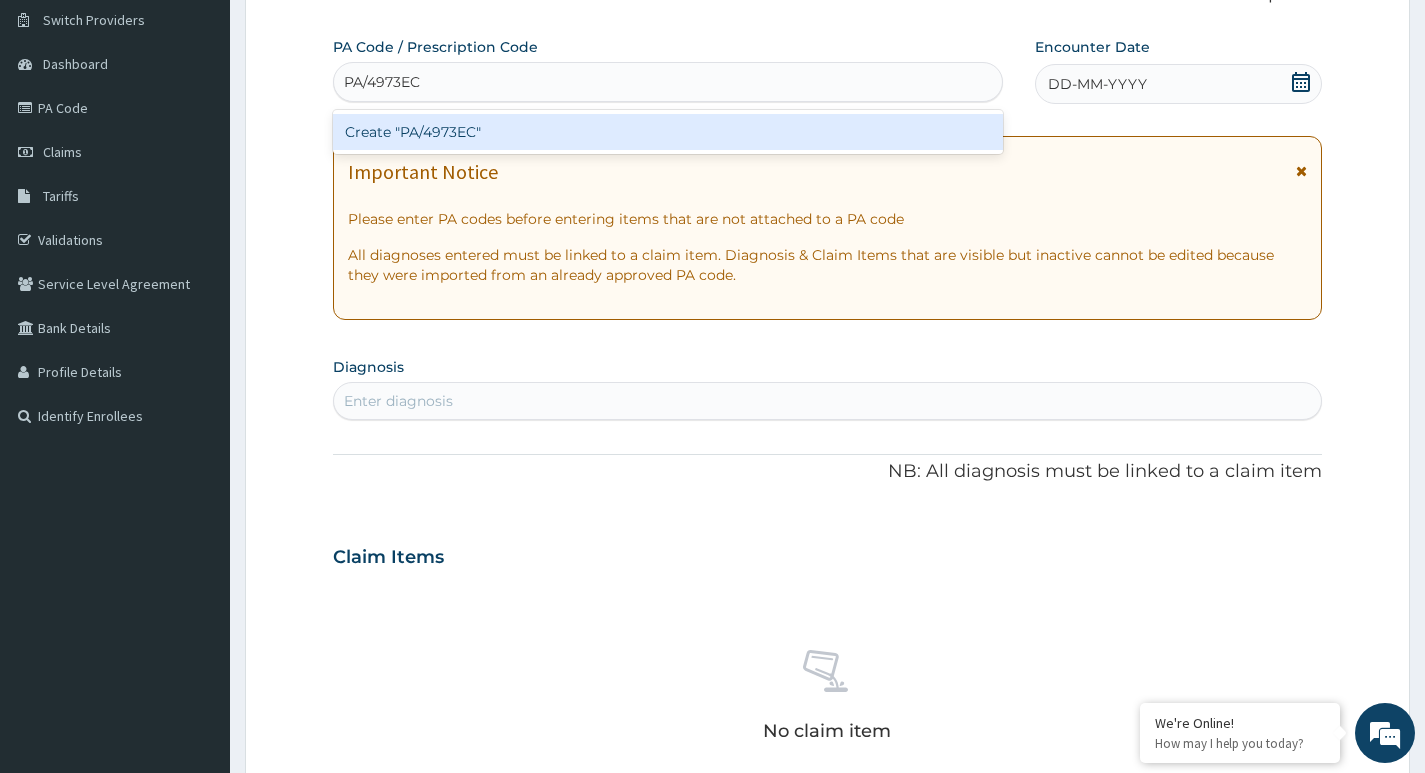 click on "Create "PA/4973EC"" at bounding box center (668, 132) 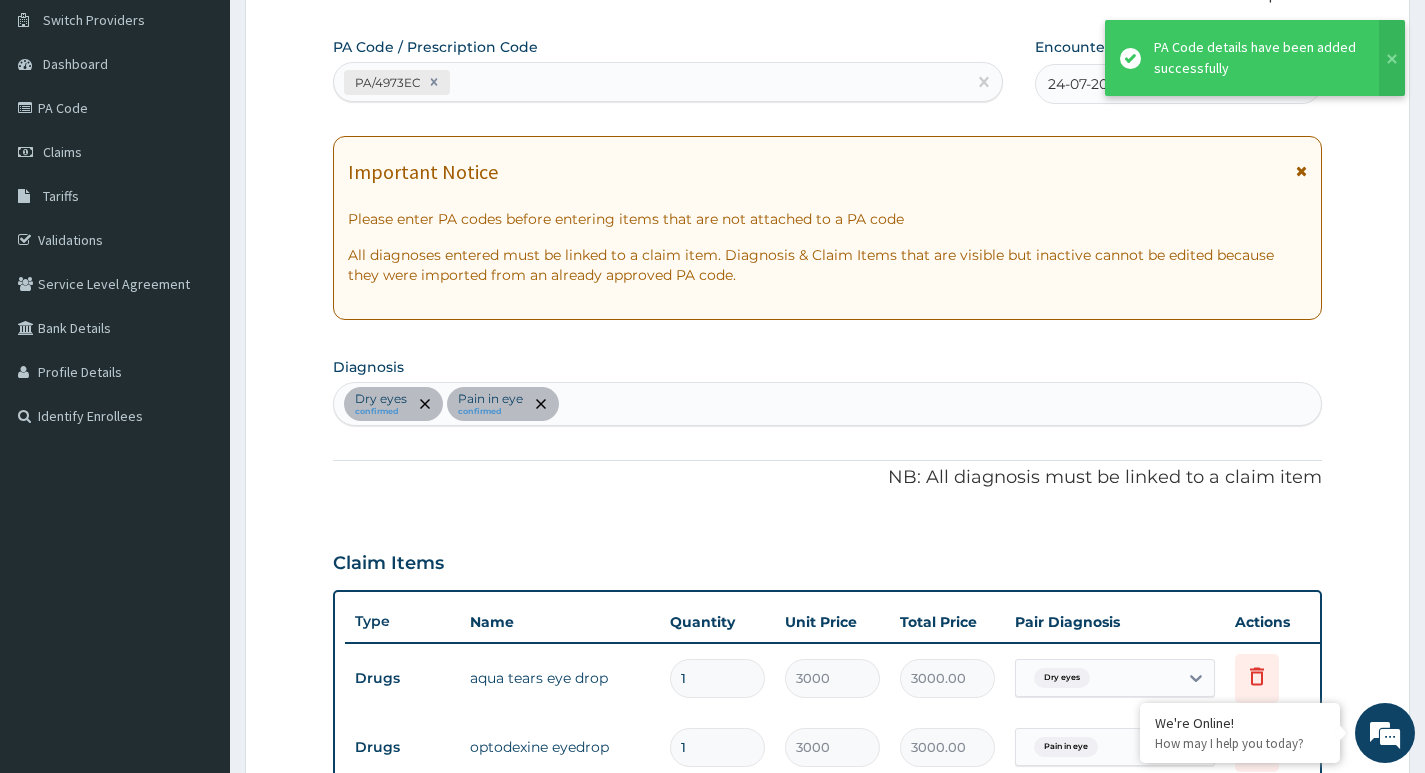 scroll, scrollTop: 684, scrollLeft: 0, axis: vertical 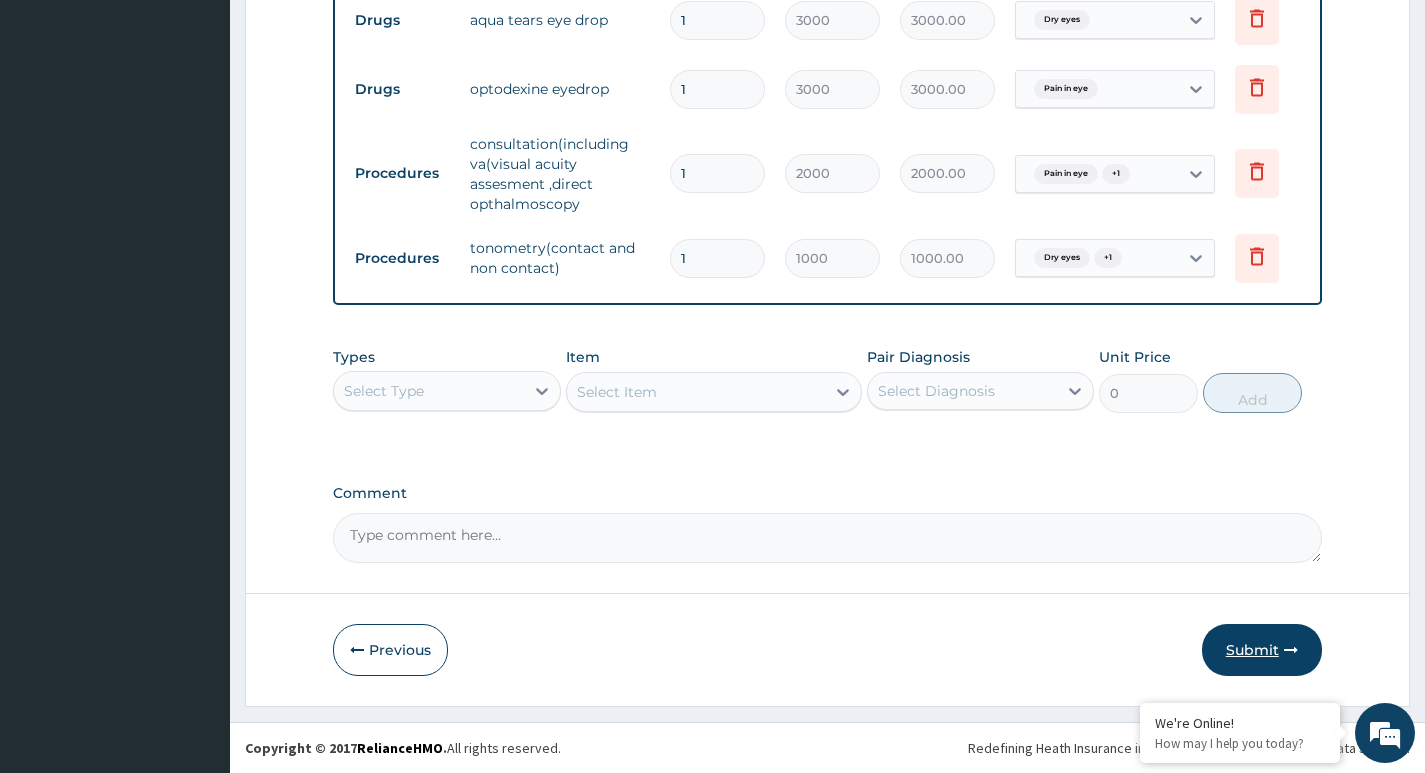 click on "Submit" at bounding box center [1262, 650] 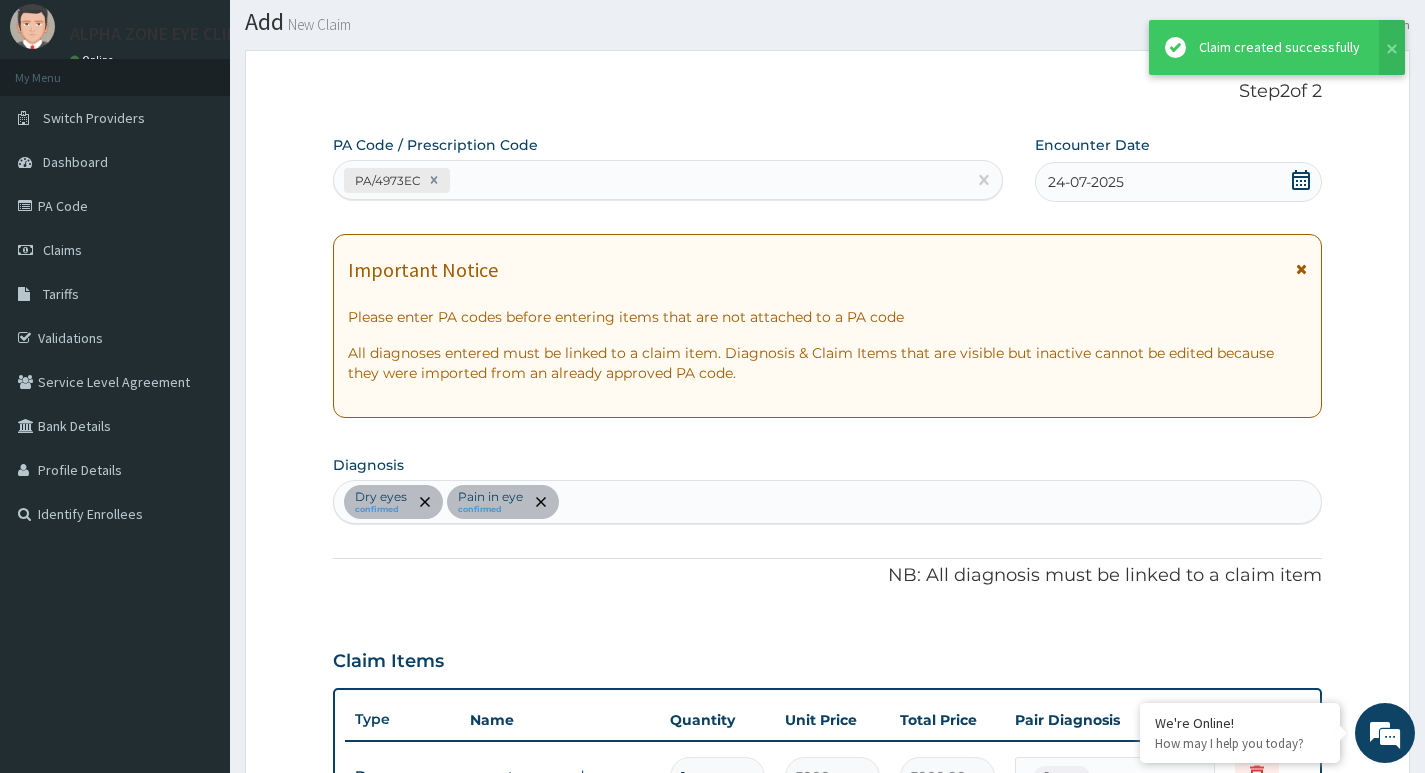 scroll, scrollTop: 827, scrollLeft: 0, axis: vertical 